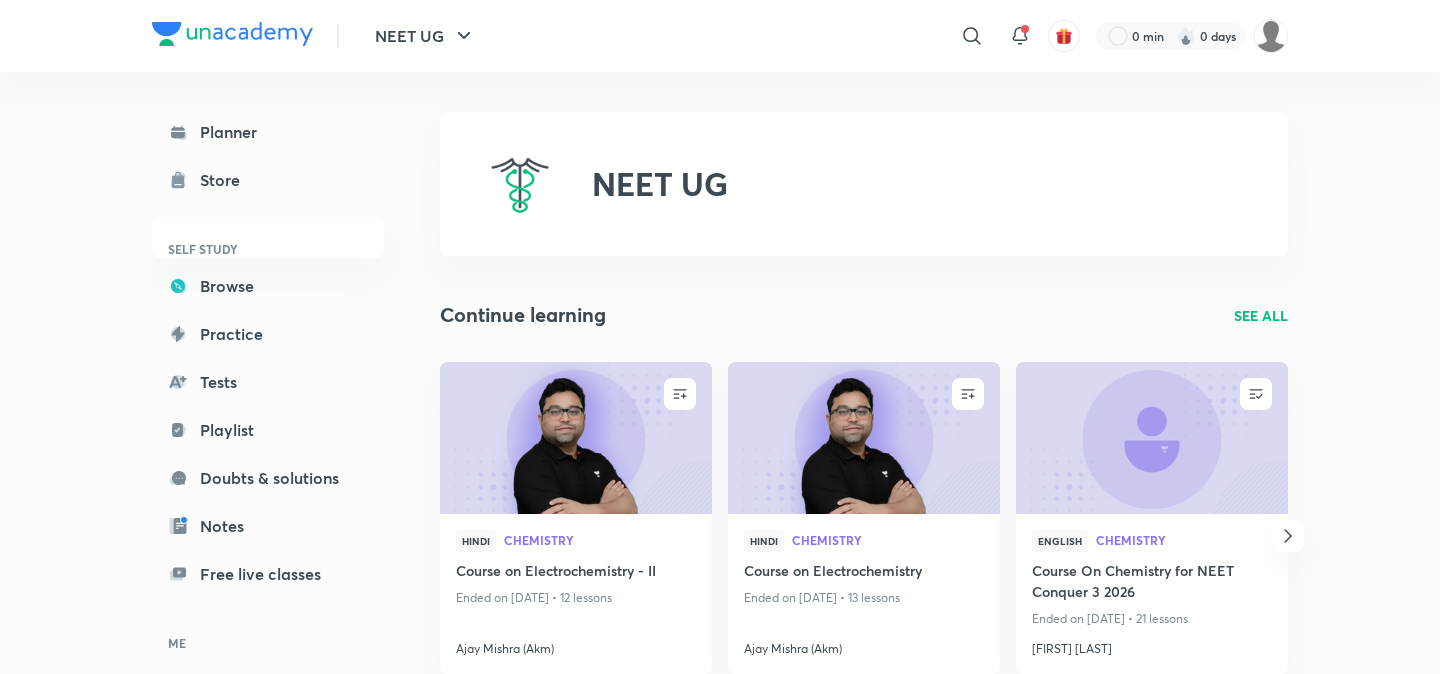 scroll, scrollTop: 0, scrollLeft: 0, axis: both 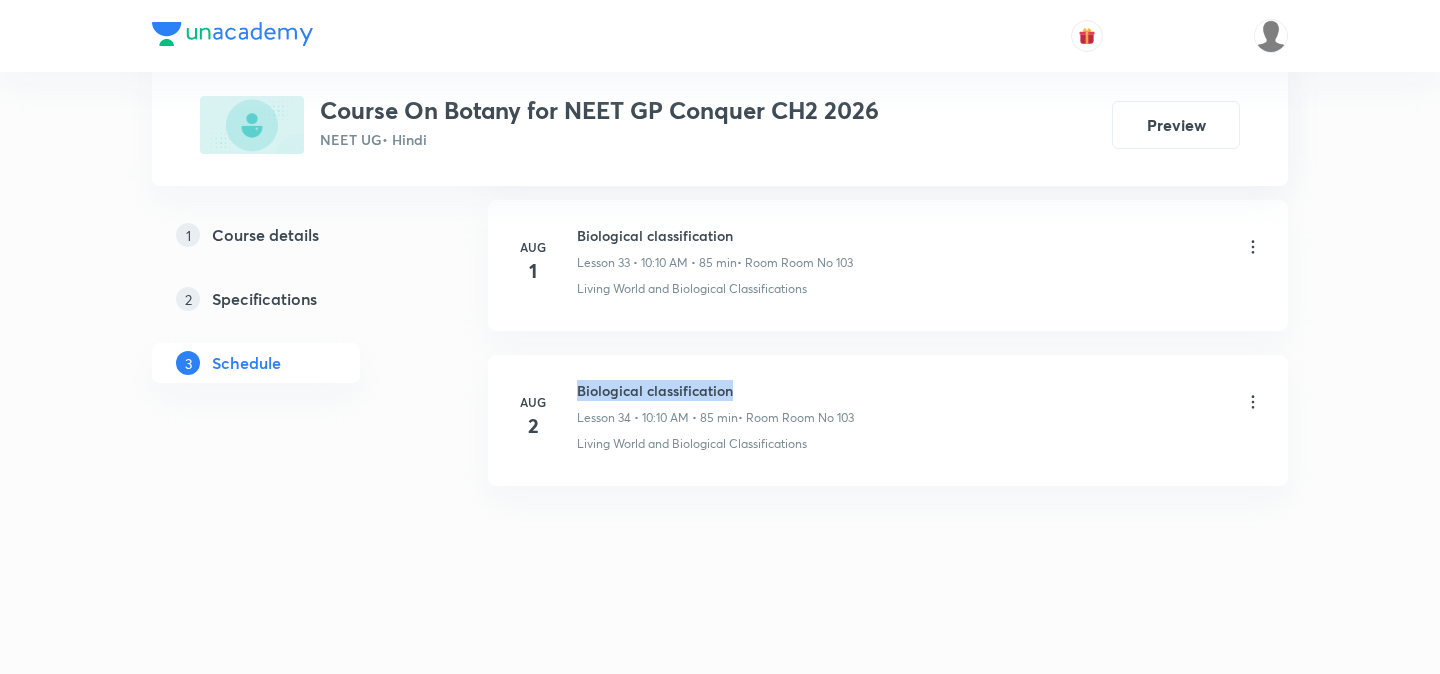 drag, startPoint x: 578, startPoint y: 390, endPoint x: 749, endPoint y: 385, distance: 171.07309 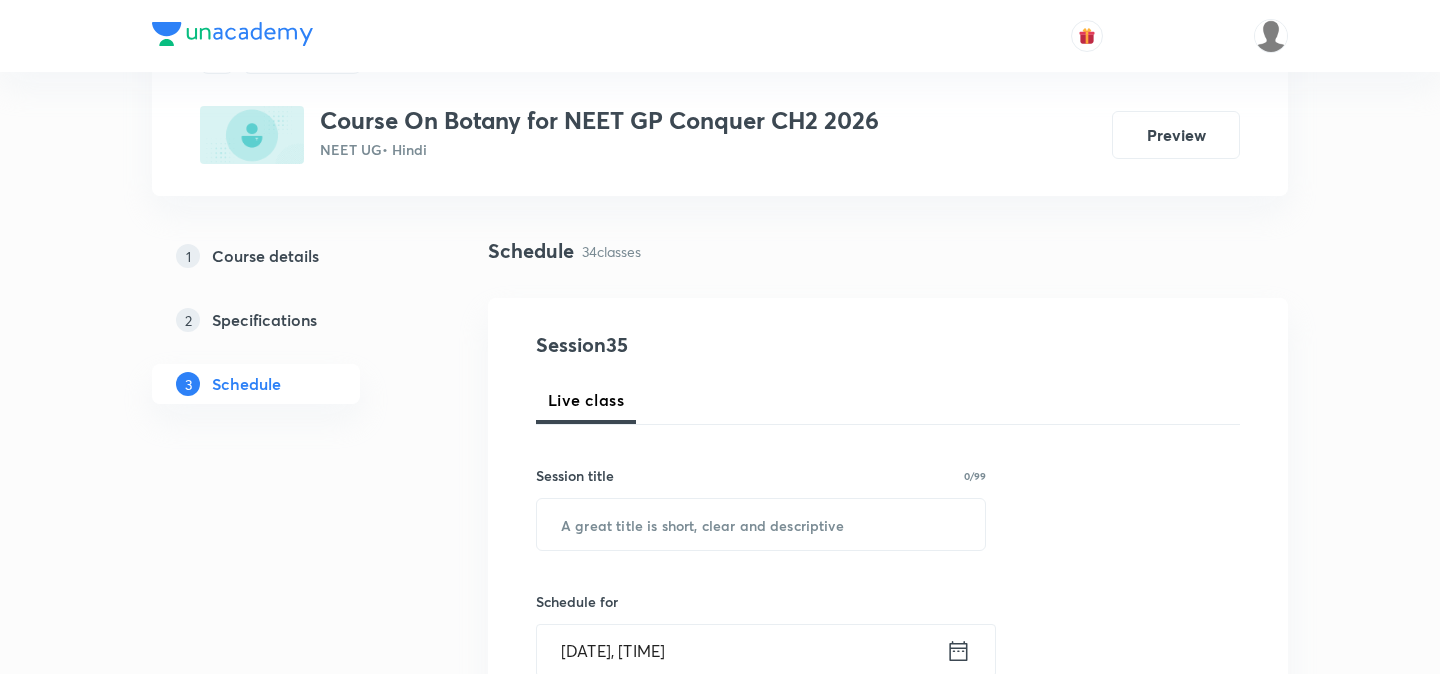 scroll, scrollTop: 110, scrollLeft: 0, axis: vertical 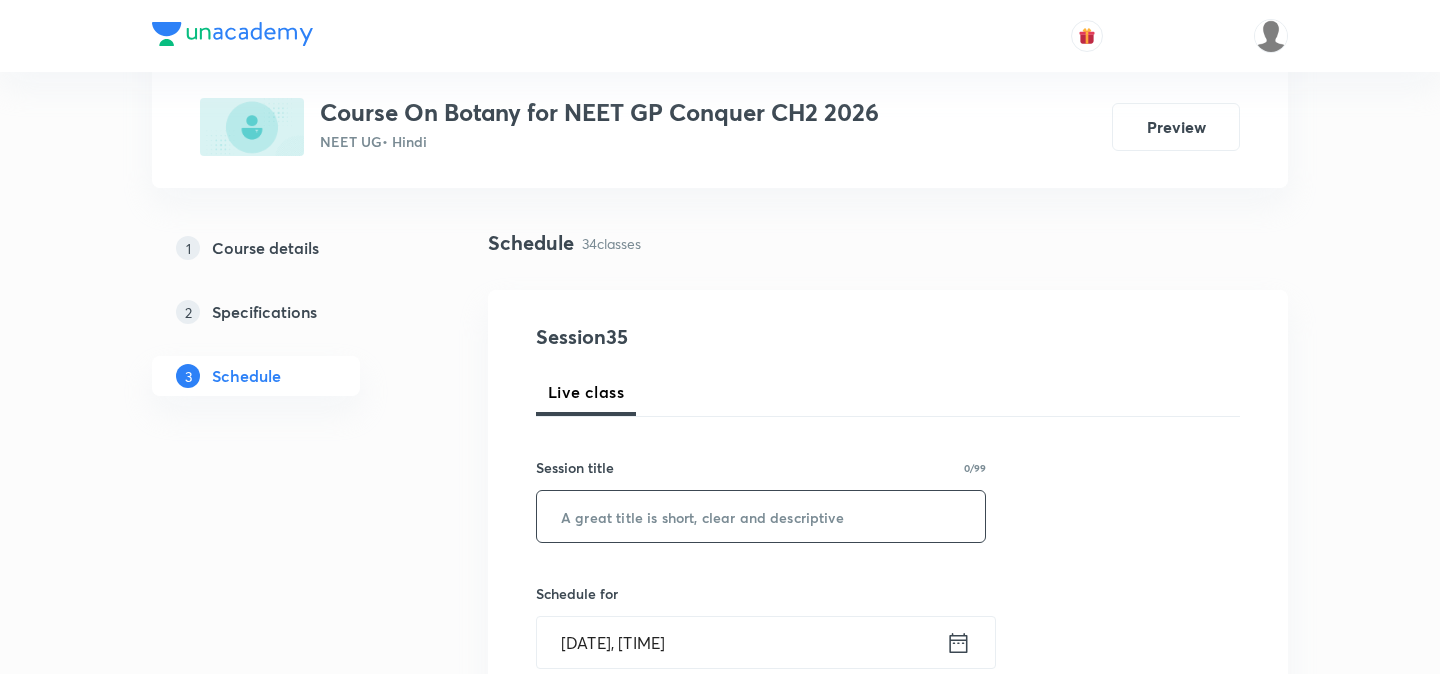 click at bounding box center [761, 516] 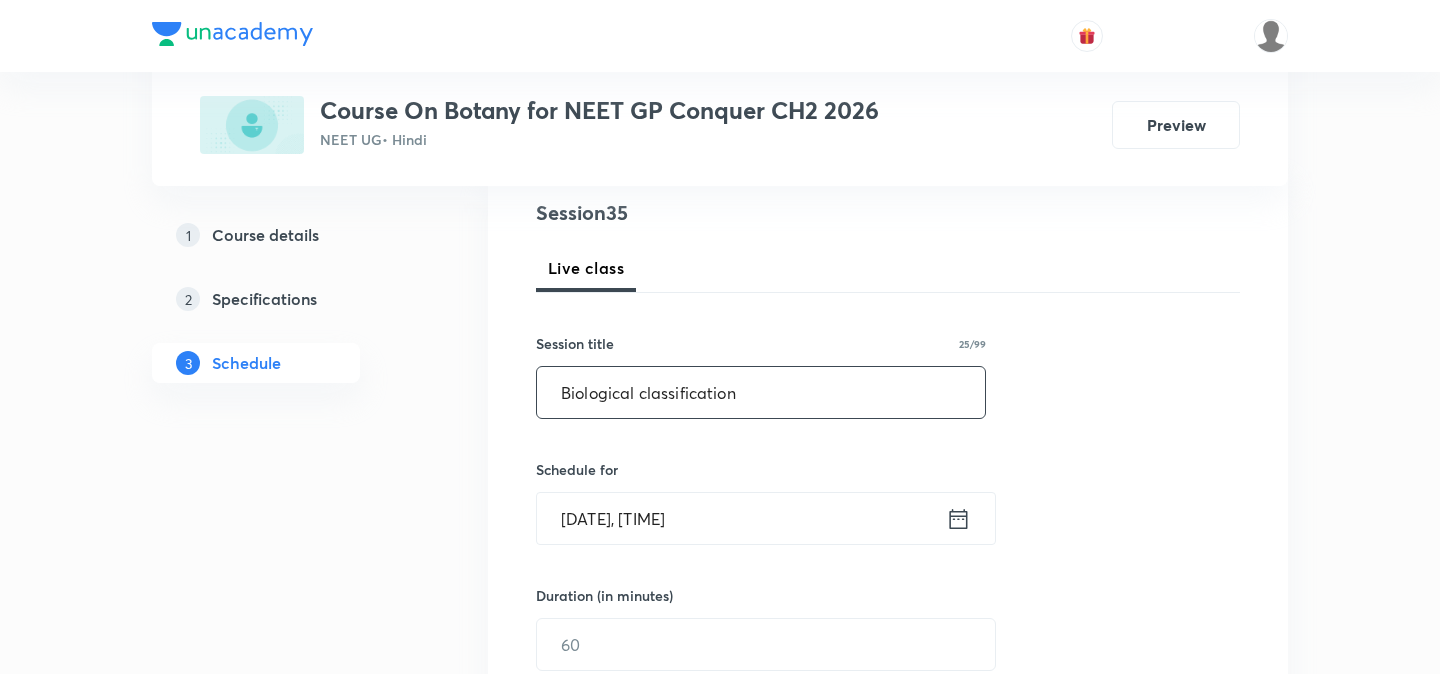 scroll, scrollTop: 236, scrollLeft: 0, axis: vertical 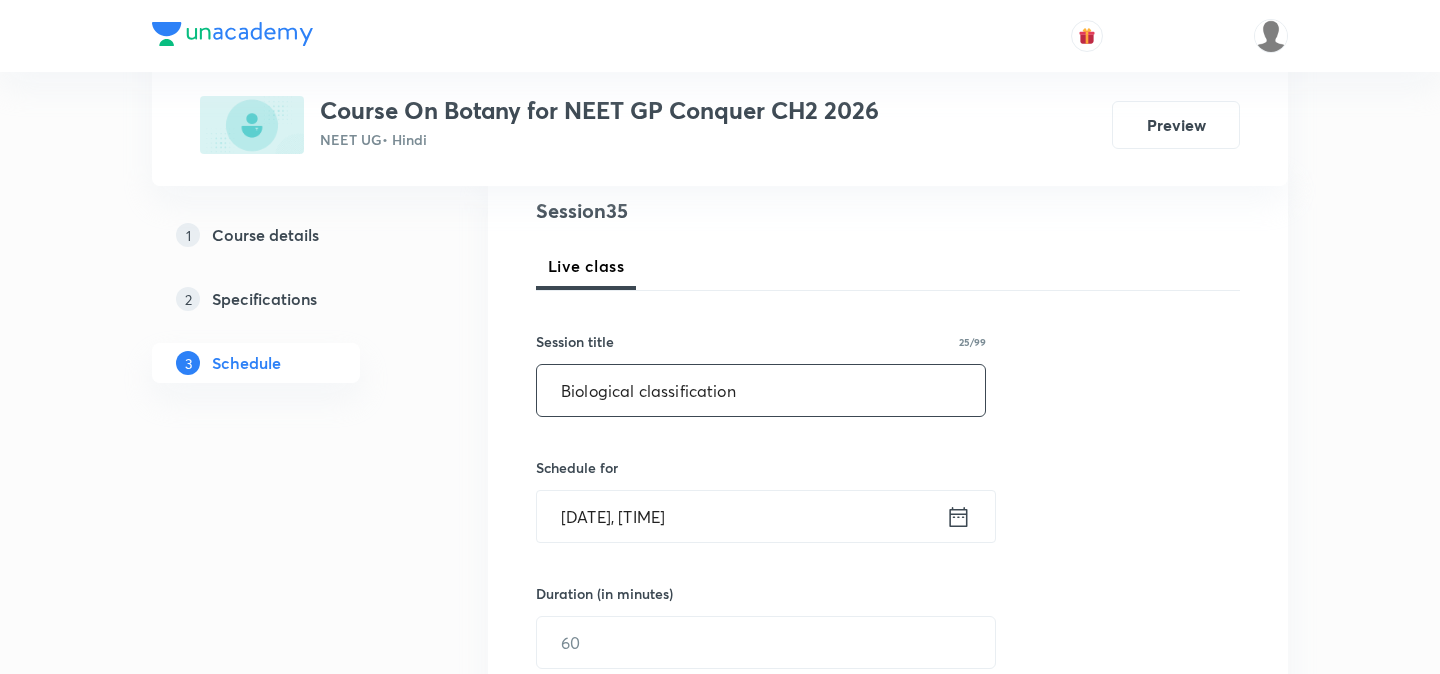 type on "Biological classification" 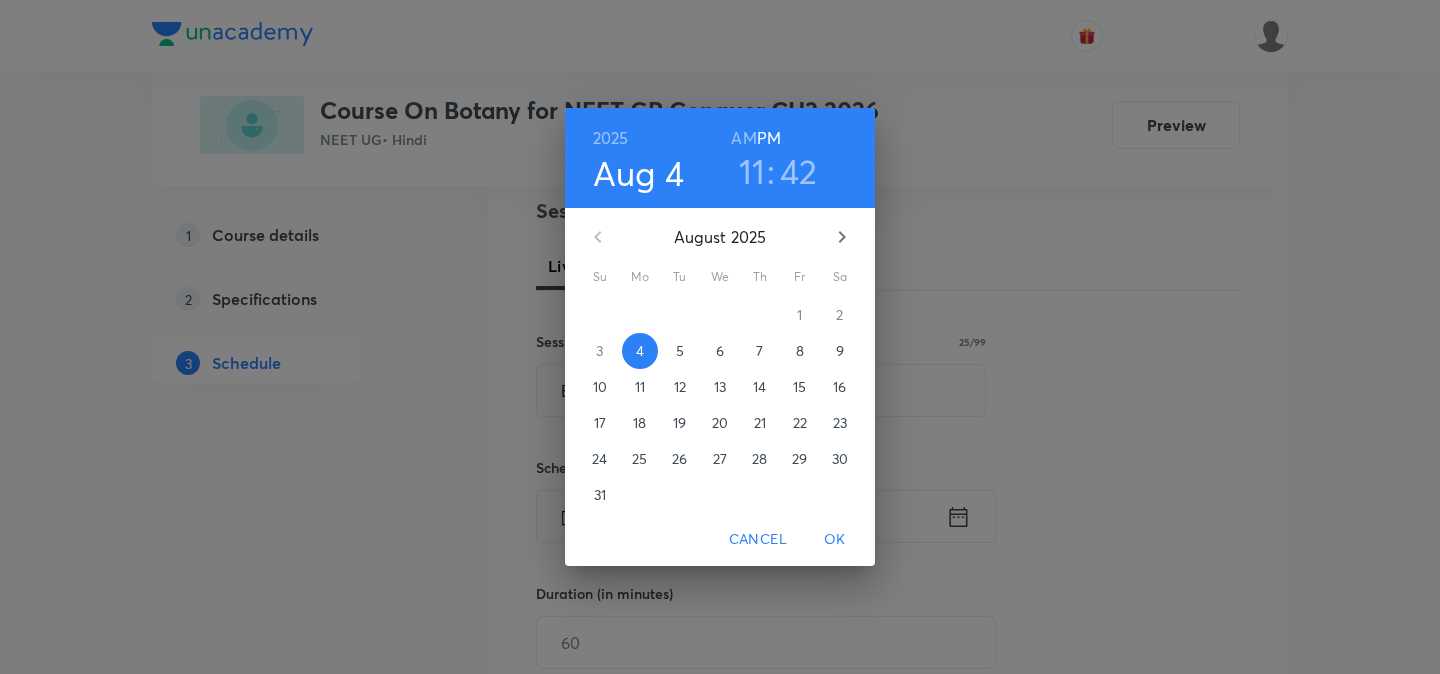 click on "5" at bounding box center [680, 351] 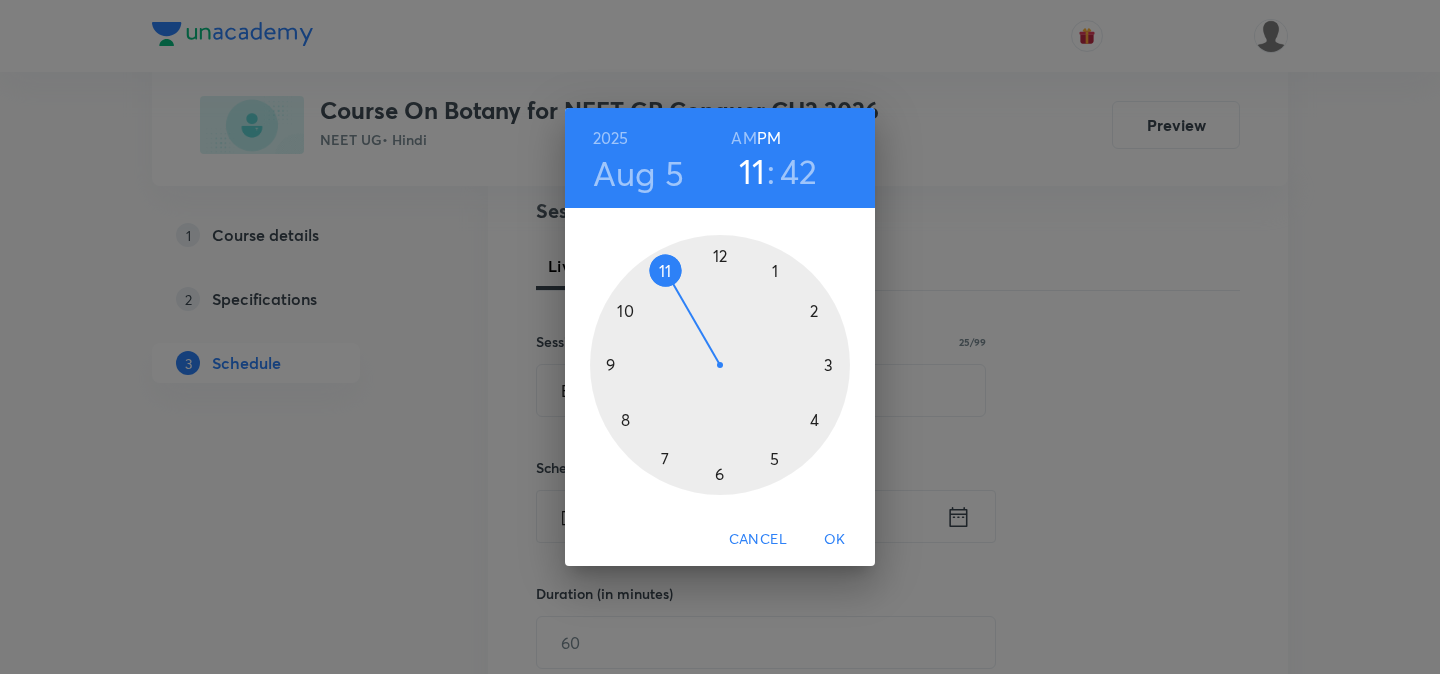 click on "AM" at bounding box center (743, 138) 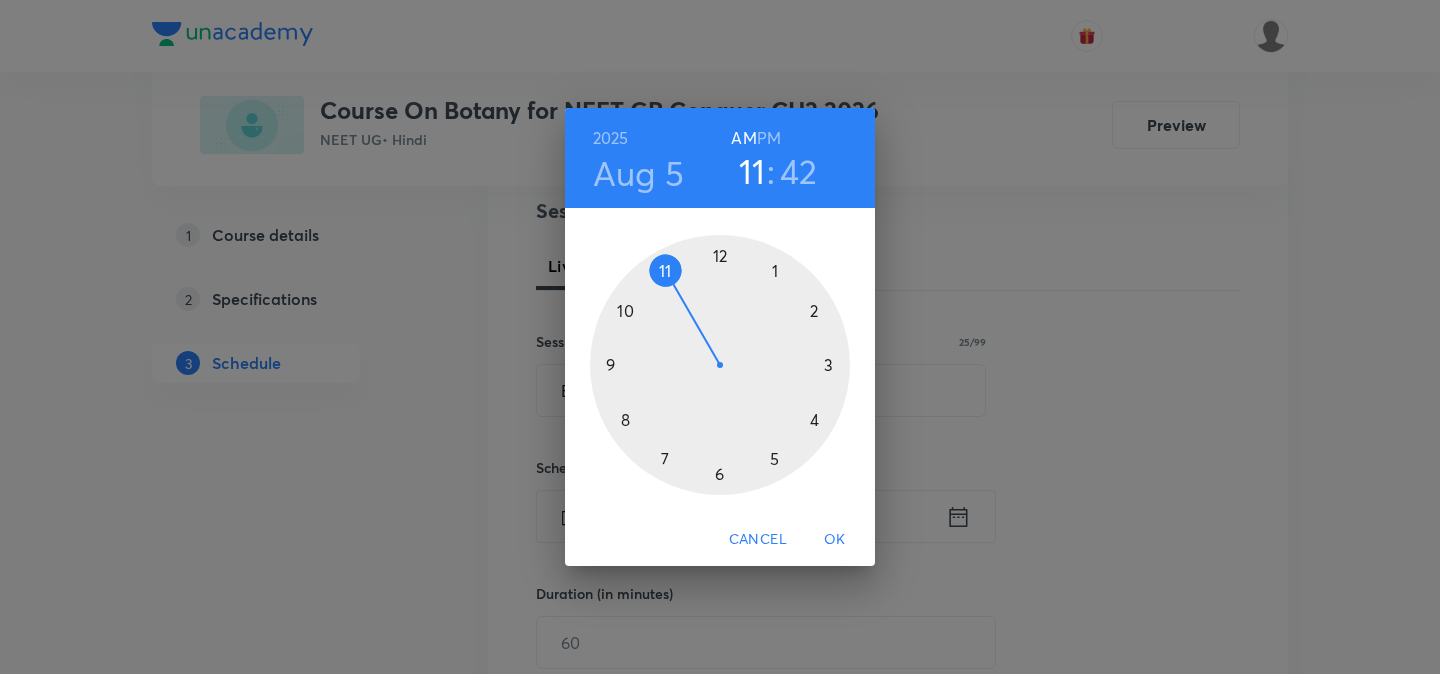 click at bounding box center [720, 365] 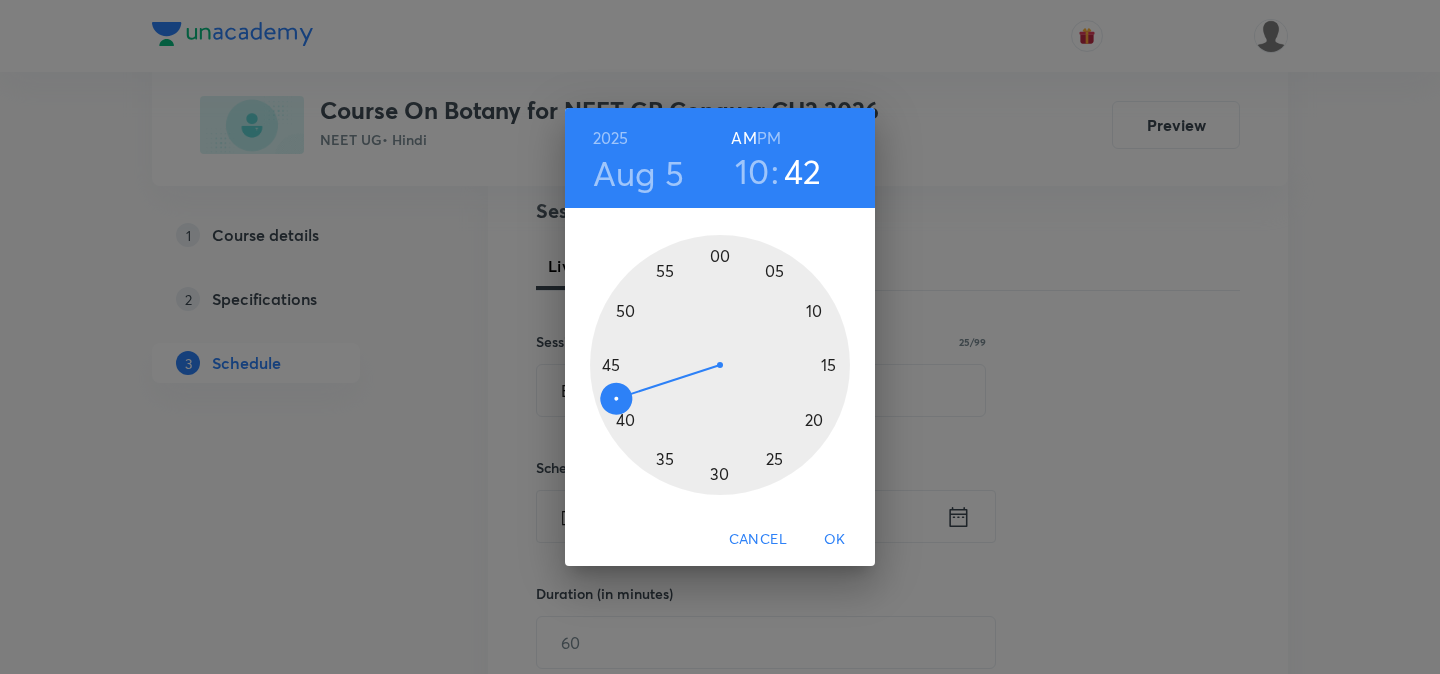 click at bounding box center (720, 365) 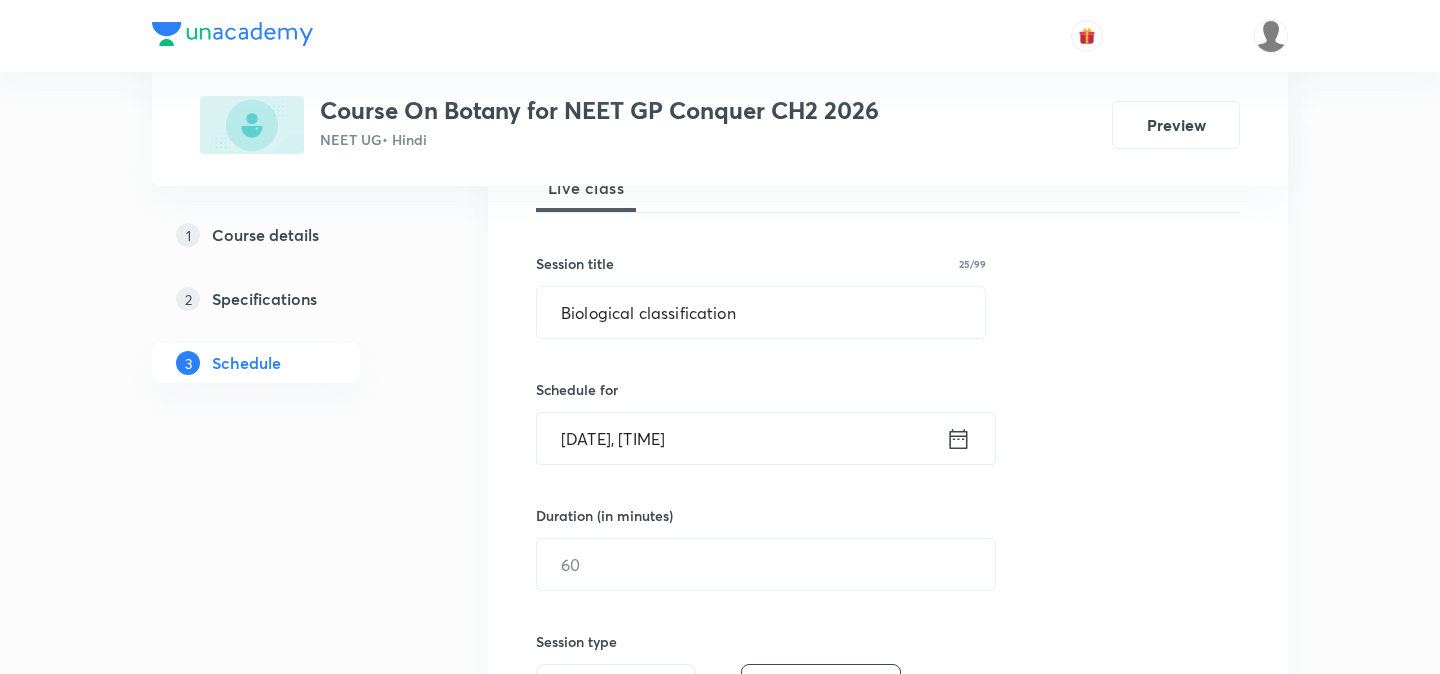 scroll, scrollTop: 328, scrollLeft: 0, axis: vertical 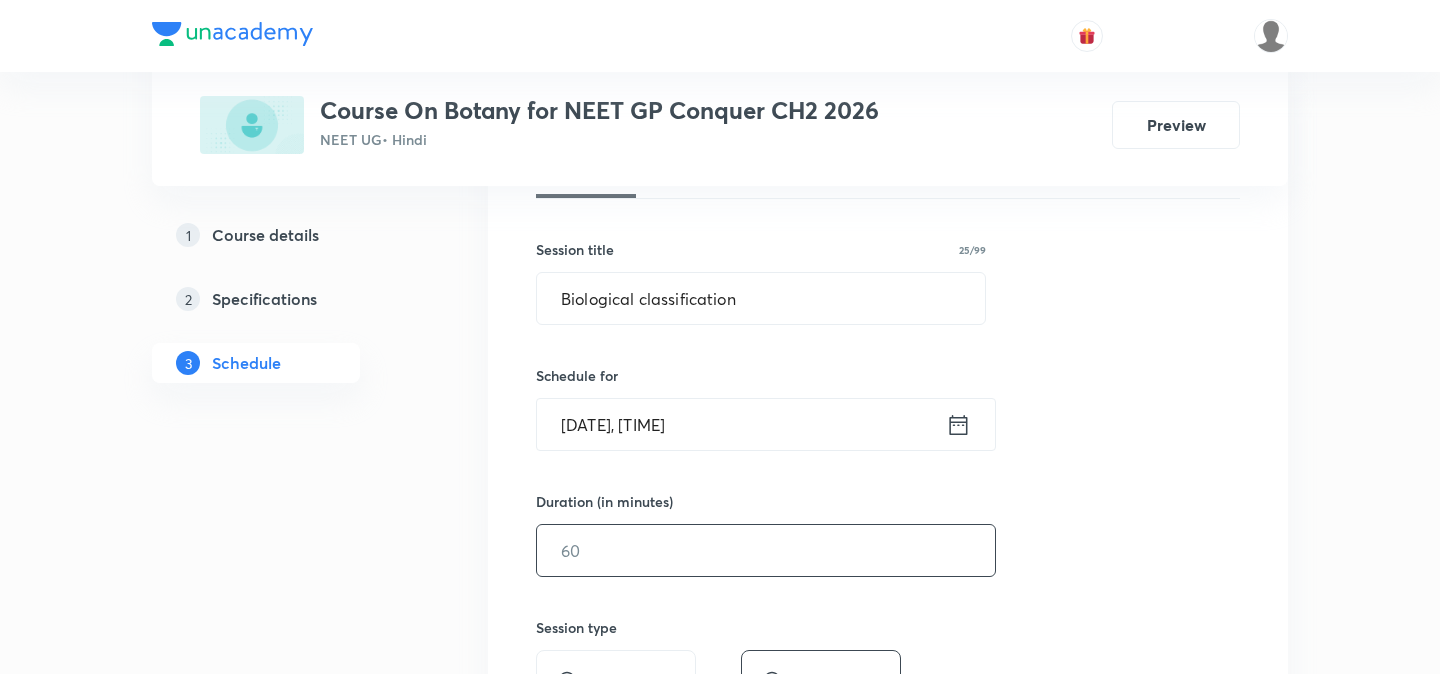 click at bounding box center (766, 550) 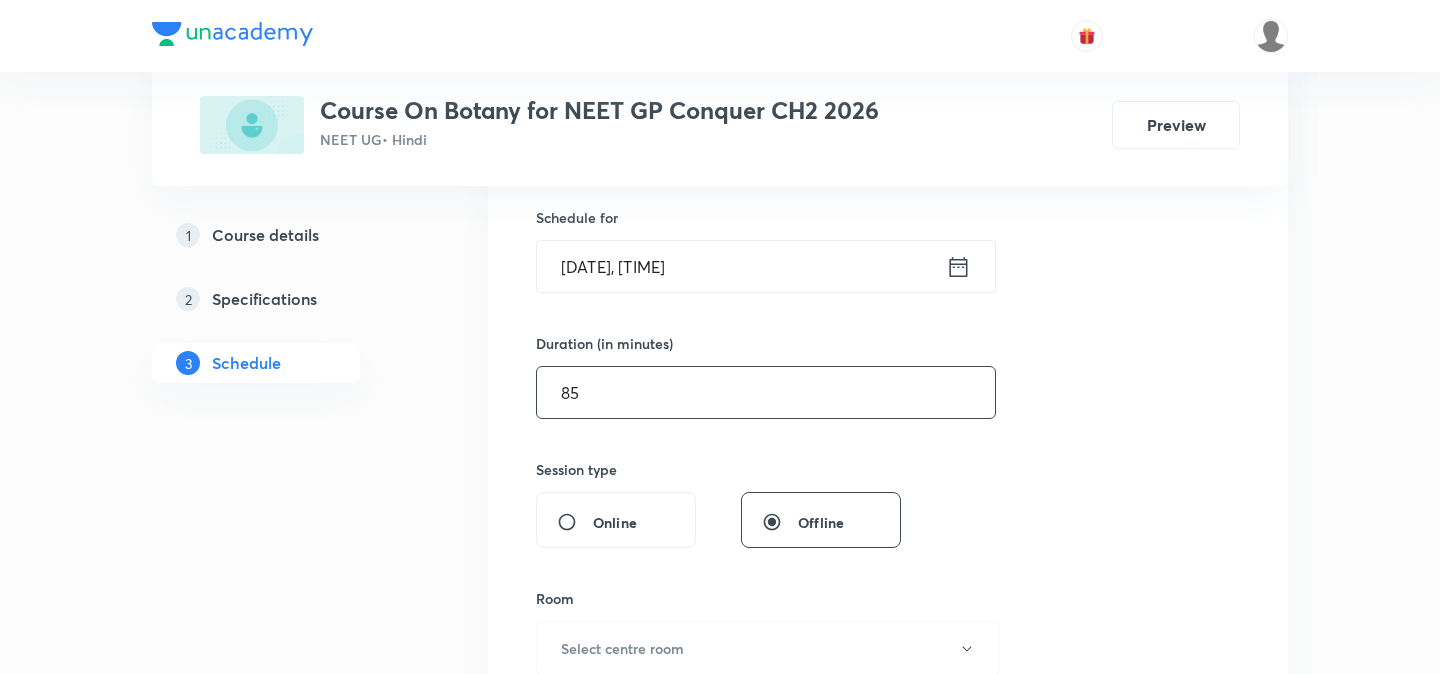 scroll, scrollTop: 513, scrollLeft: 0, axis: vertical 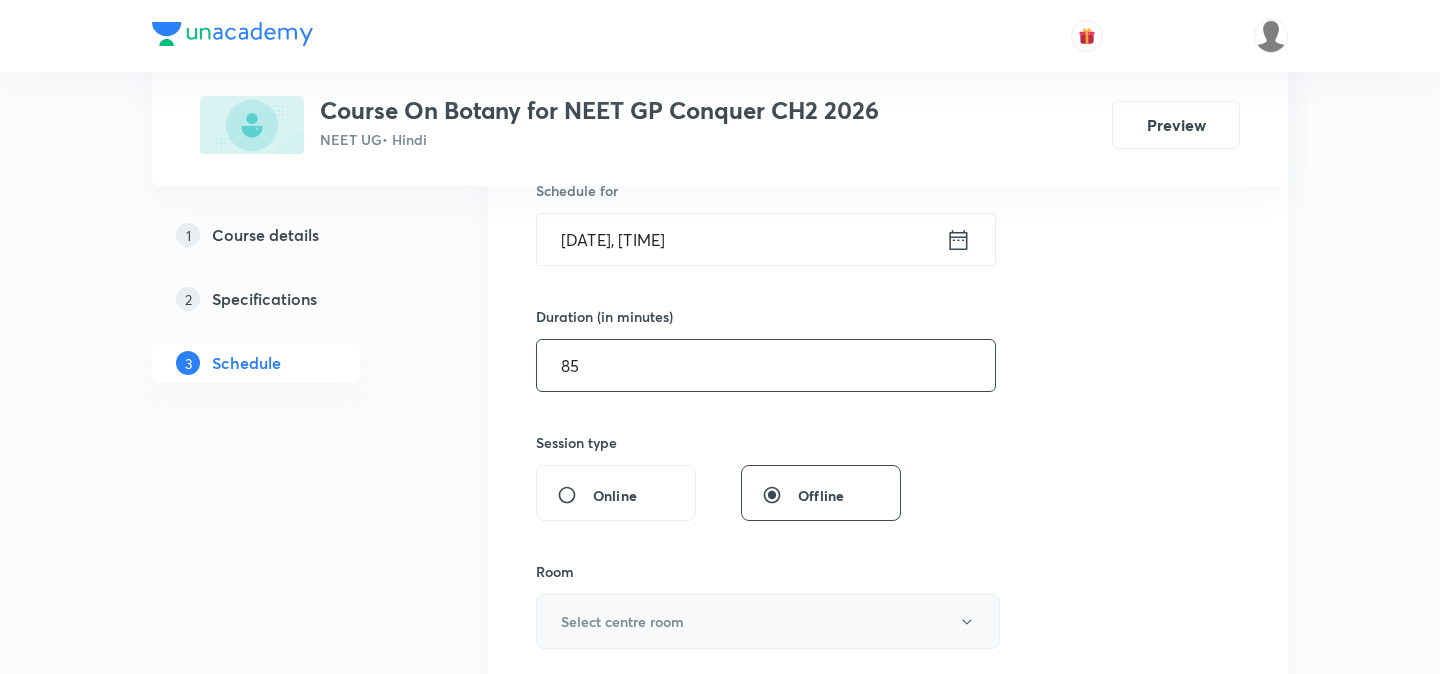 type on "85" 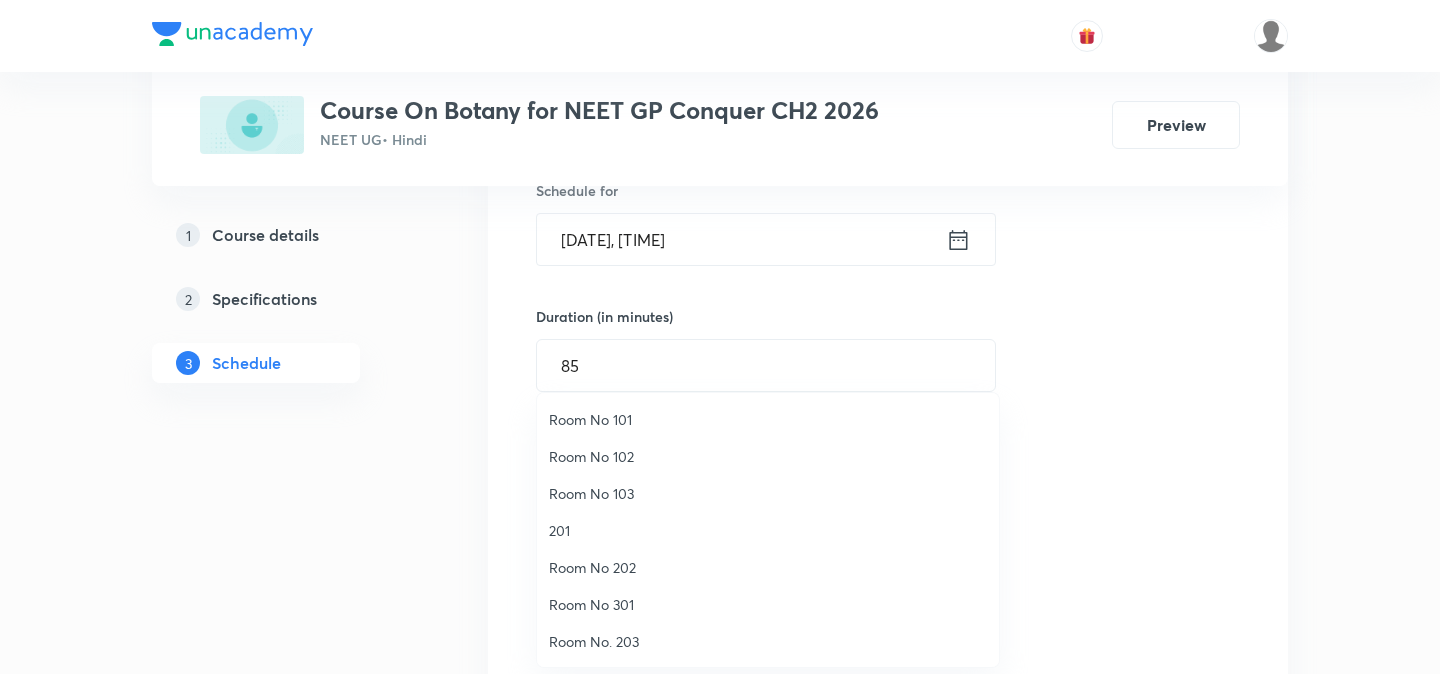 click on "Room No 103" at bounding box center [768, 493] 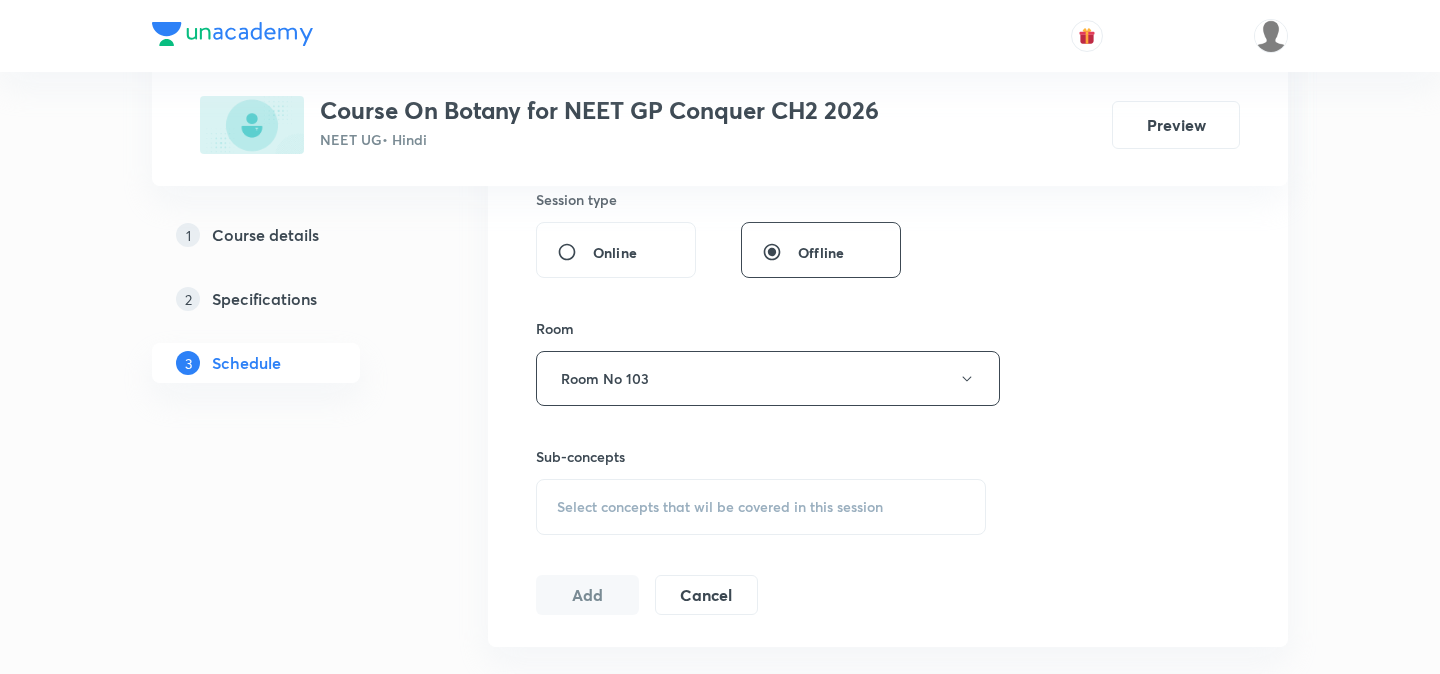 scroll, scrollTop: 757, scrollLeft: 0, axis: vertical 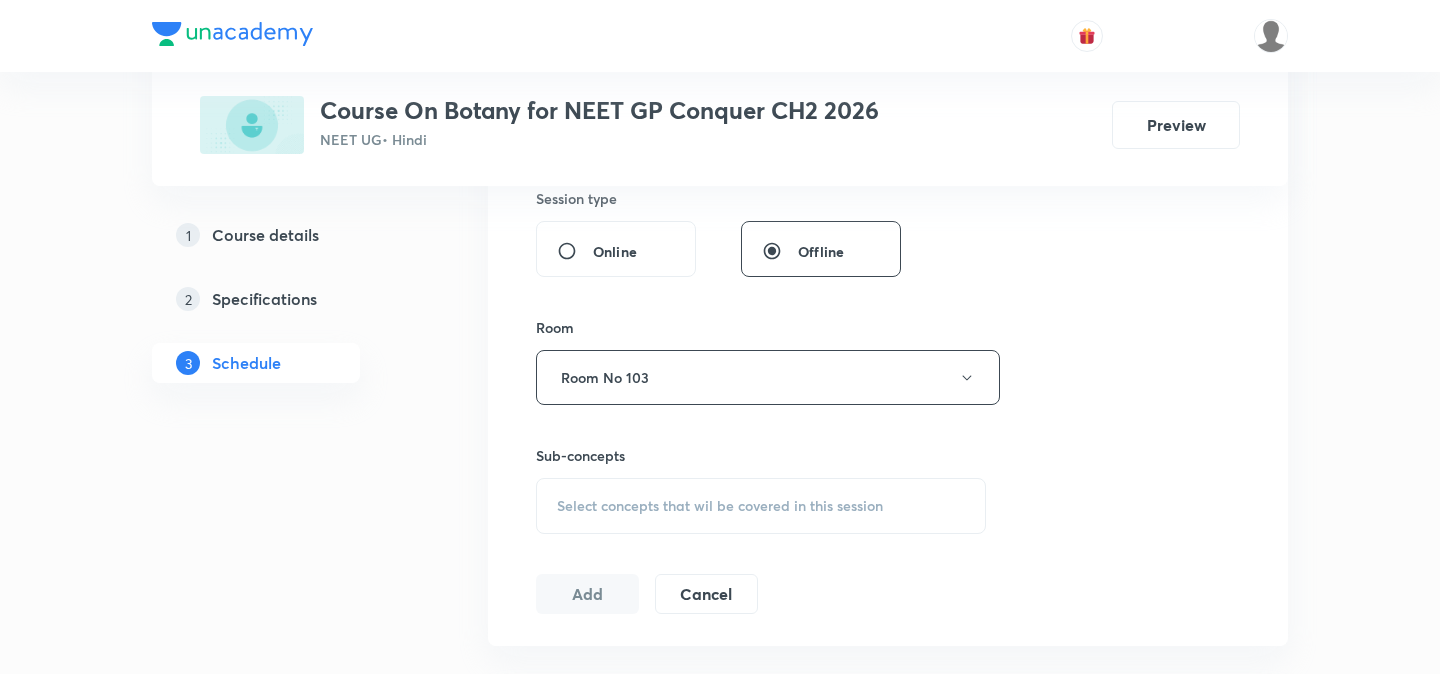click on "Select concepts that wil be covered in this session" at bounding box center (761, 506) 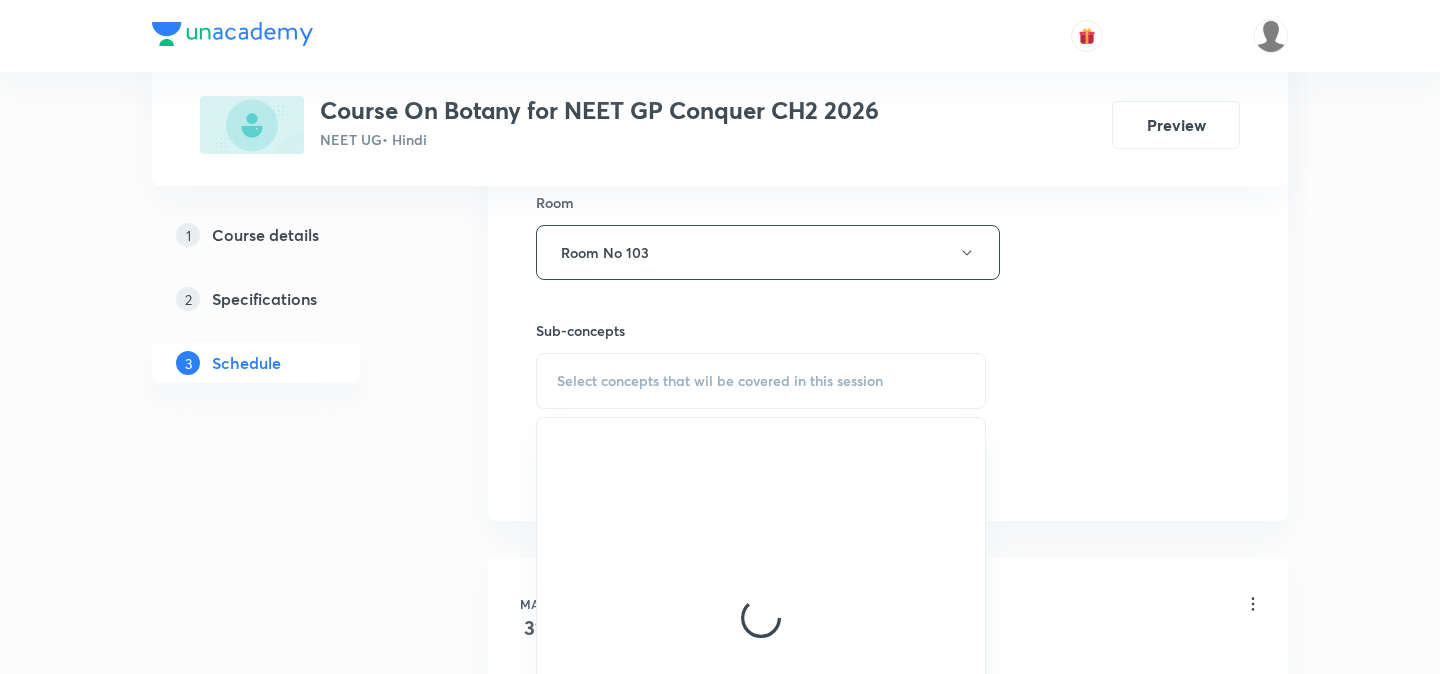 scroll, scrollTop: 884, scrollLeft: 0, axis: vertical 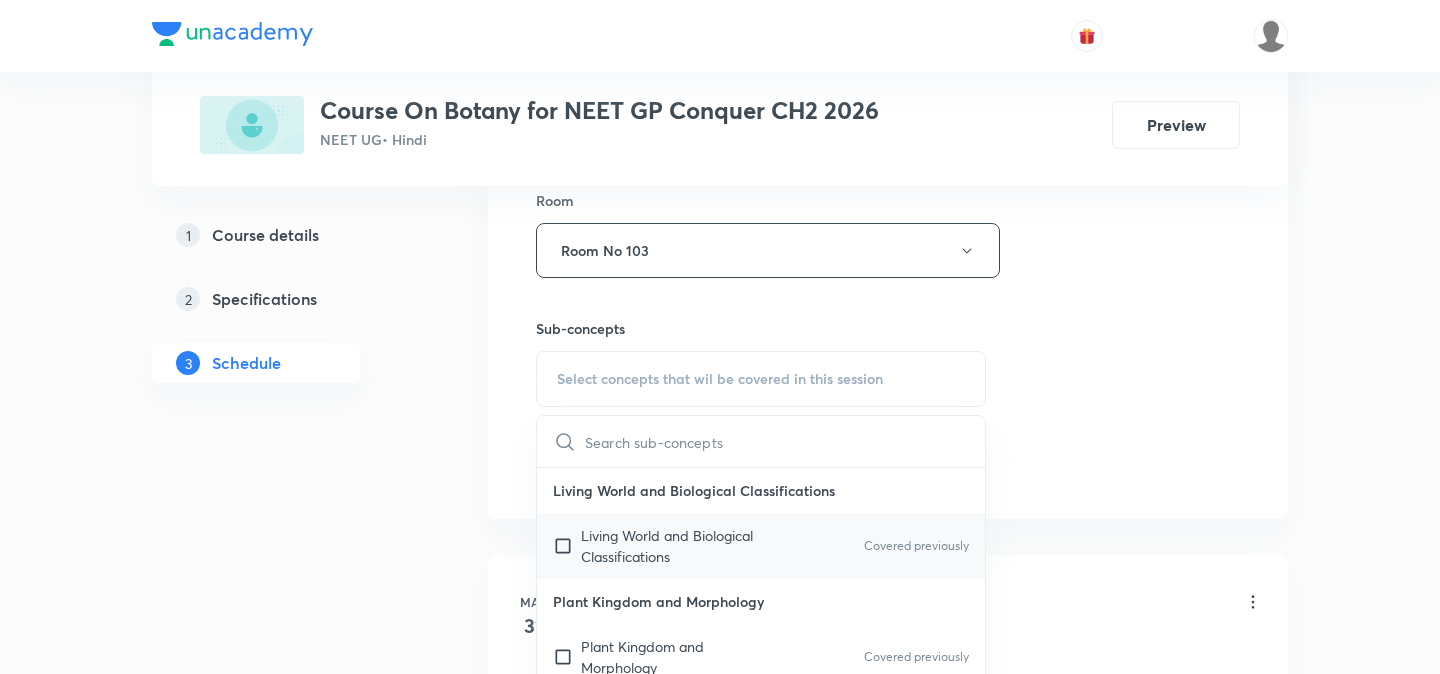 click on "Living World and Biological Classifications" at bounding box center (682, 546) 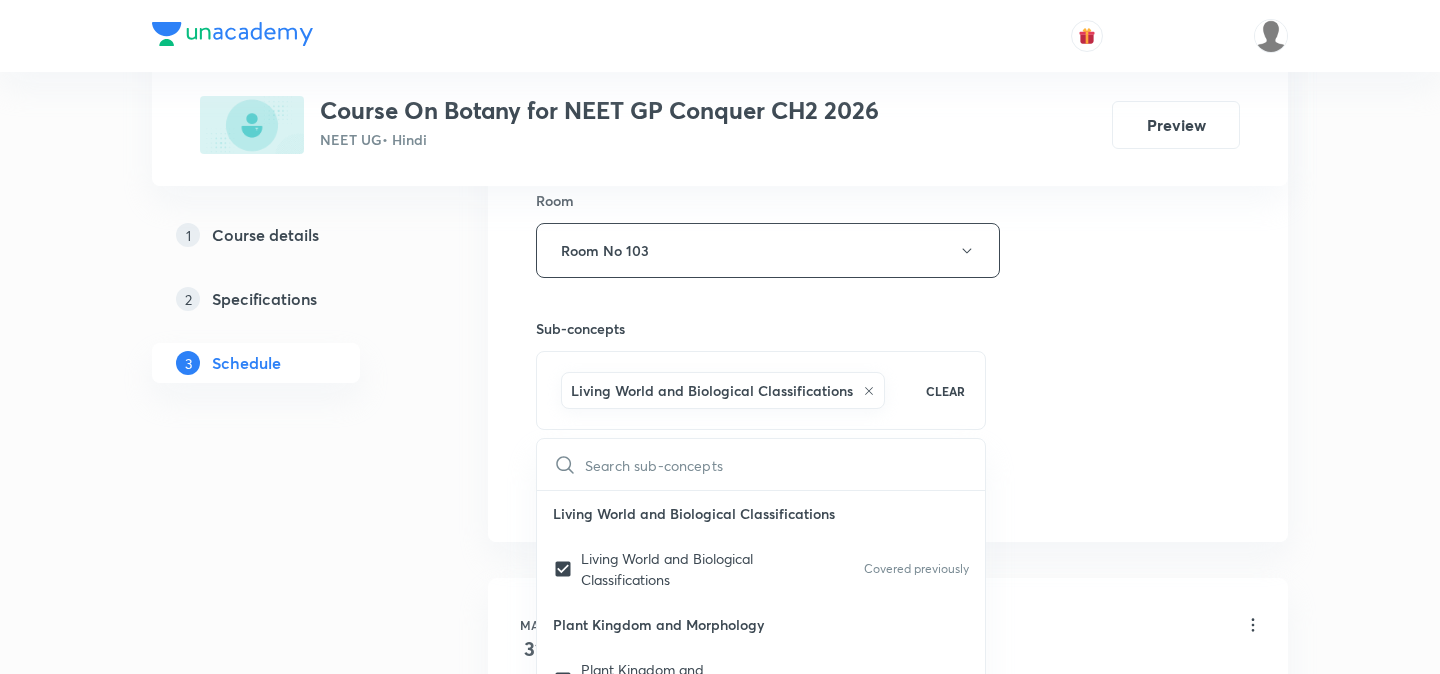 click on "Session  35 Live class Session title 25/99 Biological classification ​ Schedule for Aug 5, 2025, 10:10 AM ​ Duration (in minutes) 85 ​   Session type Online Offline Room Room No 103 Sub-concepts Living World and Biological Classifications  CLEAR ​ Living World and Biological Classifications  Living World and Biological Classifications  Covered previously Plant Kingdom and  Morphology Plant Kingdom and  Morphology Covered previously Principle of Inheritance &  Variation Principle of Inheritance &  Variation Molecular Basis of Inheritance, Molecular Basis of Inheritance Anatomy of Flowering Plants, Photosynthesis, Anatomy of Flowering Plants, Photosynthesis, Respiration, Plant Growth & Development Respiration, Plant Growth & Development Biological Classification, Plant Kingdom, Morphology of Flowering Plants Biological Classification, Plant Kingdom, Morphology of Flowering Plants Organism & Populations,Ecosystem, Biodiversity & Conservation Organism & Populations, Ecosystem, Biodiversity & Conservation" at bounding box center (888, 29) 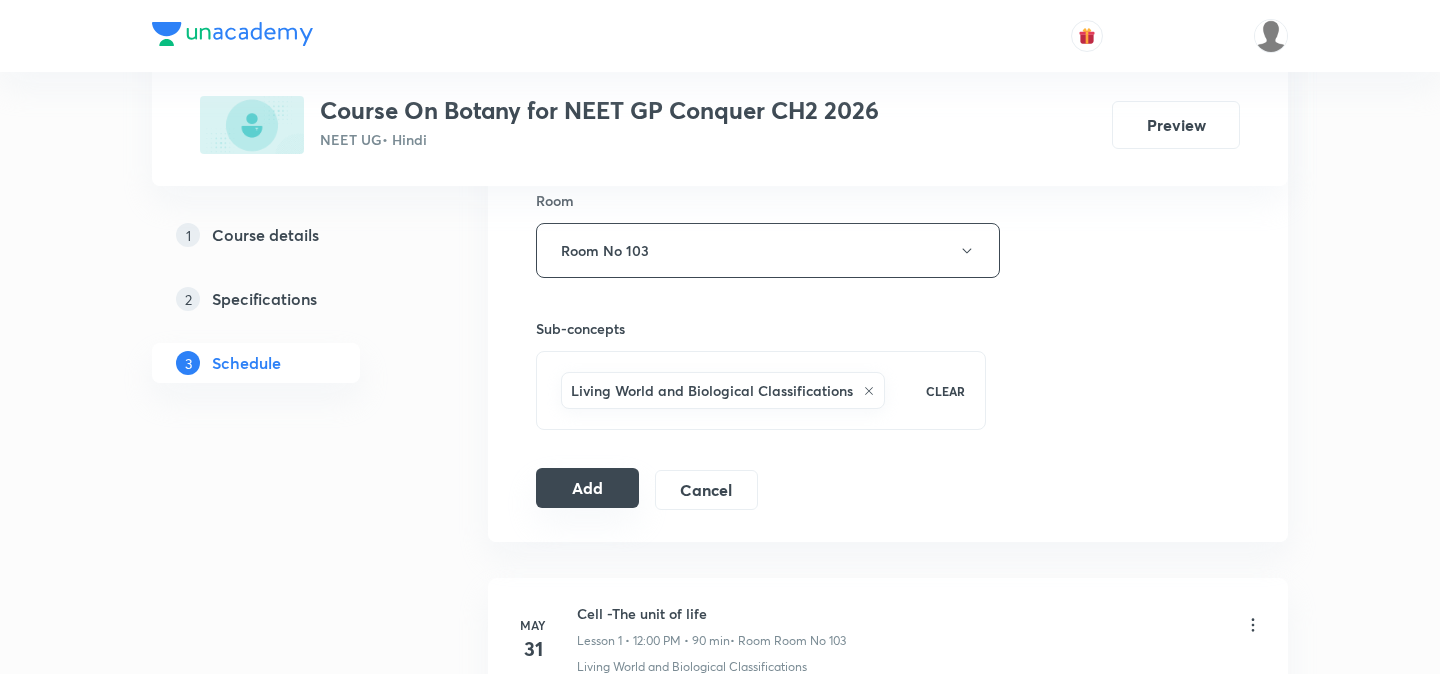 click on "Add" at bounding box center (587, 488) 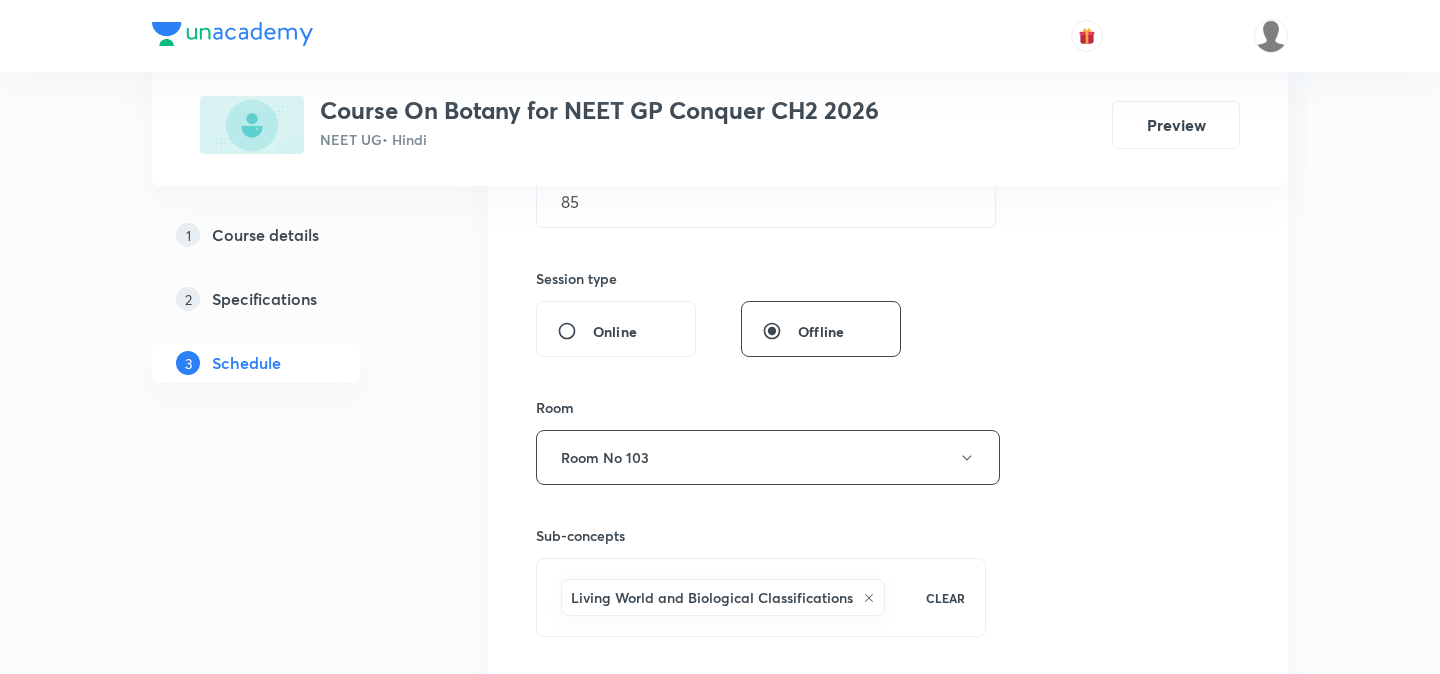 scroll, scrollTop: 769, scrollLeft: 0, axis: vertical 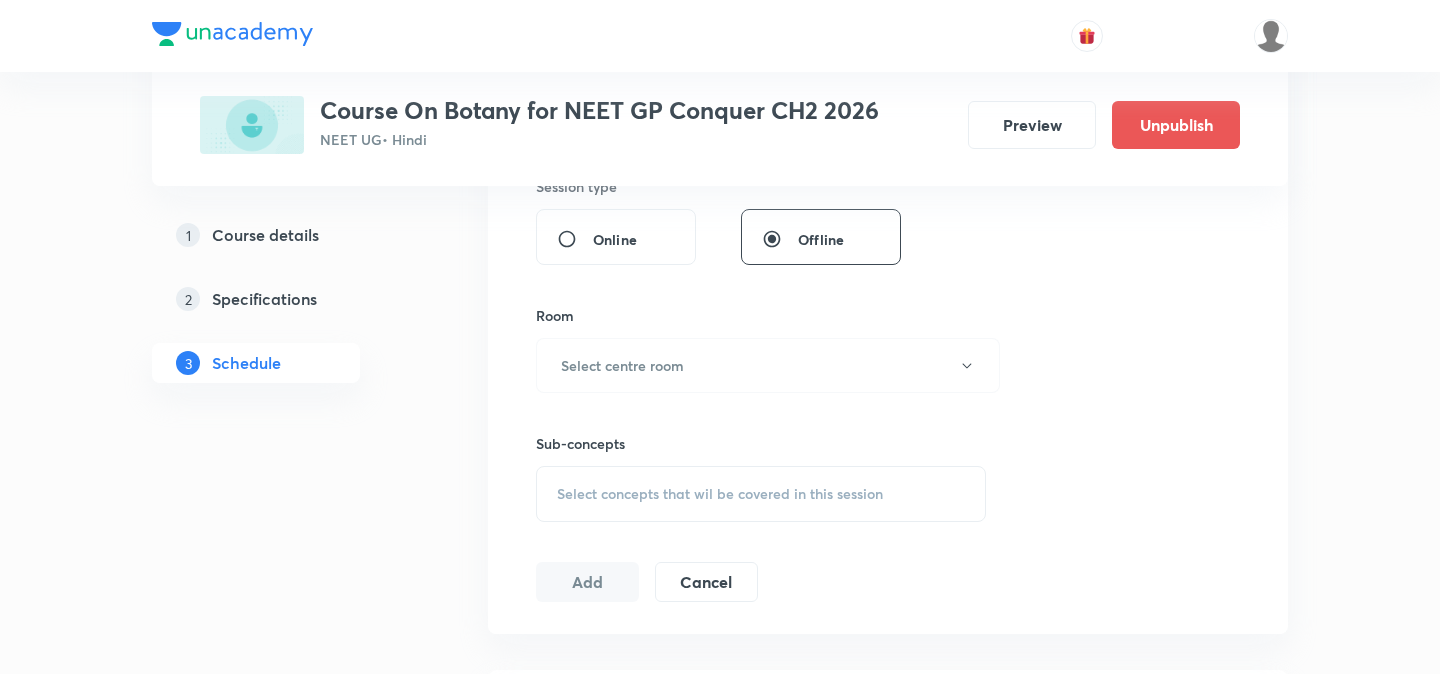click on "Session  36 Live class Session title 0/99 ​ Schedule for Aug 4, 2025, 11:46 PM ​ Duration (in minutes) ​   Session type Online Offline Room Select centre room Sub-concepts Select concepts that wil be covered in this session Add Cancel" at bounding box center (888, 132) 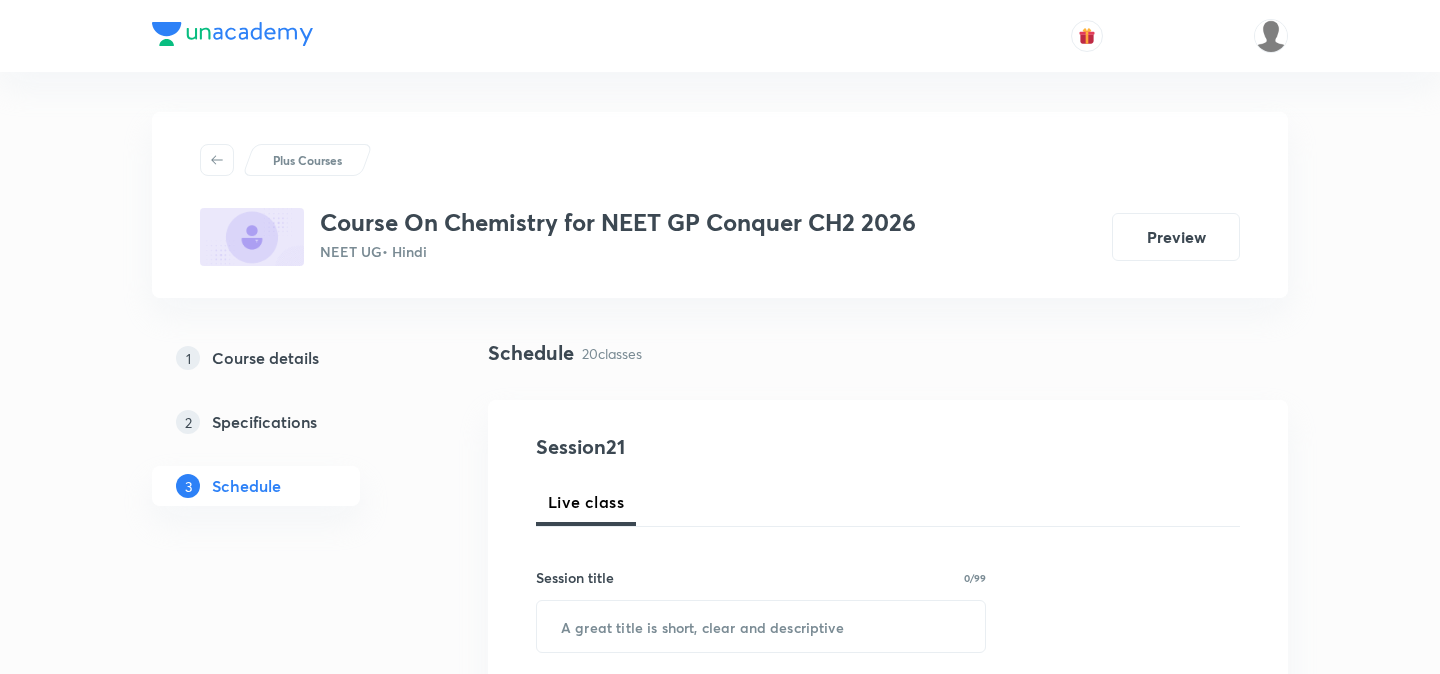 scroll, scrollTop: 0, scrollLeft: 0, axis: both 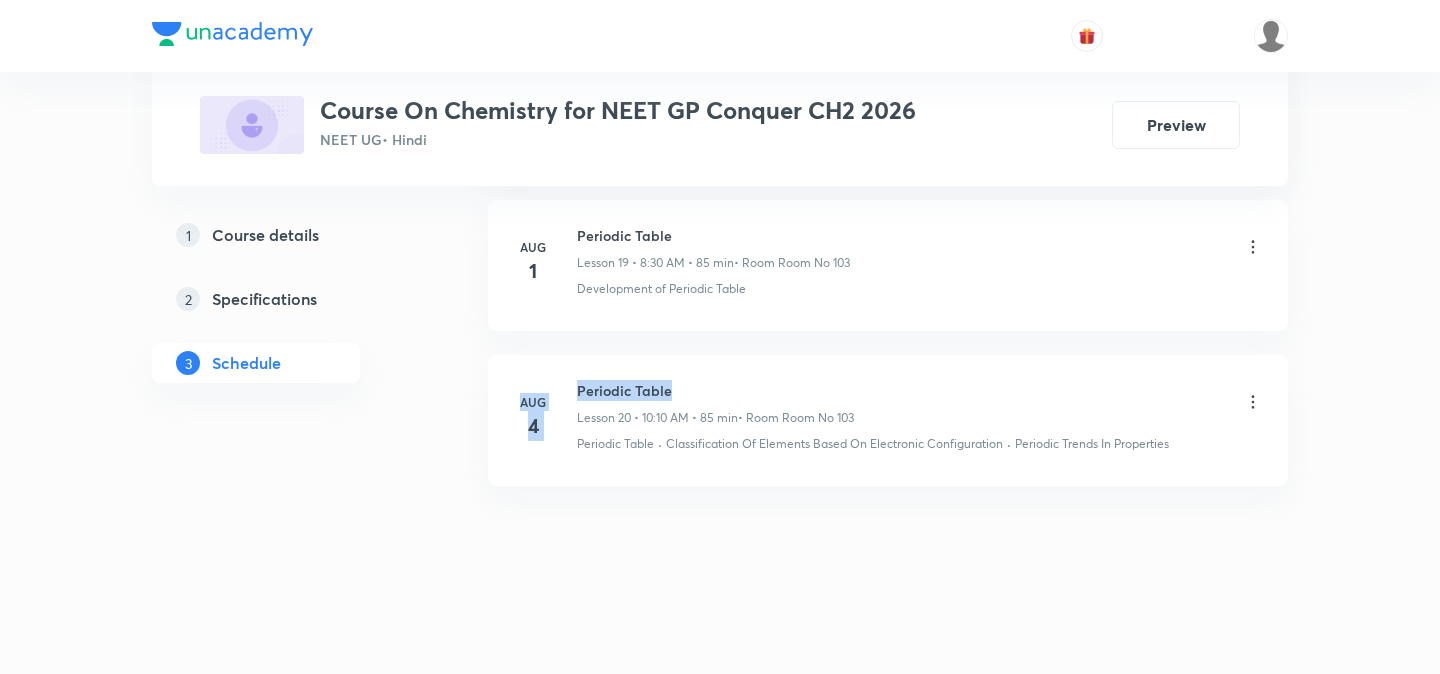 drag, startPoint x: 680, startPoint y: 392, endPoint x: 516, endPoint y: 392, distance: 164 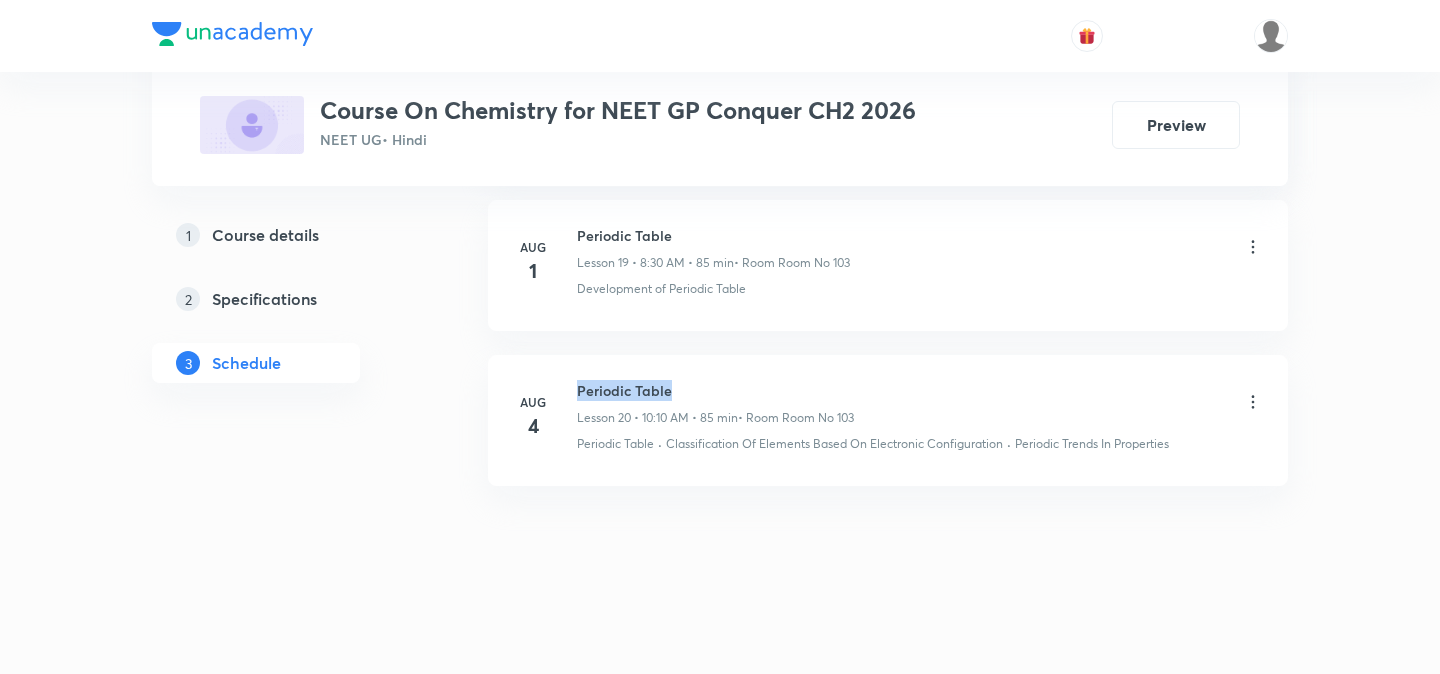drag, startPoint x: 578, startPoint y: 389, endPoint x: 695, endPoint y: 388, distance: 117.00427 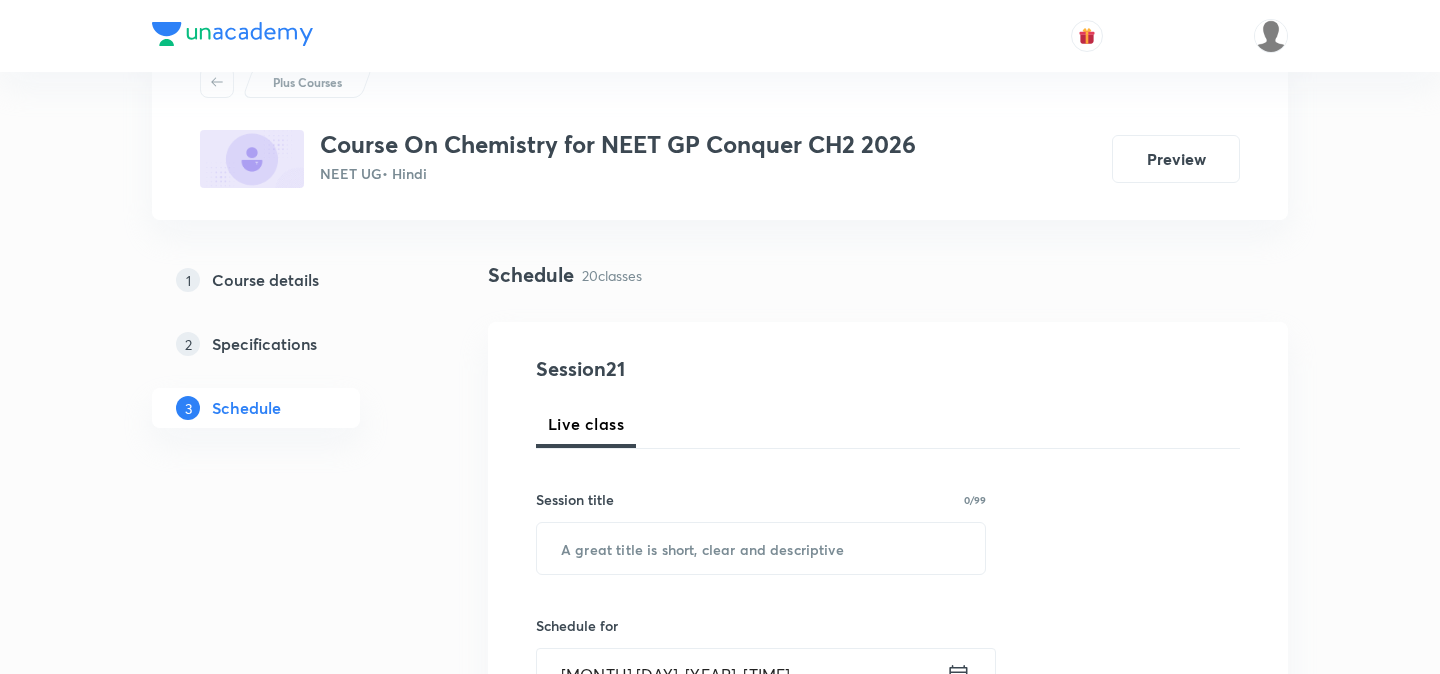 scroll, scrollTop: 83, scrollLeft: 0, axis: vertical 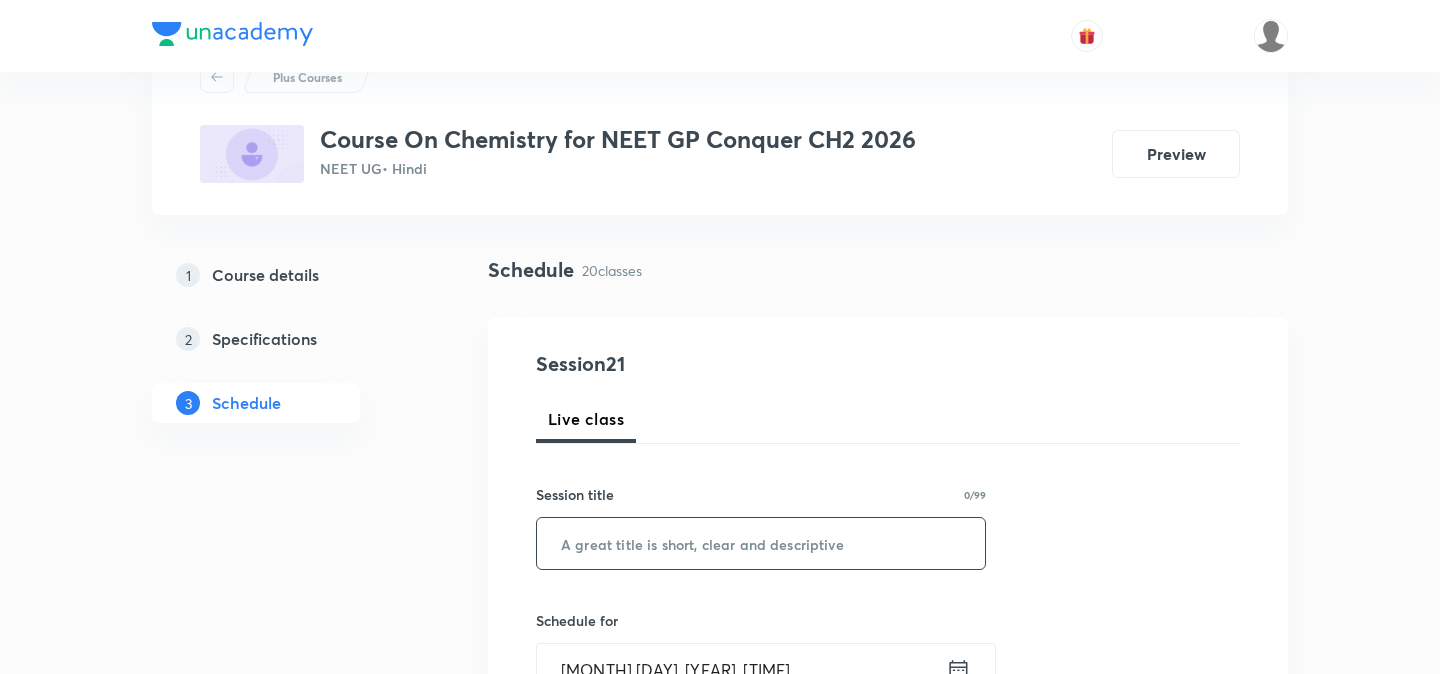 click at bounding box center (761, 543) 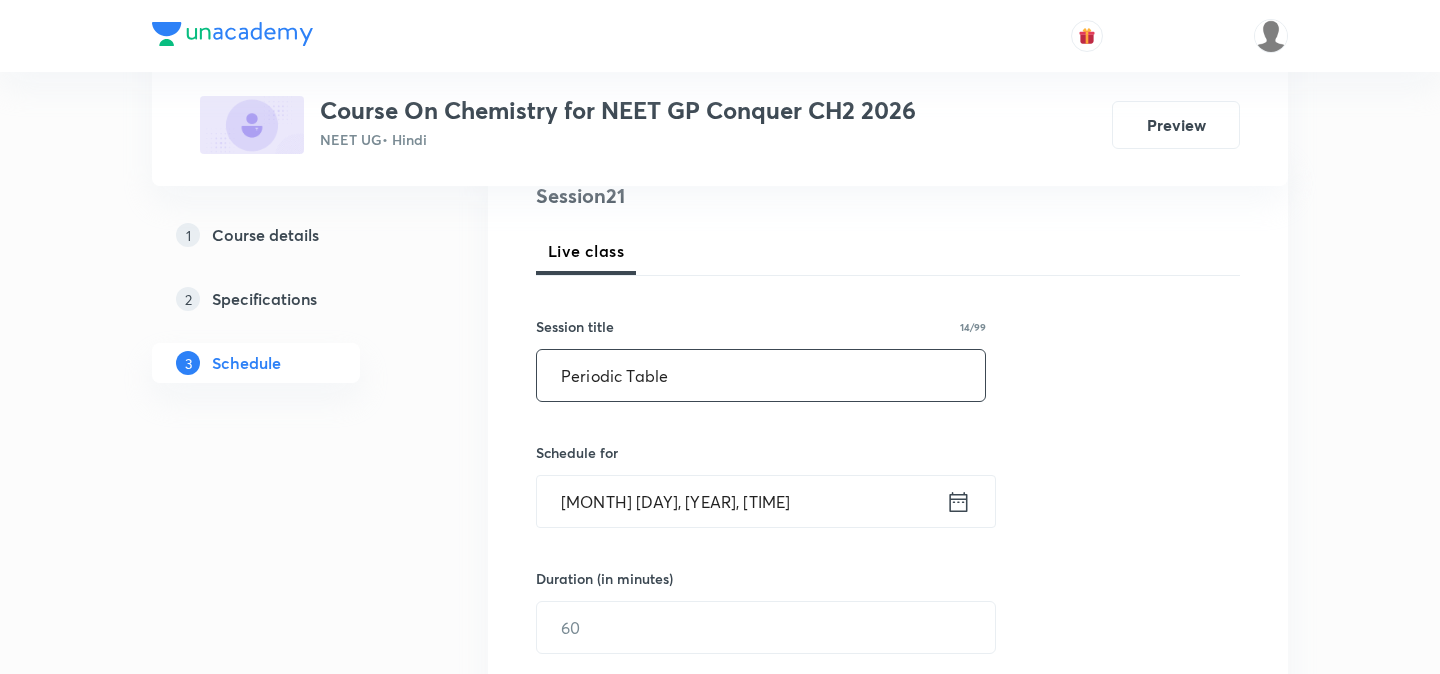 scroll, scrollTop: 252, scrollLeft: 0, axis: vertical 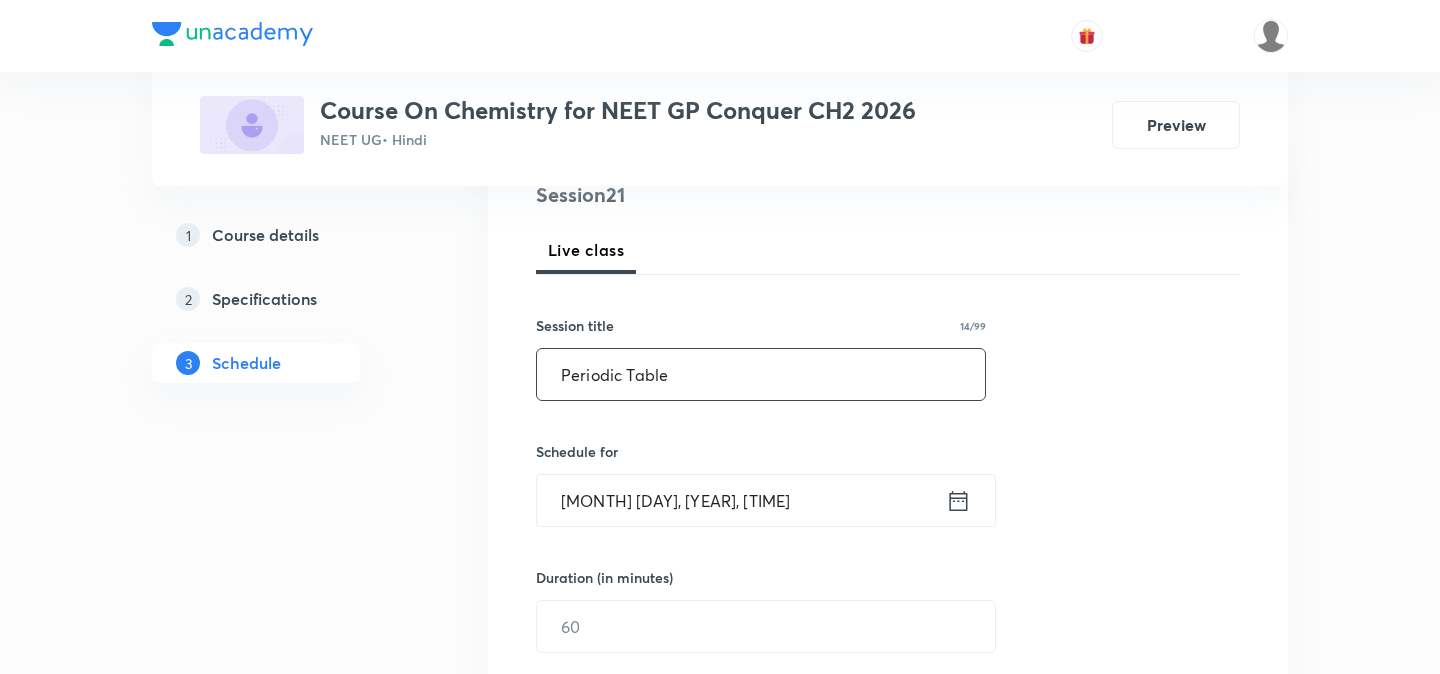 type on "Periodic Table" 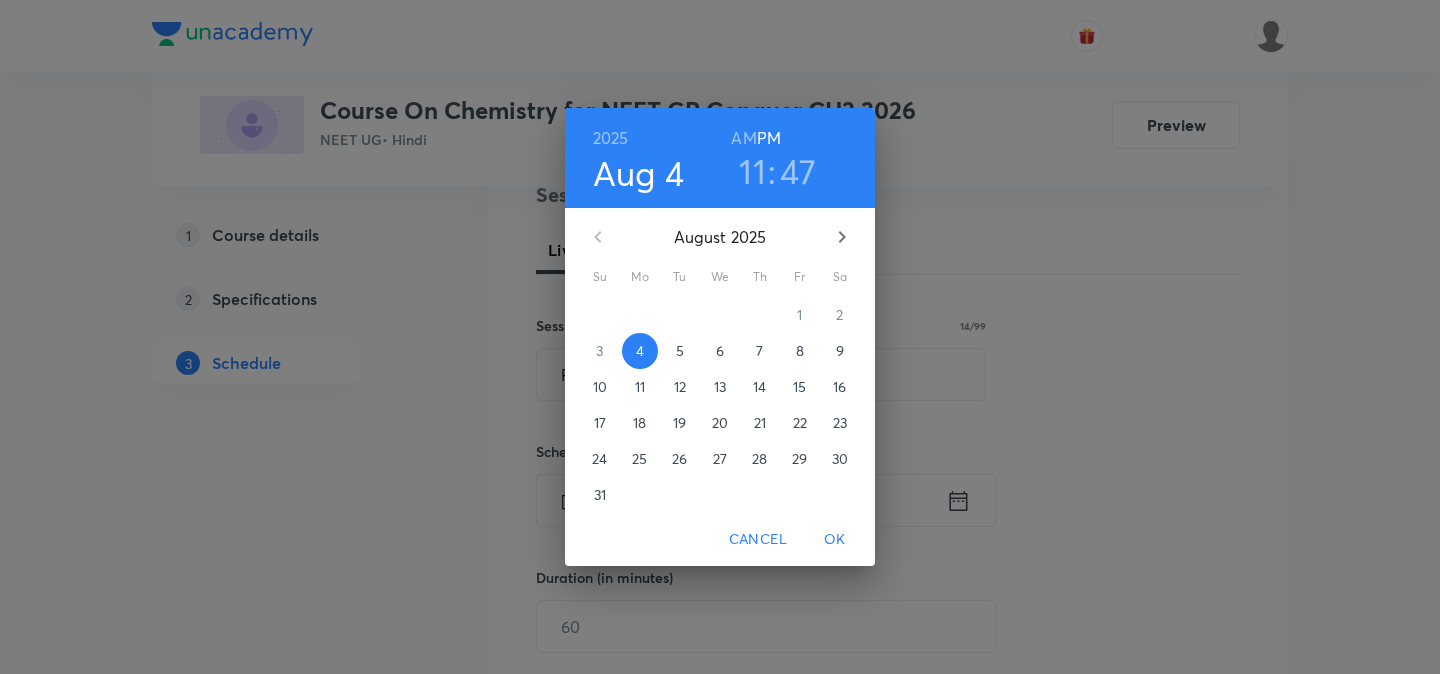 click on "5" at bounding box center [680, 351] 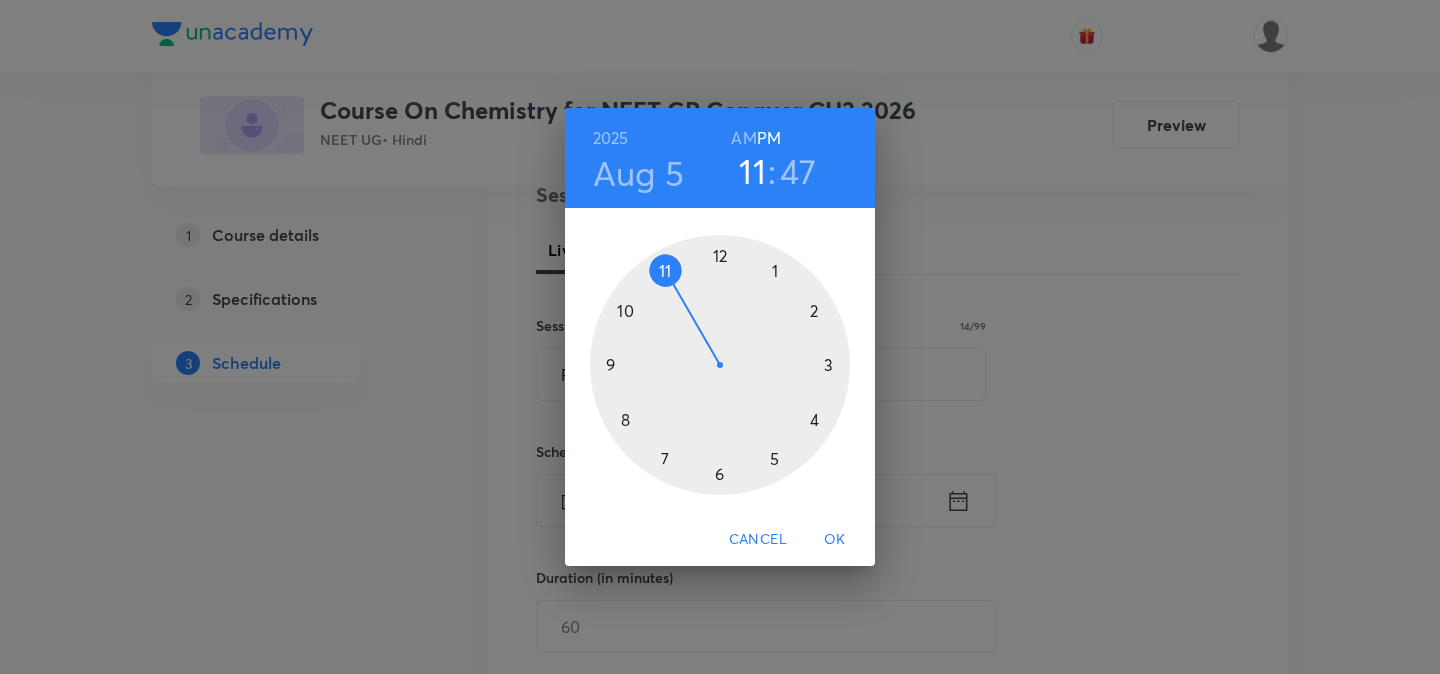 click on "AM" at bounding box center (743, 138) 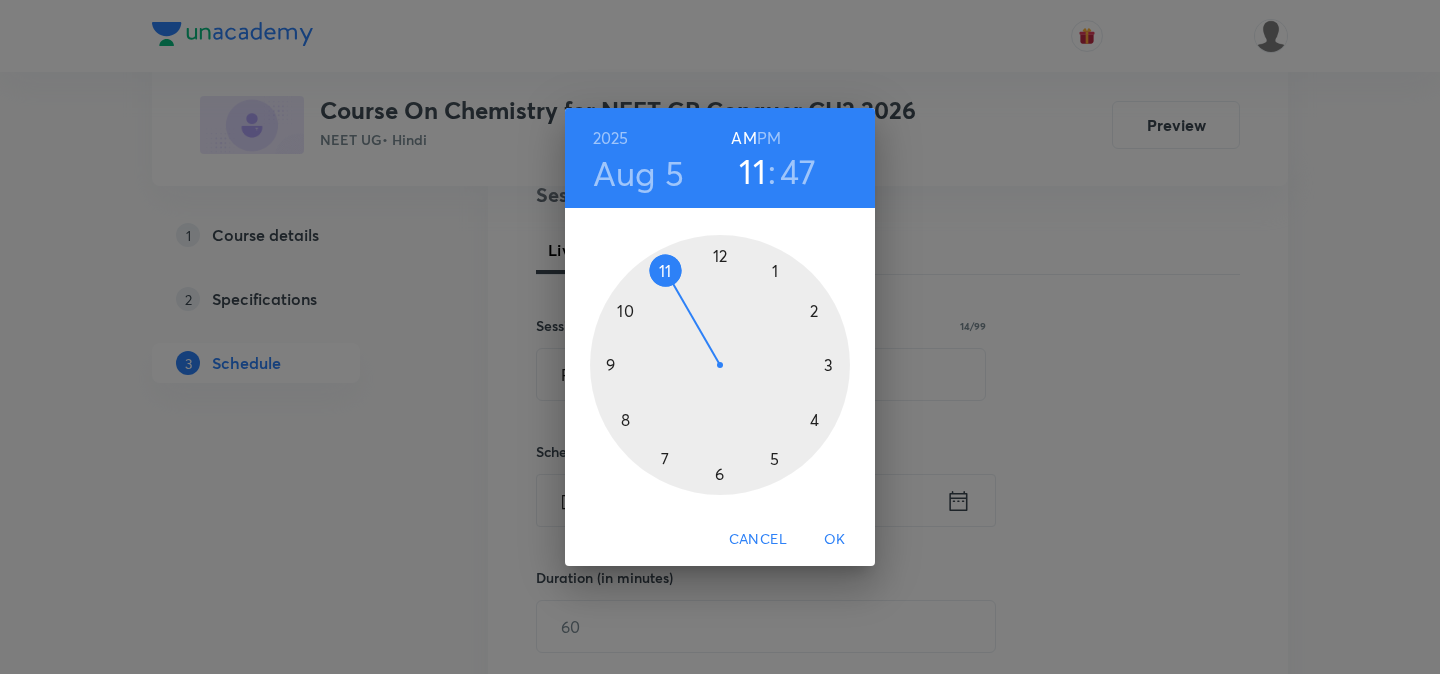 click at bounding box center [720, 365] 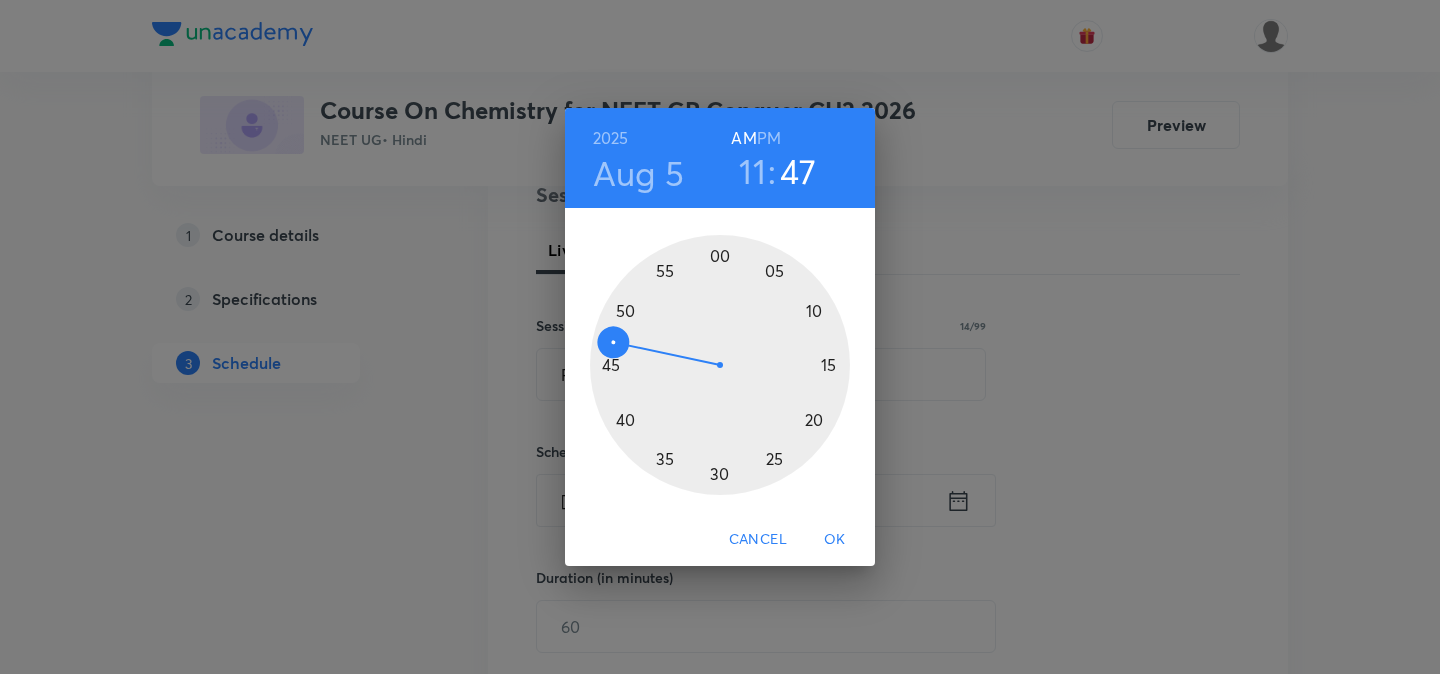 click at bounding box center (720, 365) 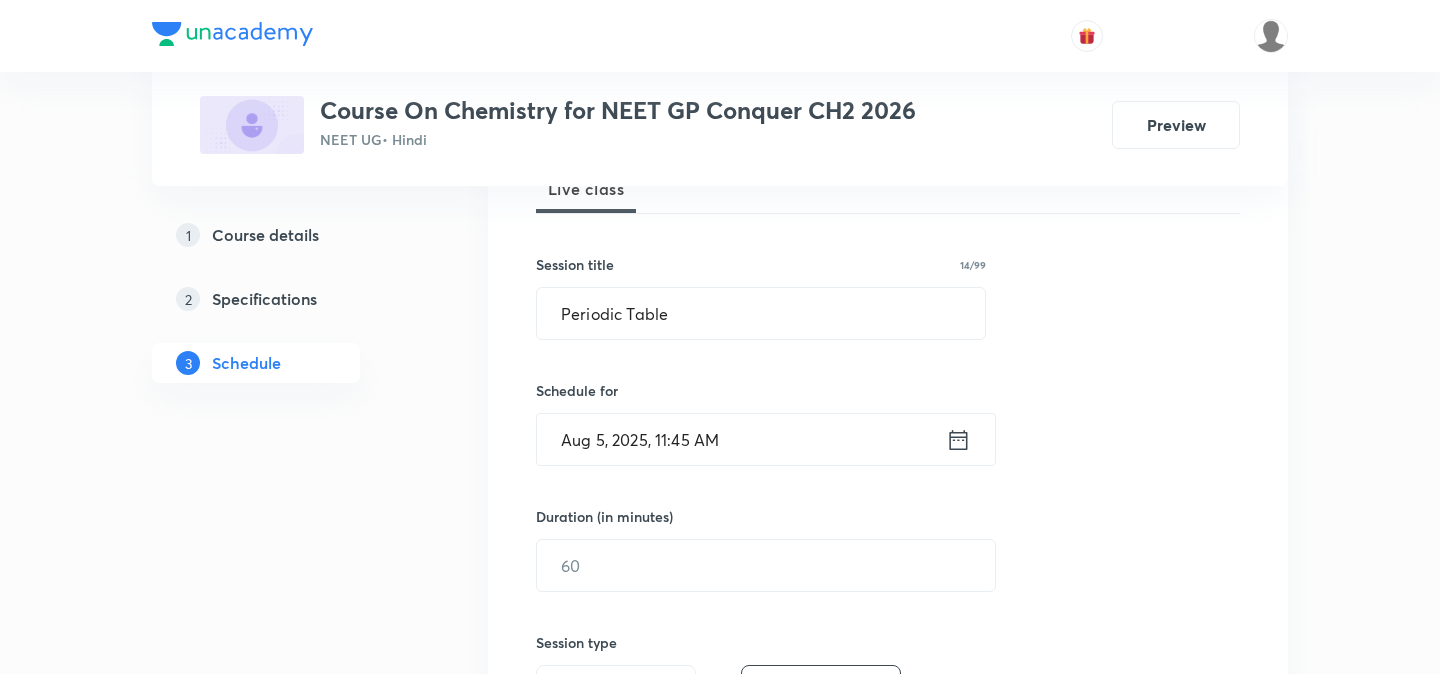 scroll, scrollTop: 357, scrollLeft: 0, axis: vertical 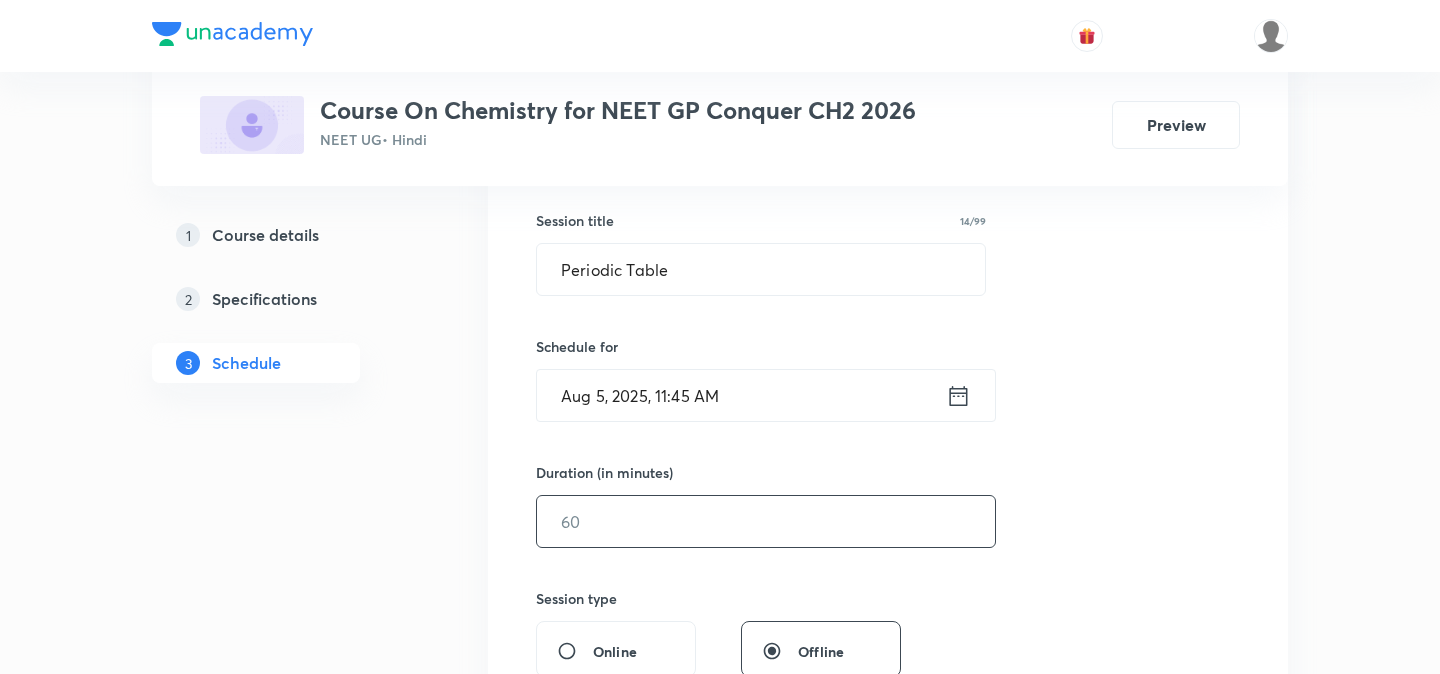 click at bounding box center [766, 521] 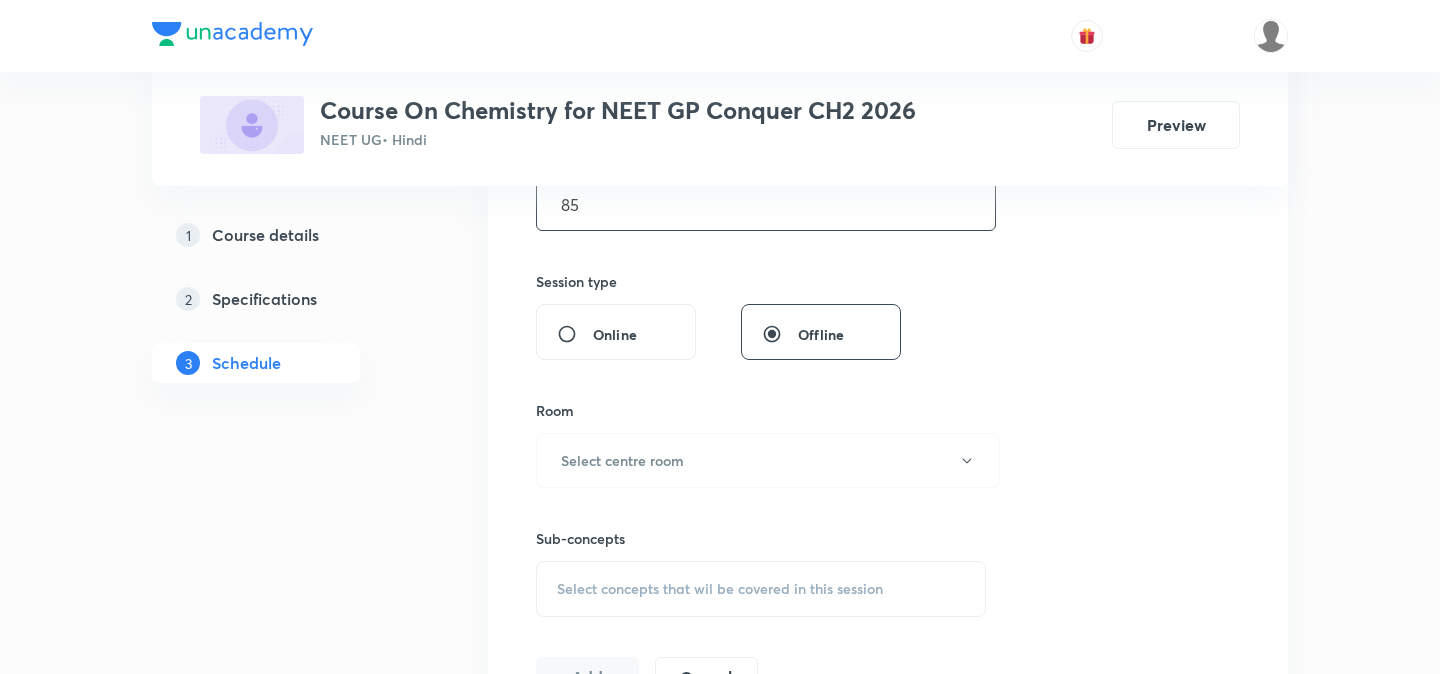 scroll, scrollTop: 686, scrollLeft: 0, axis: vertical 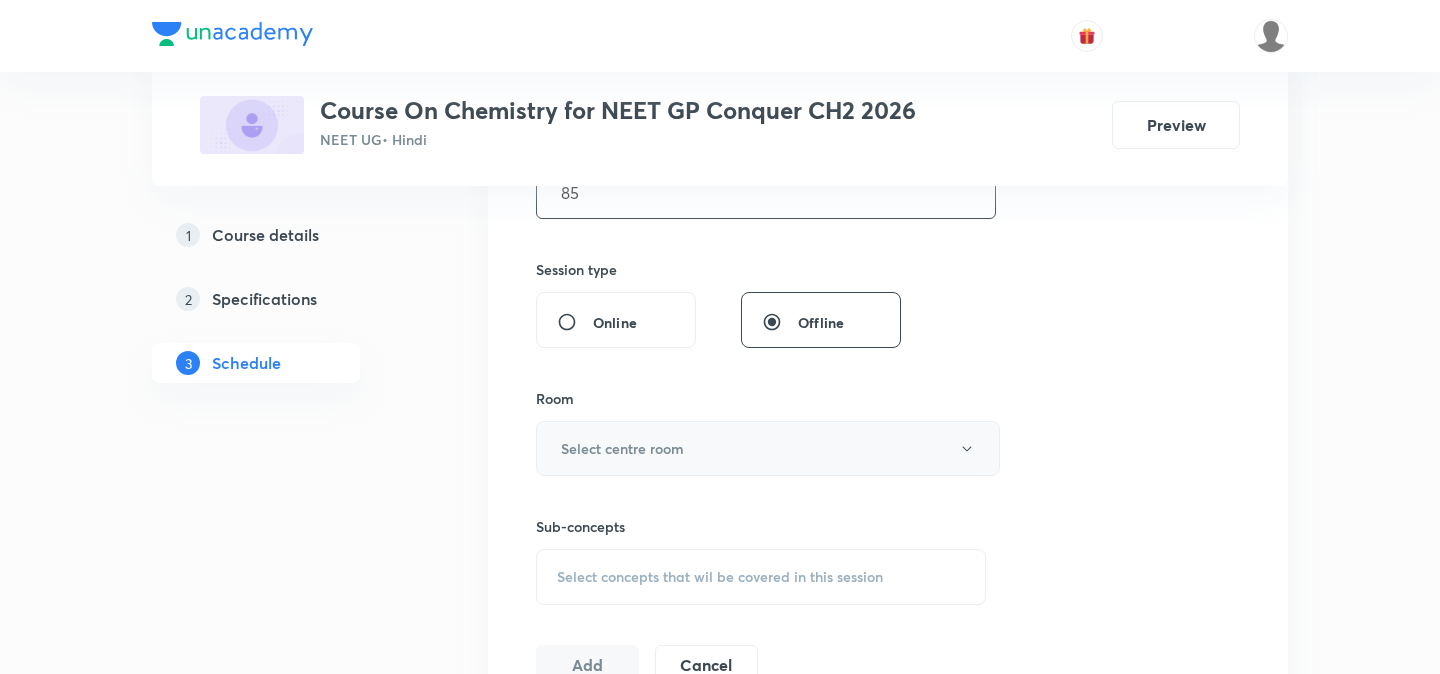 type on "85" 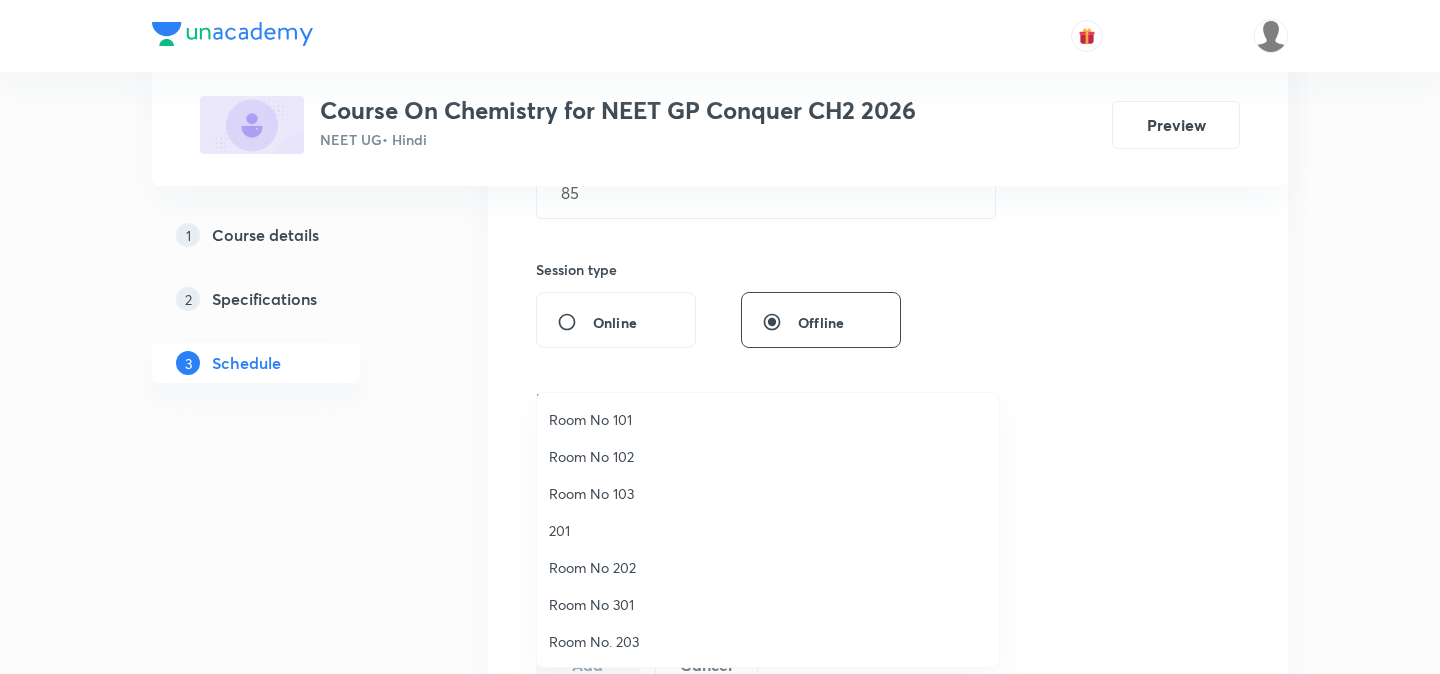 click on "Room No 103" at bounding box center [768, 493] 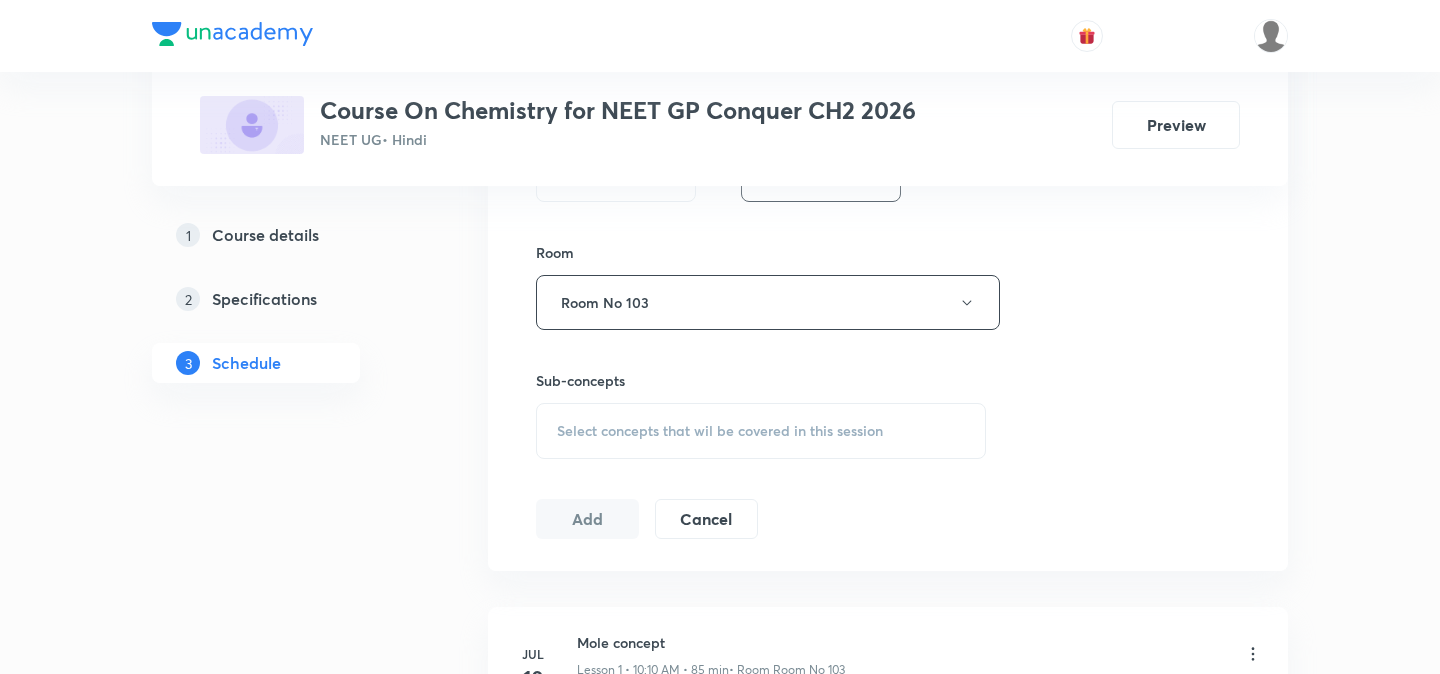 scroll, scrollTop: 843, scrollLeft: 0, axis: vertical 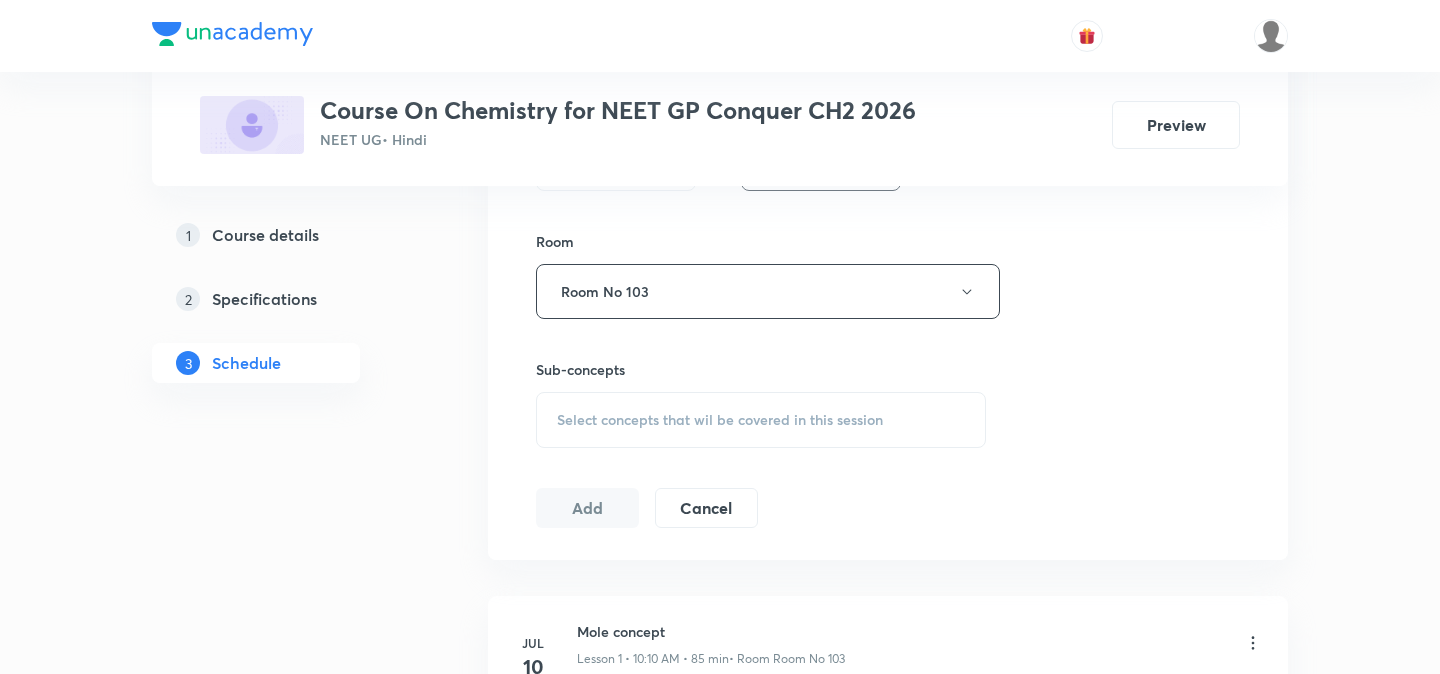 click on "Select concepts that wil be covered in this session" at bounding box center [761, 420] 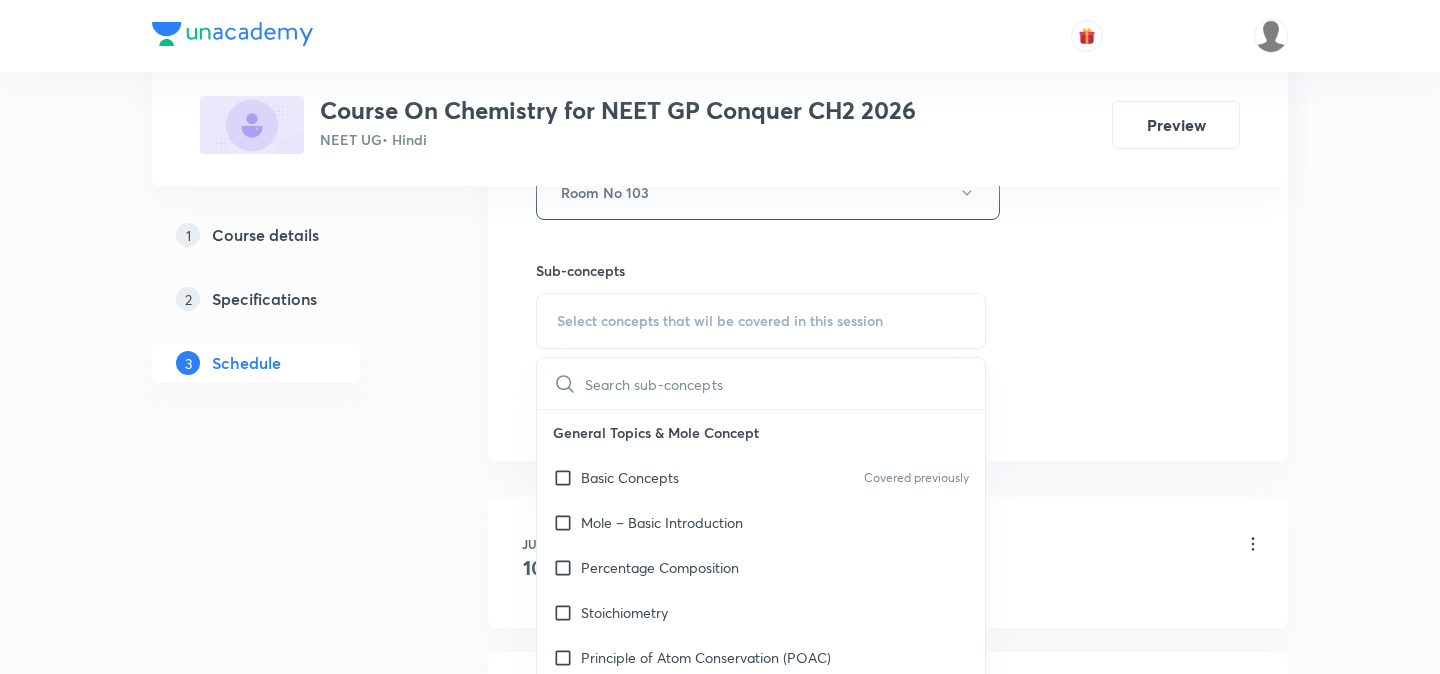 scroll, scrollTop: 954, scrollLeft: 0, axis: vertical 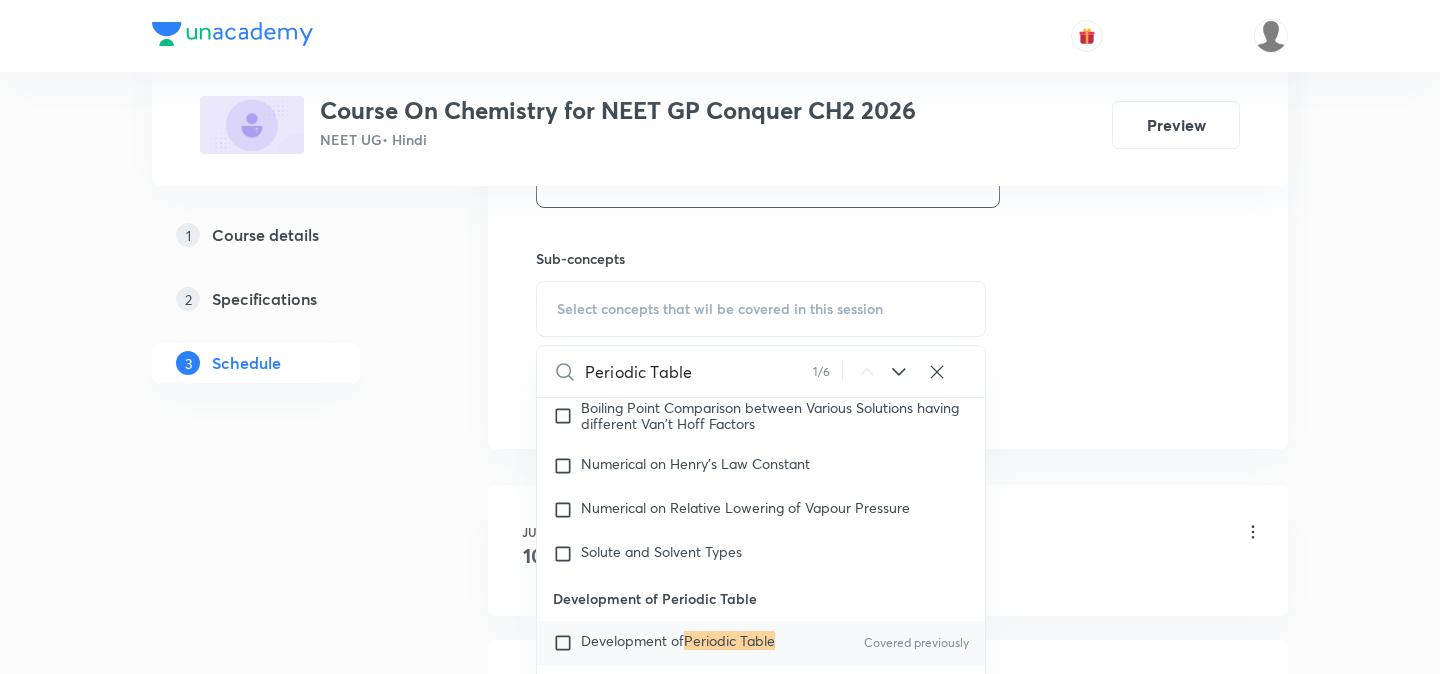 type on "Periodic Table" 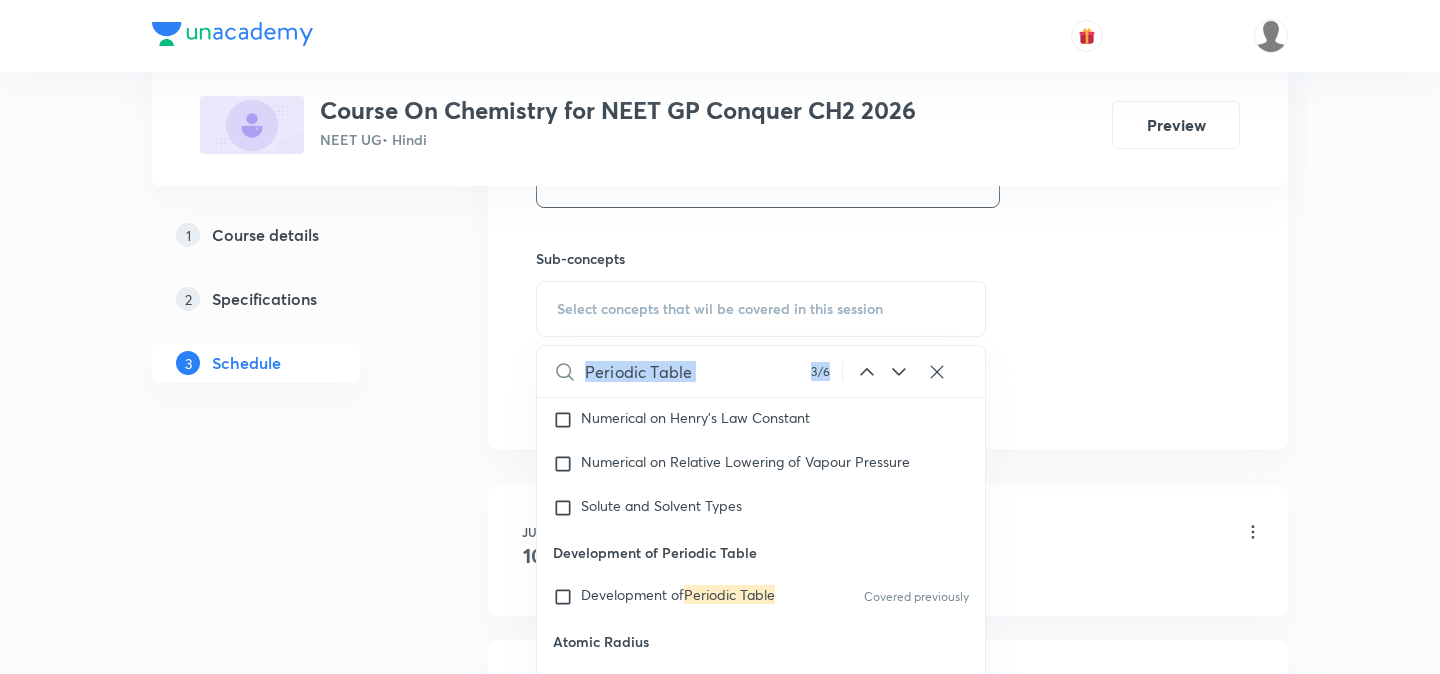 click 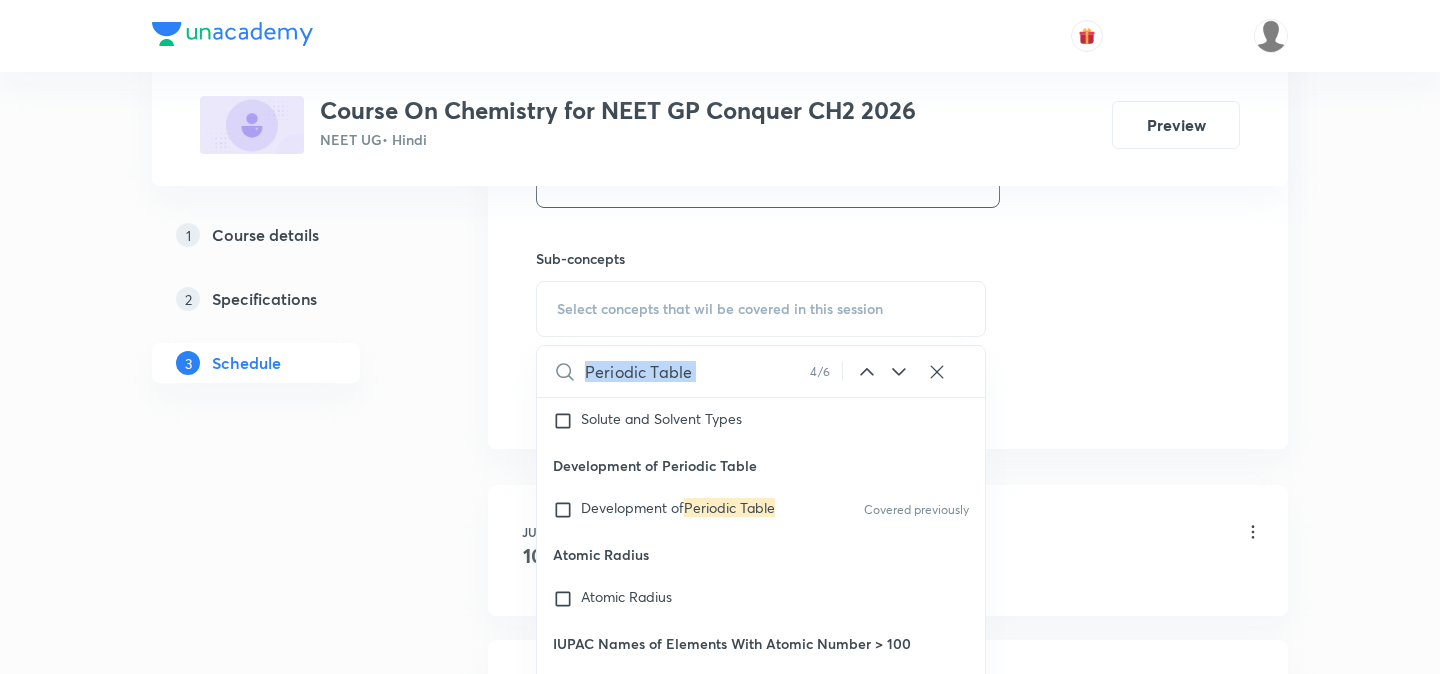 click 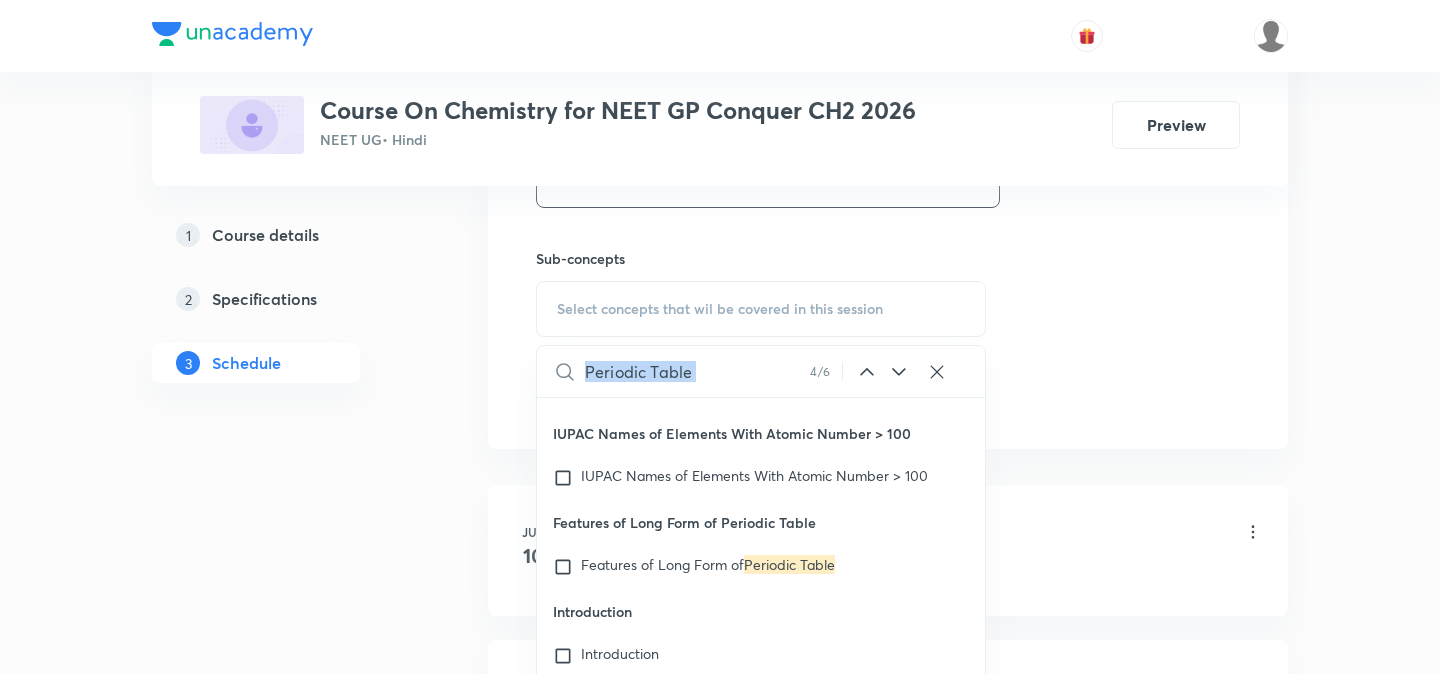 click 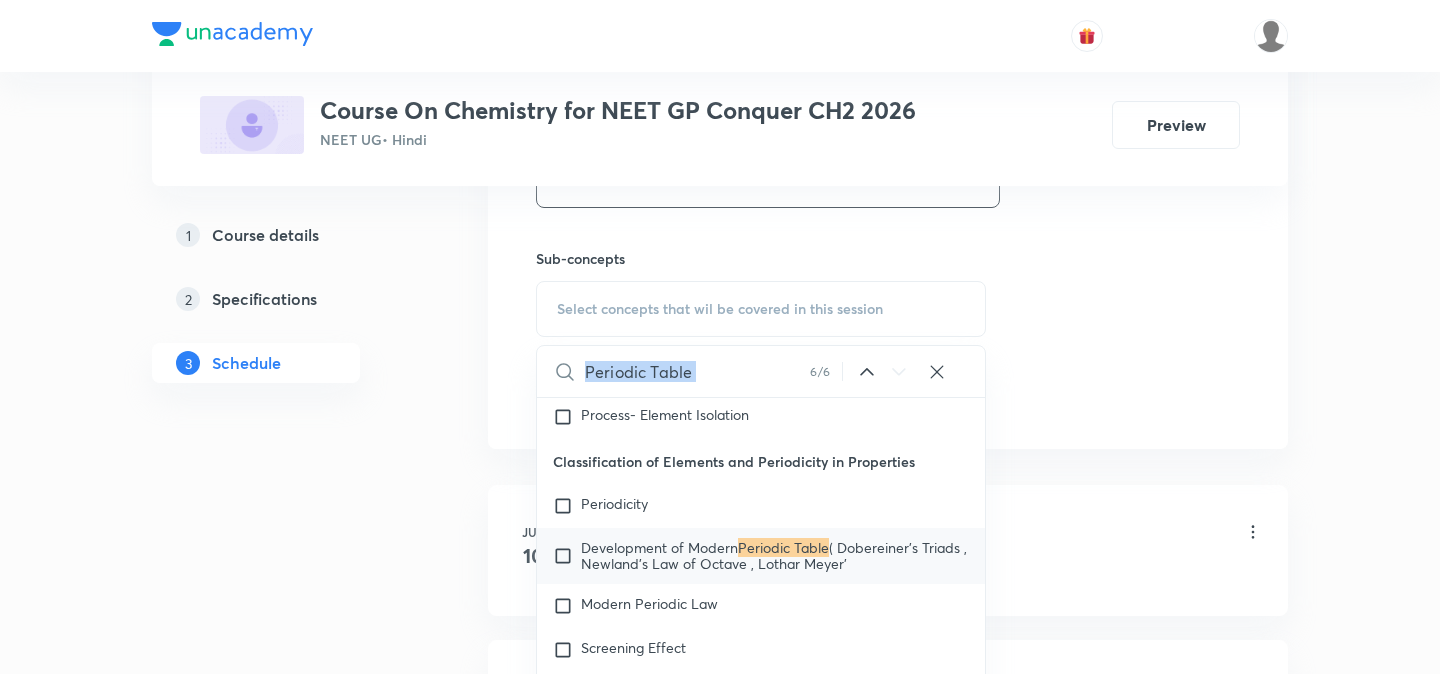 scroll, scrollTop: 34163, scrollLeft: 0, axis: vertical 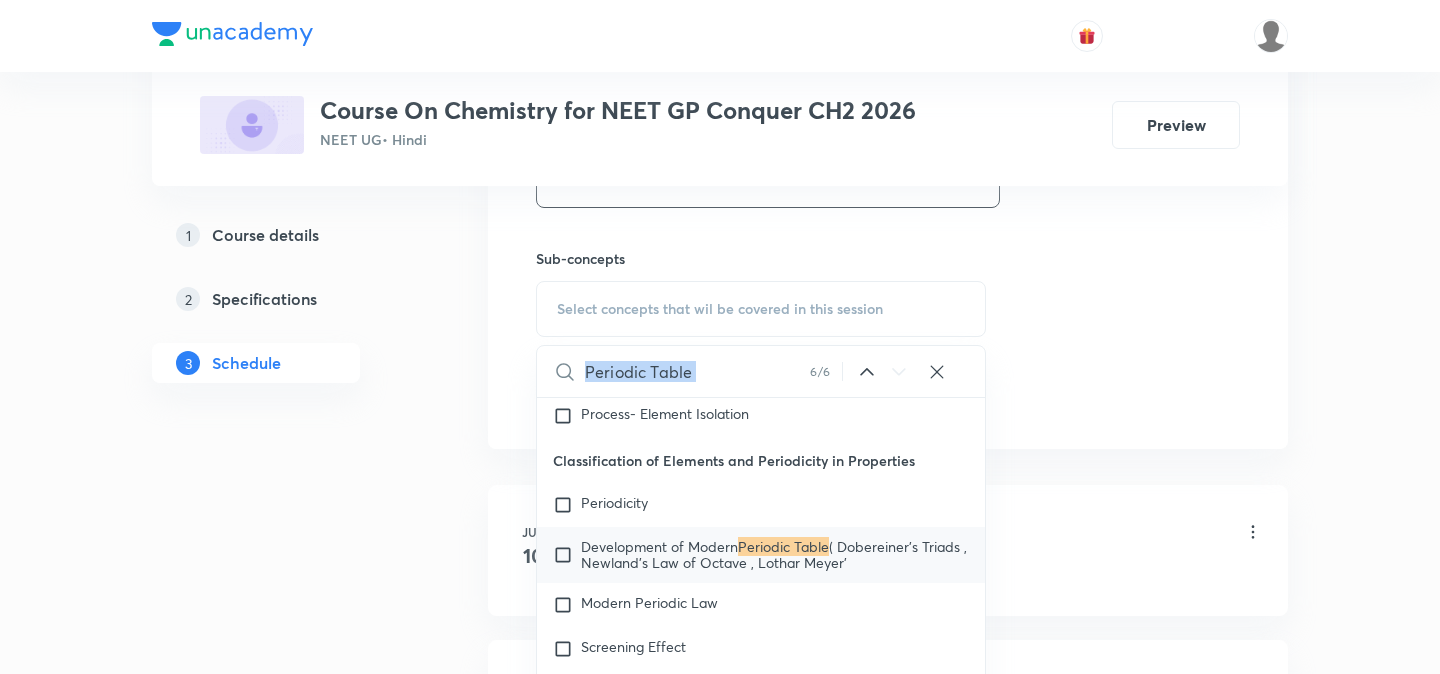 click on "( Dobereiner's Triads , Newland's Law of Octave , Lothar Meyer'" at bounding box center (774, 554) 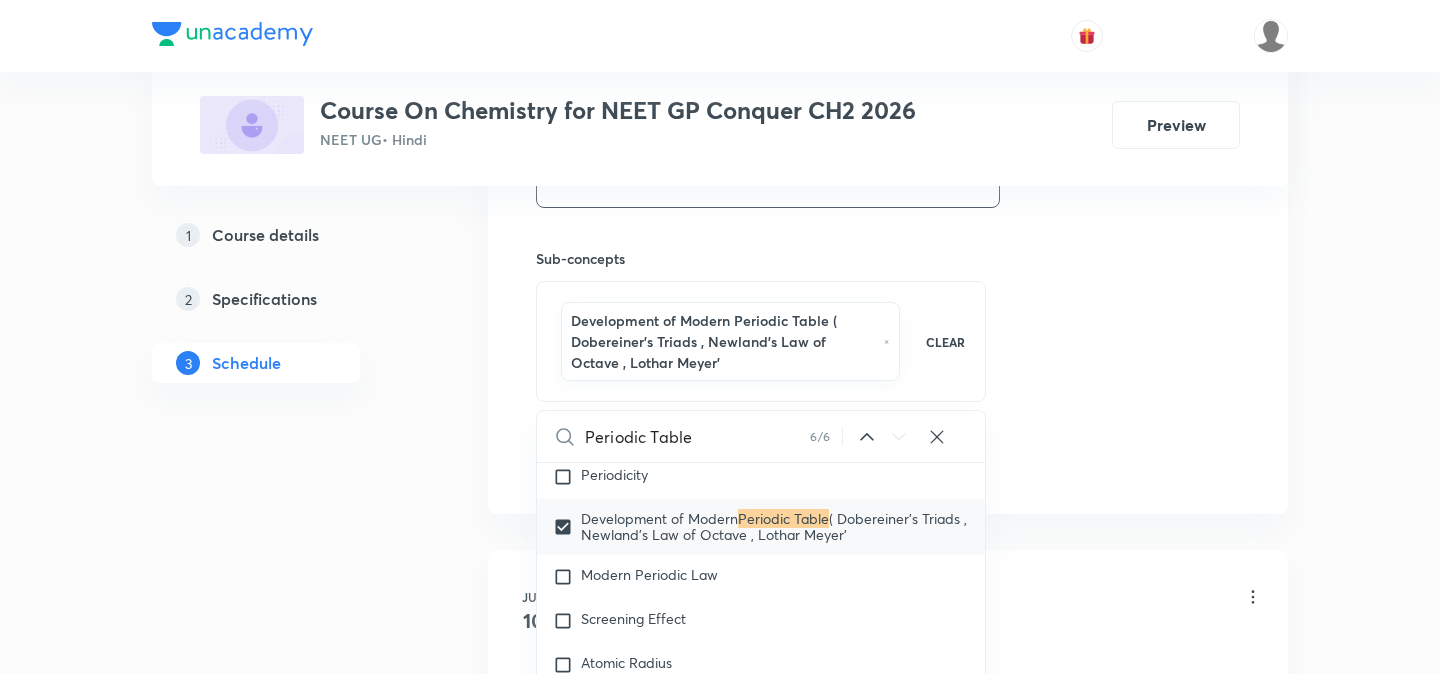 scroll, scrollTop: 34258, scrollLeft: 0, axis: vertical 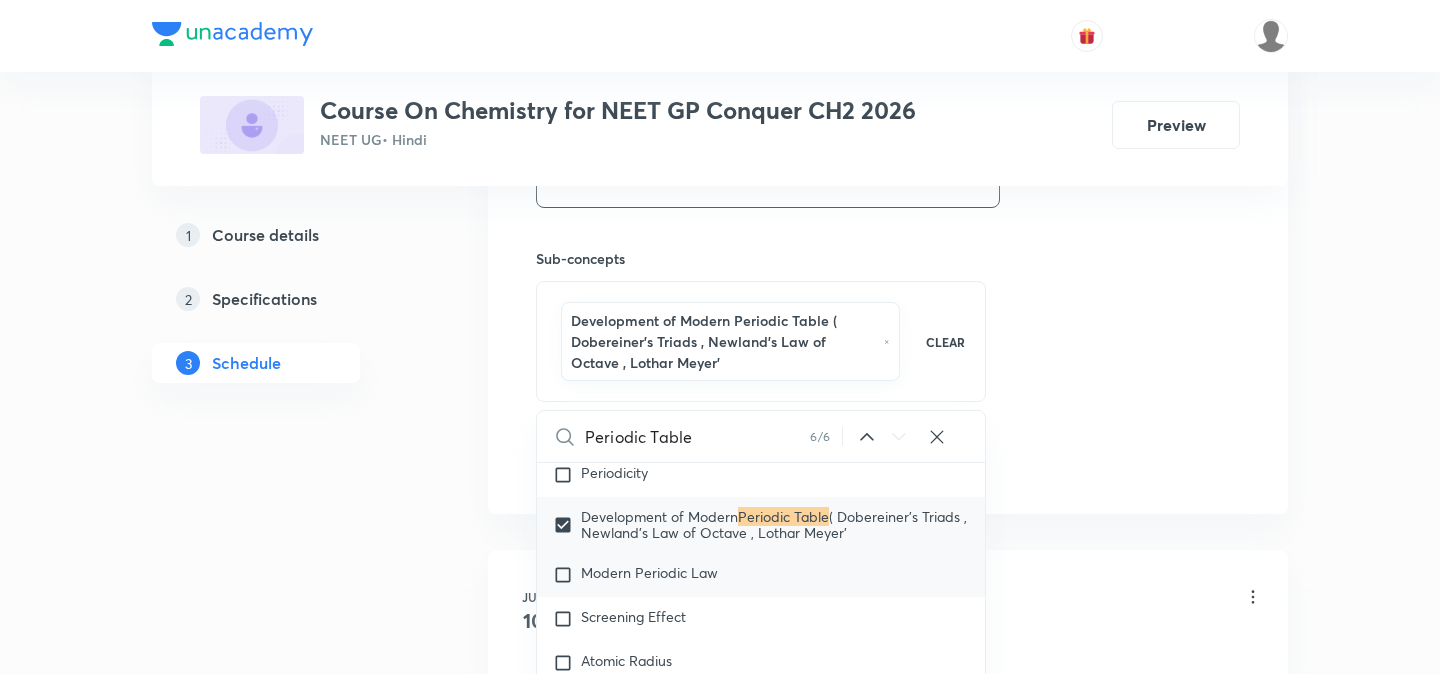 click on "Modern Periodic Law" at bounding box center (649, 575) 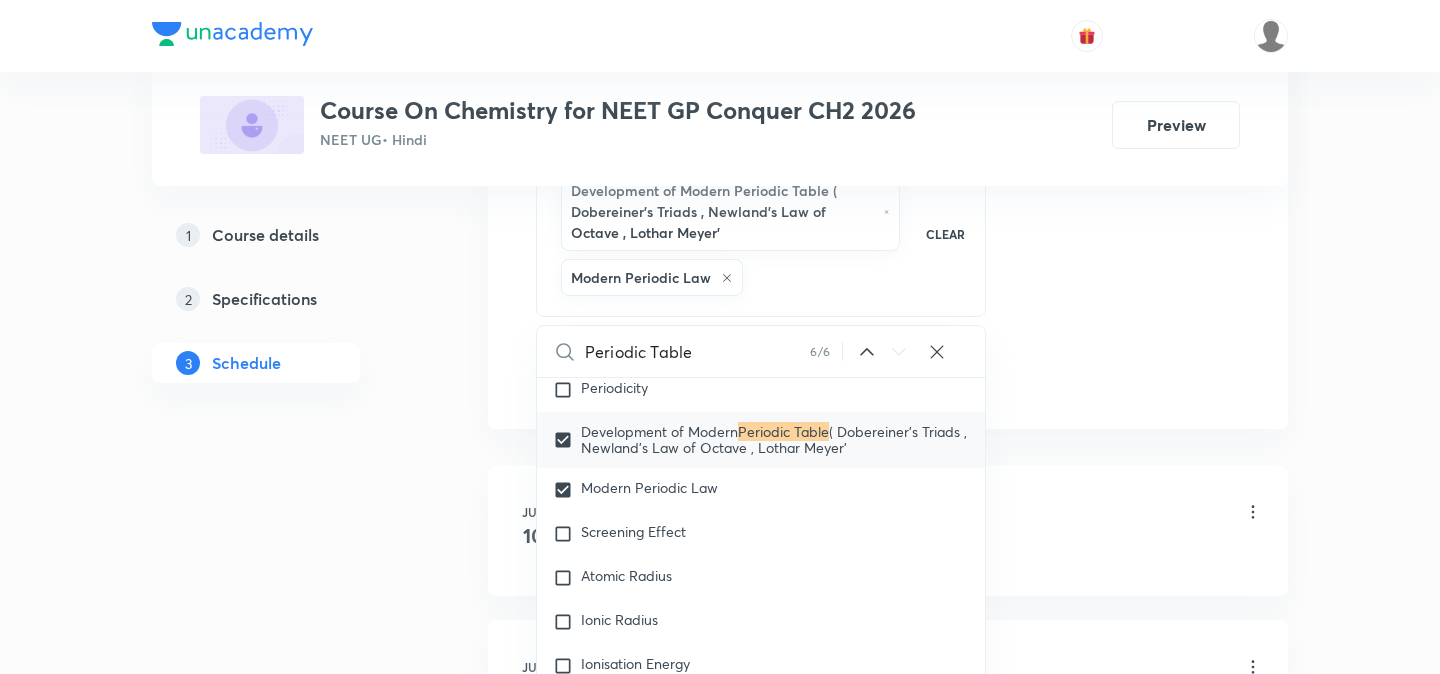 scroll, scrollTop: 1145, scrollLeft: 0, axis: vertical 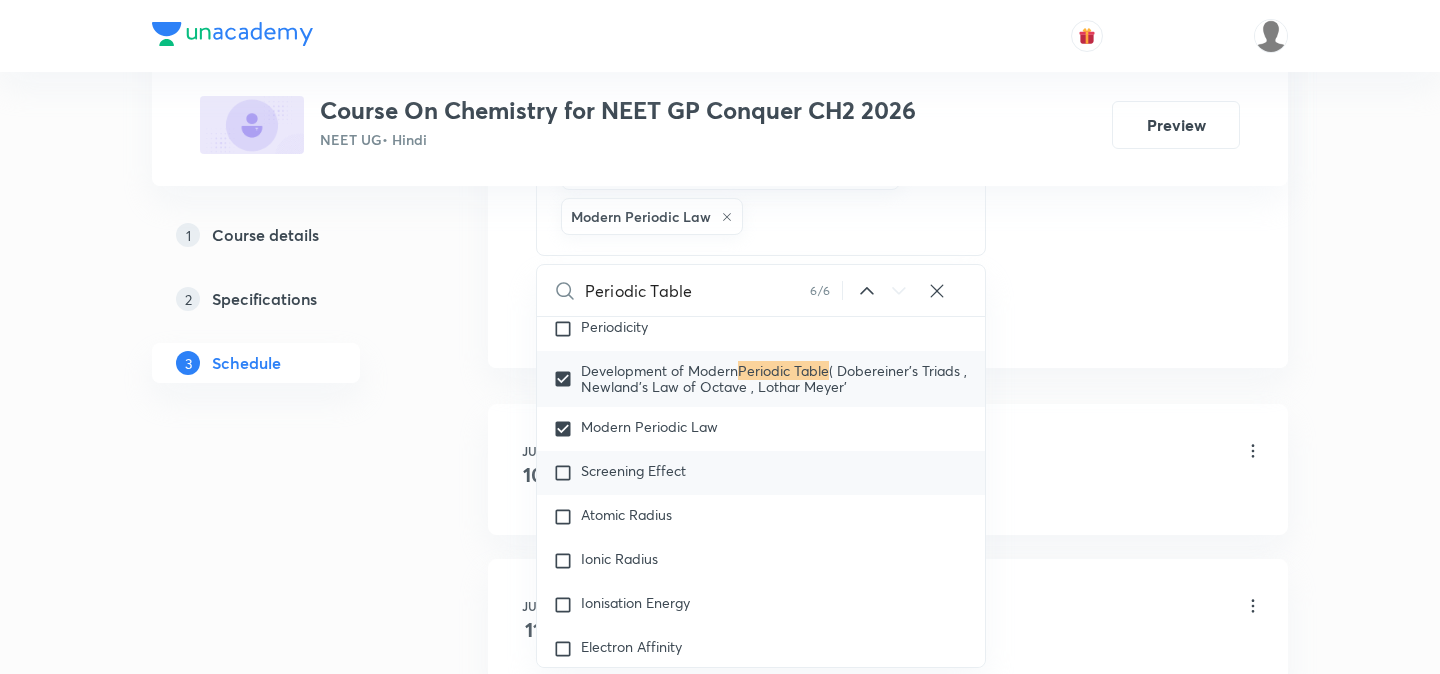 click on "Screening Effect" at bounding box center (633, 470) 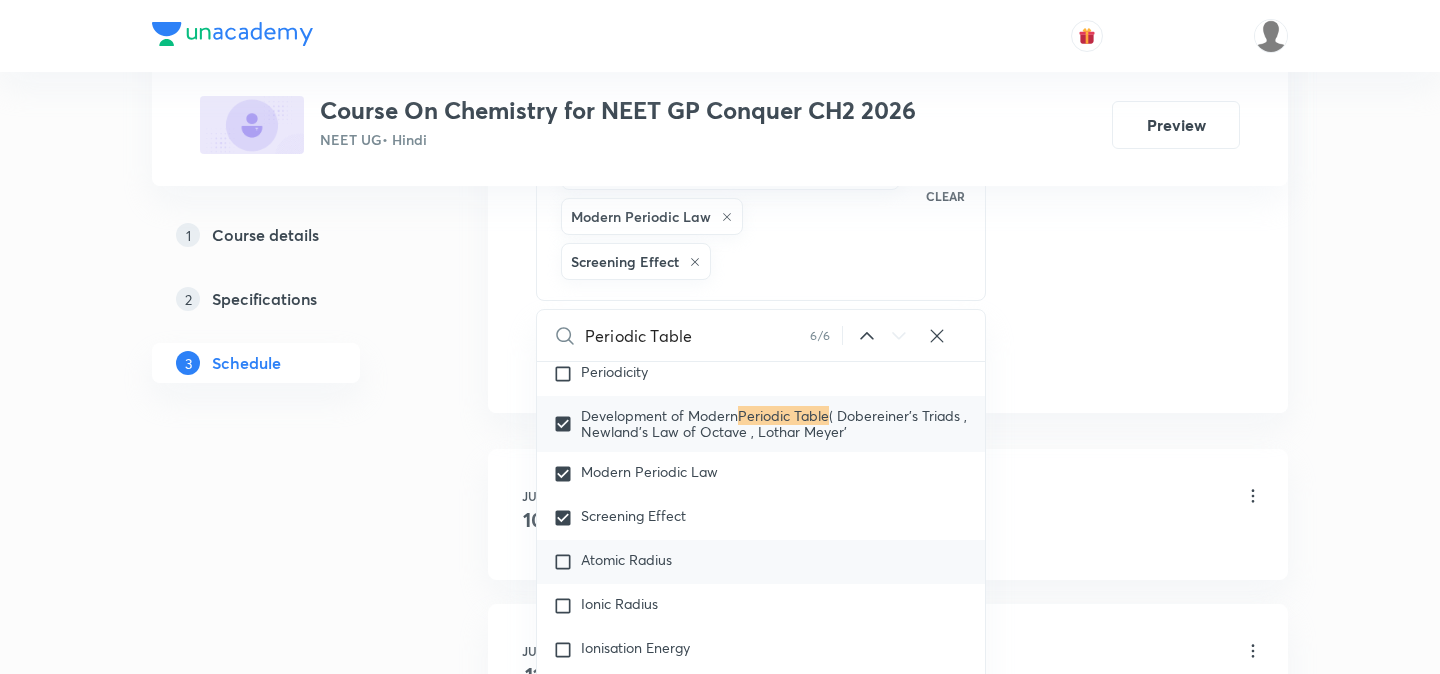 click on "Atomic Radius" at bounding box center [626, 559] 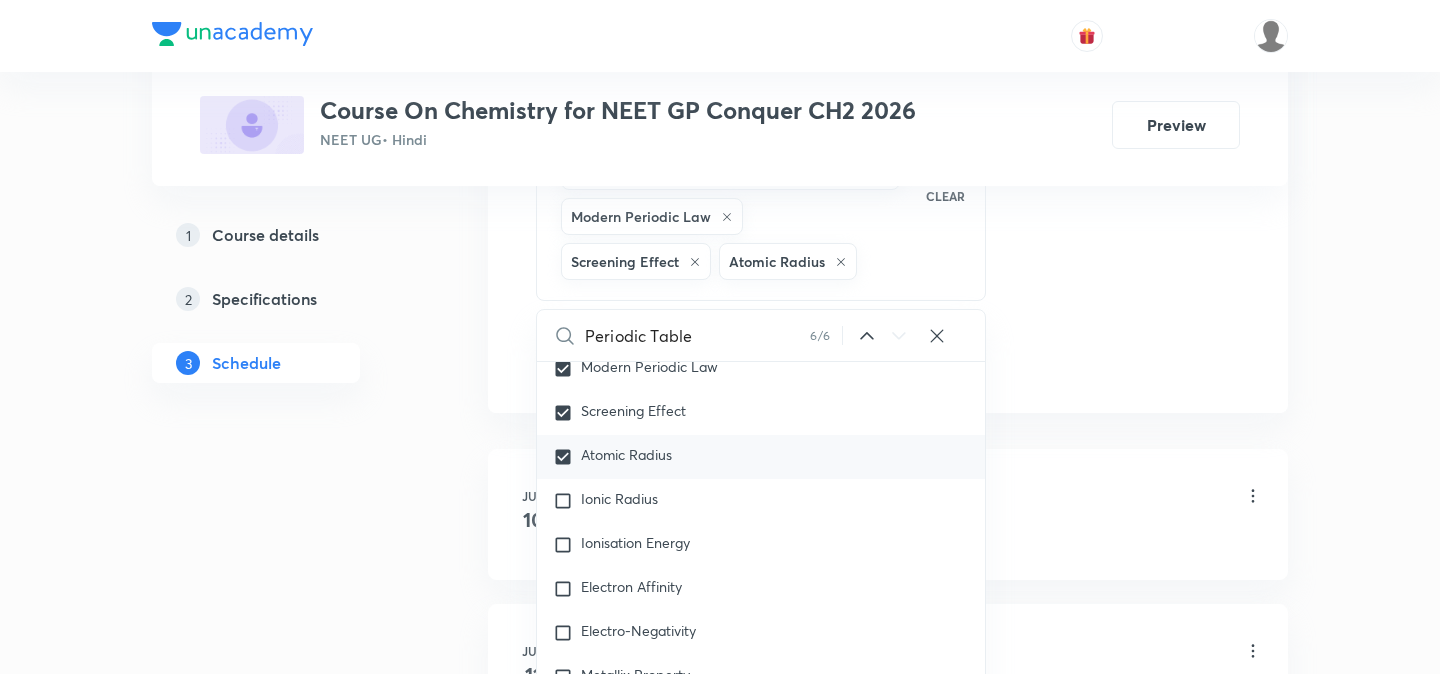 scroll, scrollTop: 34373, scrollLeft: 0, axis: vertical 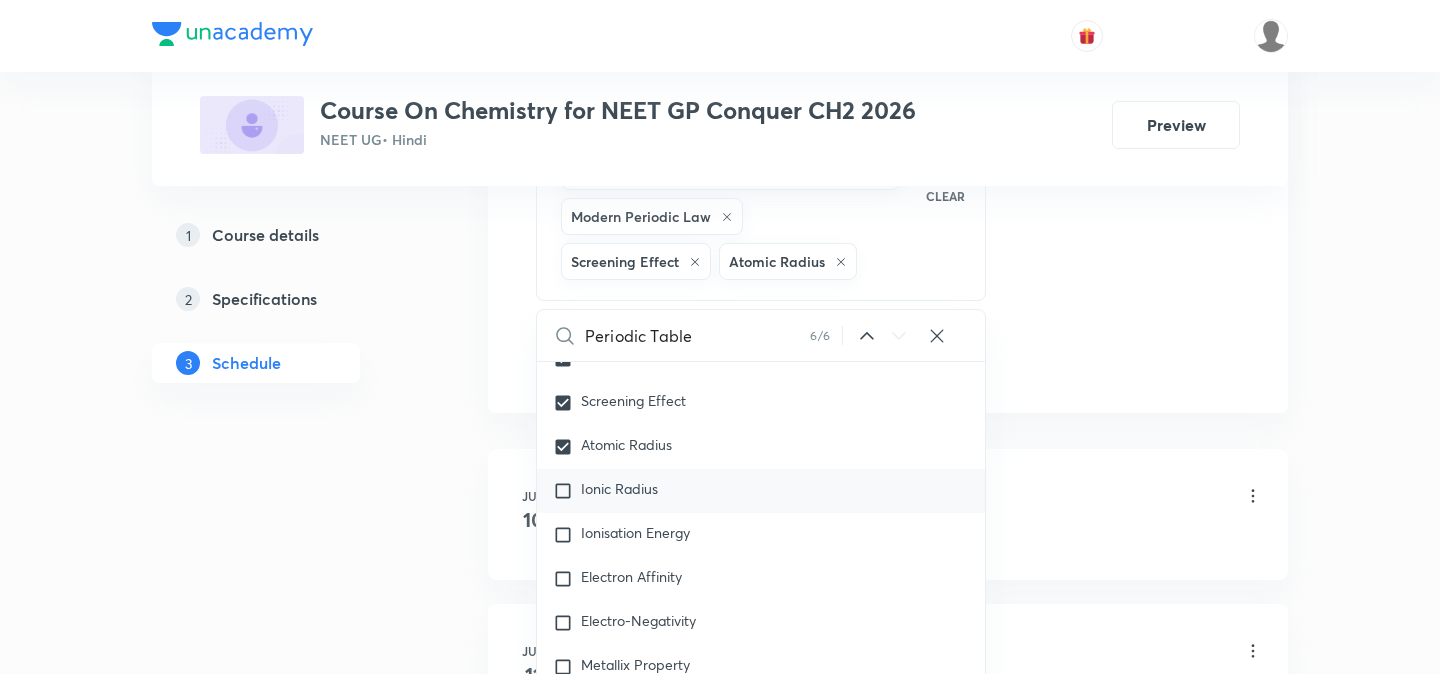 click on "Ionic Radius" at bounding box center (619, 488) 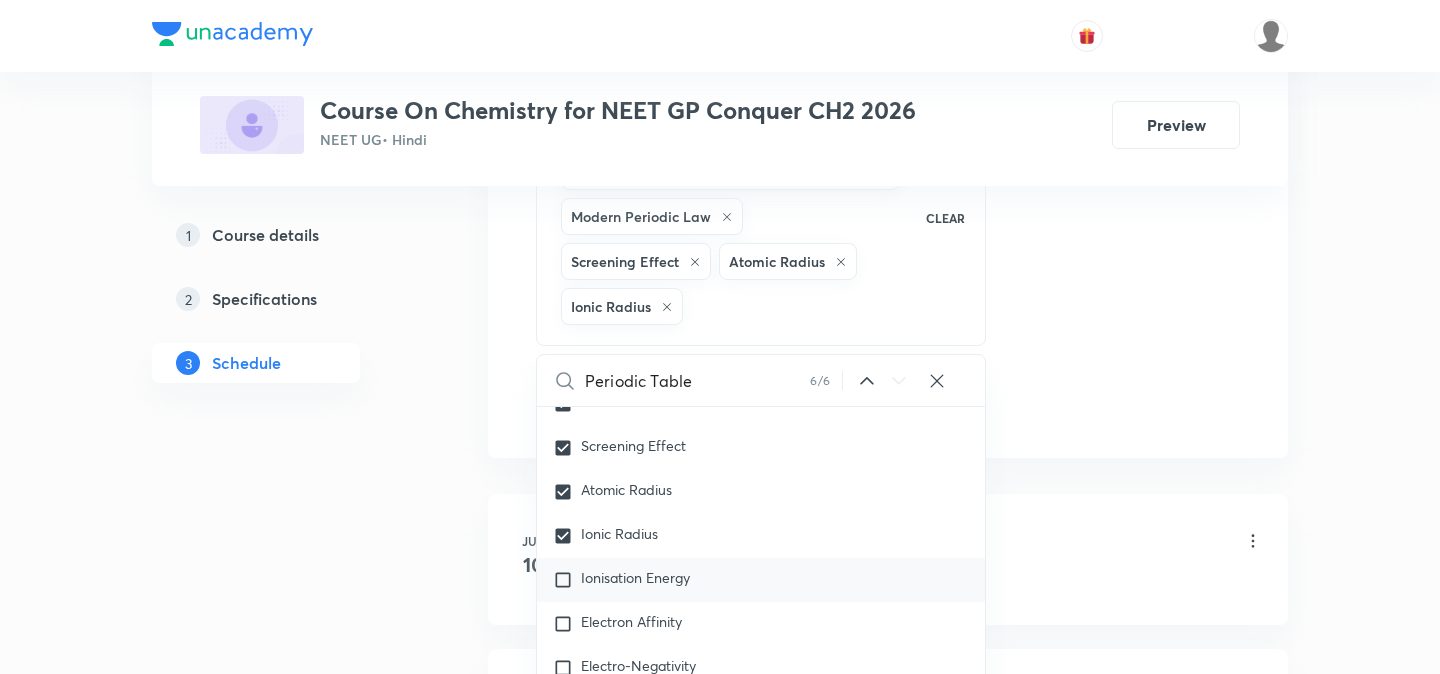 click on "Ionisation Energy" at bounding box center [635, 577] 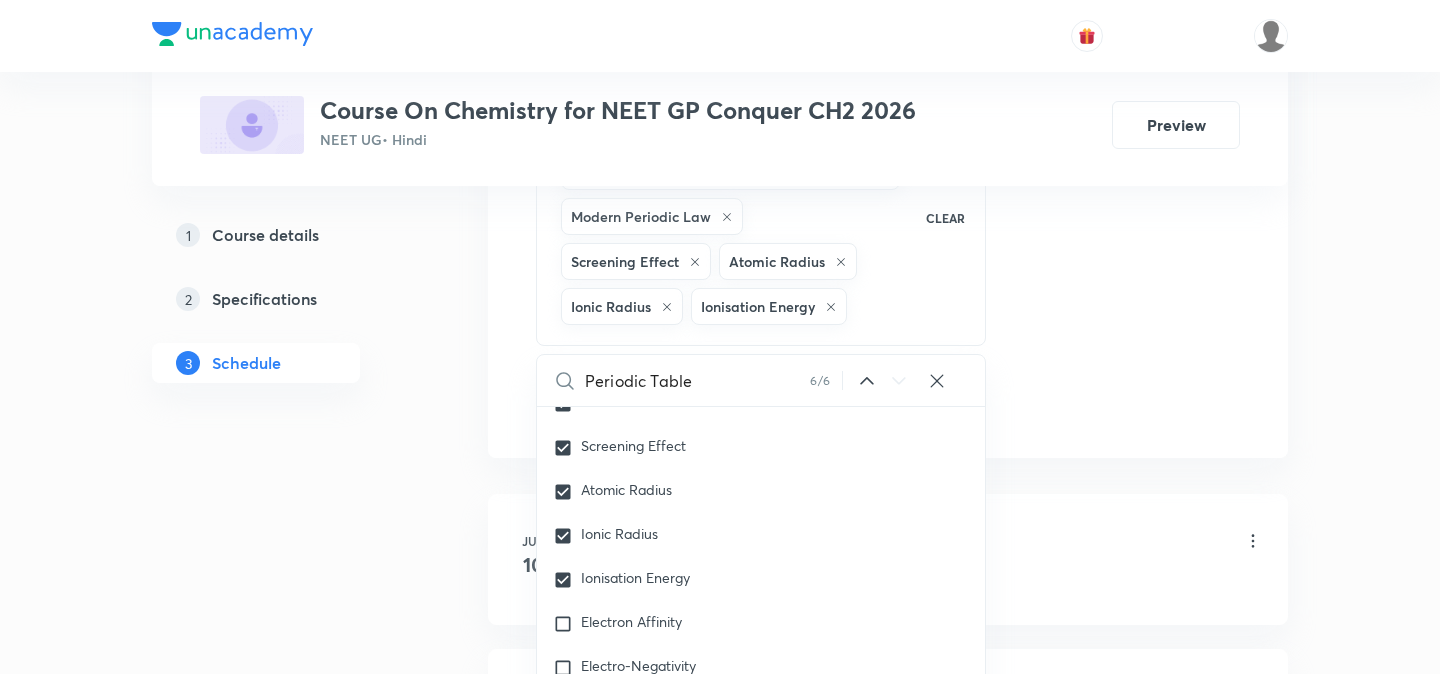 click on "1 Course details 2 Specifications 3 Schedule" at bounding box center (288, 1457) 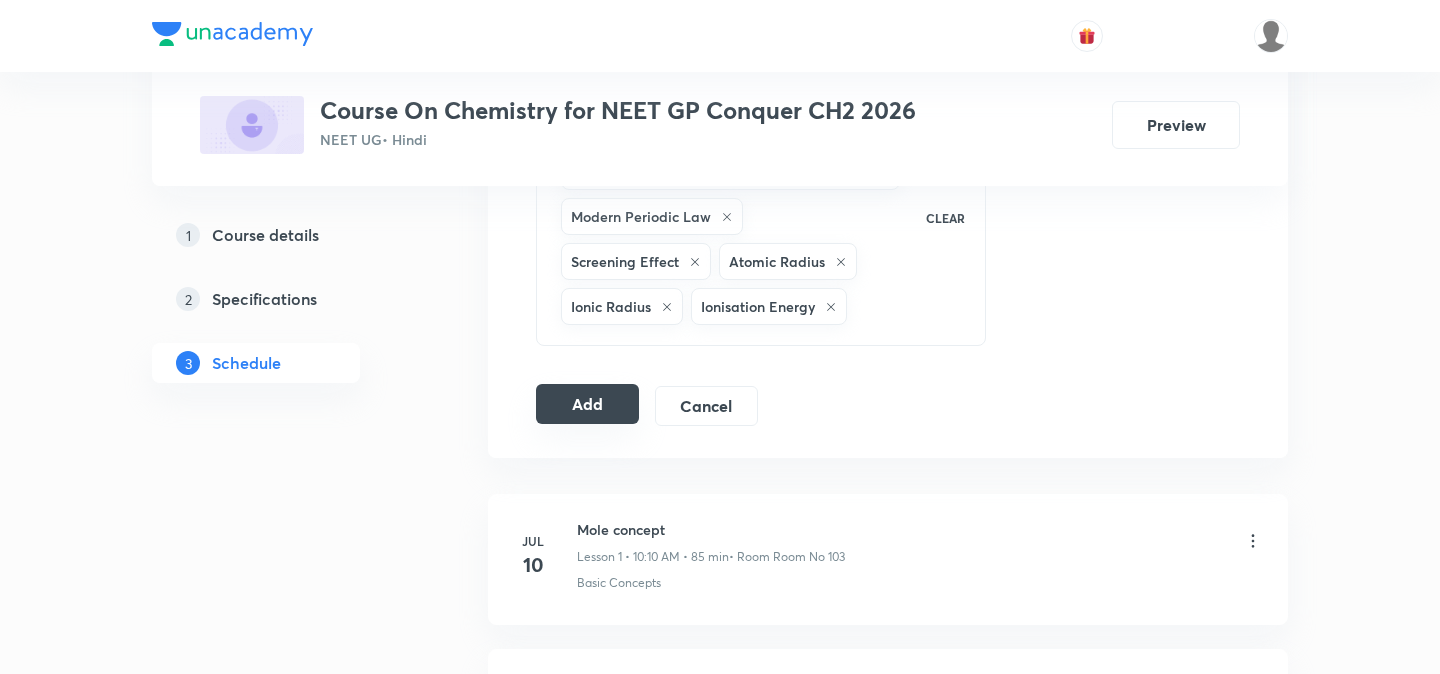 click on "Add" at bounding box center [587, 404] 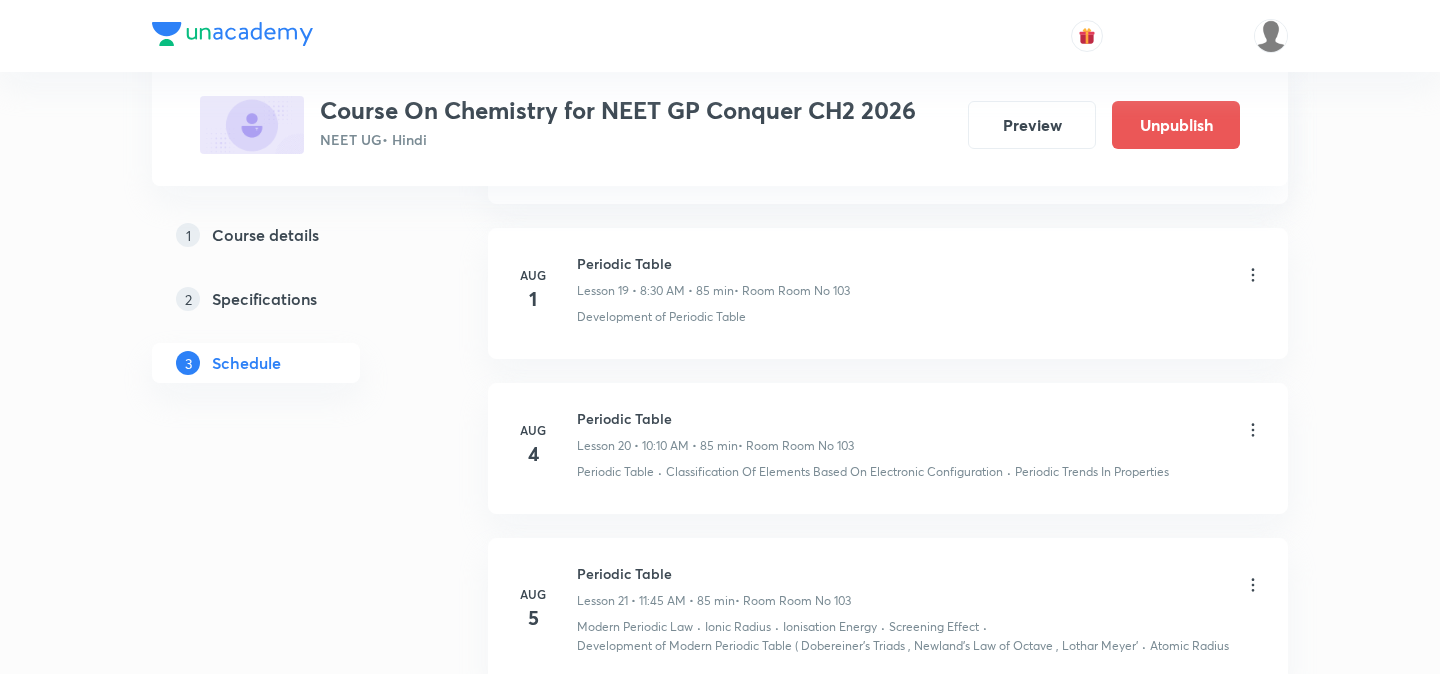 scroll, scrollTop: 3284, scrollLeft: 0, axis: vertical 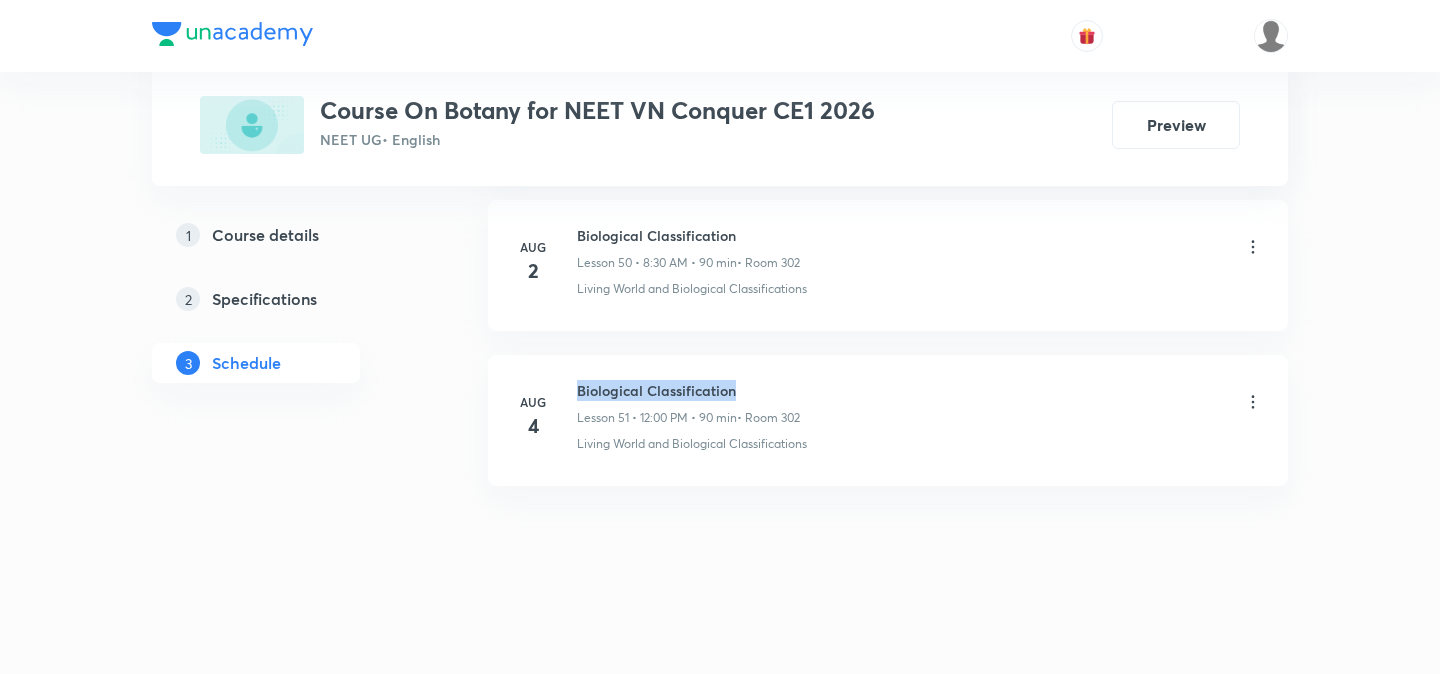 drag, startPoint x: 578, startPoint y: 391, endPoint x: 762, endPoint y: 389, distance: 184.01086 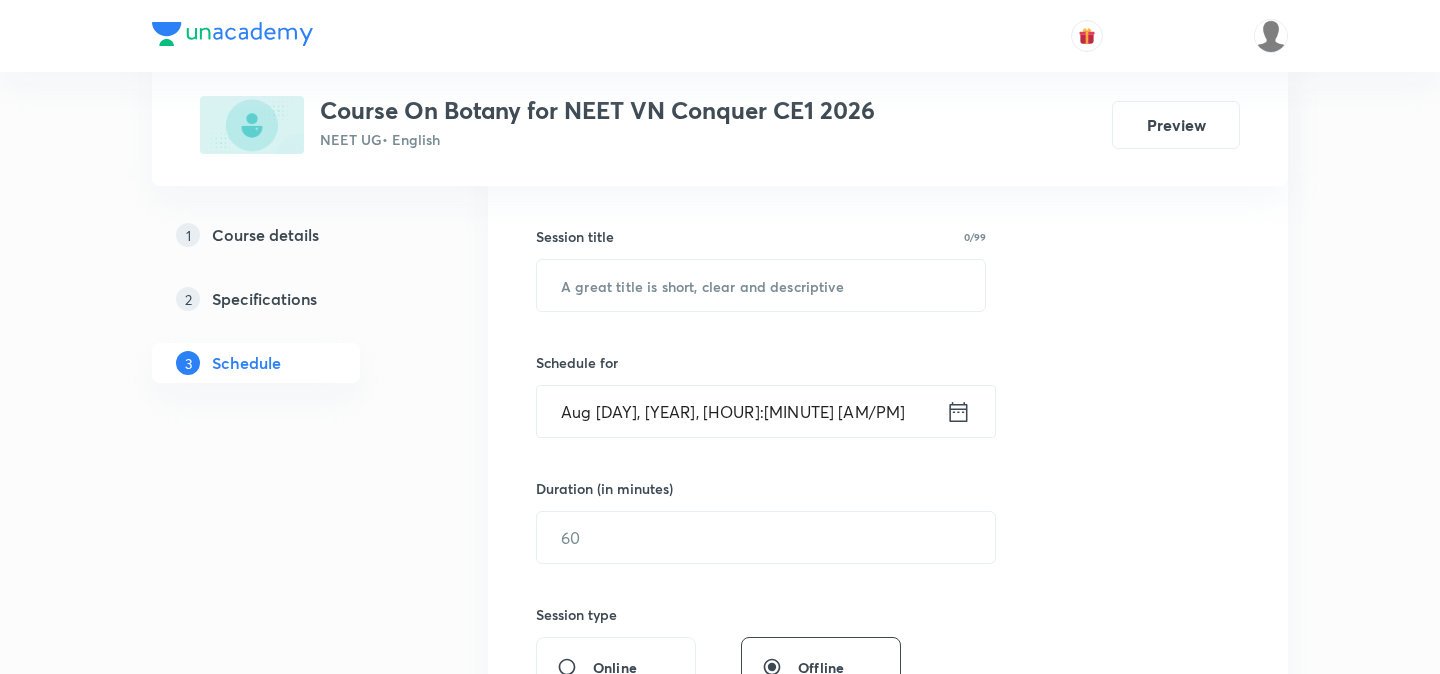 scroll, scrollTop: 0, scrollLeft: 0, axis: both 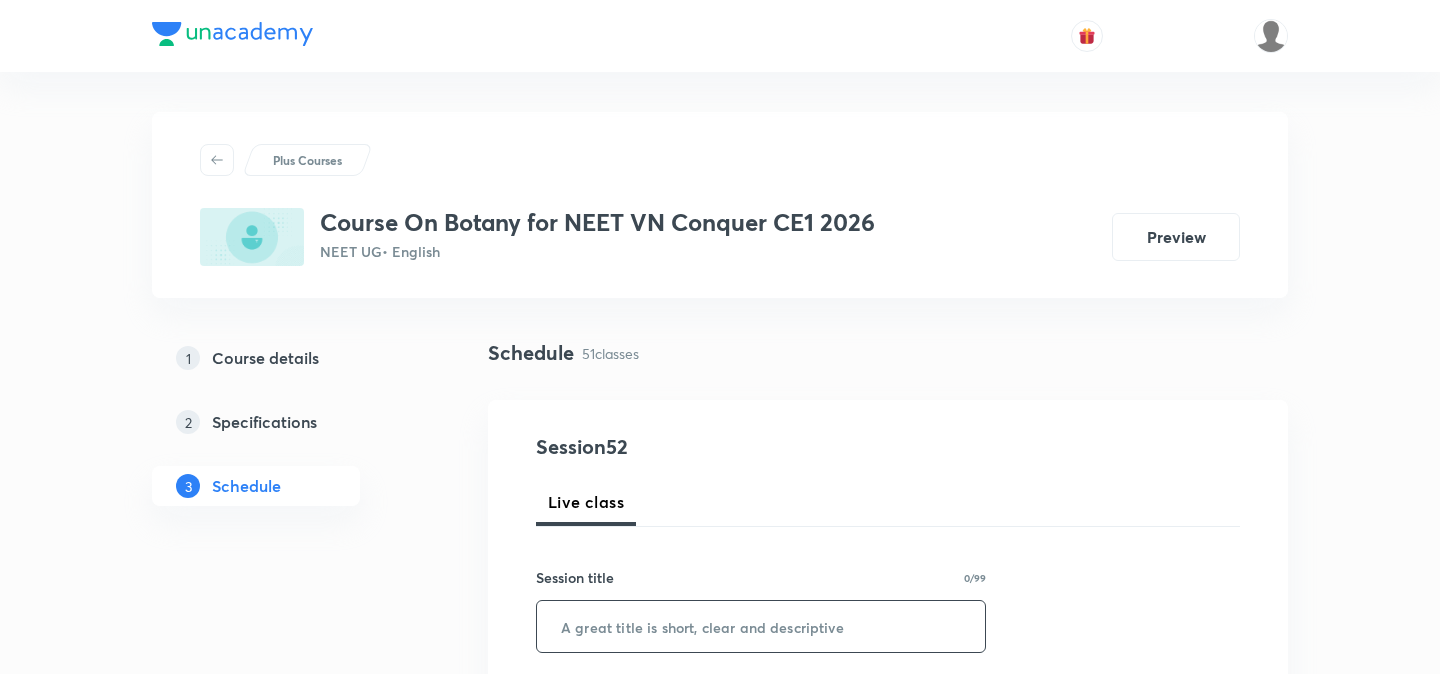 click at bounding box center [761, 626] 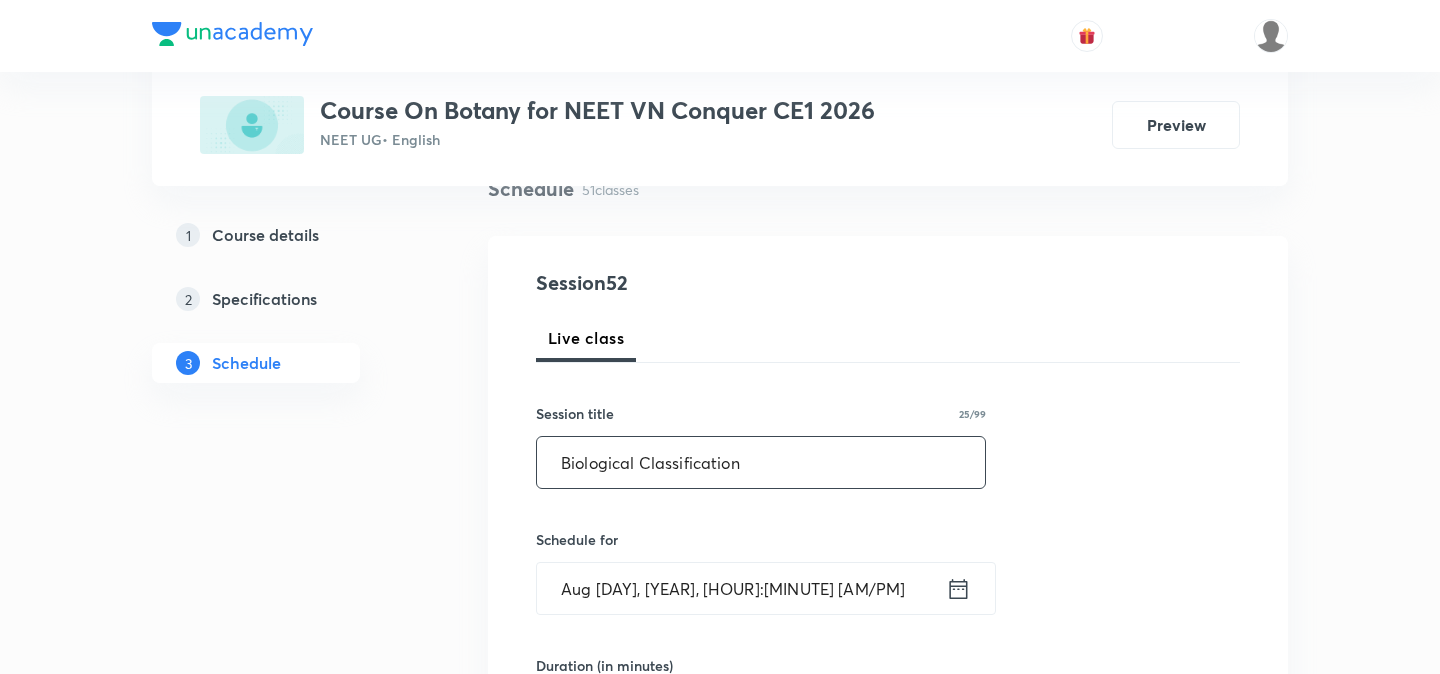 scroll, scrollTop: 169, scrollLeft: 0, axis: vertical 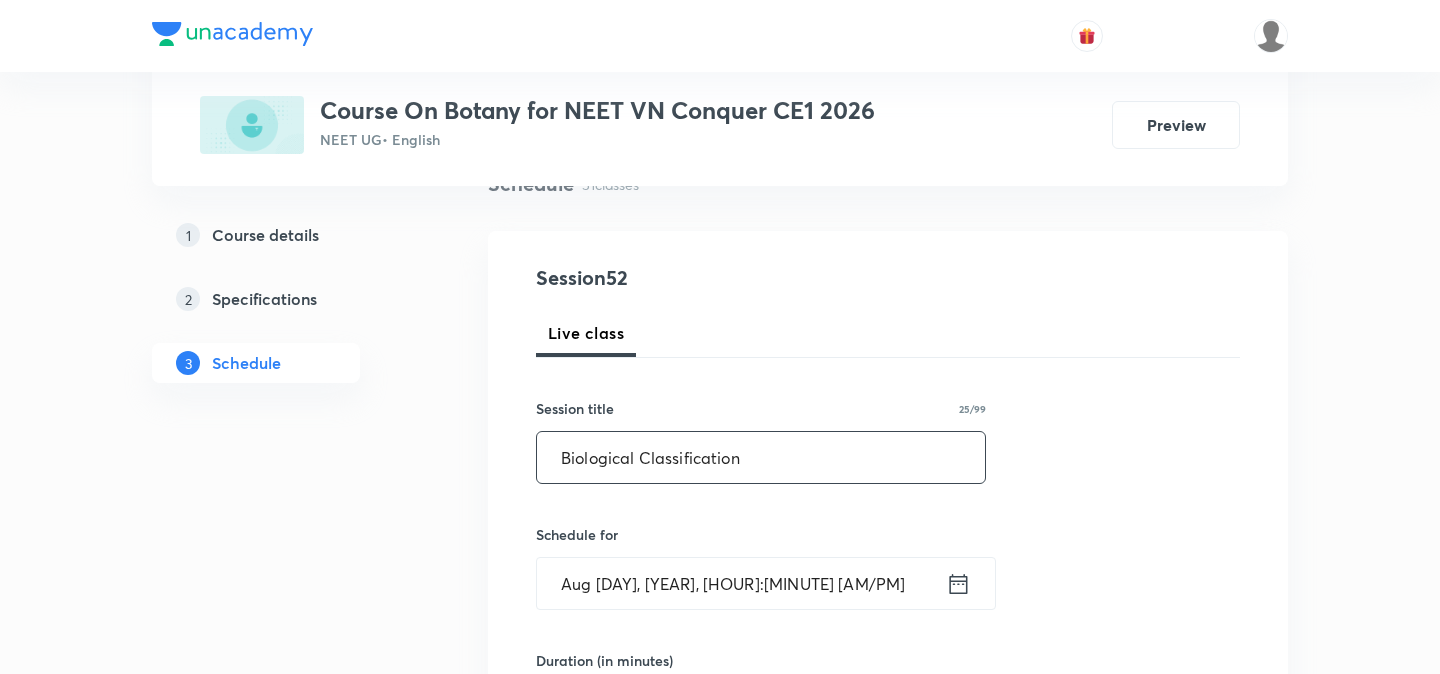 type on "Biological Classification" 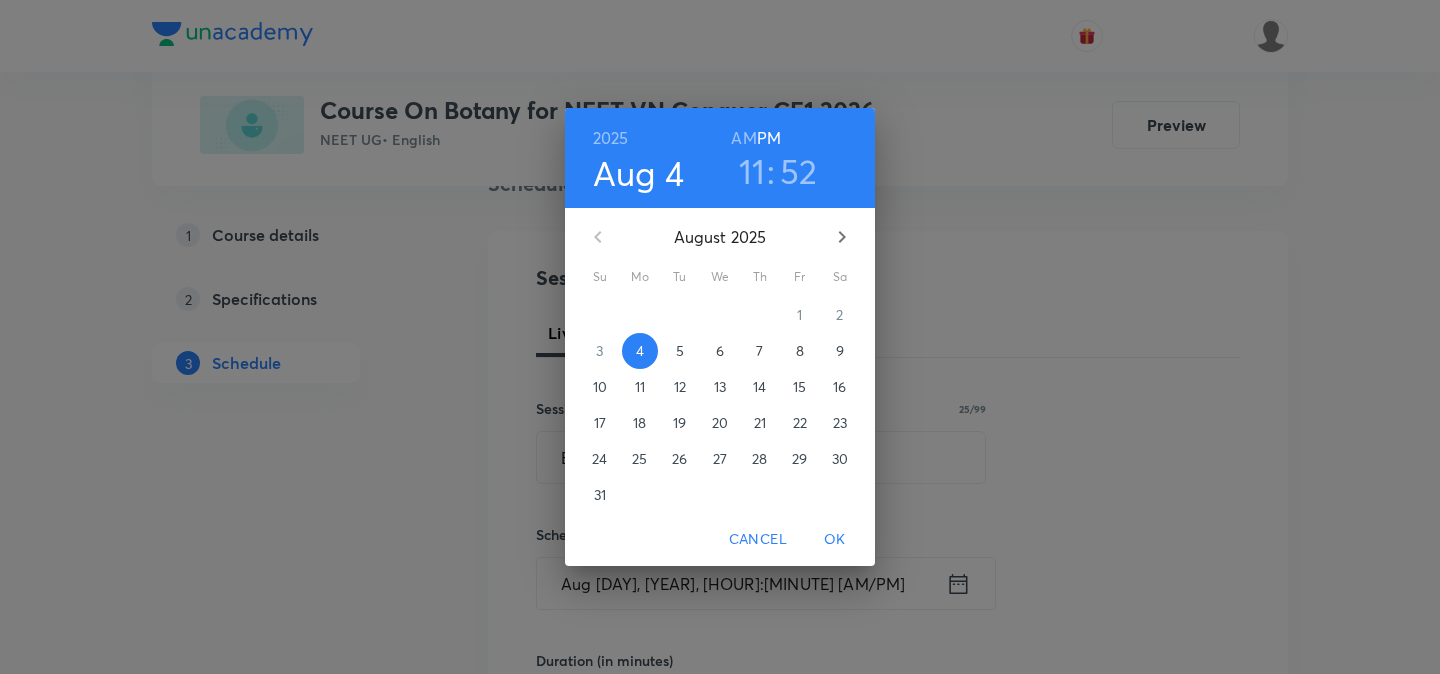 click on "5" at bounding box center [680, 351] 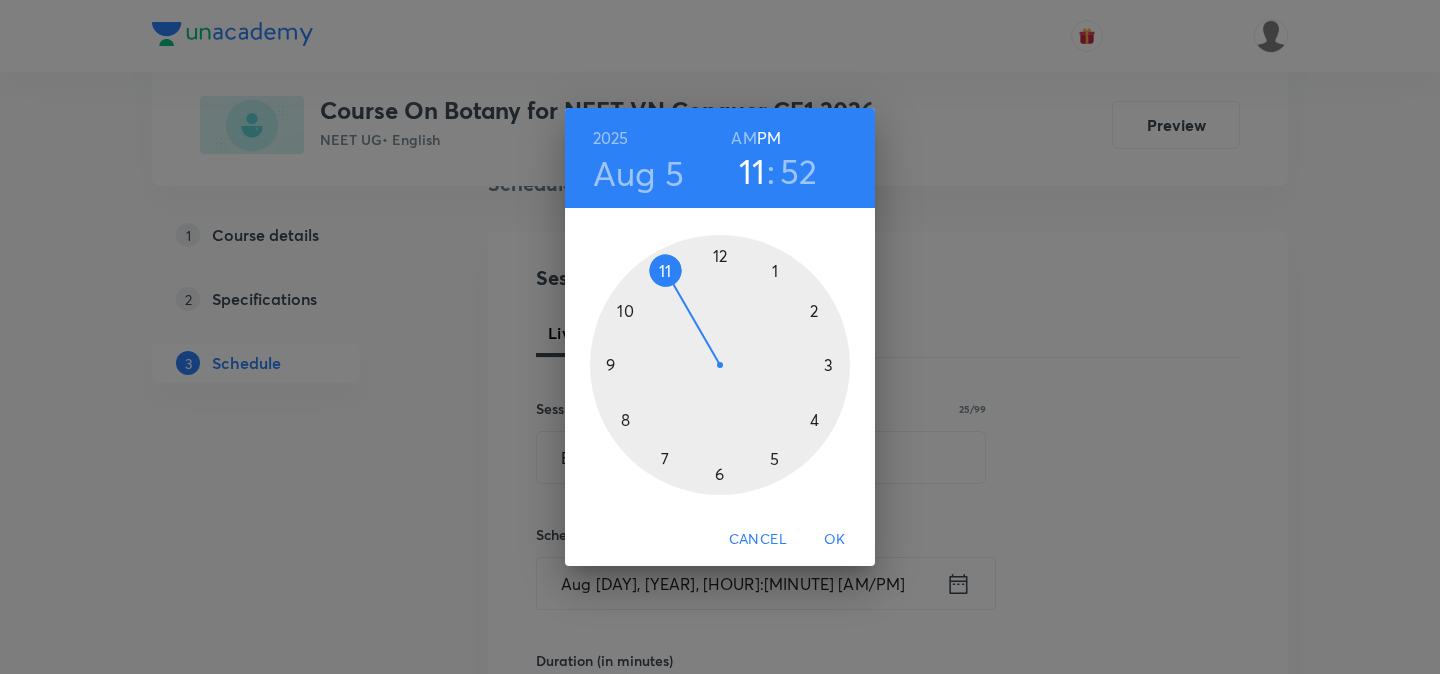 click on "AM" at bounding box center (743, 138) 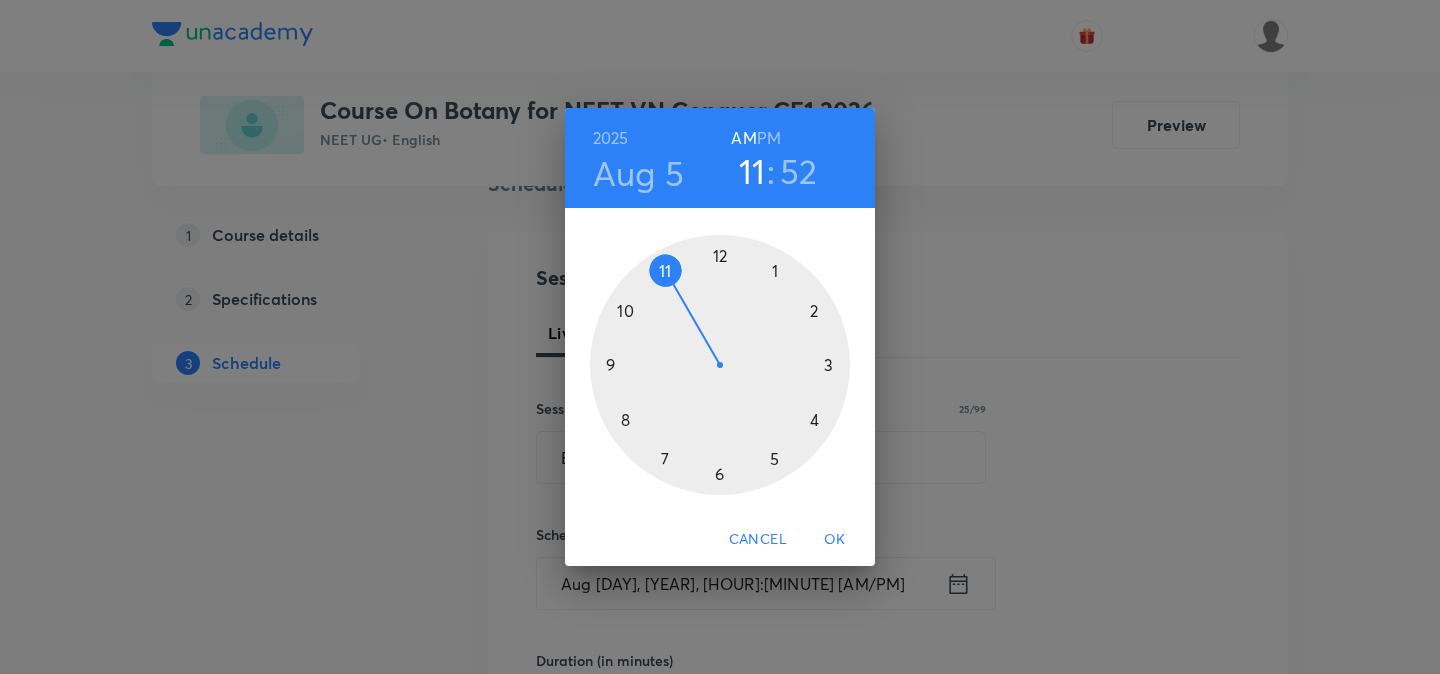 click at bounding box center [720, 365] 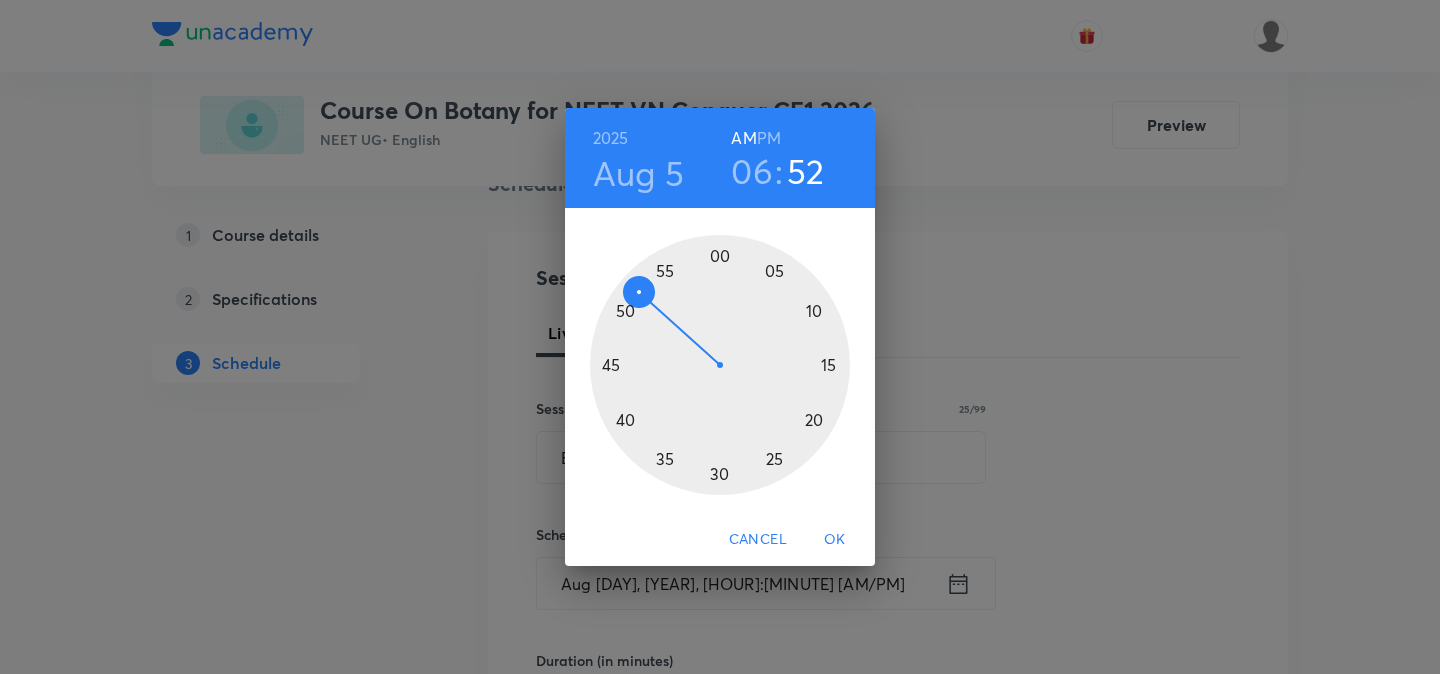 click on "06" at bounding box center (752, 171) 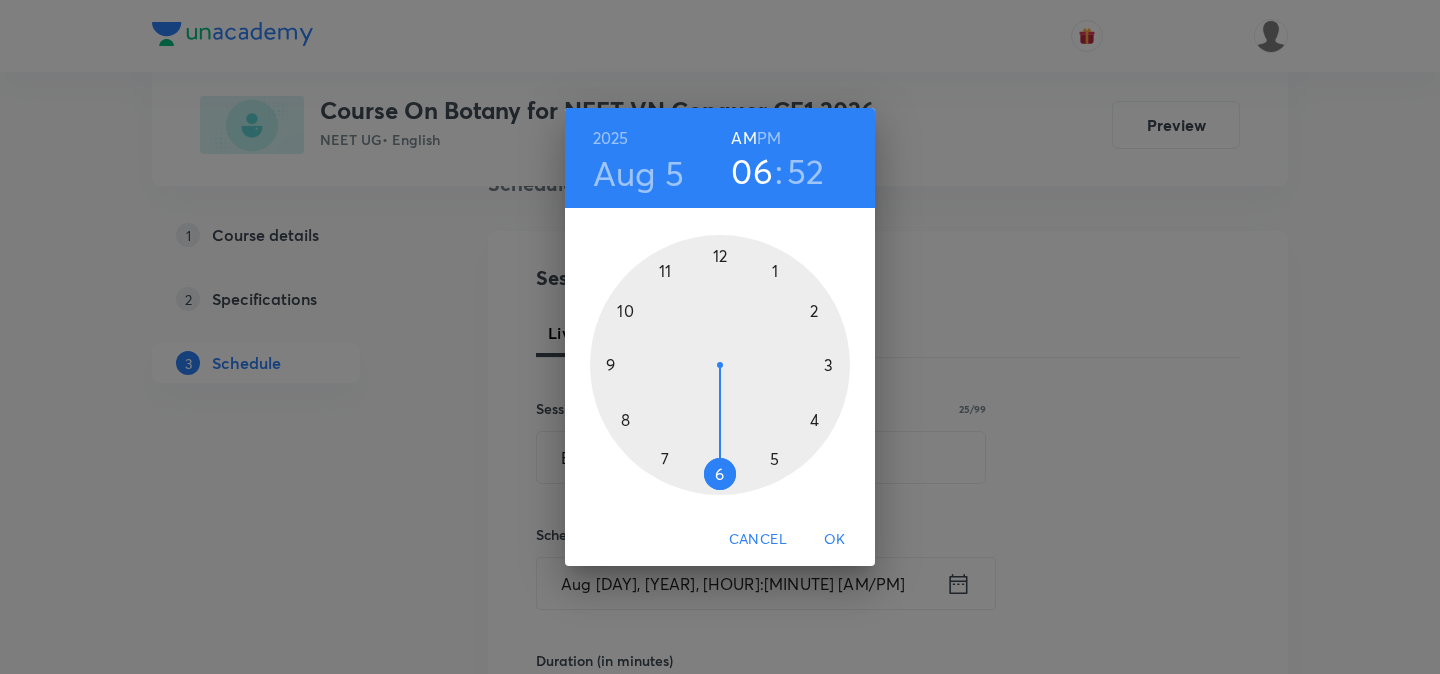 click at bounding box center (720, 365) 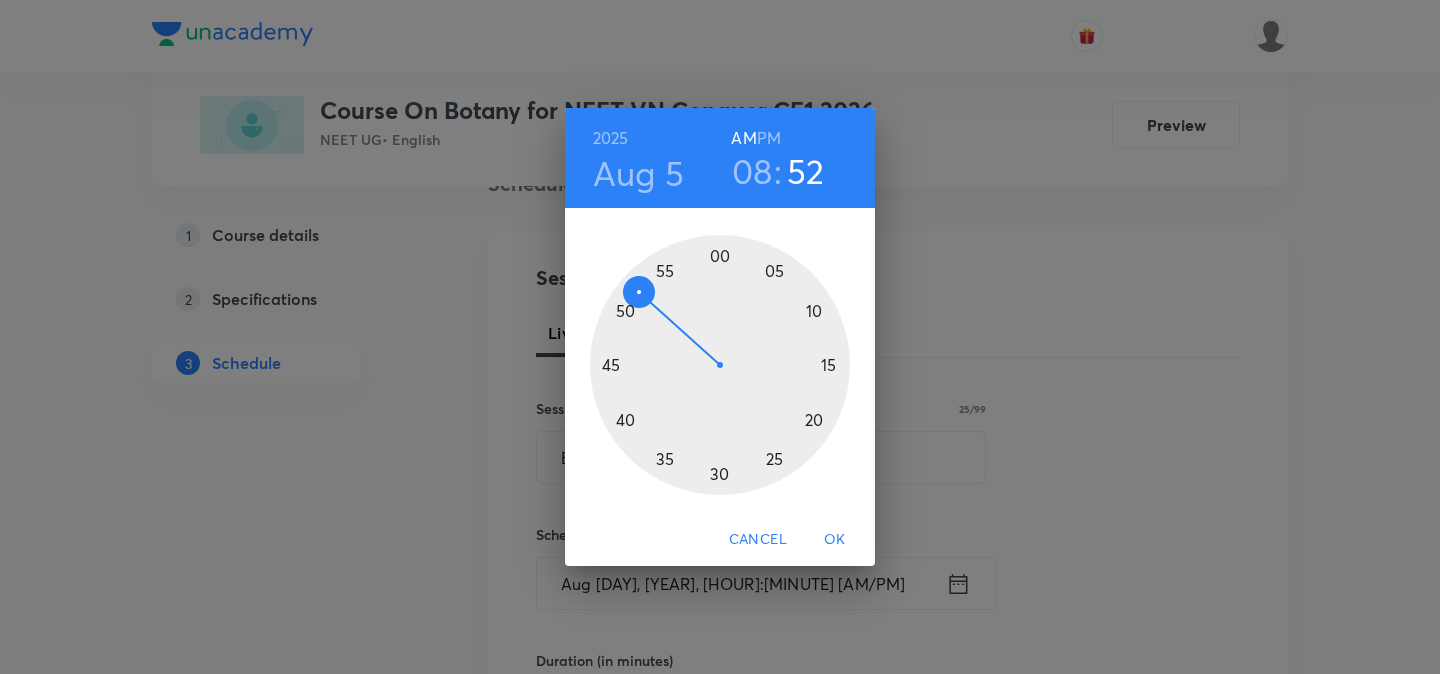 click at bounding box center [720, 365] 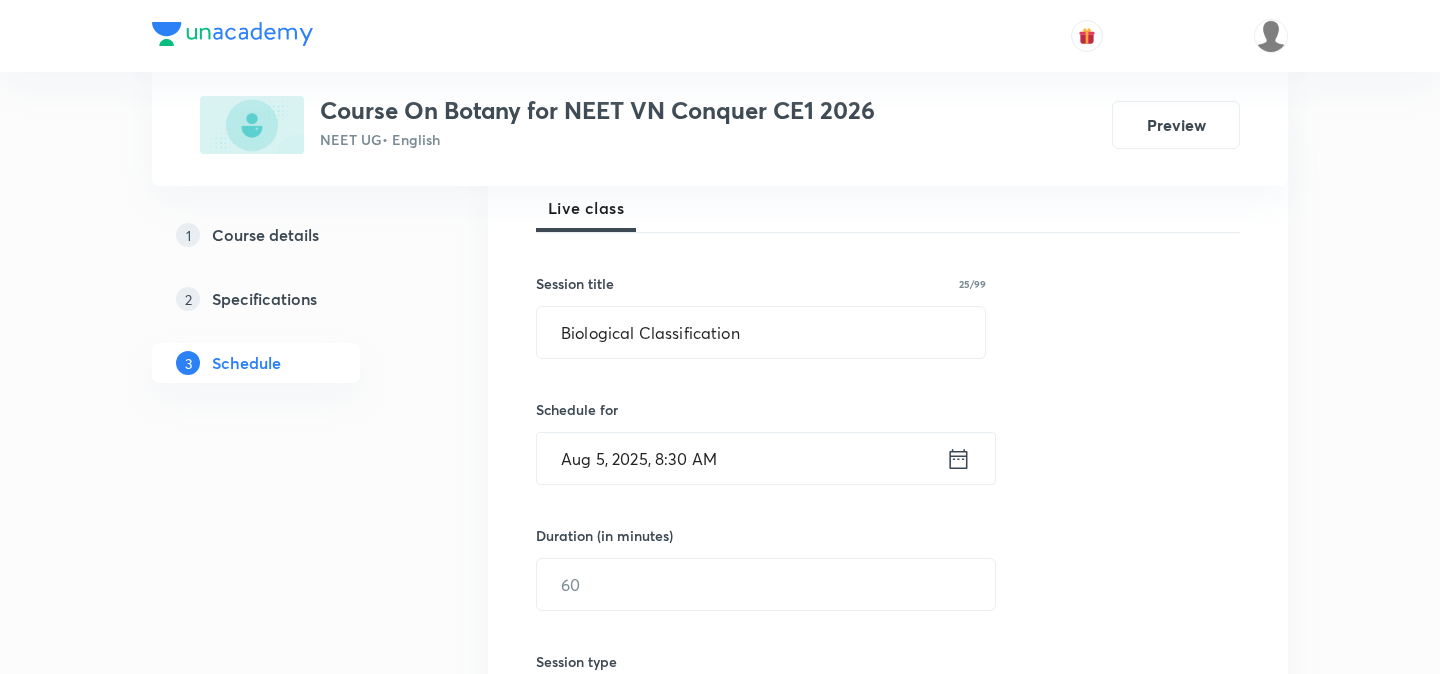 scroll, scrollTop: 341, scrollLeft: 0, axis: vertical 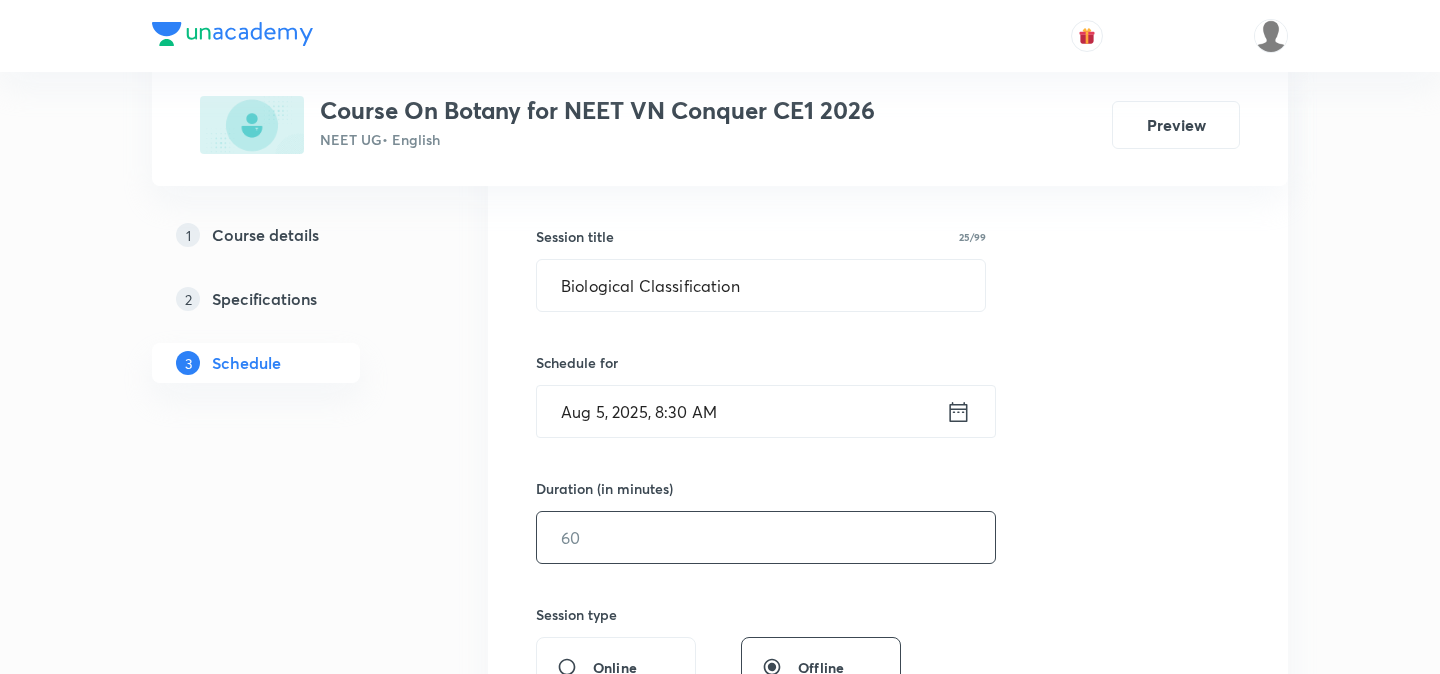 click at bounding box center [766, 537] 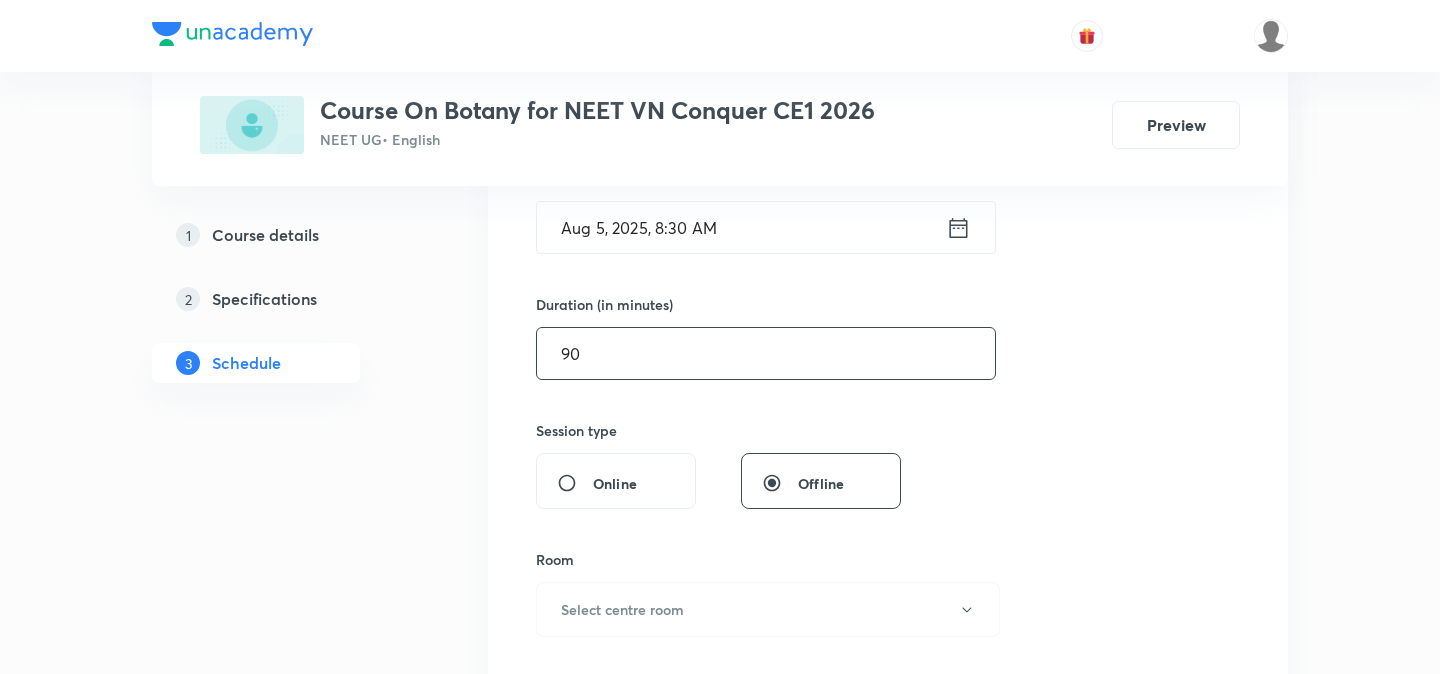 scroll, scrollTop: 536, scrollLeft: 0, axis: vertical 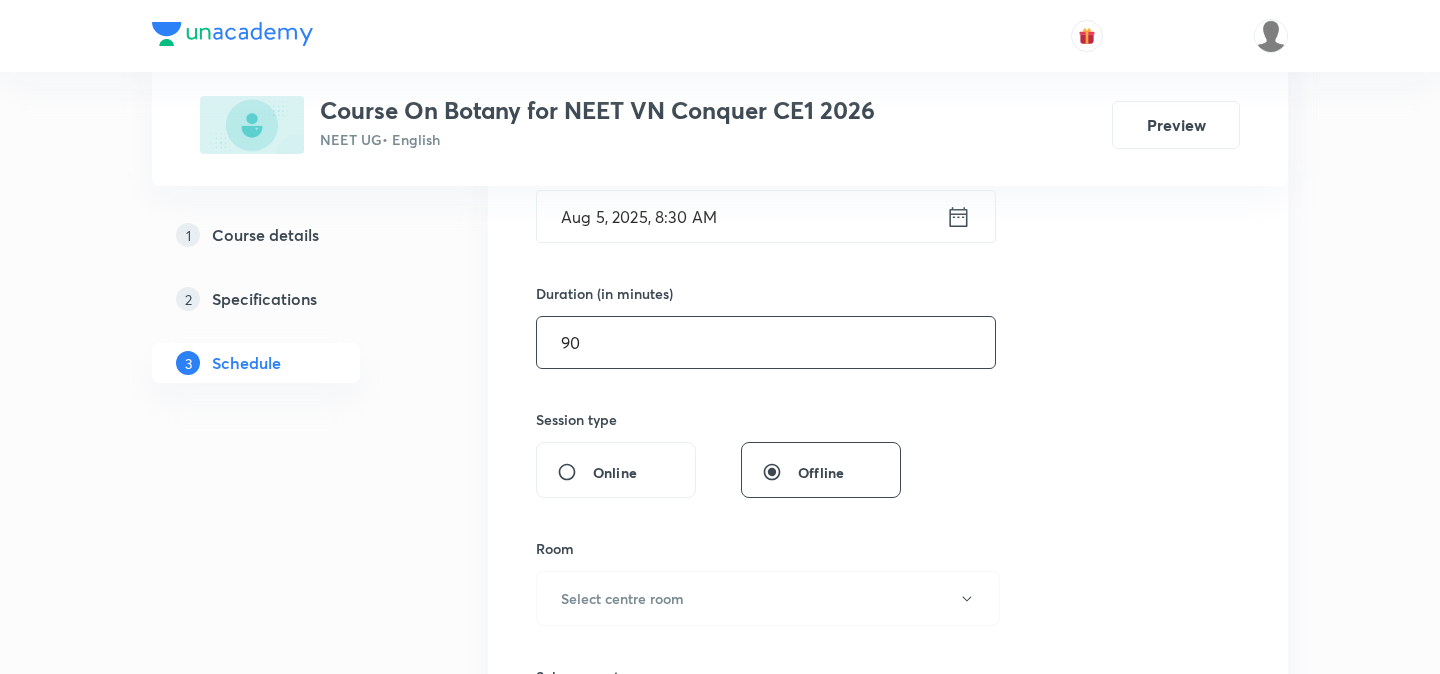 type on "90" 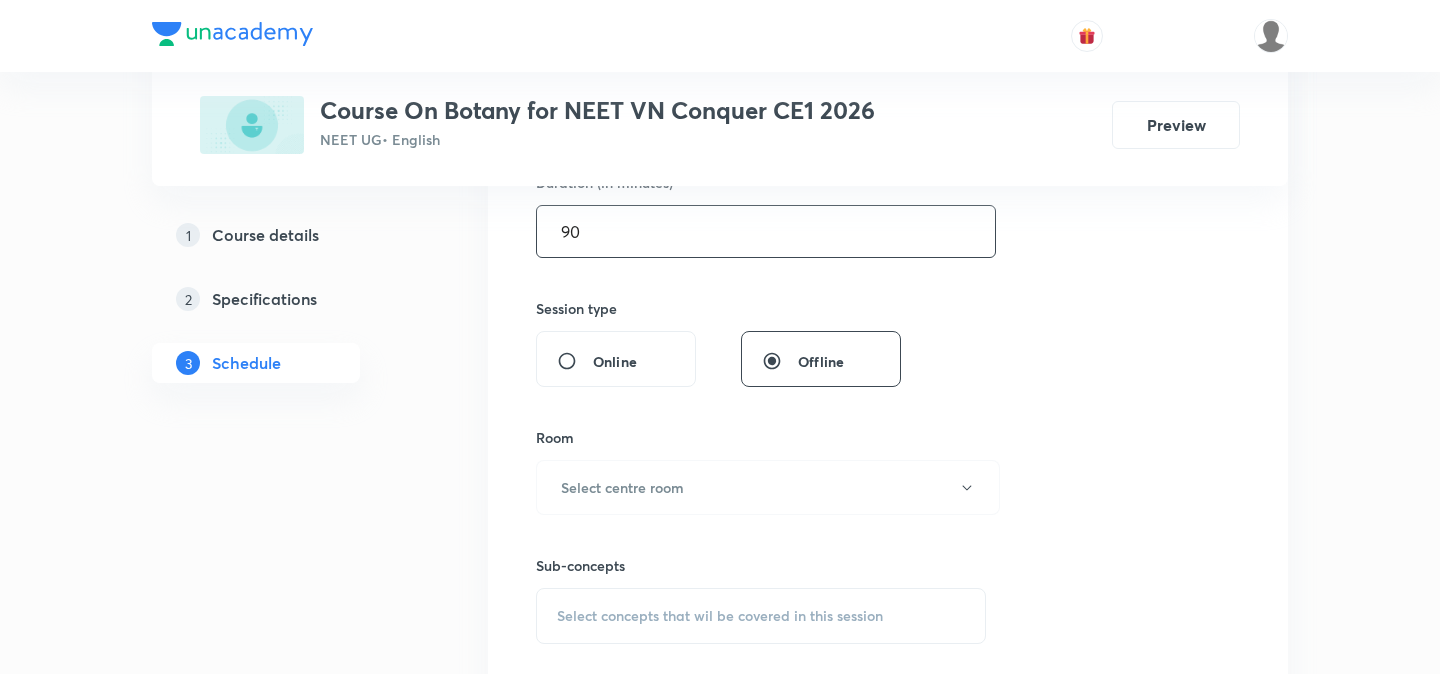 scroll, scrollTop: 692, scrollLeft: 0, axis: vertical 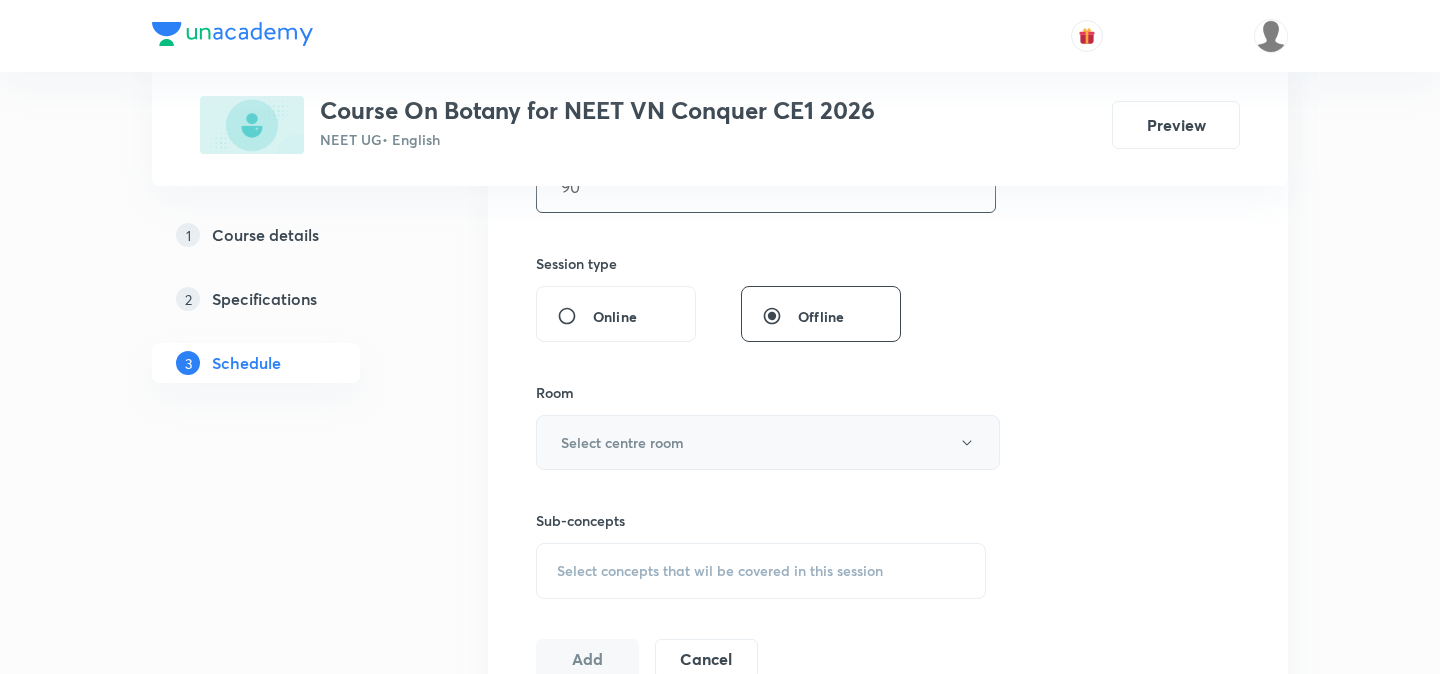 click on "Select centre room" at bounding box center (622, 442) 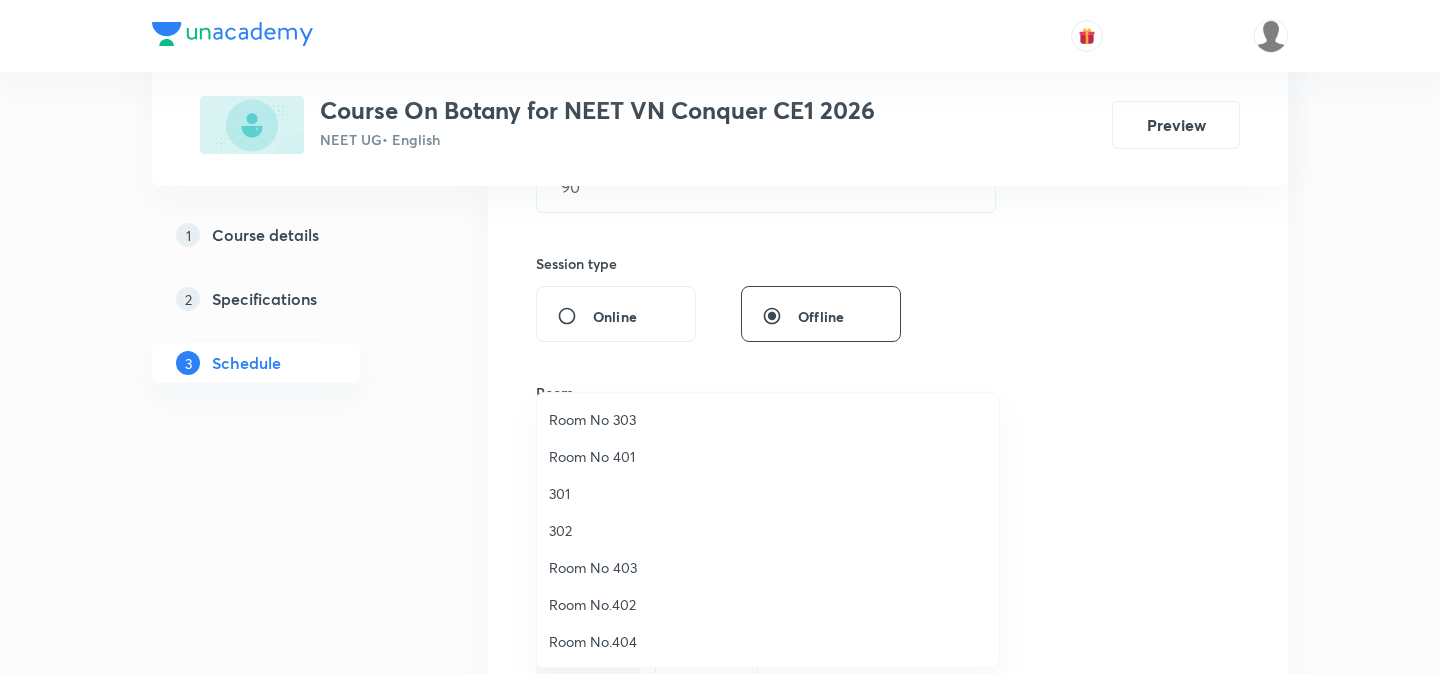 click on "302" at bounding box center [768, 530] 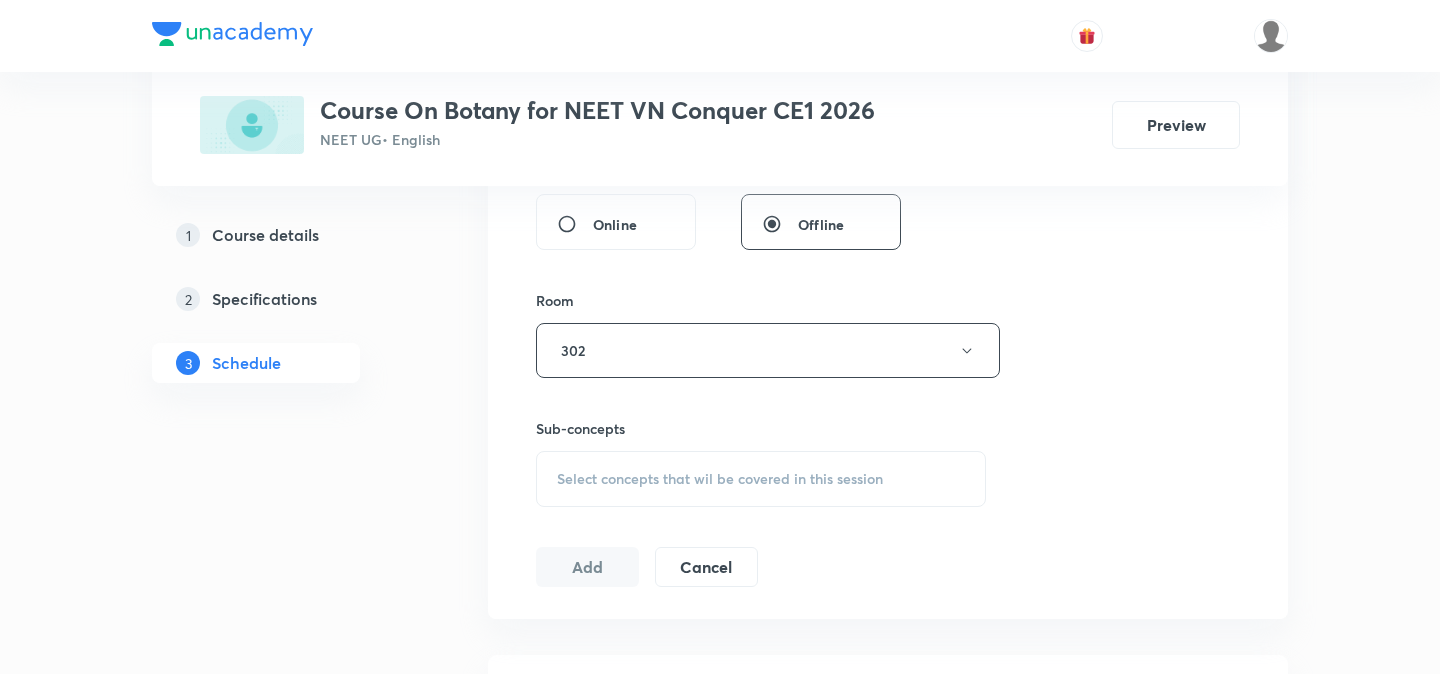 scroll, scrollTop: 820, scrollLeft: 0, axis: vertical 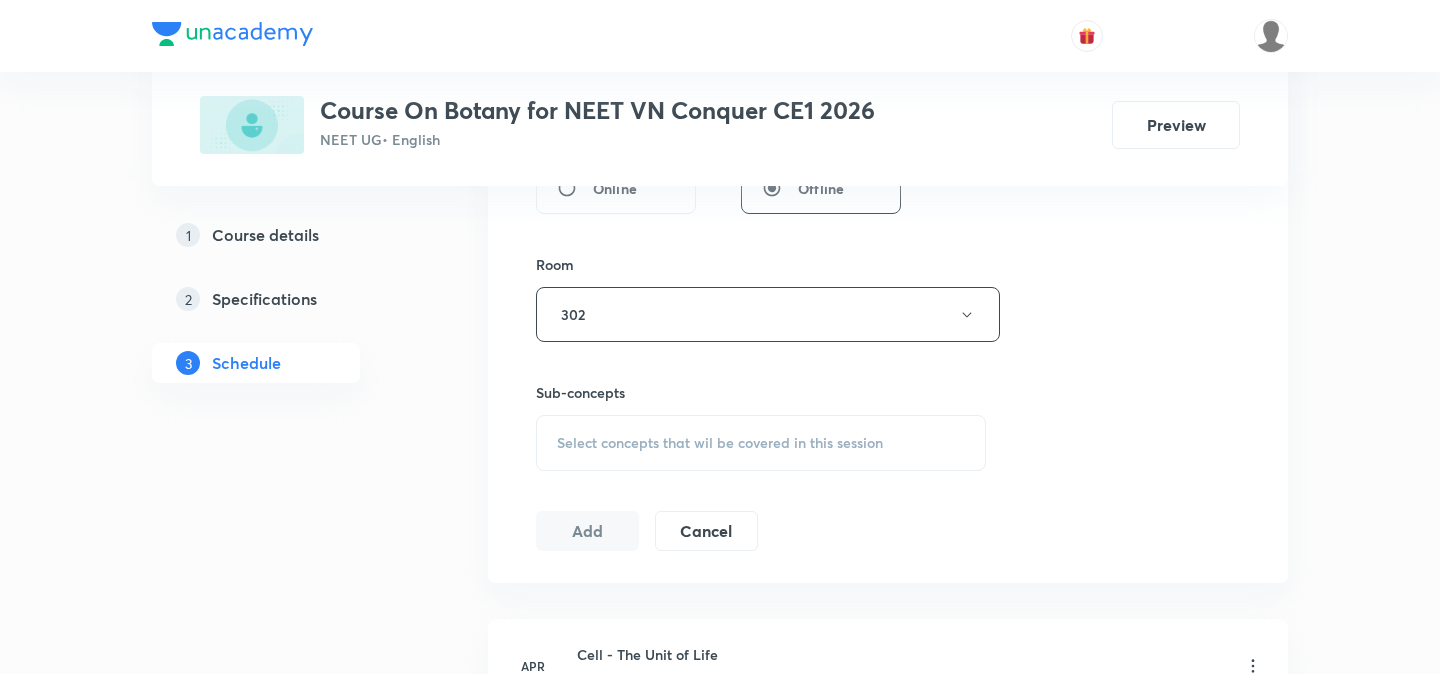 click on "Select concepts that wil be covered in this session" at bounding box center [761, 443] 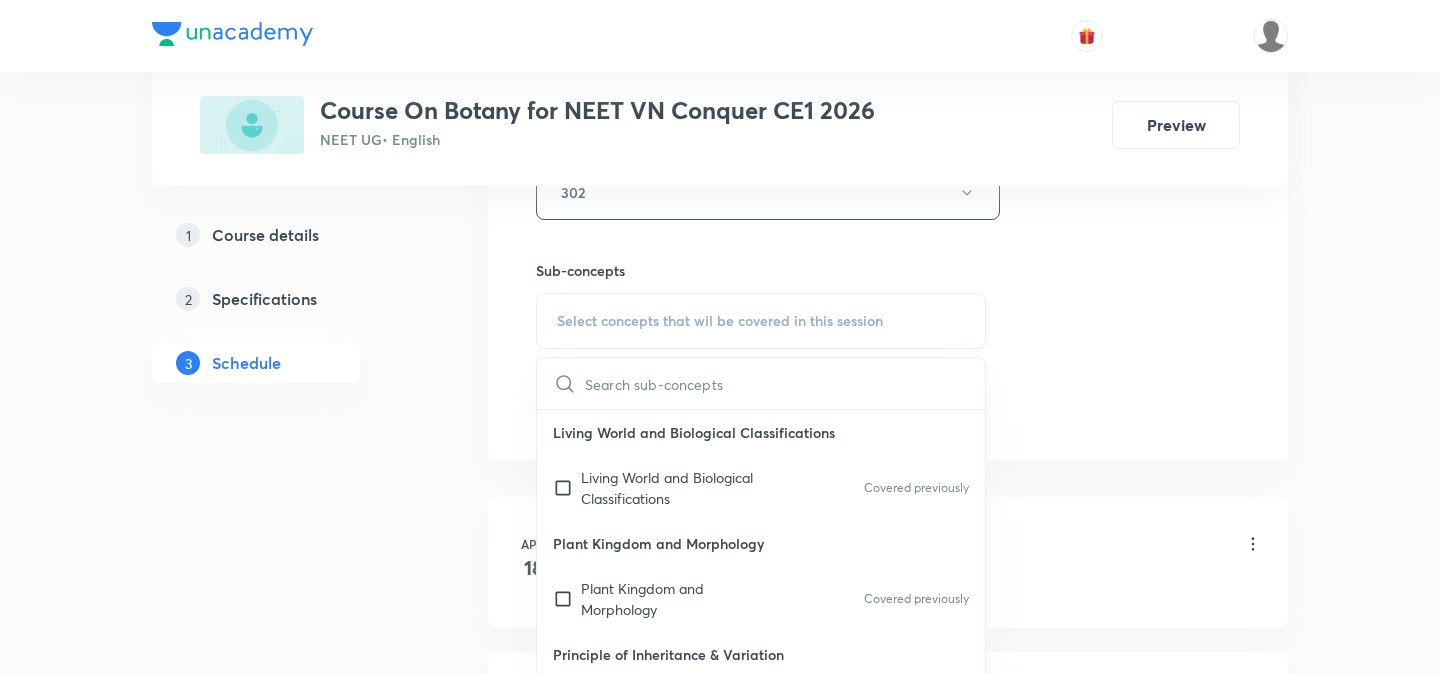 scroll, scrollTop: 944, scrollLeft: 0, axis: vertical 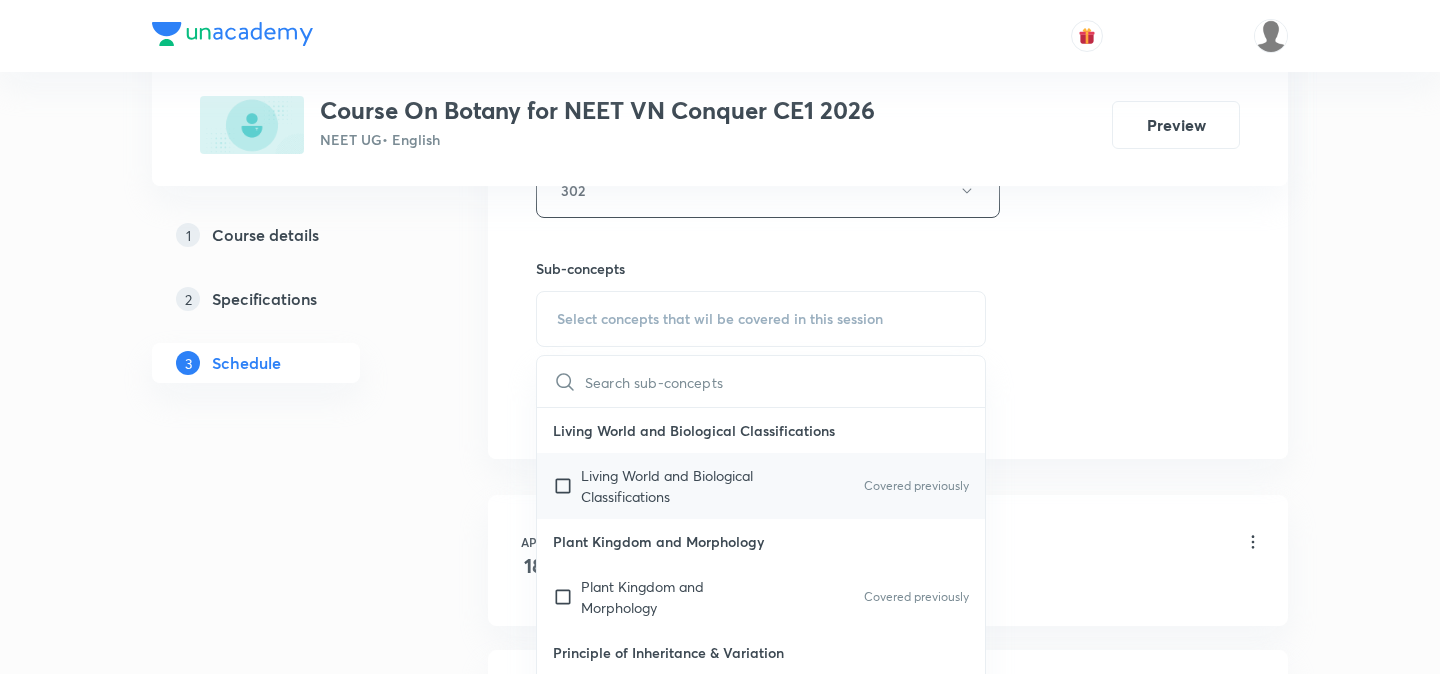 click on "Living World and Biological Classifications" at bounding box center (682, 486) 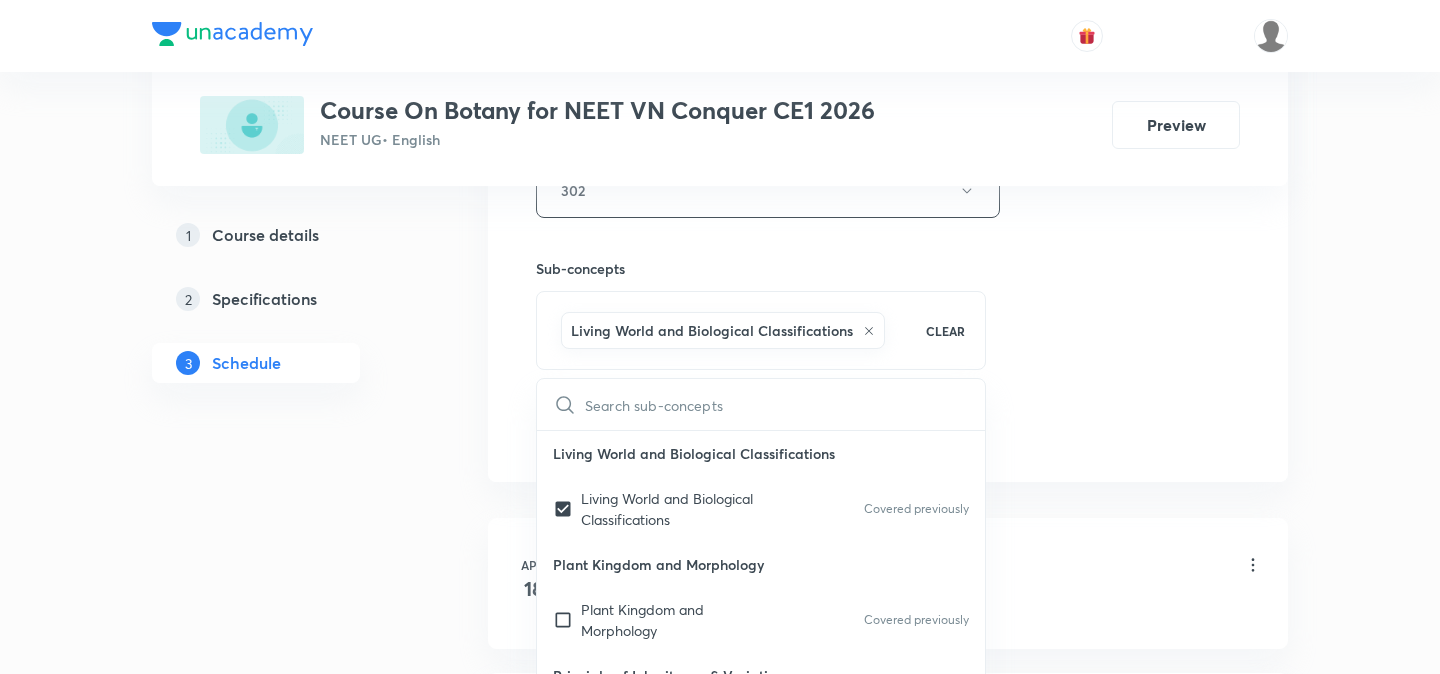 click on "Plus Courses Course On Botany for NEET VN Conquer CE1 2026 NEET UG  • English Preview 1 Course details 2 Specifications 3 Schedule Schedule 51  classes Session  52 Live class Session title 25/99 Biological Classification ​ Schedule for Aug 5, 2025, 8:30 AM ​ Duration (in minutes) 90 ​   Session type Online Offline Room 302 Sub-concepts Living World and Biological Classifications  CLEAR ​ Living World and Biological Classifications  Living World and Biological Classifications  Covered previously Plant Kingdom and  Morphology Plant Kingdom and  Morphology Covered previously Principle of Inheritance &  Variation Principle of Inheritance &  Variation Covered previously Molecular Basis of Inheritance, Molecular Basis of Inheritance Covered previously Anatomy of Flowering Plants, Photosynthesis, Anatomy of Flowering Plants, Photosynthesis, Respiration, Plant Growth & Development Respiration, Plant Growth & Development Biological Classification, Plant Kingdom, Morphology of Flowering Plants Add Cancel Apr" at bounding box center (720, 3859) 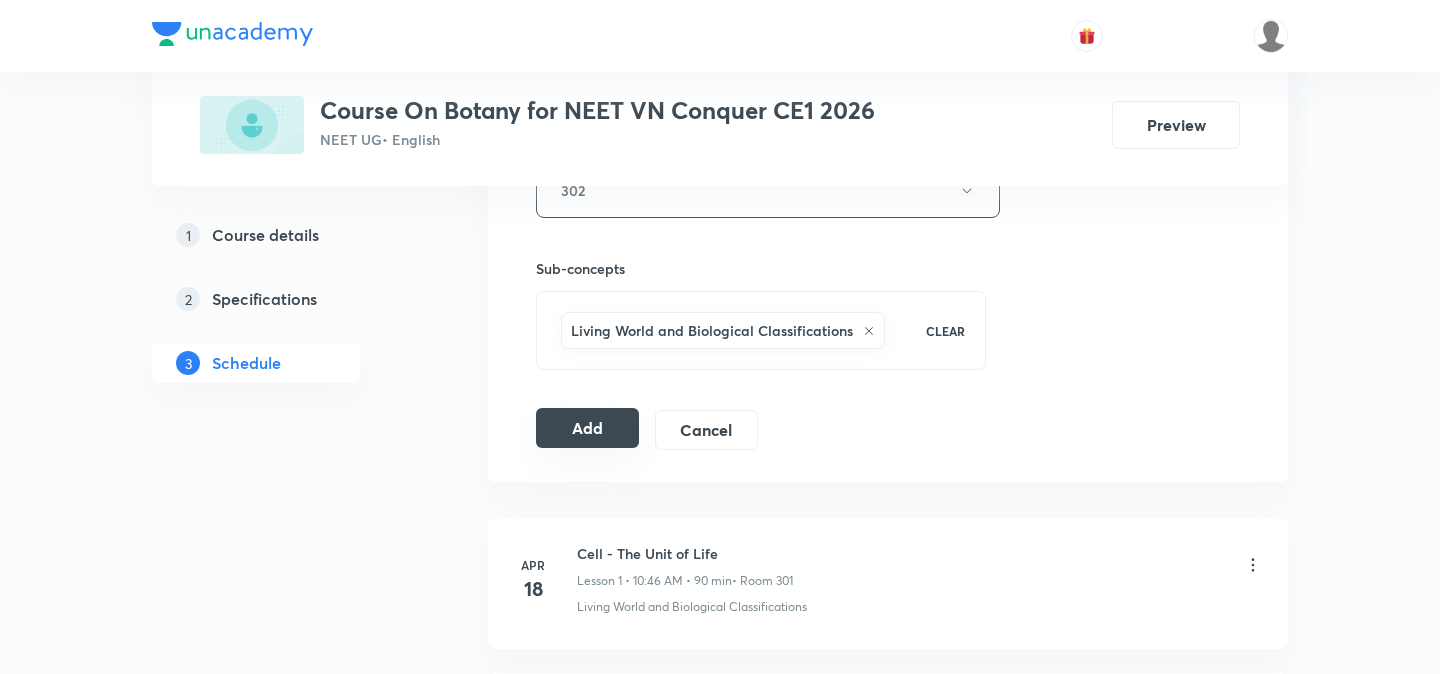 click on "Add" at bounding box center [587, 428] 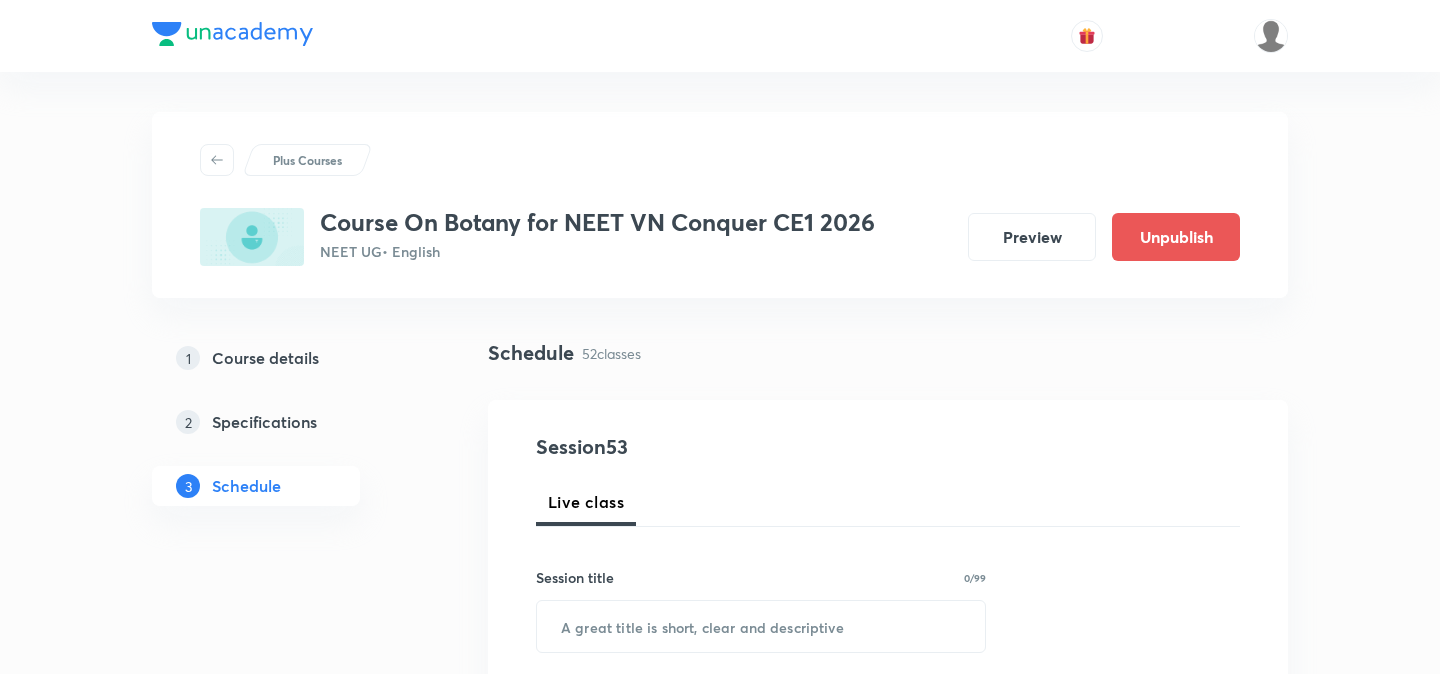 scroll, scrollTop: 944, scrollLeft: 0, axis: vertical 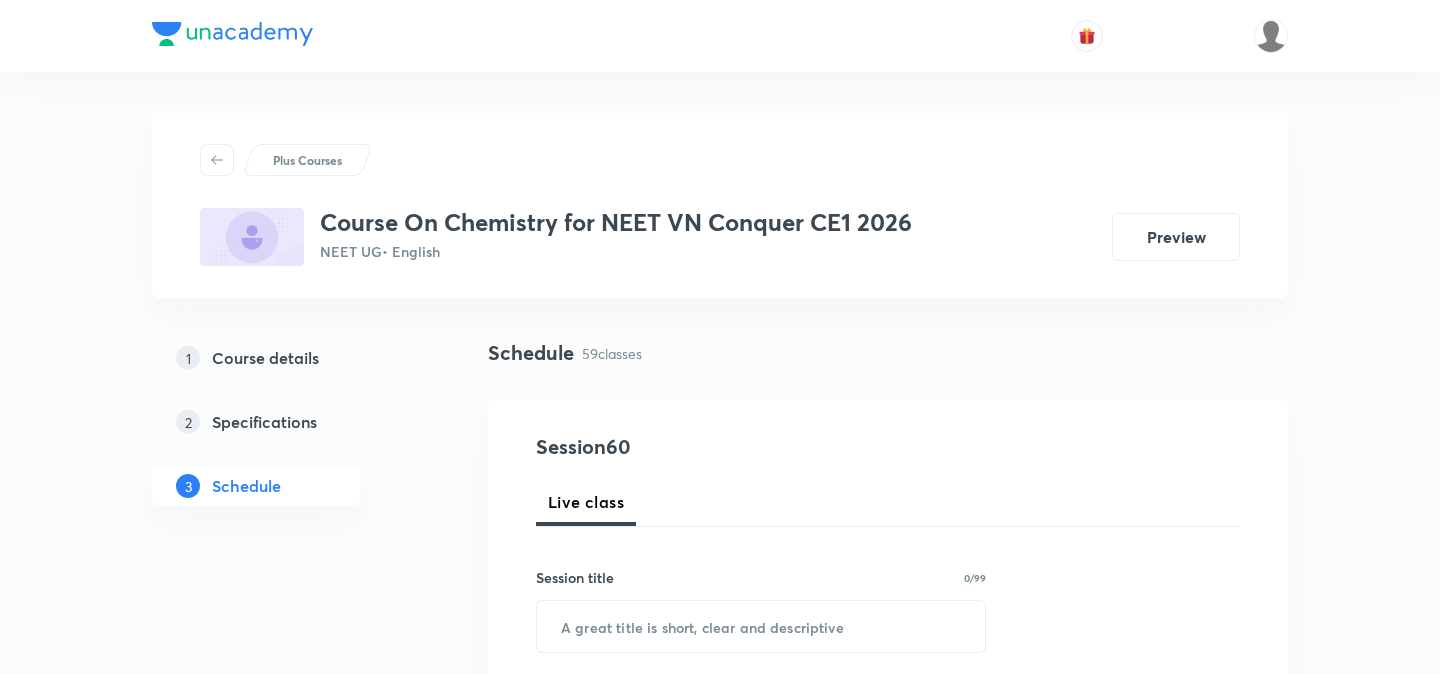 click on "1 Course details 2 Specifications 3 Schedule" at bounding box center [288, 5553] 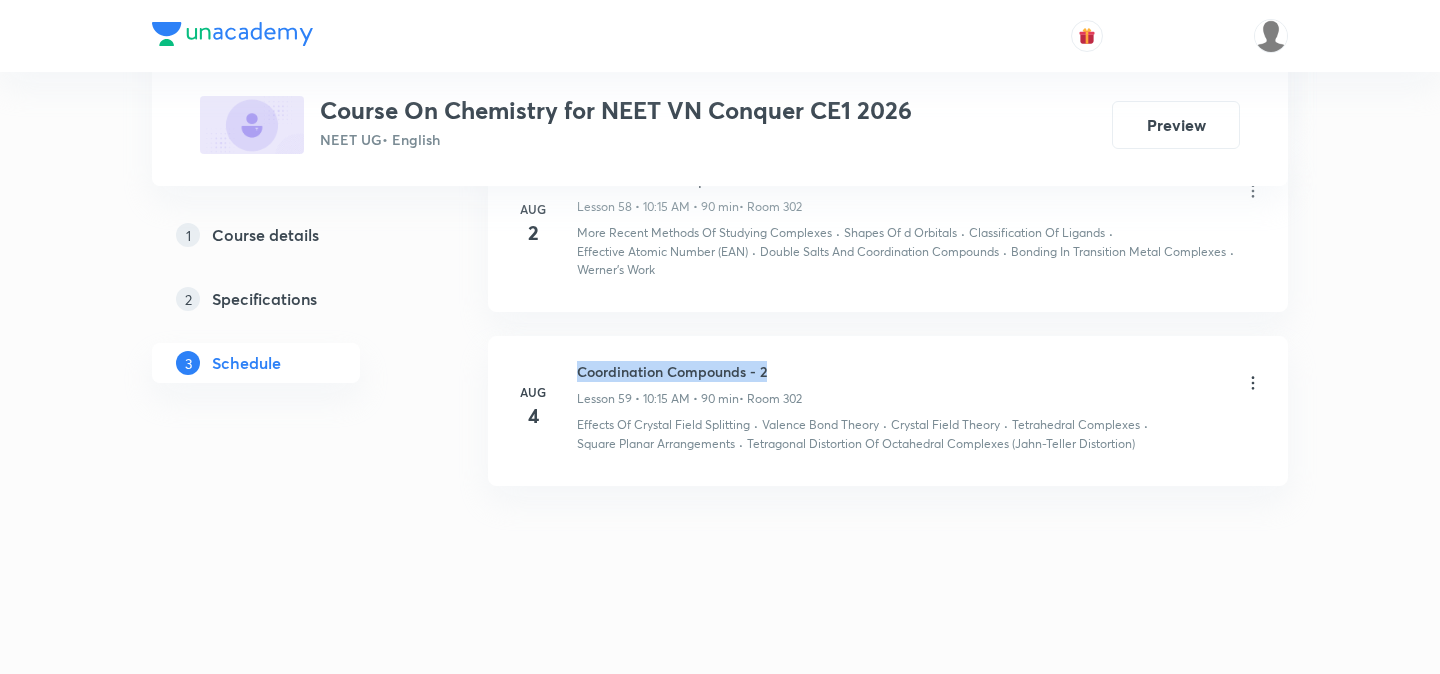drag, startPoint x: 581, startPoint y: 371, endPoint x: 780, endPoint y: 377, distance: 199.09044 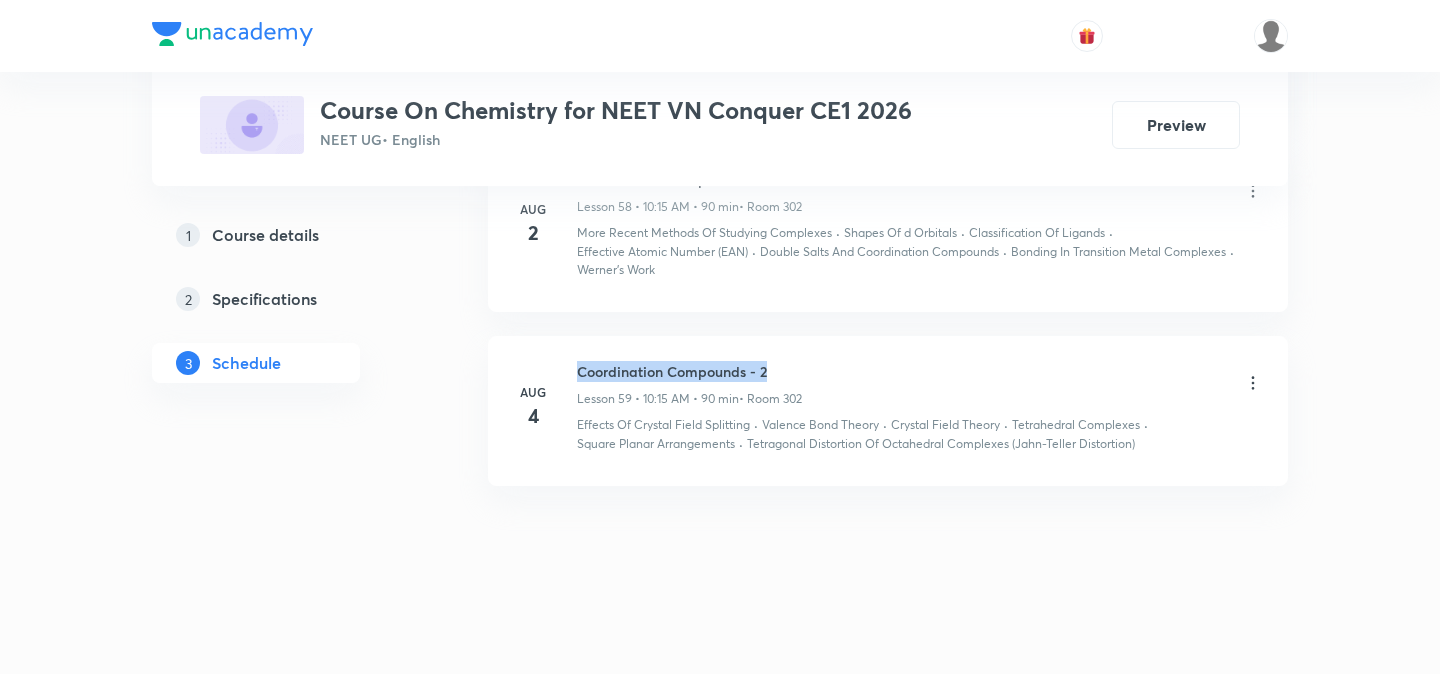 copy on "Coordination Compounds - 2" 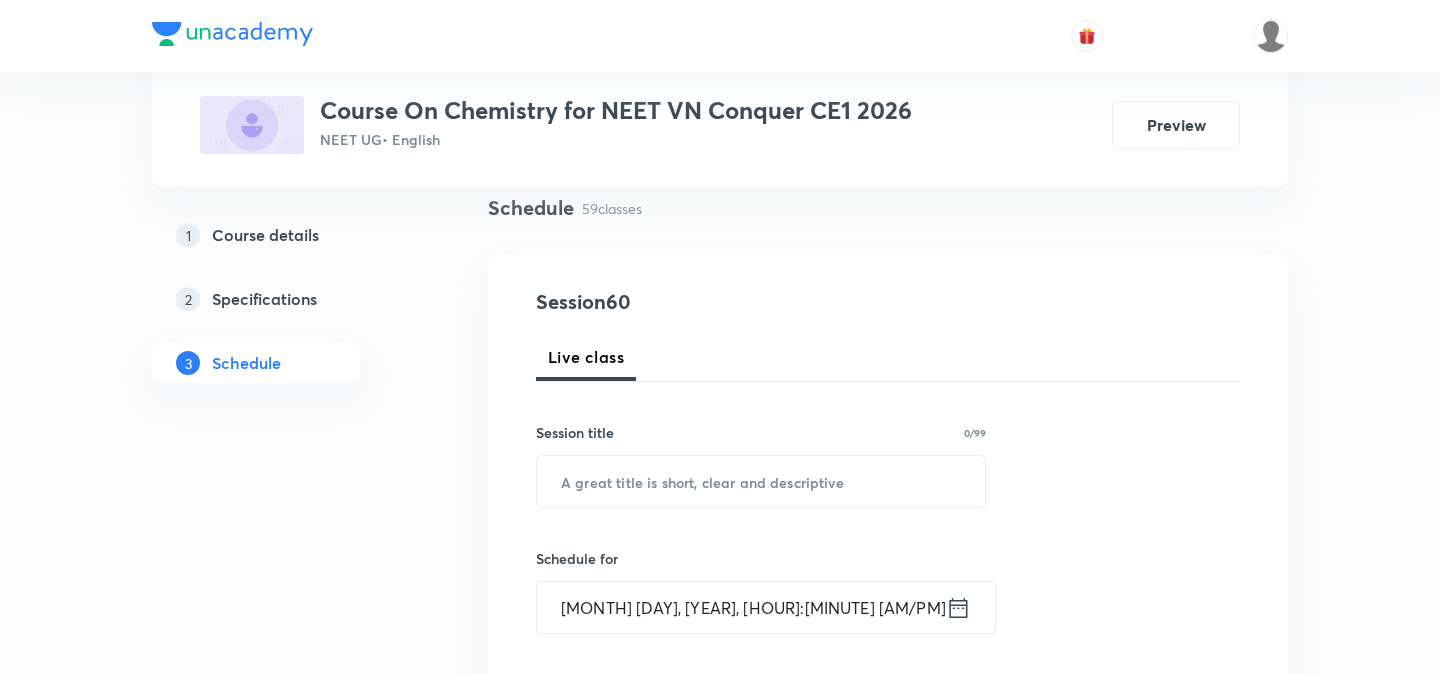 scroll, scrollTop: 173, scrollLeft: 0, axis: vertical 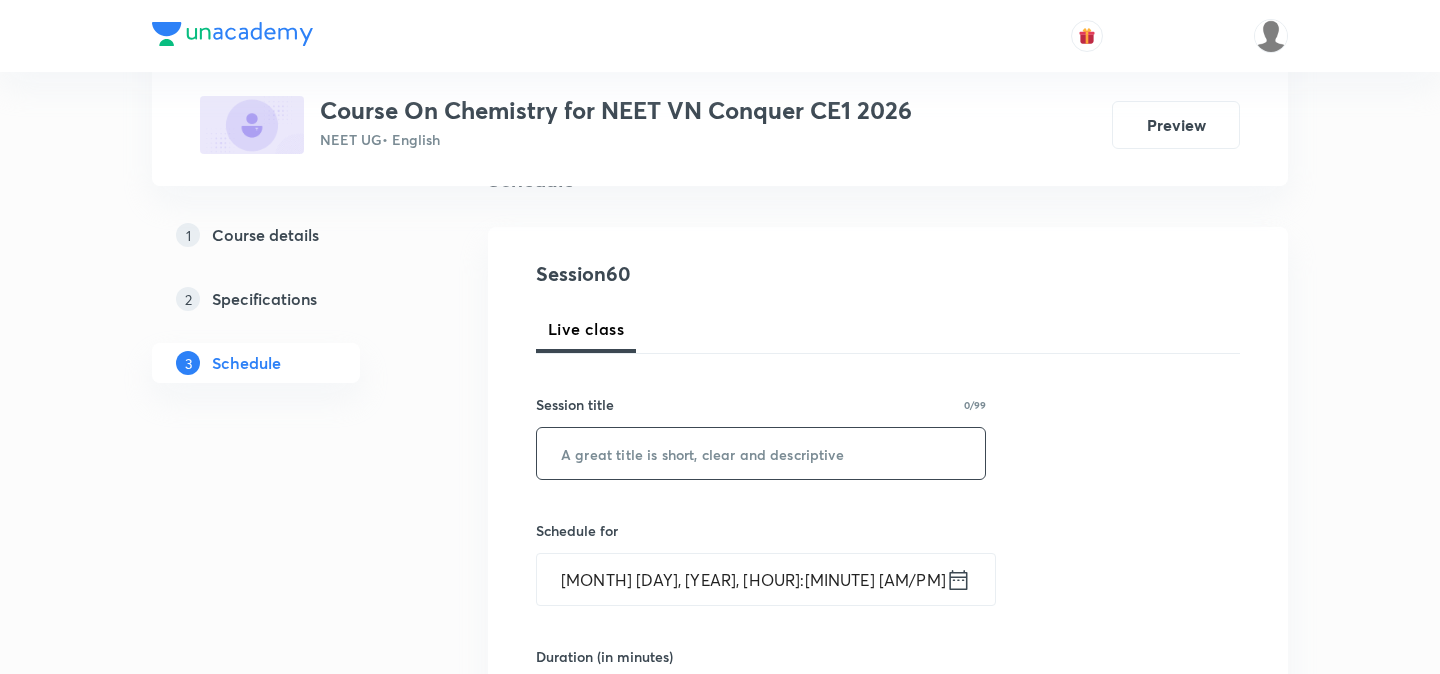 click at bounding box center [761, 453] 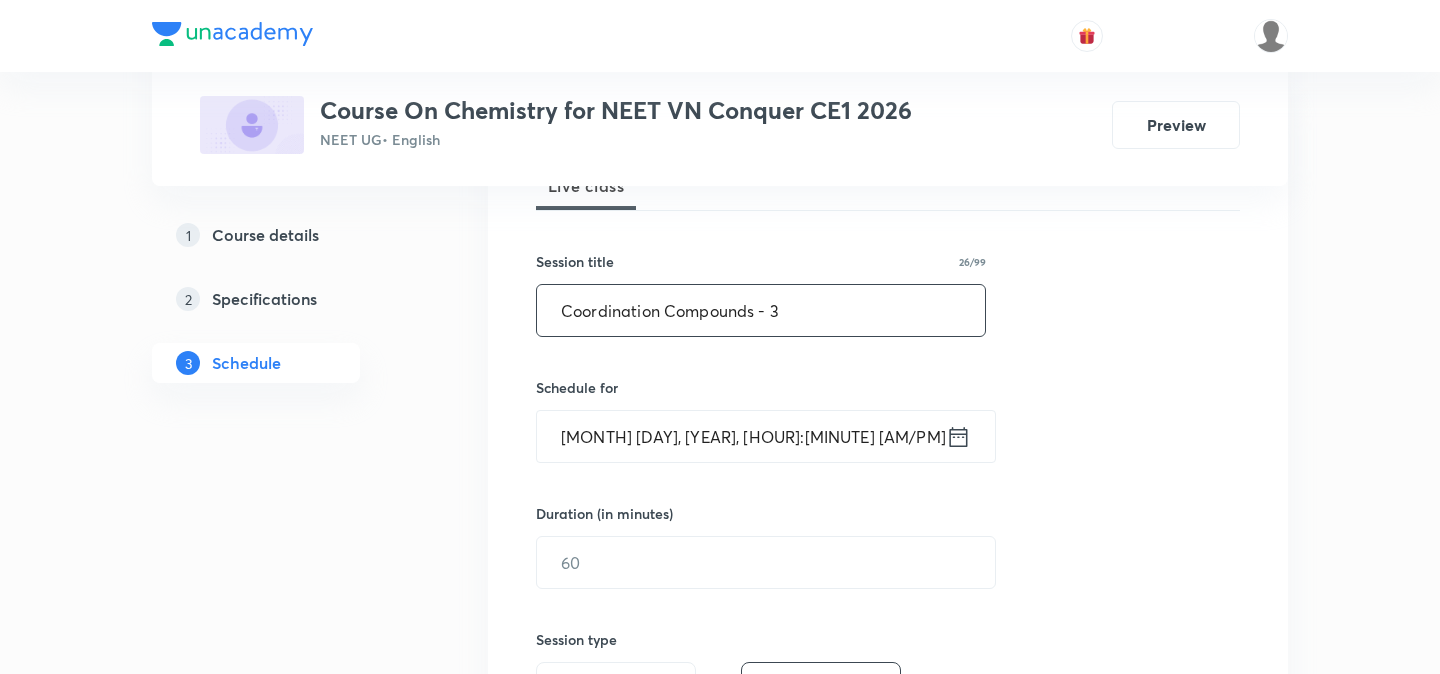 scroll, scrollTop: 346, scrollLeft: 0, axis: vertical 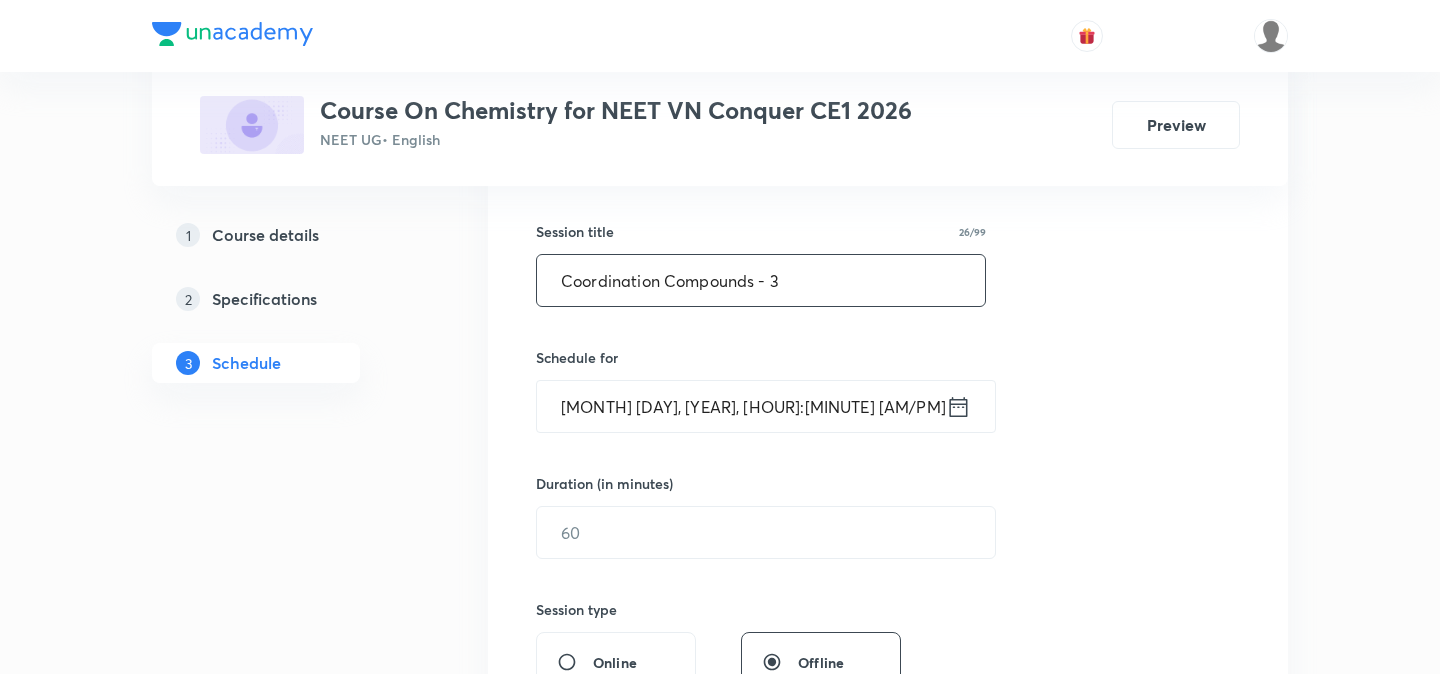 type on "Coordination Compounds - 3" 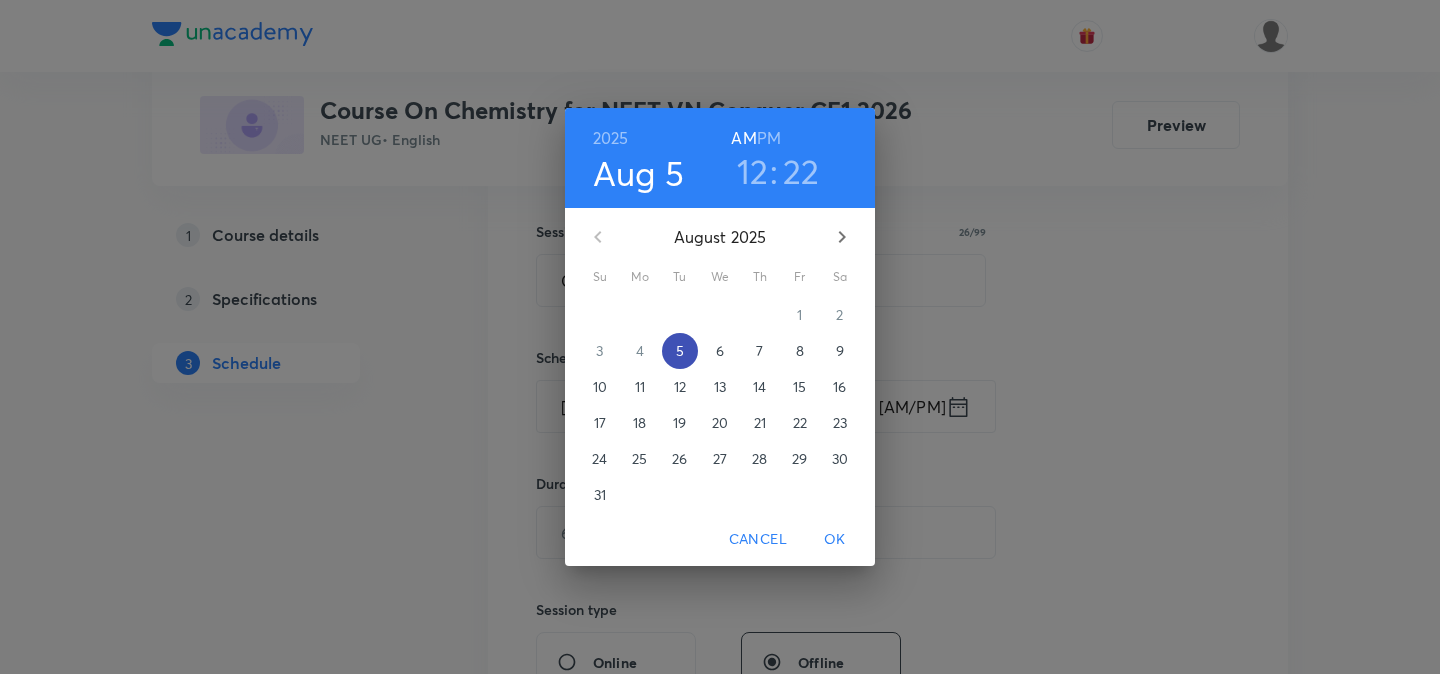click on "5" at bounding box center [680, 351] 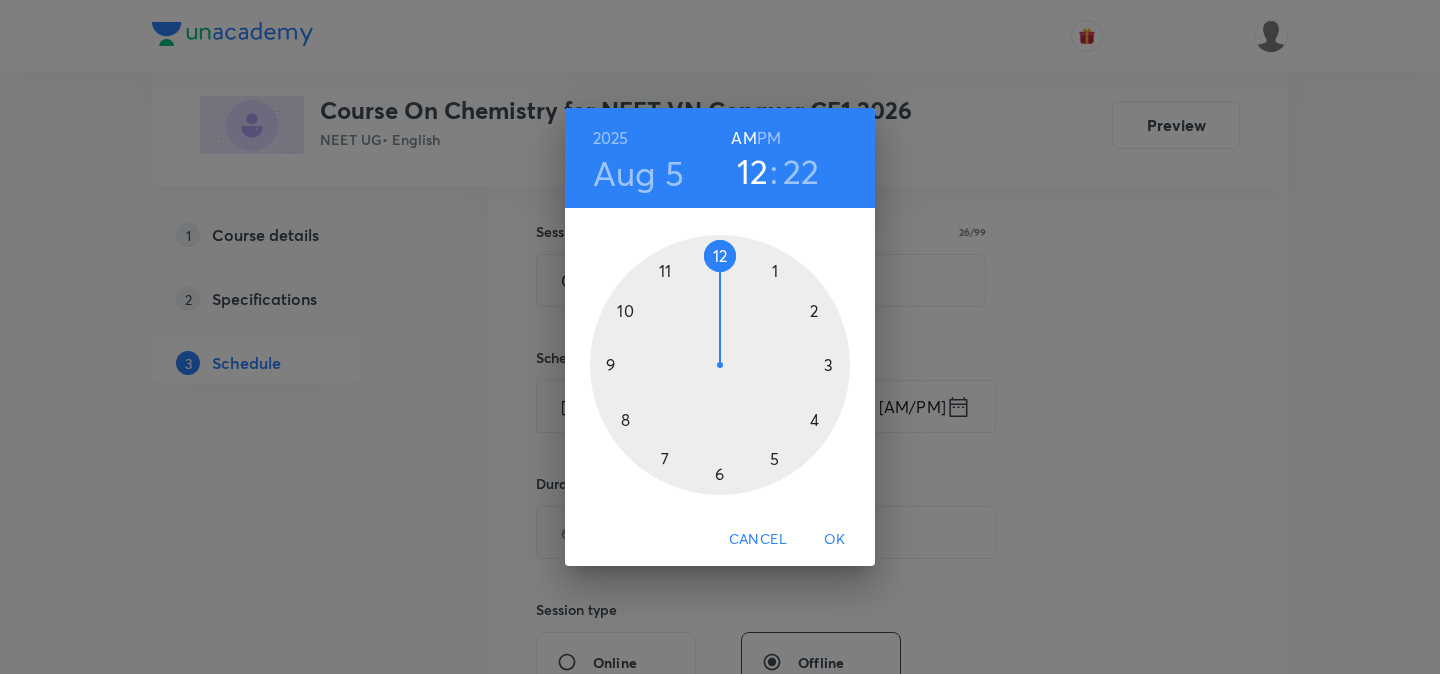 click at bounding box center (720, 365) 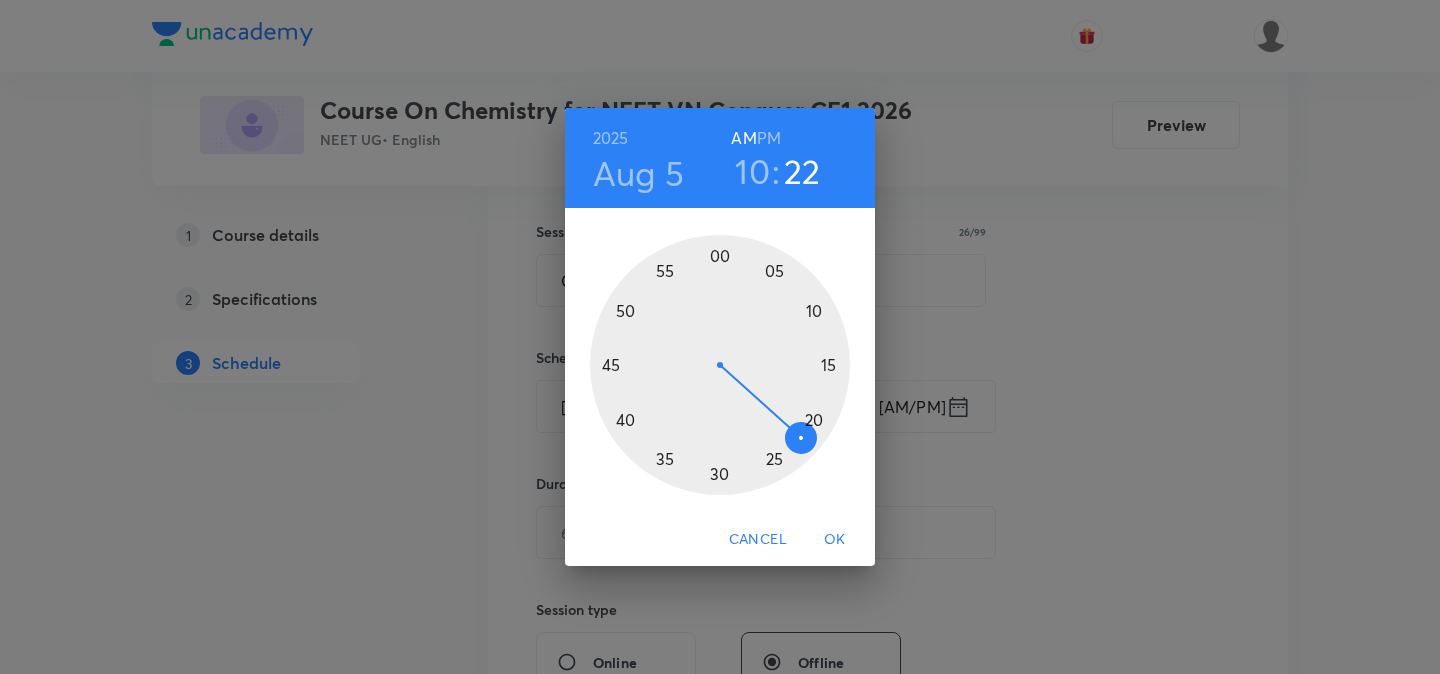 click at bounding box center [720, 365] 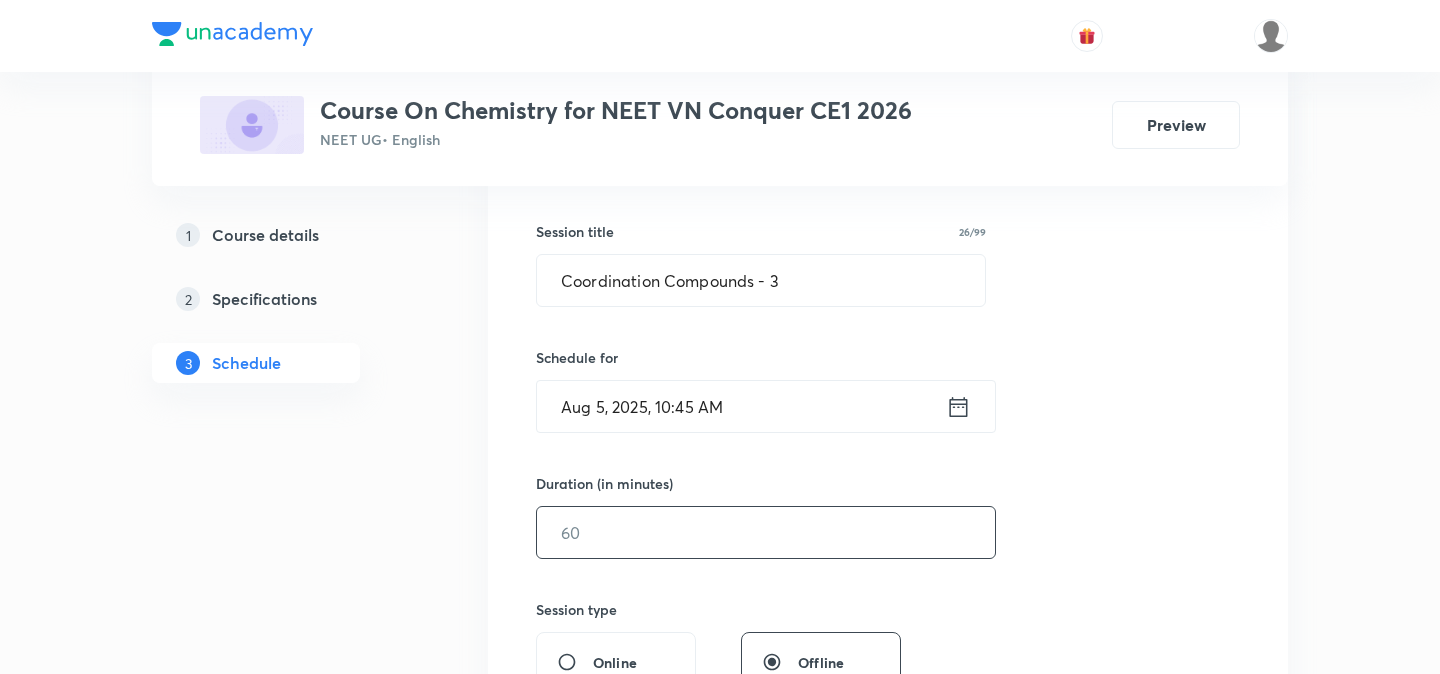 click at bounding box center [766, 532] 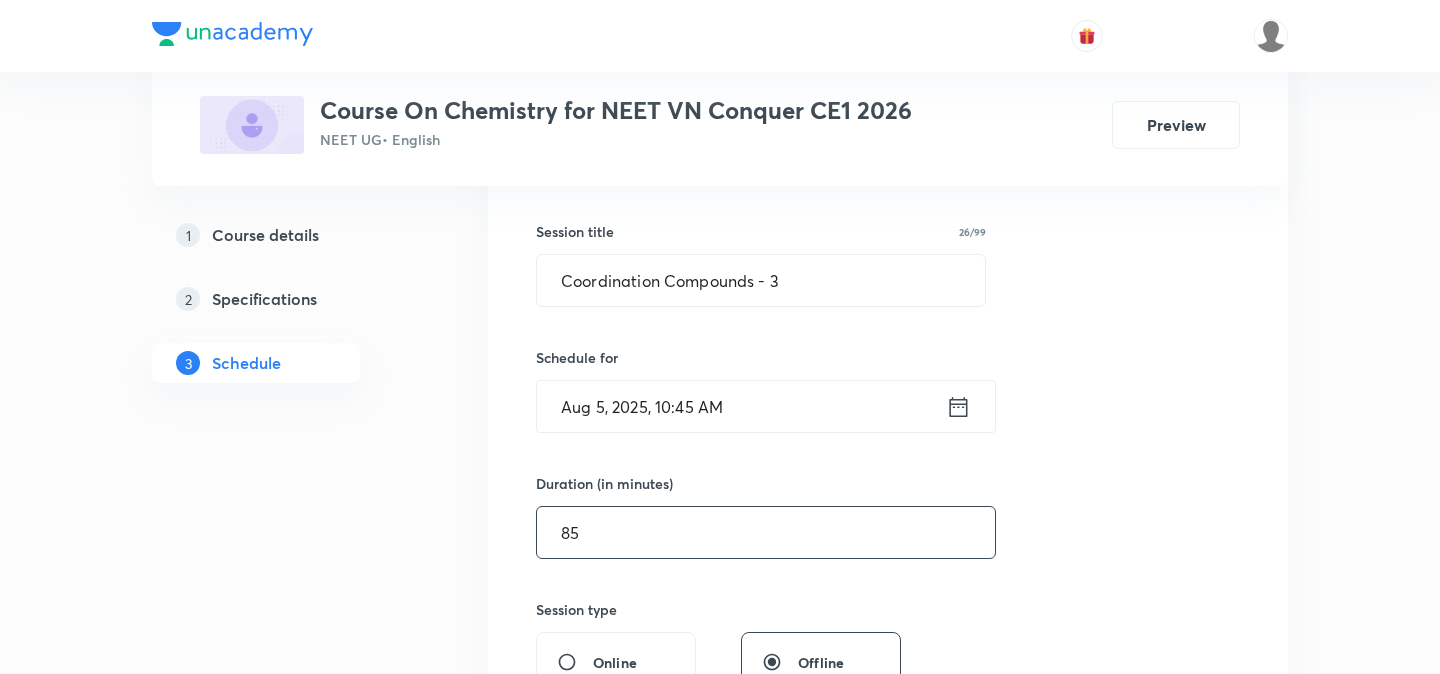 type on "8" 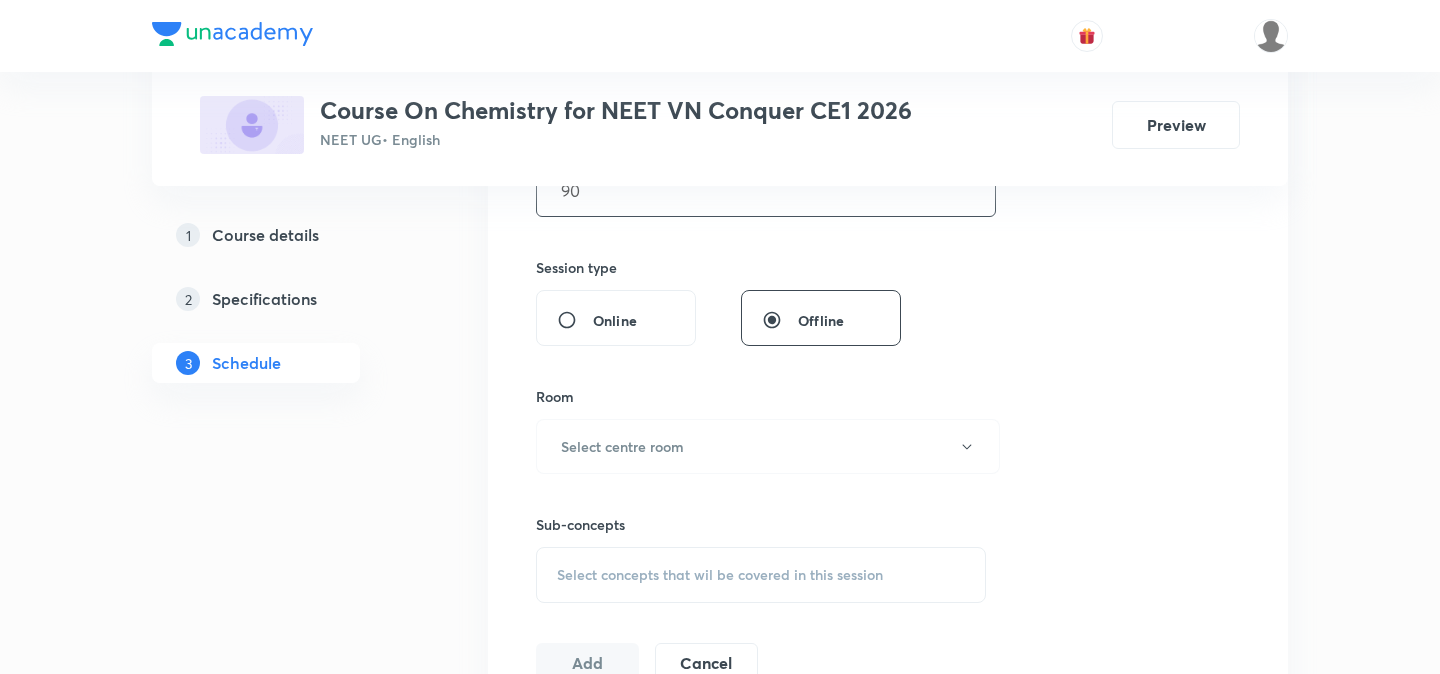 scroll, scrollTop: 693, scrollLeft: 0, axis: vertical 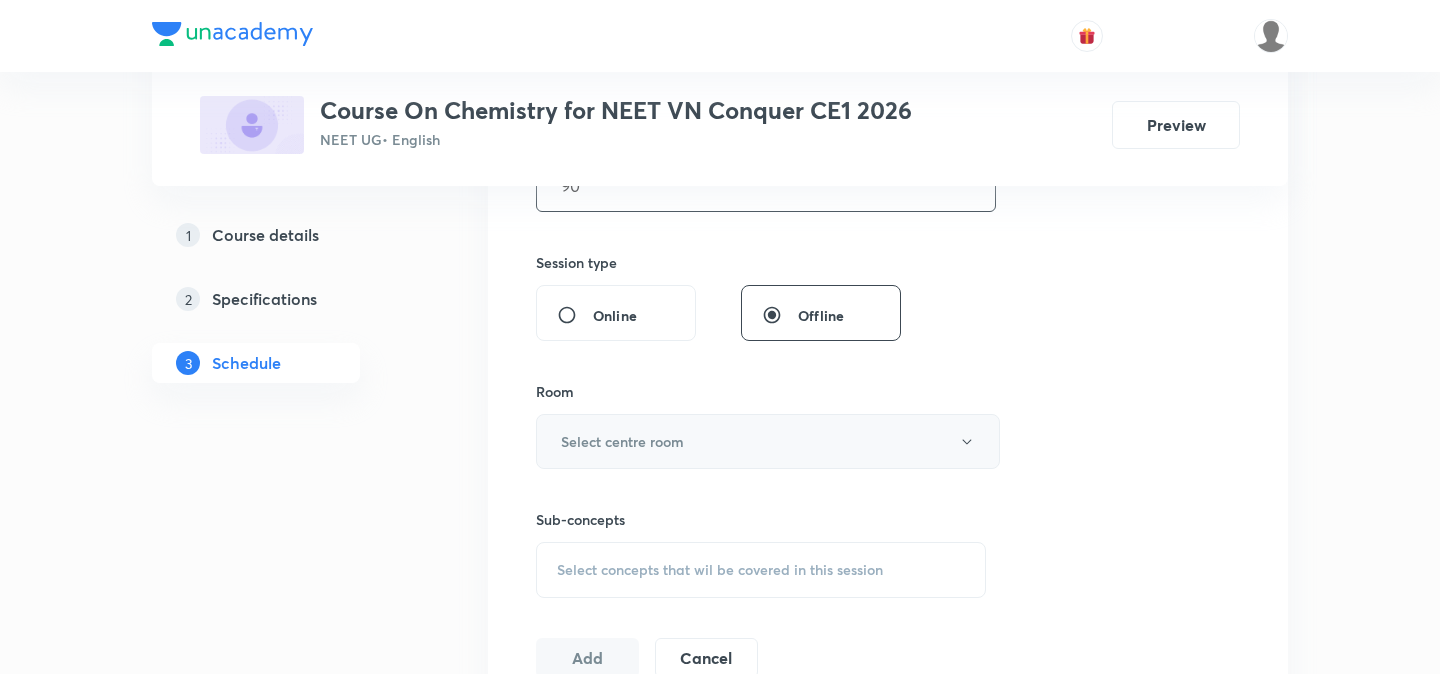 type on "90" 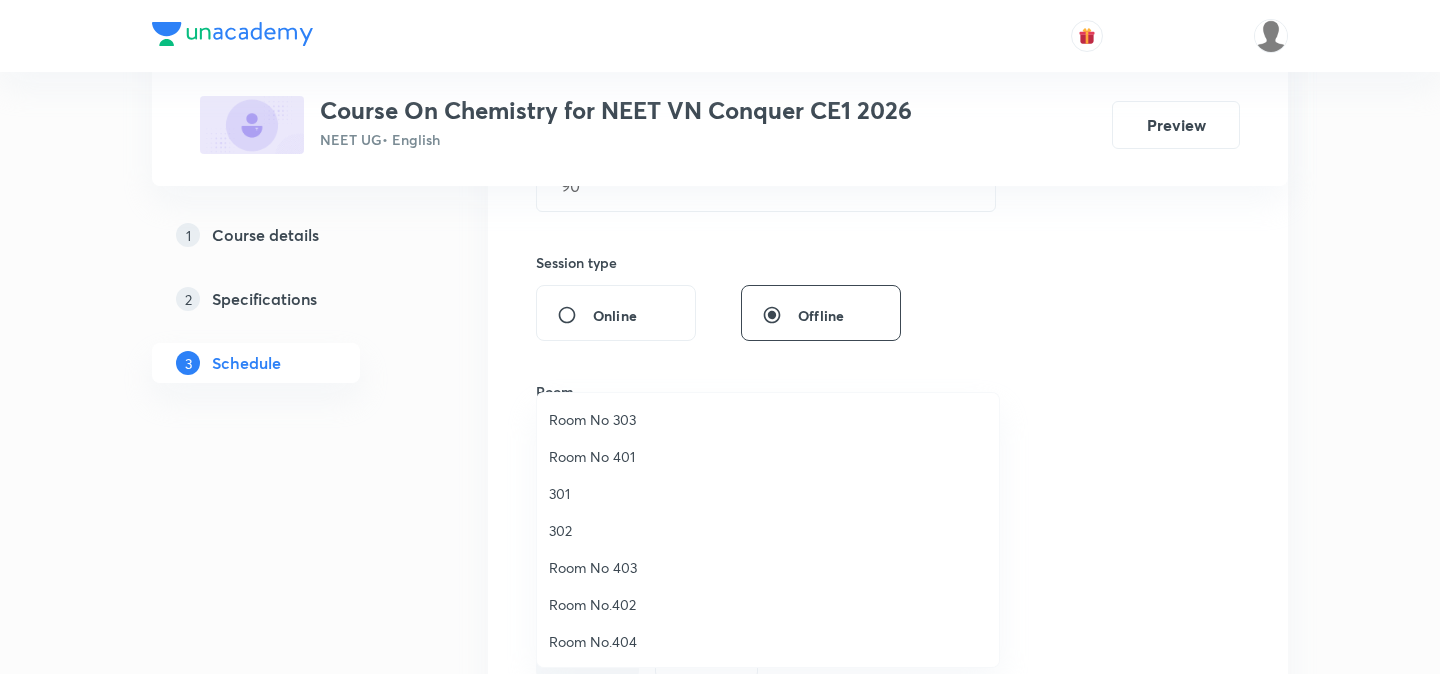 click on "302" at bounding box center [768, 530] 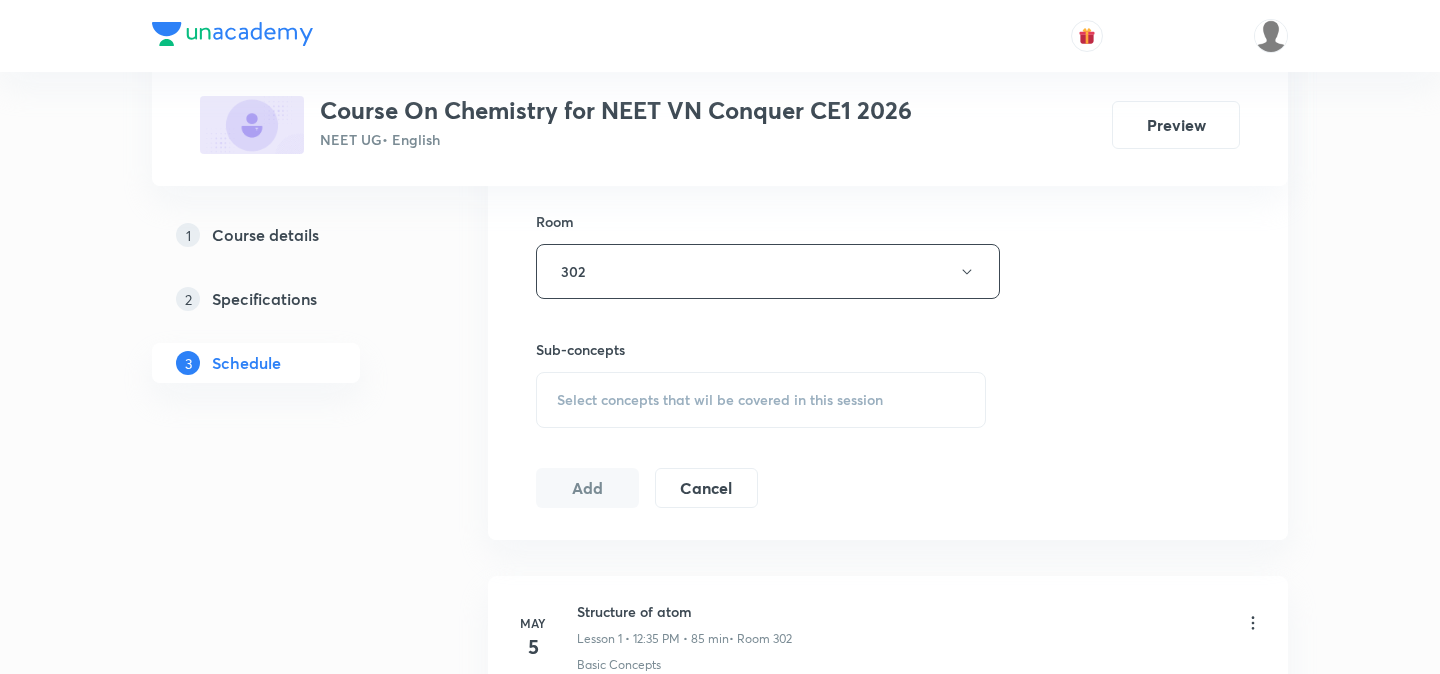 scroll, scrollTop: 873, scrollLeft: 0, axis: vertical 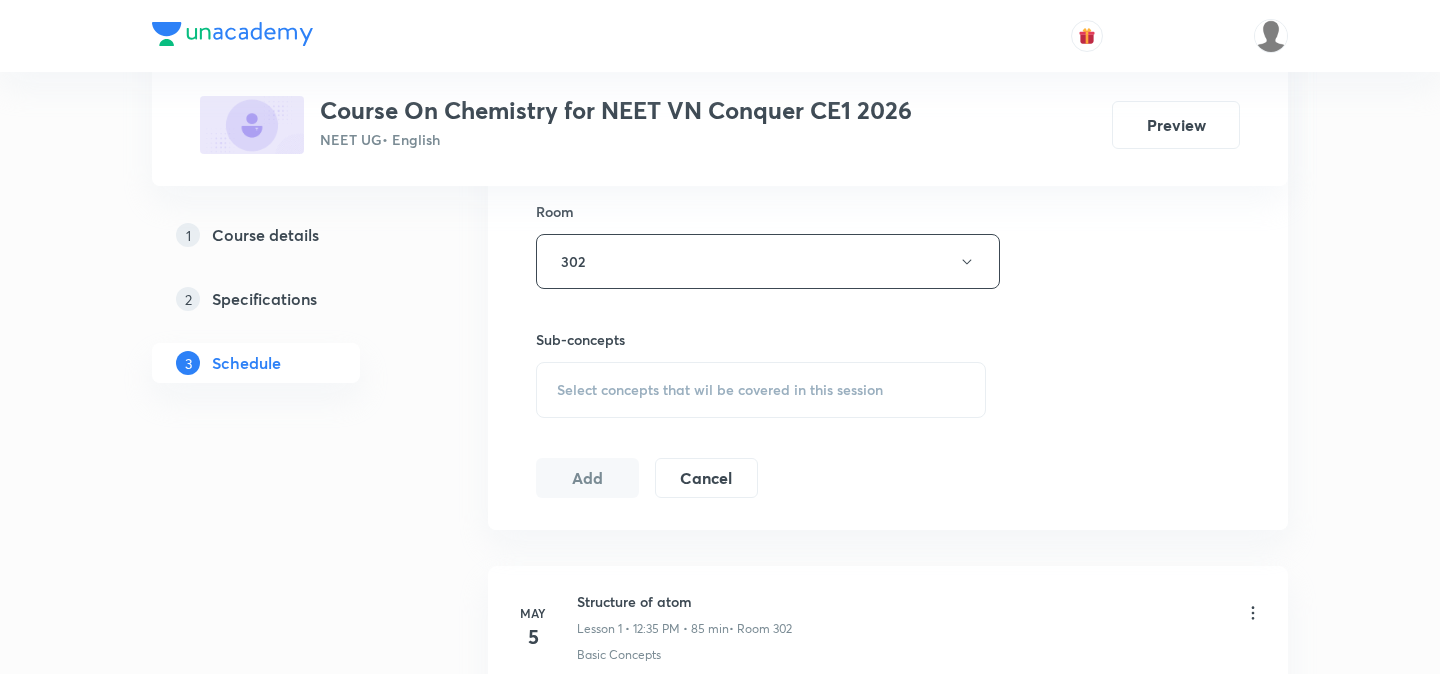click on "Select concepts that wil be covered in this session" at bounding box center (720, 390) 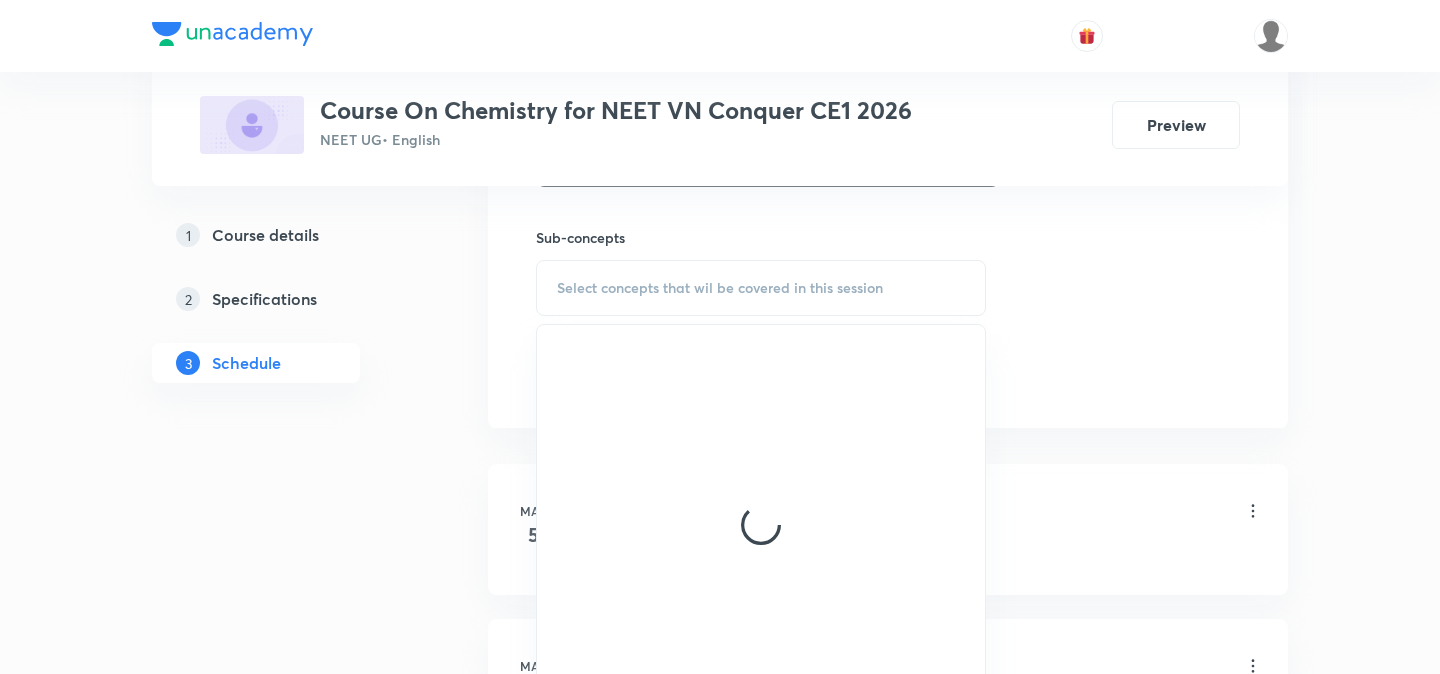 scroll, scrollTop: 976, scrollLeft: 0, axis: vertical 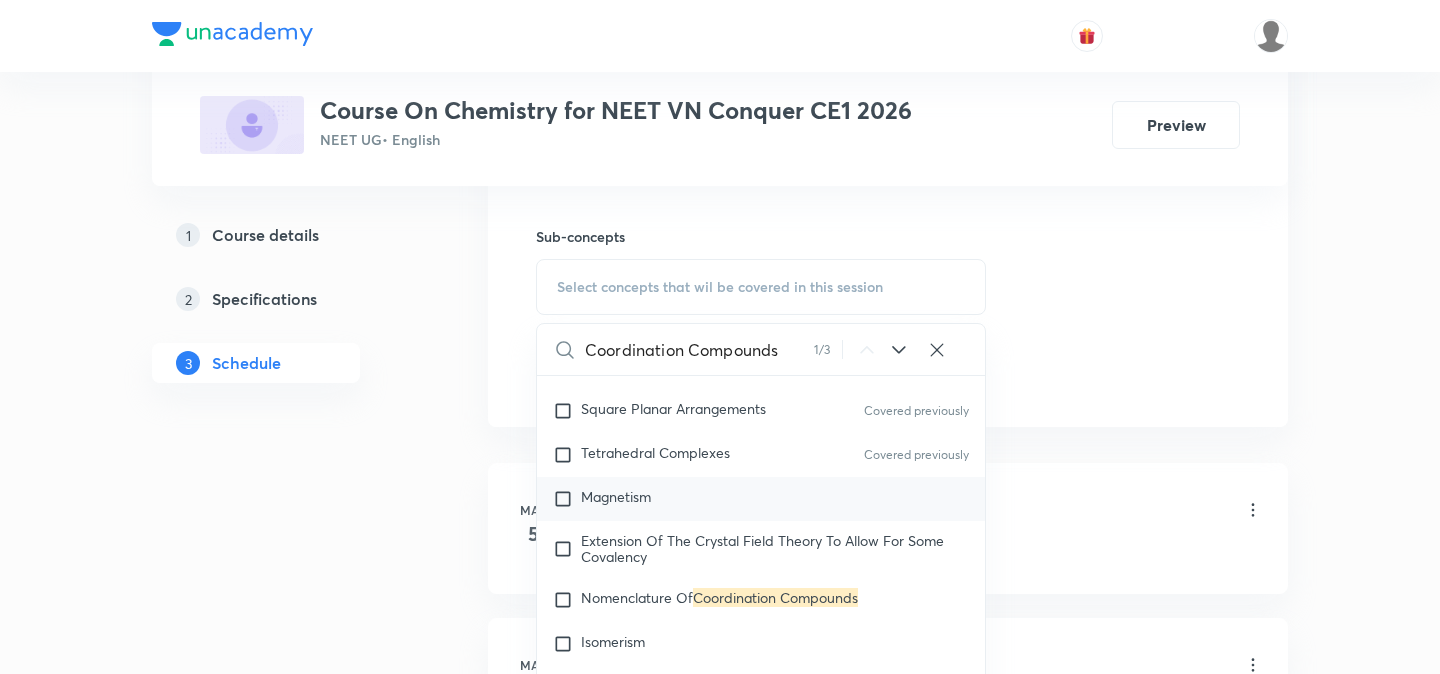 type on "Coordination Compounds" 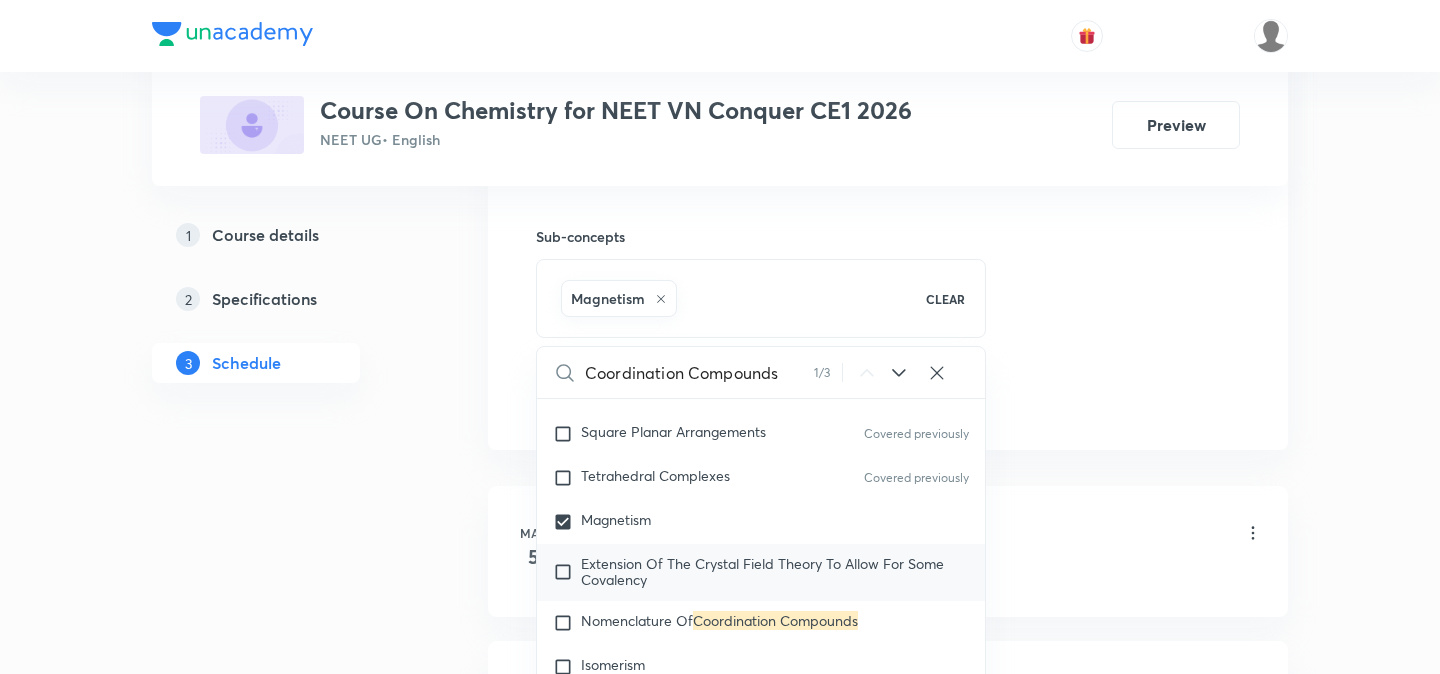 click on "Extension Of The Crystal Field Theory To Allow For Some Covalency" at bounding box center [762, 571] 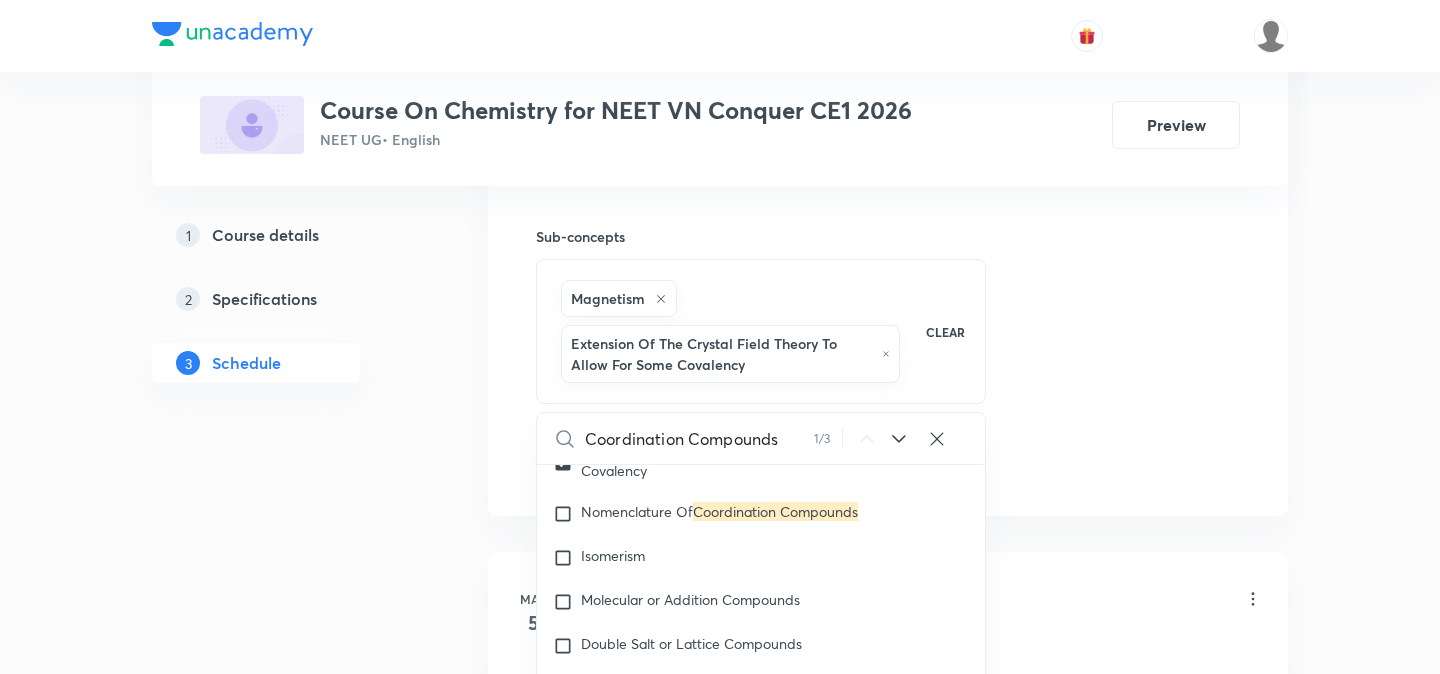 scroll, scrollTop: 33212, scrollLeft: 0, axis: vertical 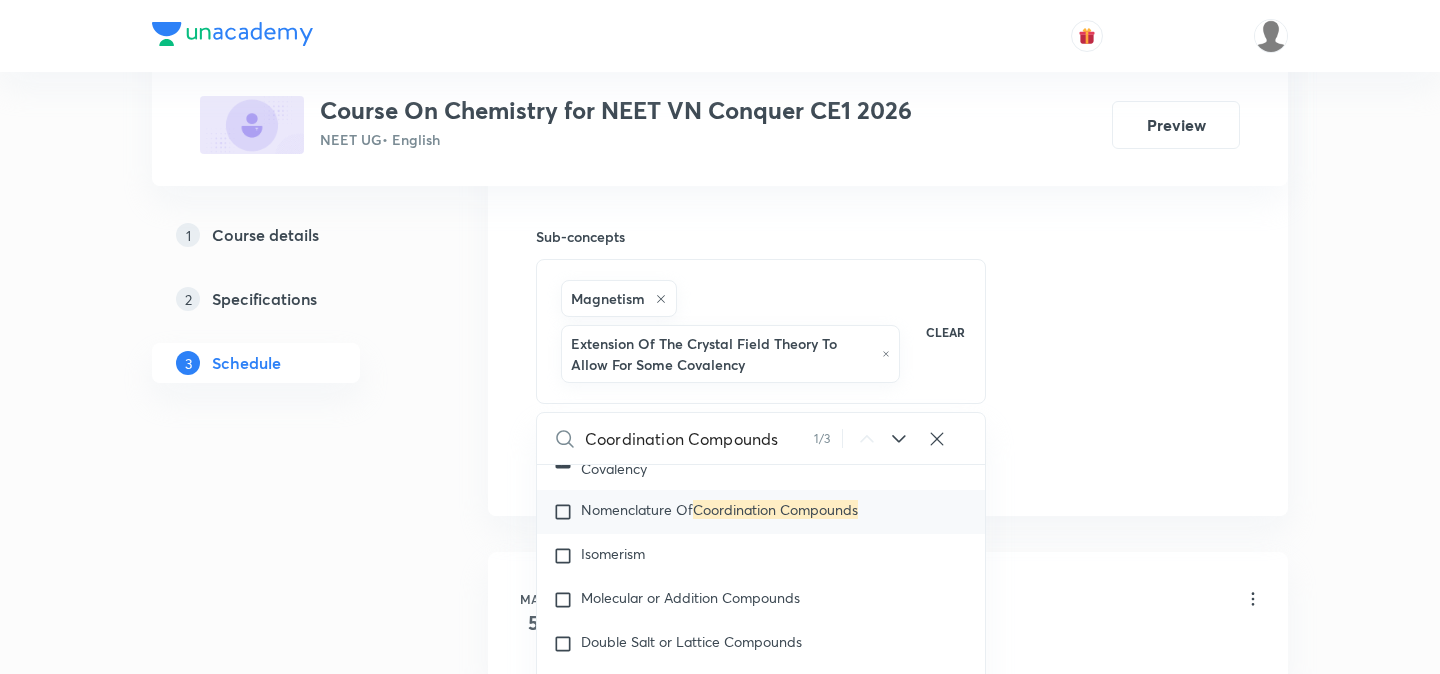 click on "Nomenclature Of" at bounding box center [637, 509] 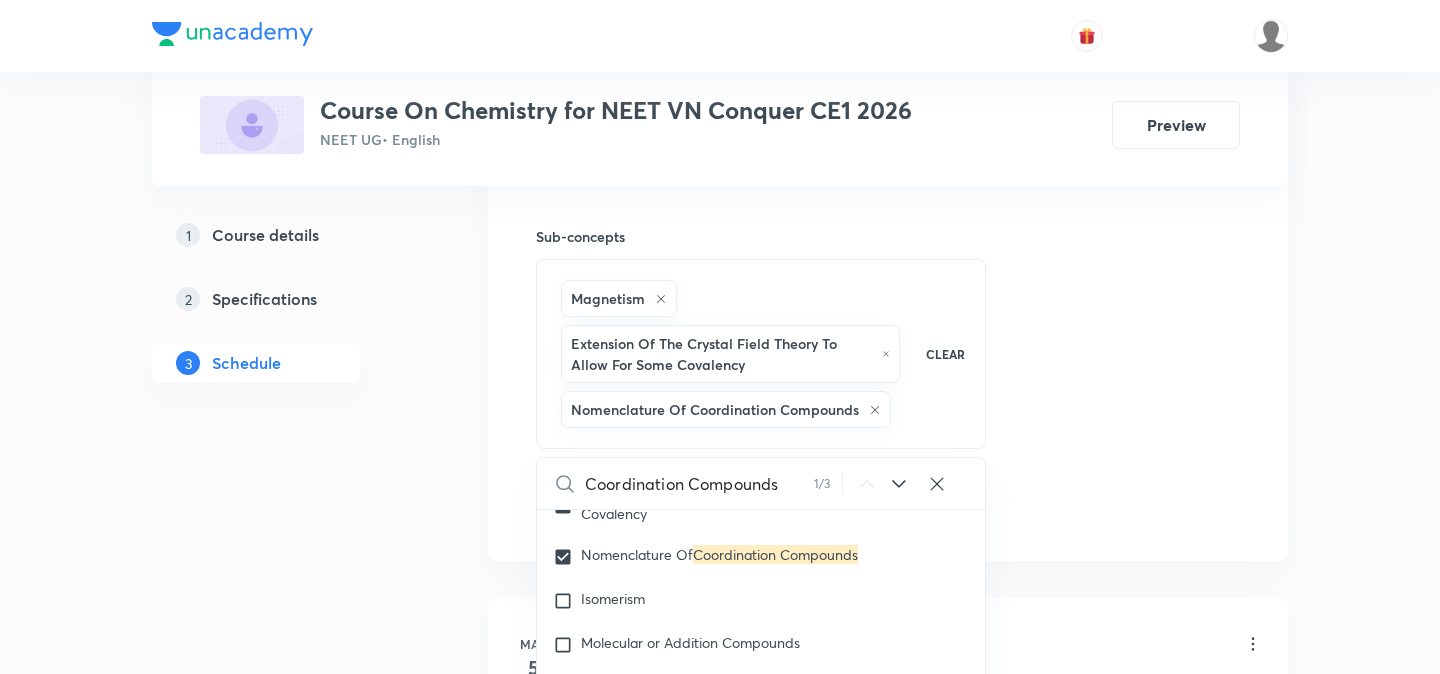 click on "1 Course details 2 Specifications 3 Schedule" at bounding box center [288, 4644] 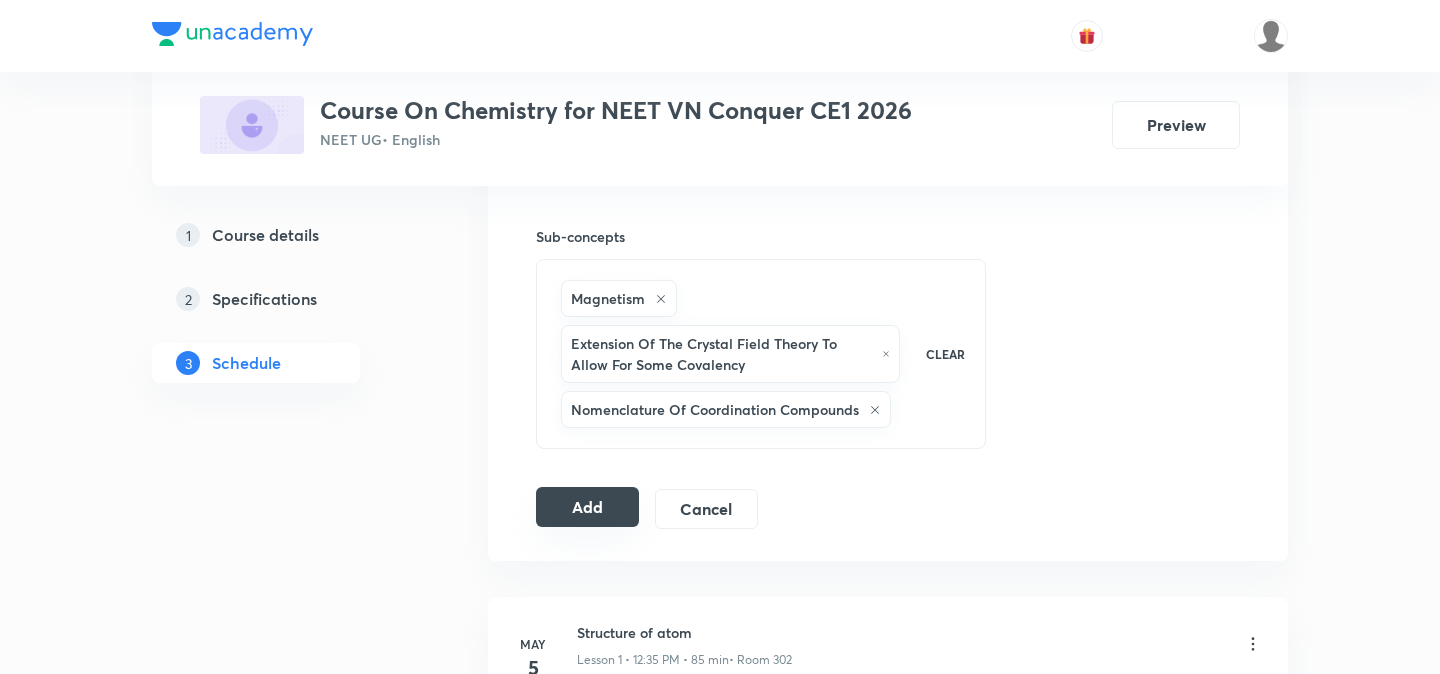 click on "Add" at bounding box center [587, 507] 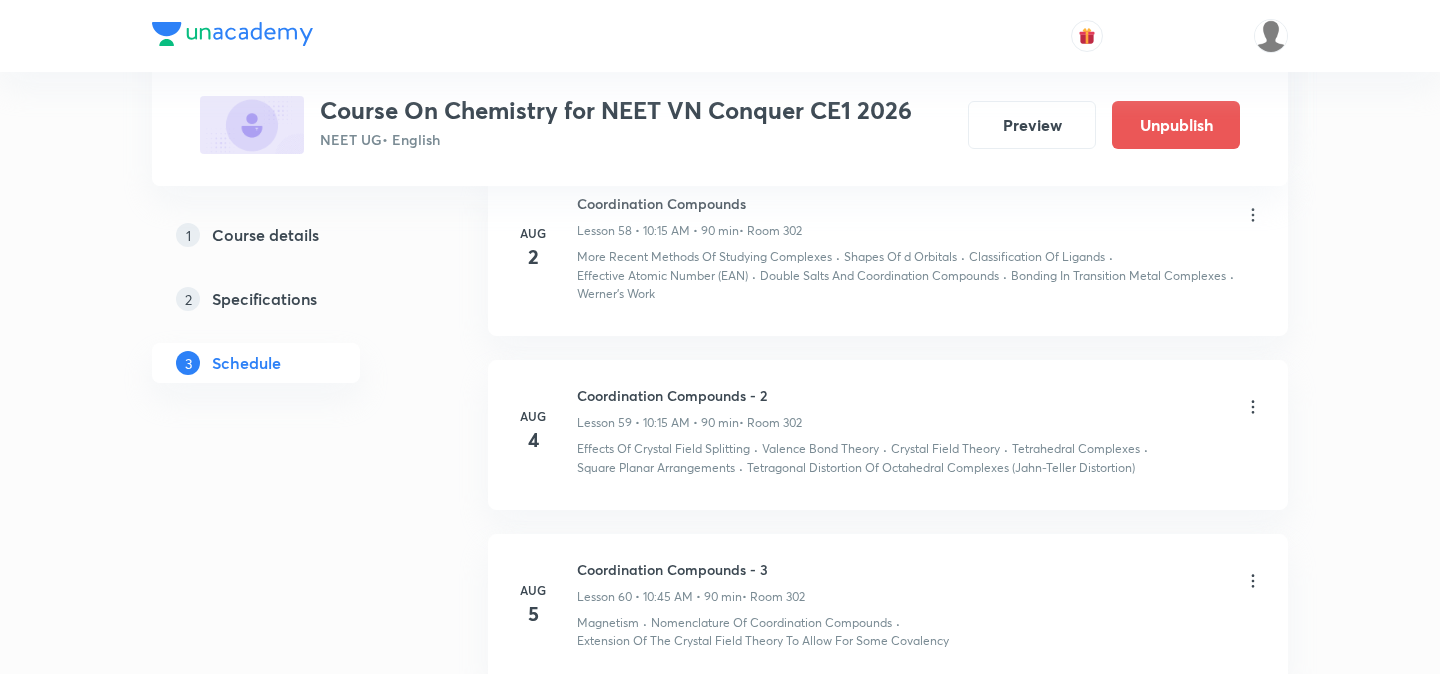 scroll, scrollTop: 9384, scrollLeft: 0, axis: vertical 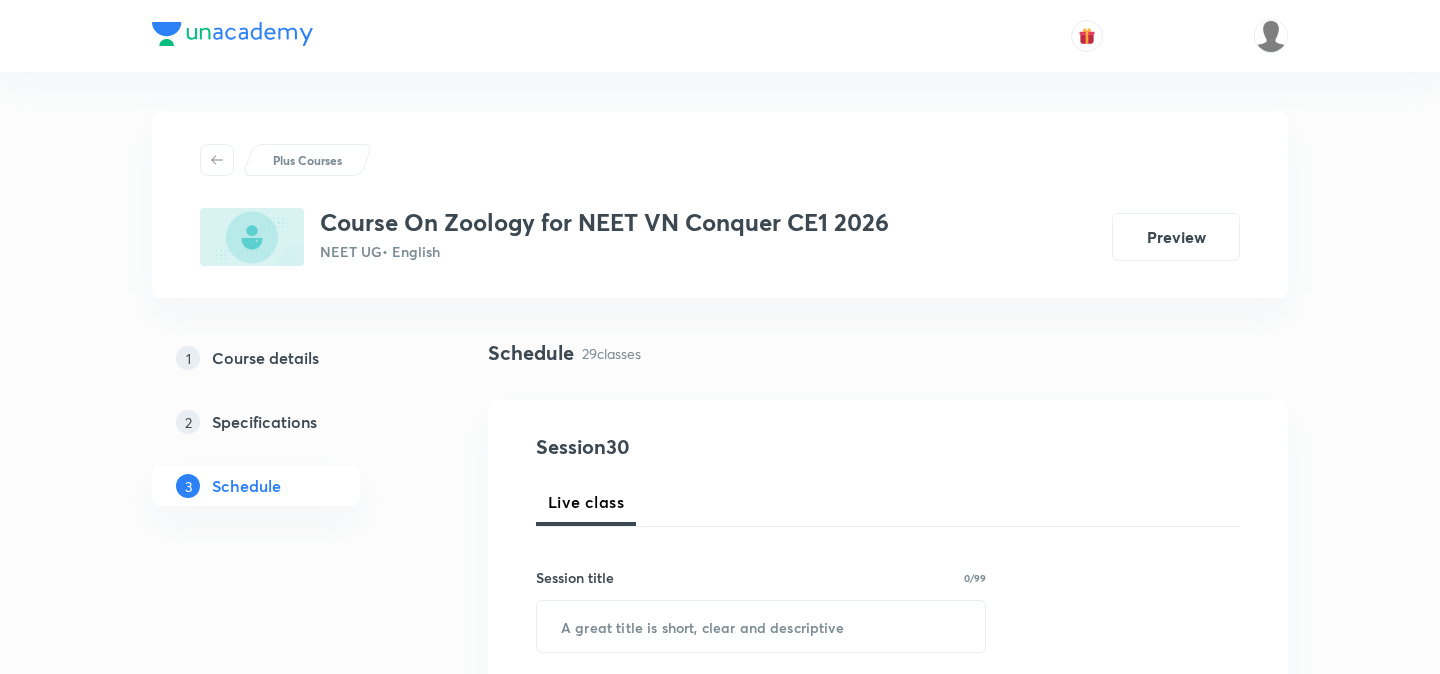 click on "1 Course details 2 Specifications 3 Schedule" at bounding box center [288, 434] 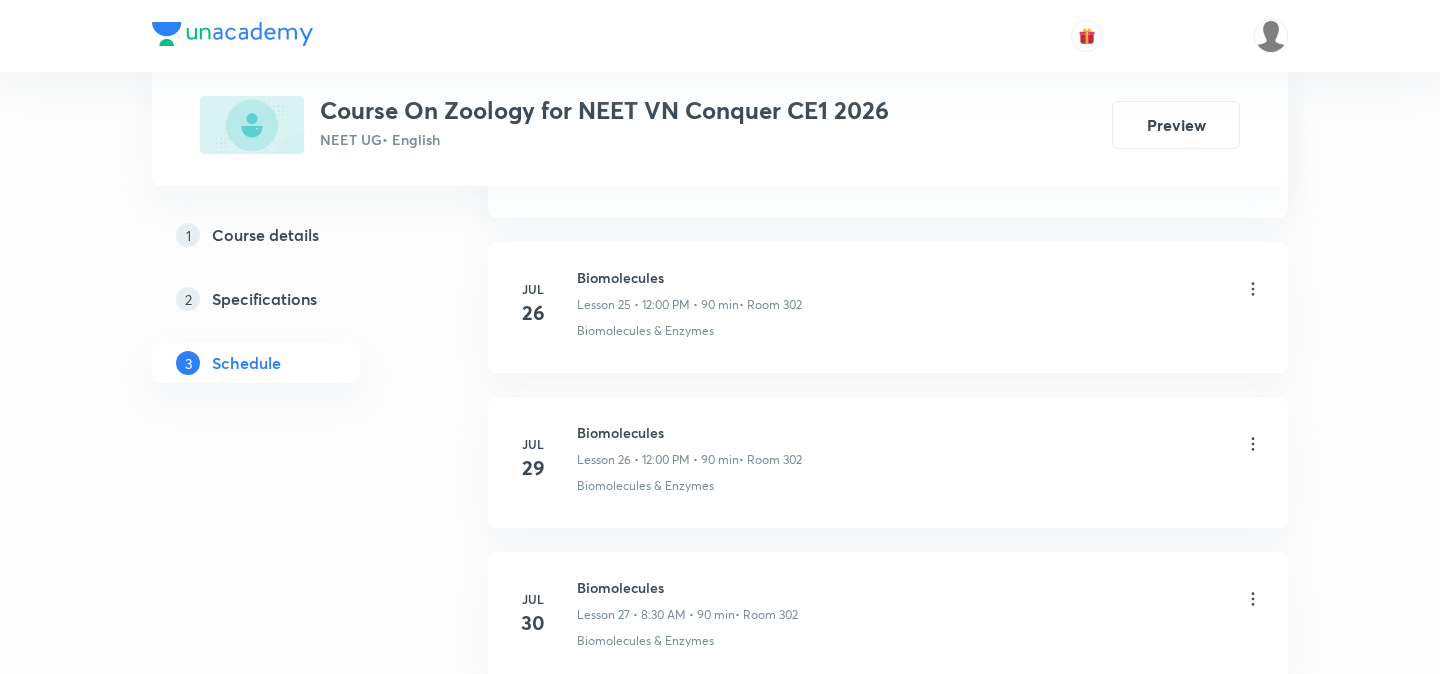 scroll, scrollTop: 5424, scrollLeft: 0, axis: vertical 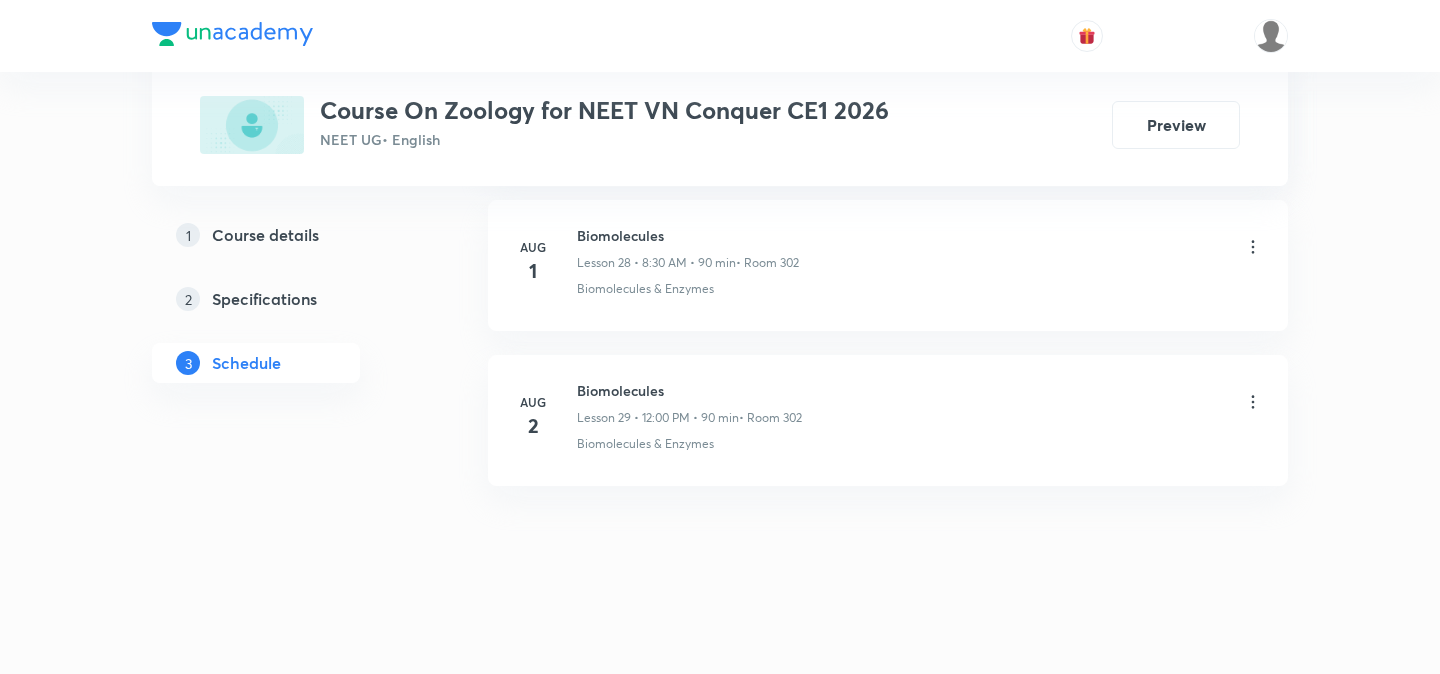 click on "[MONTH] [DAY] [SUBJECT] [NUMBER] • [TIME] • [DURATION]  • Room [NUMBER] [SUBJECT] & [SUBJECT]" at bounding box center (888, 420) 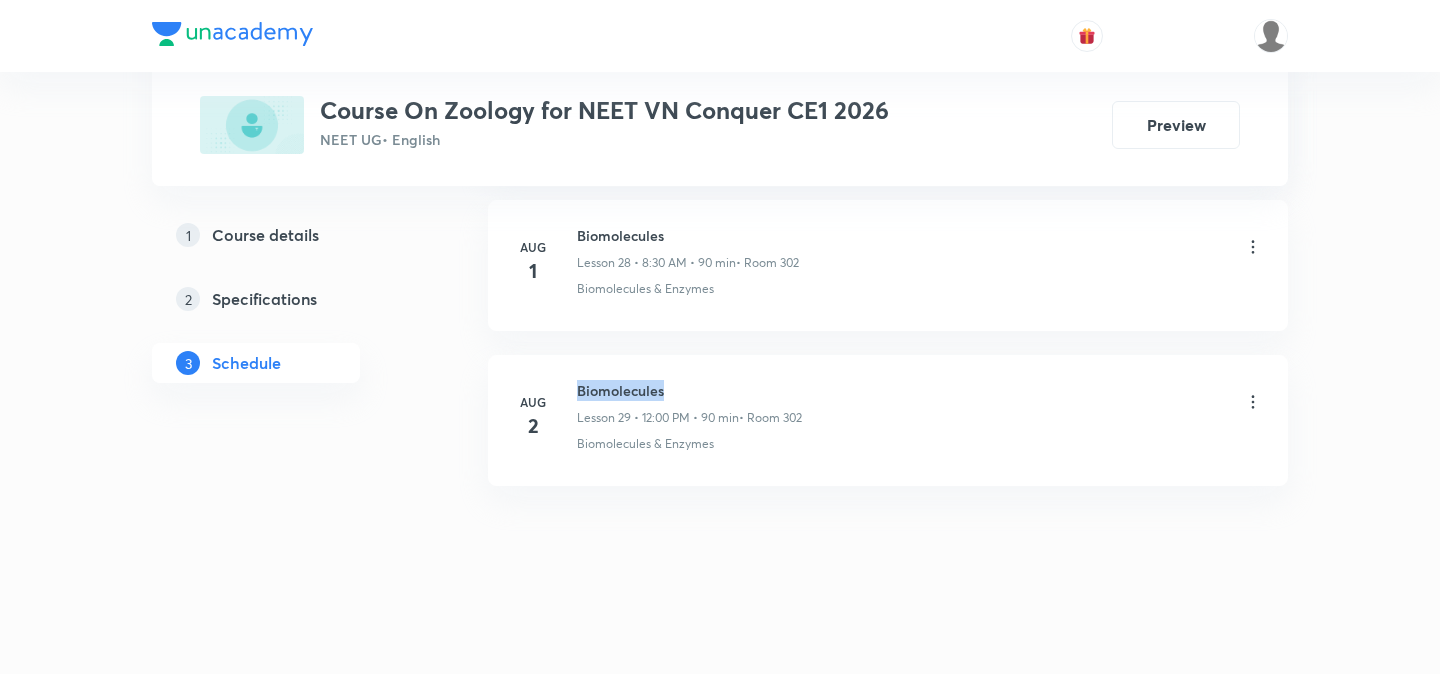 copy on "Biomolecules" 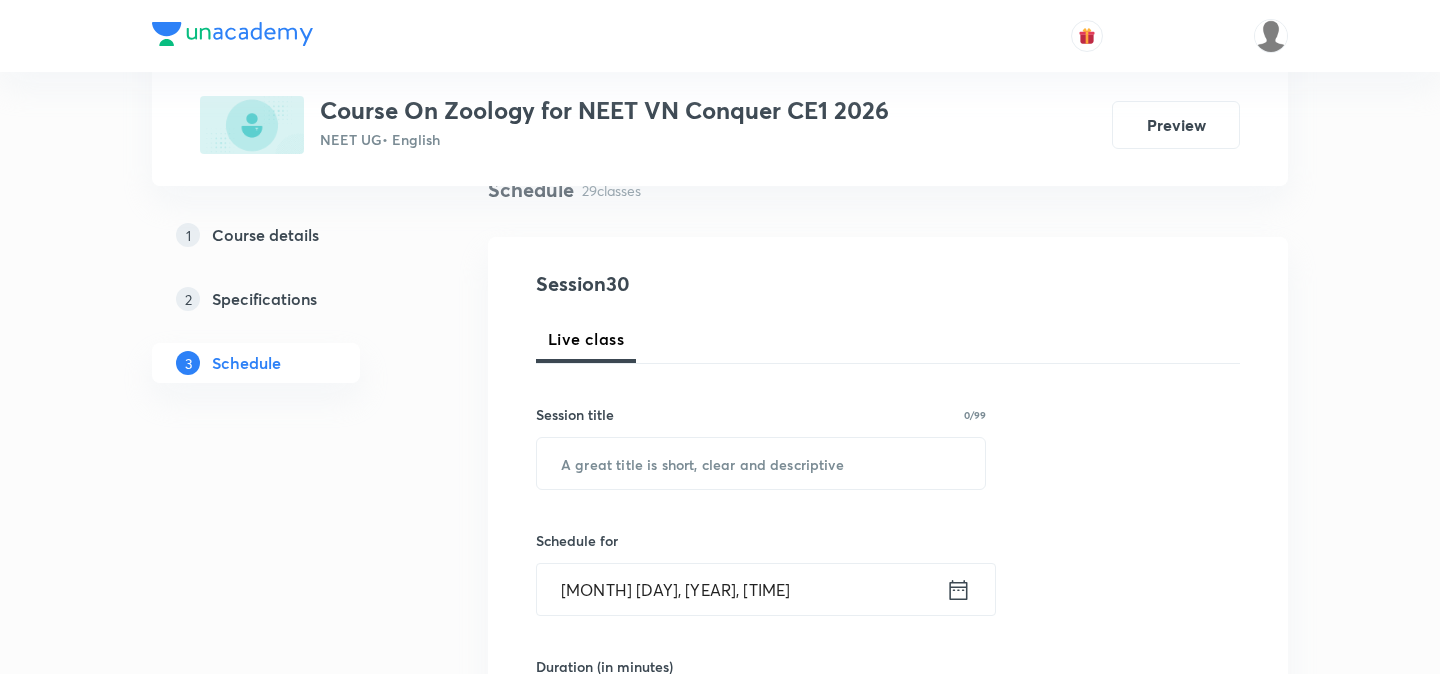 scroll, scrollTop: 166, scrollLeft: 0, axis: vertical 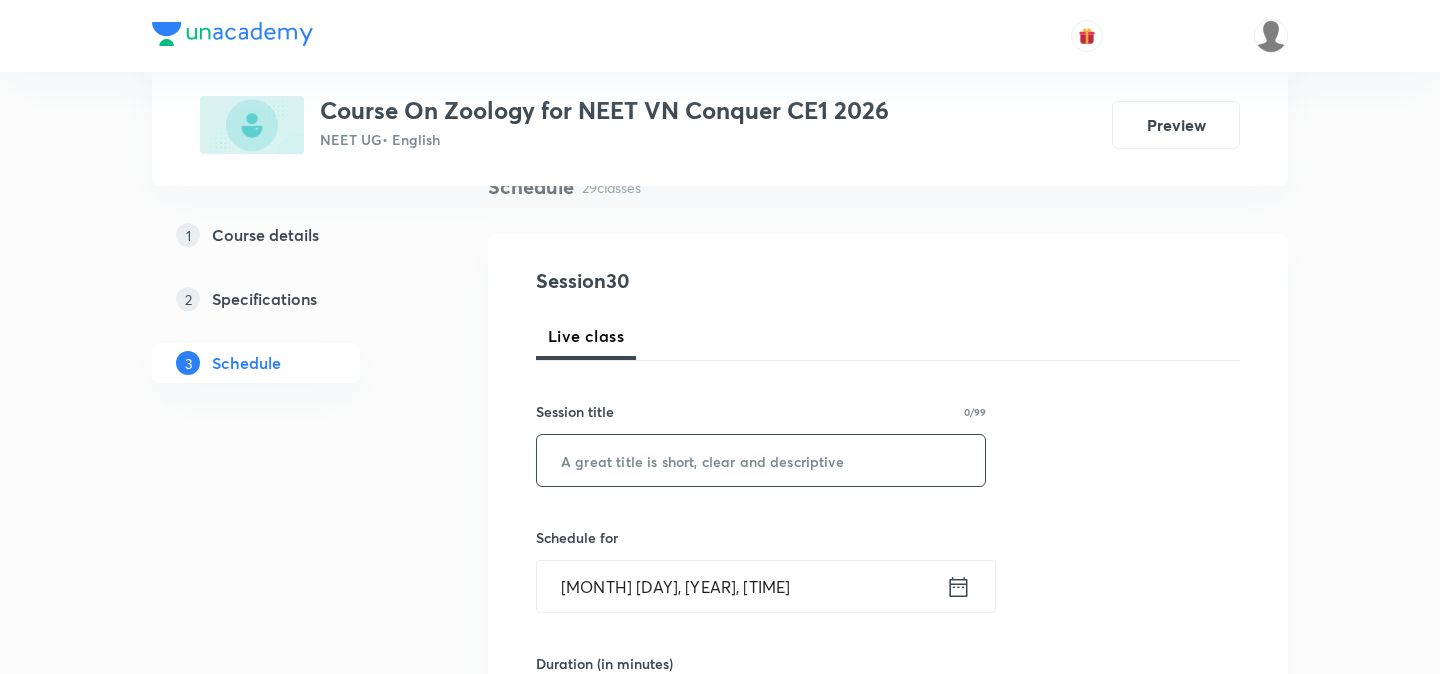 click at bounding box center (761, 460) 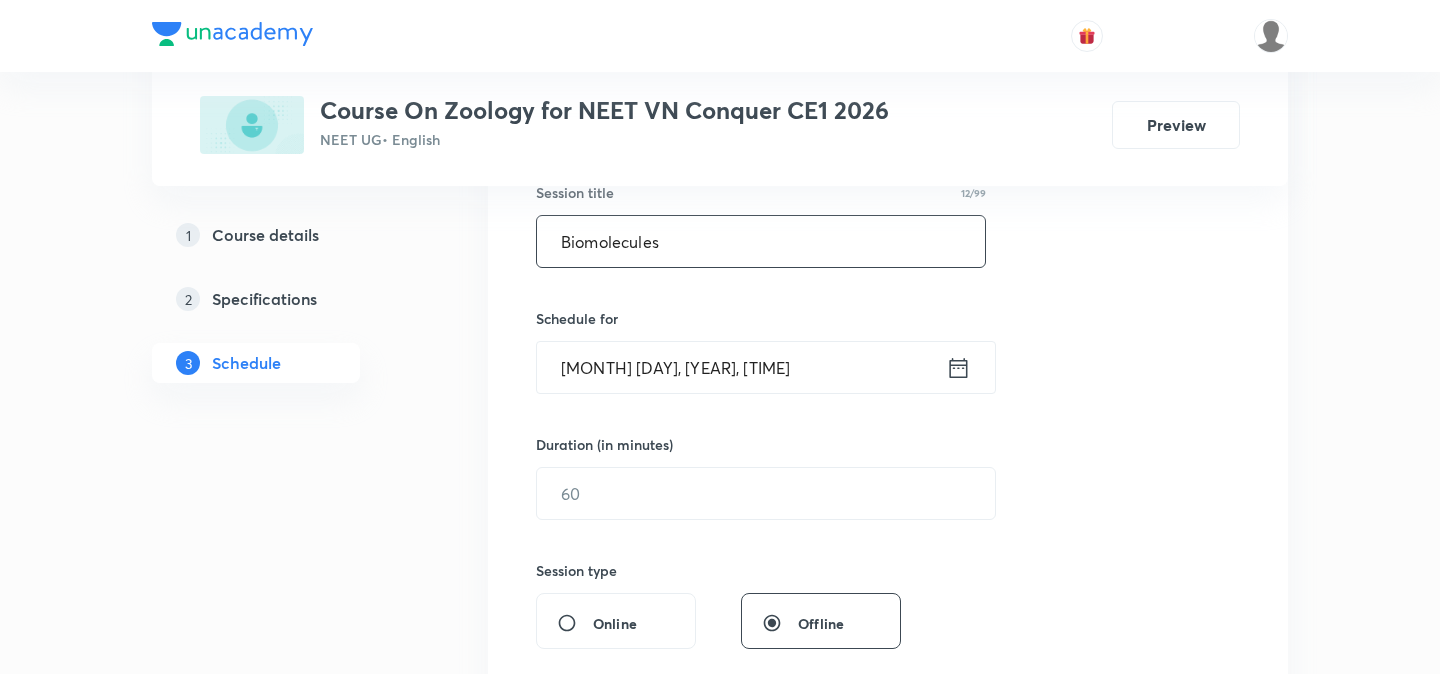 scroll, scrollTop: 401, scrollLeft: 0, axis: vertical 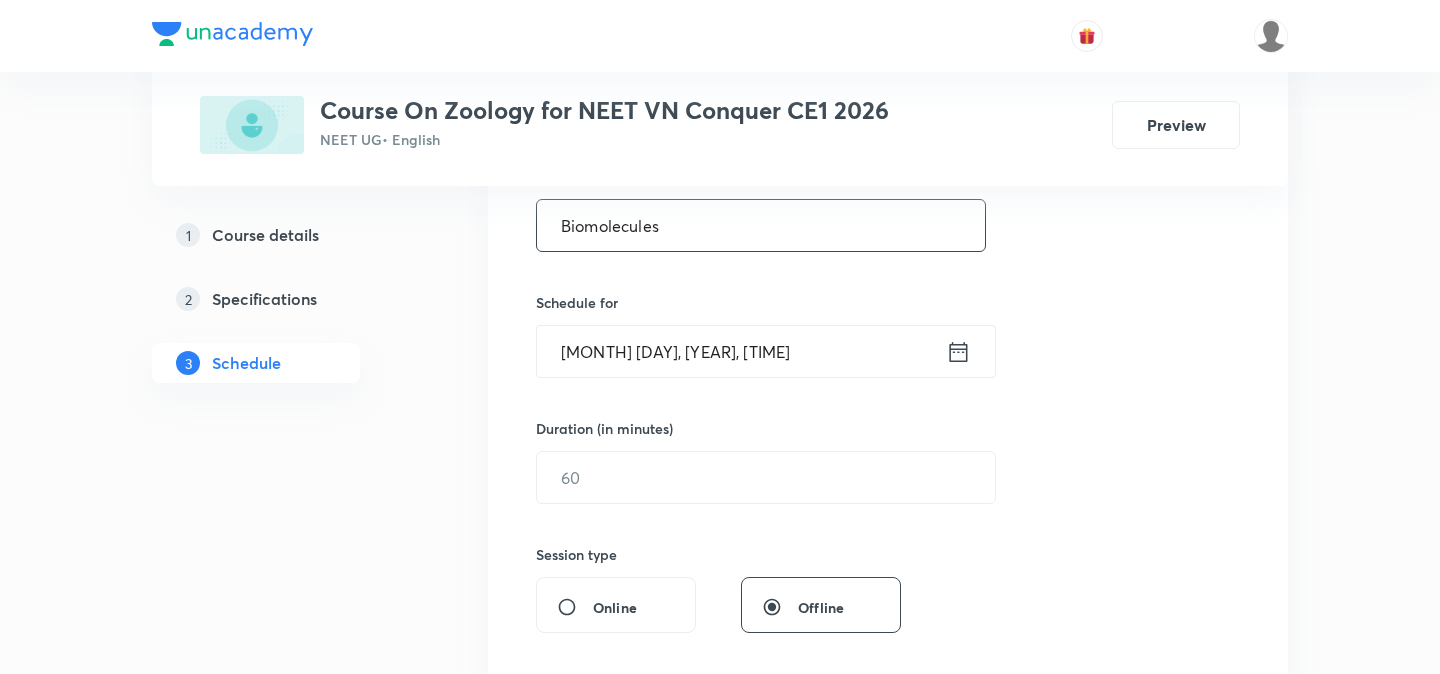 type on "Biomolecules" 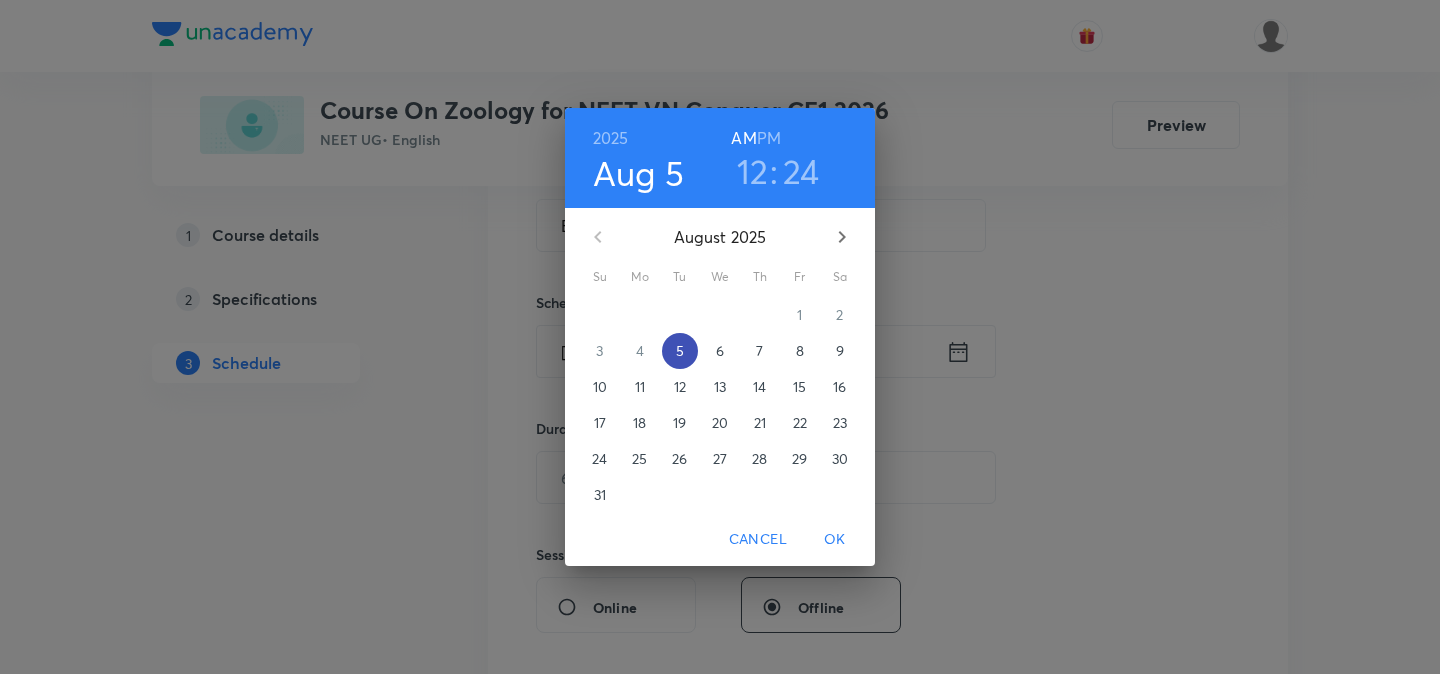 click on "5" at bounding box center (680, 351) 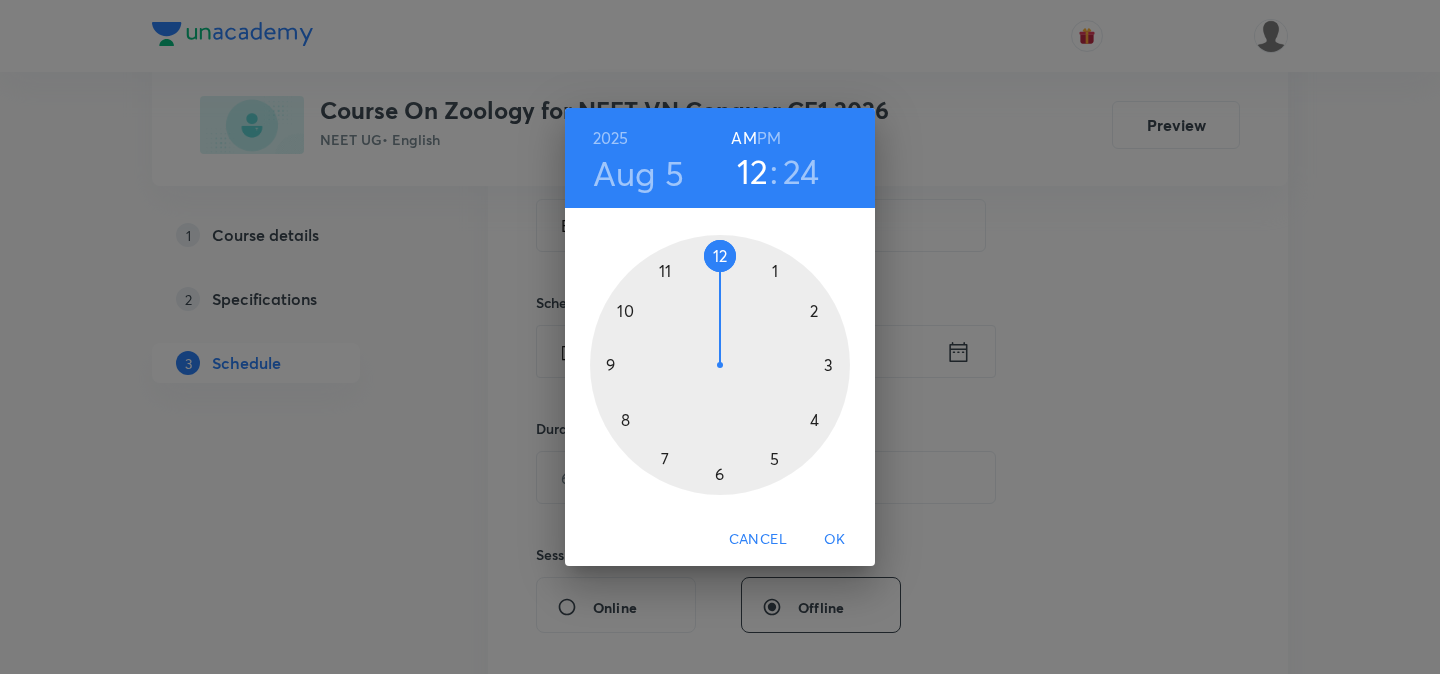 click on "Cancel" at bounding box center (758, 539) 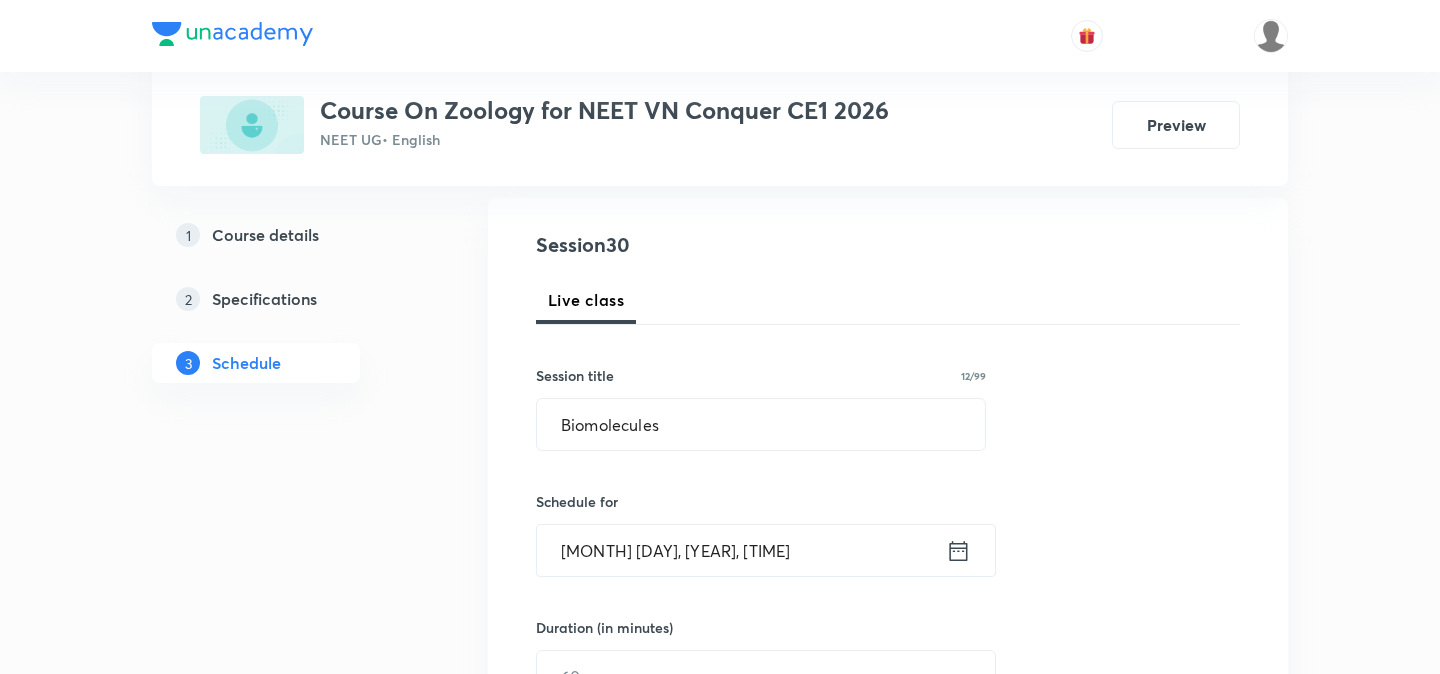scroll, scrollTop: 288, scrollLeft: 0, axis: vertical 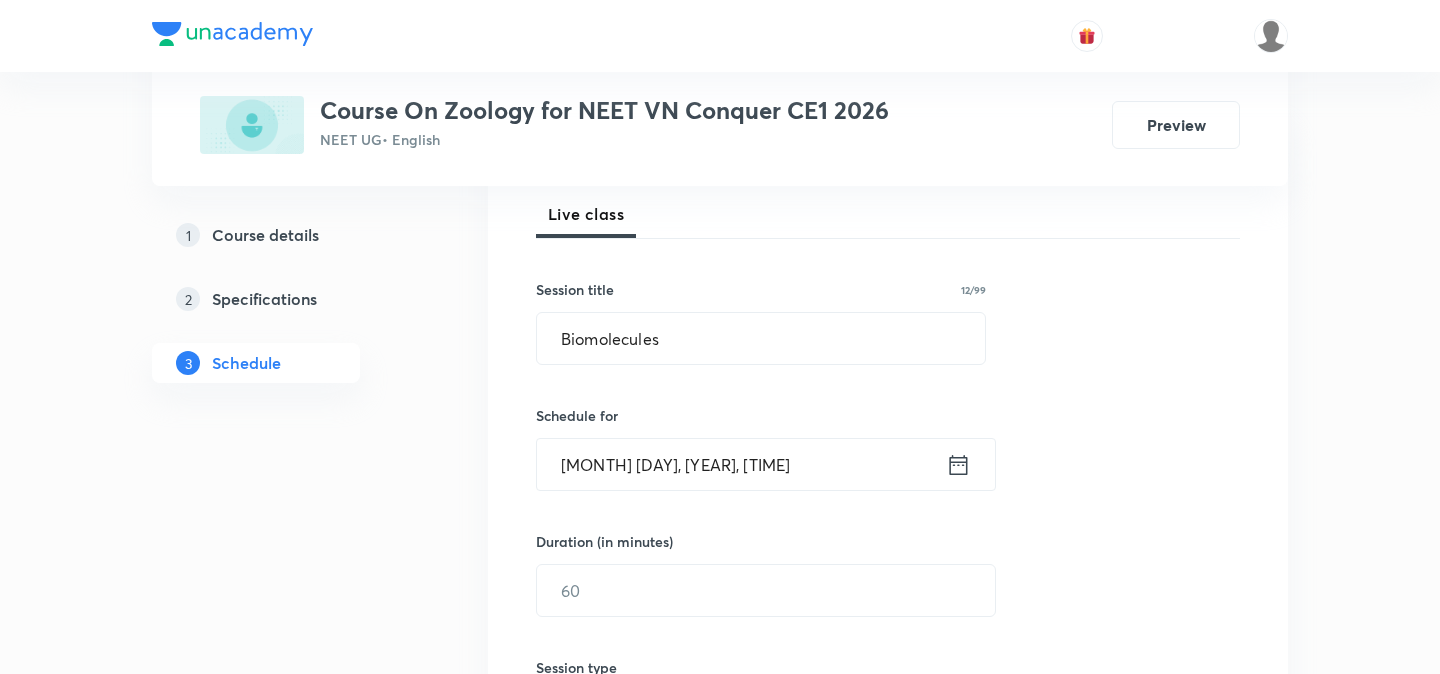 click 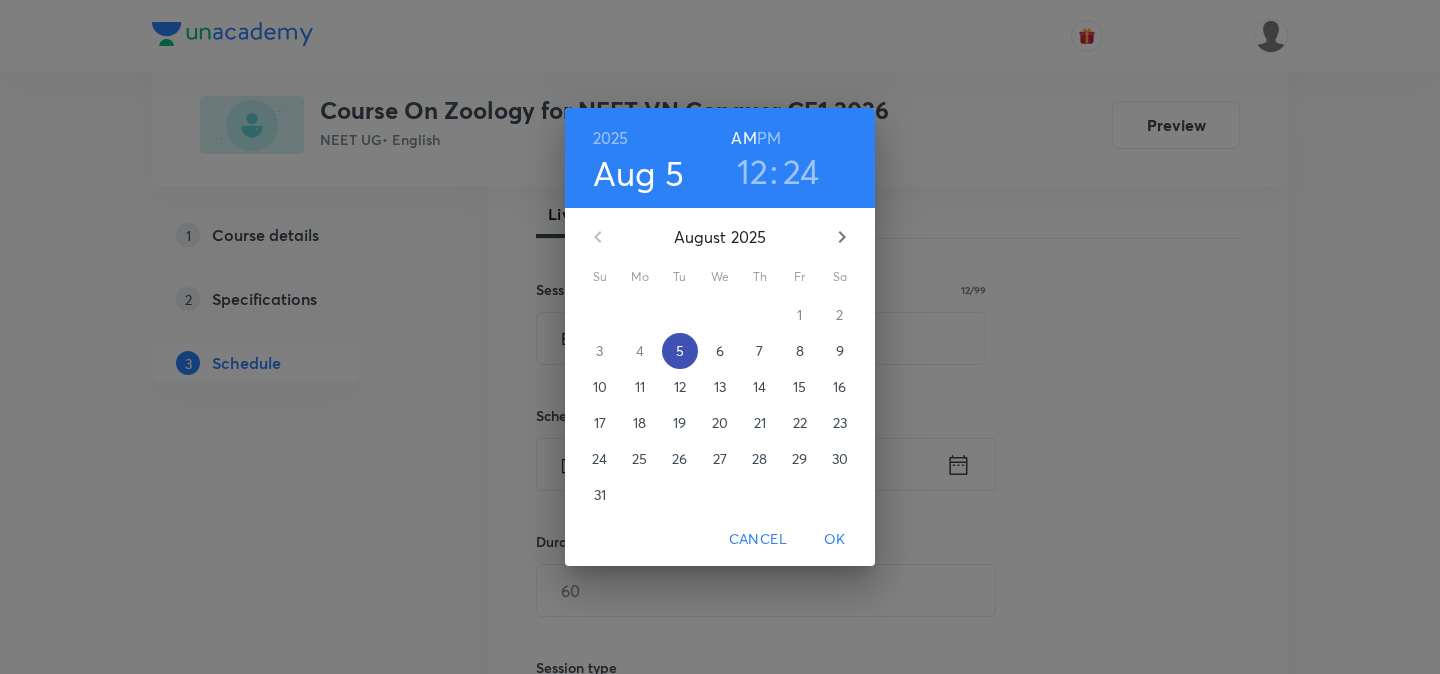 click on "5" at bounding box center [680, 351] 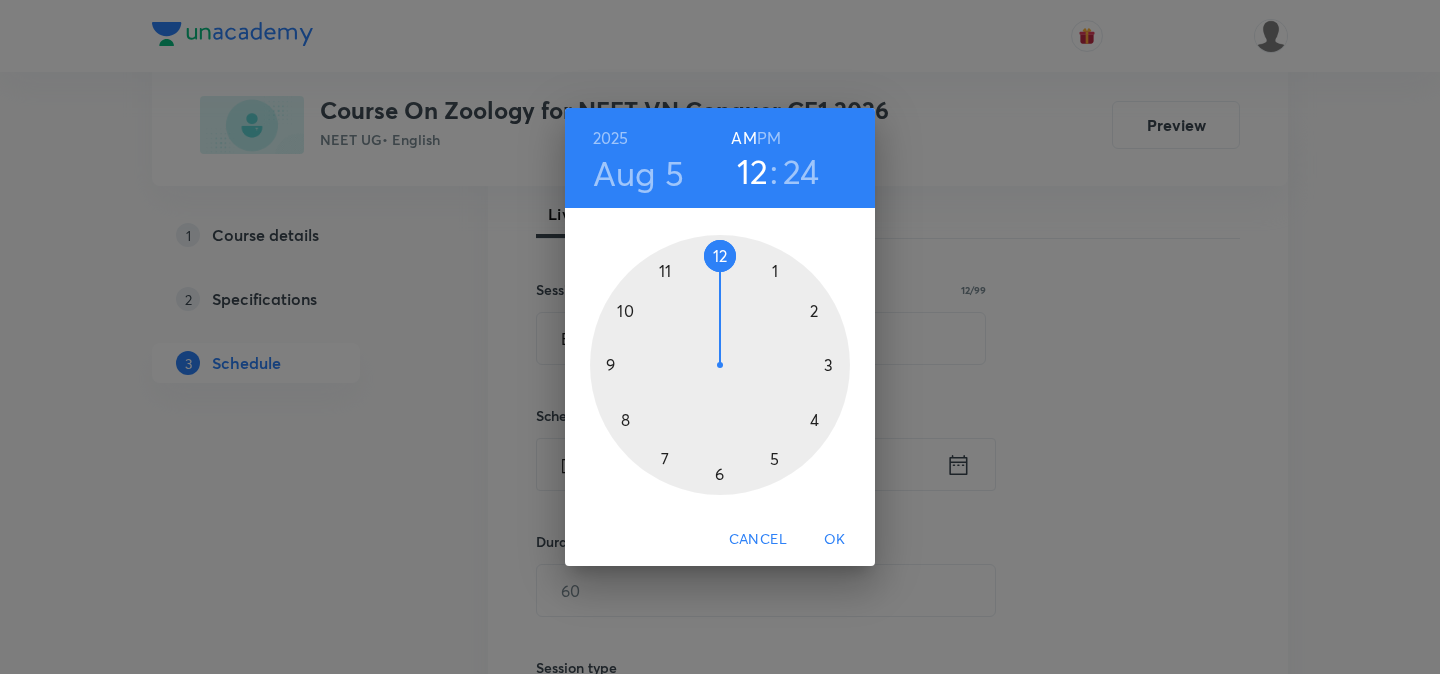 click at bounding box center (720, 365) 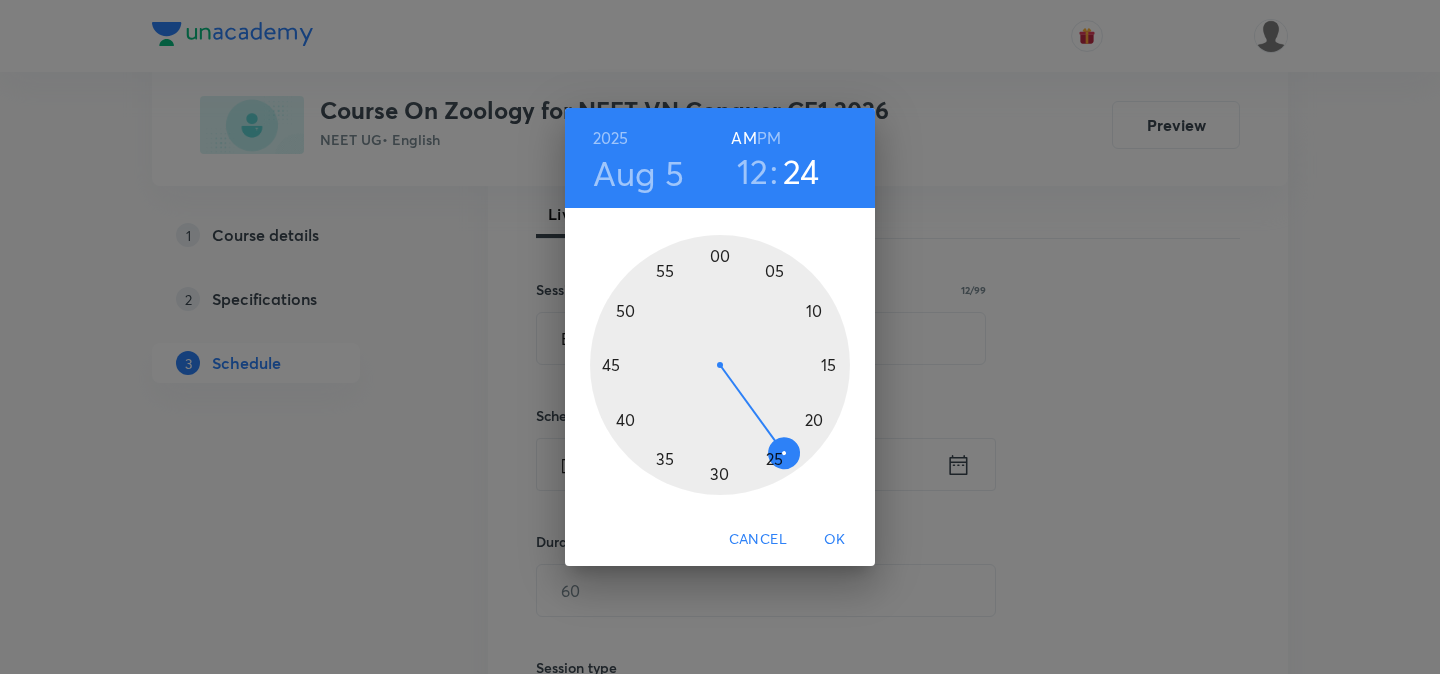 click at bounding box center [720, 365] 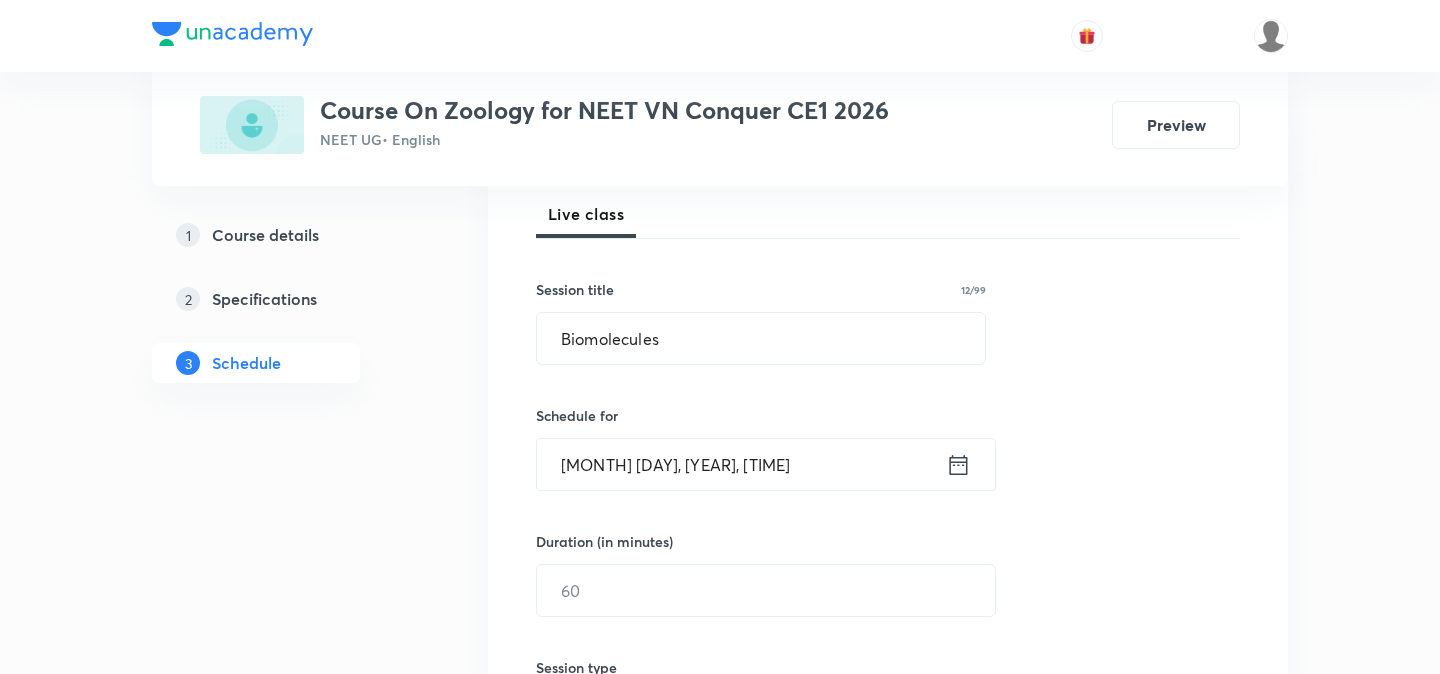 click 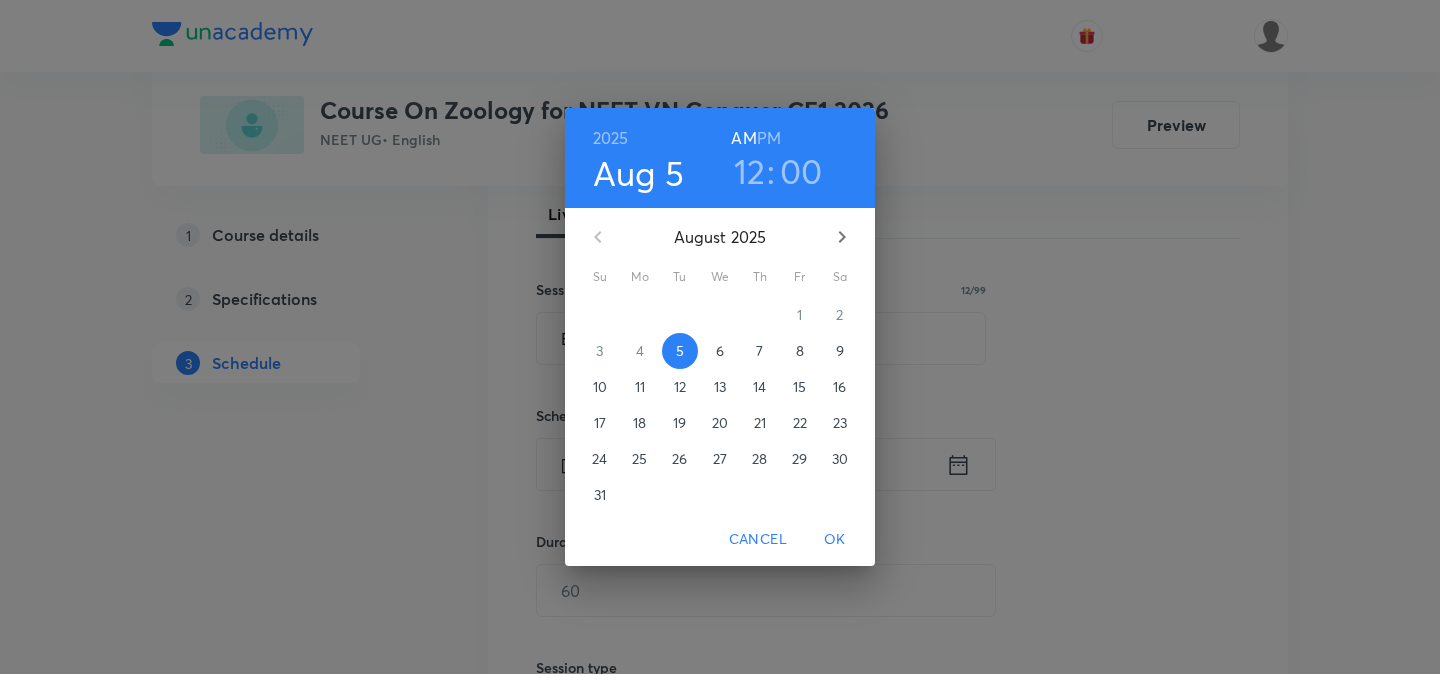 click on "PM" at bounding box center [769, 138] 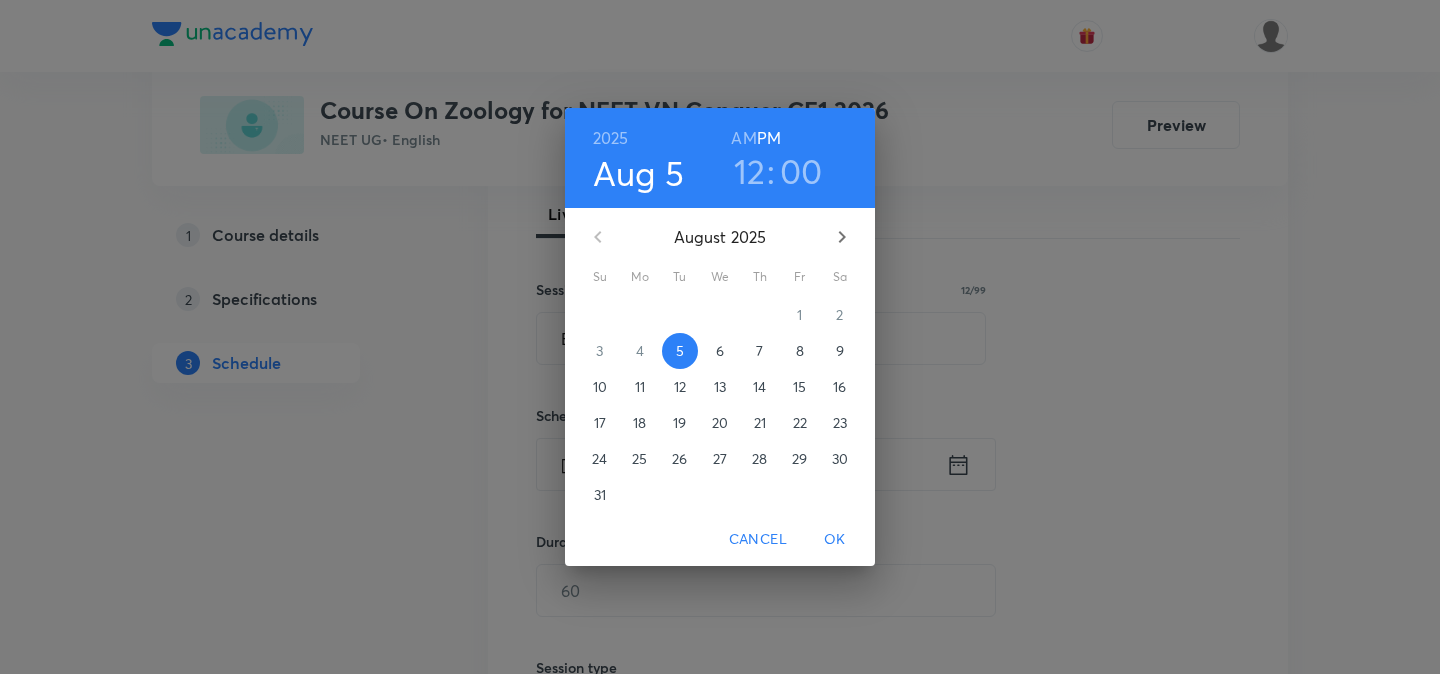 click on "OK" at bounding box center [835, 539] 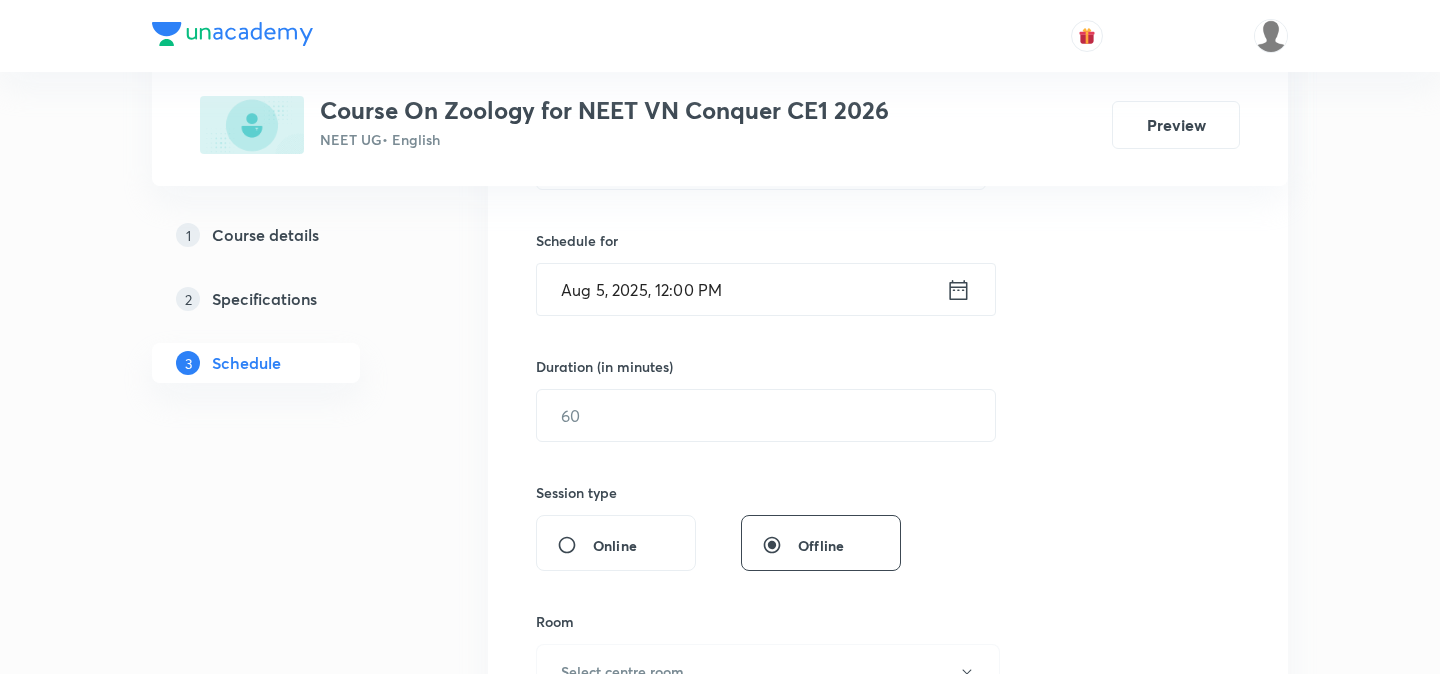 scroll, scrollTop: 467, scrollLeft: 0, axis: vertical 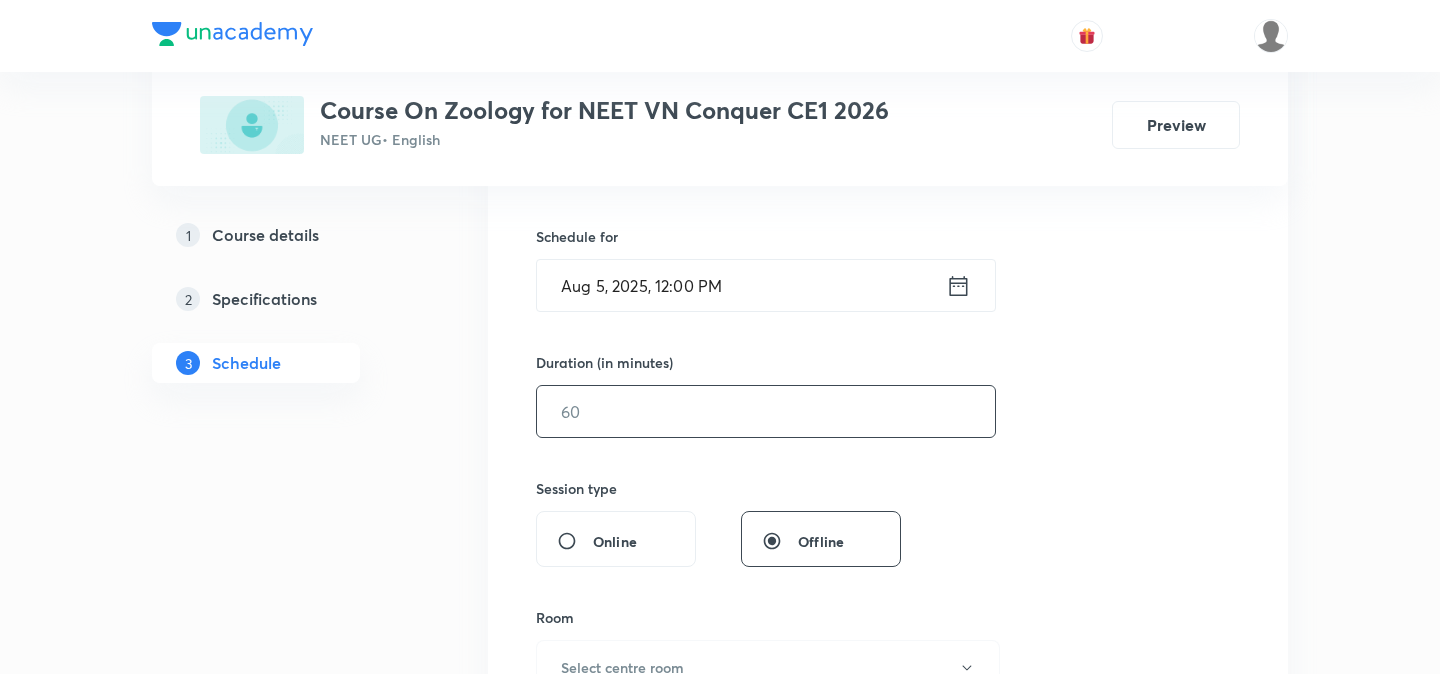 click at bounding box center (766, 411) 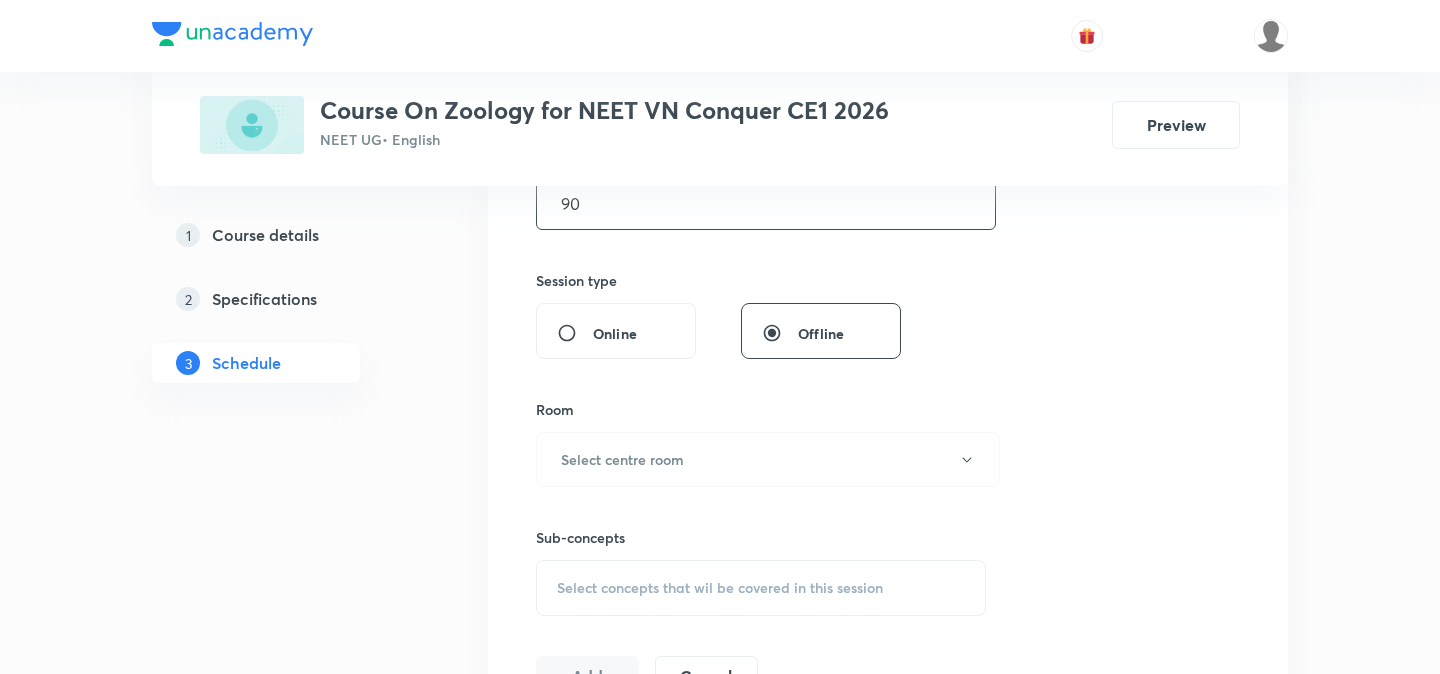 scroll, scrollTop: 676, scrollLeft: 0, axis: vertical 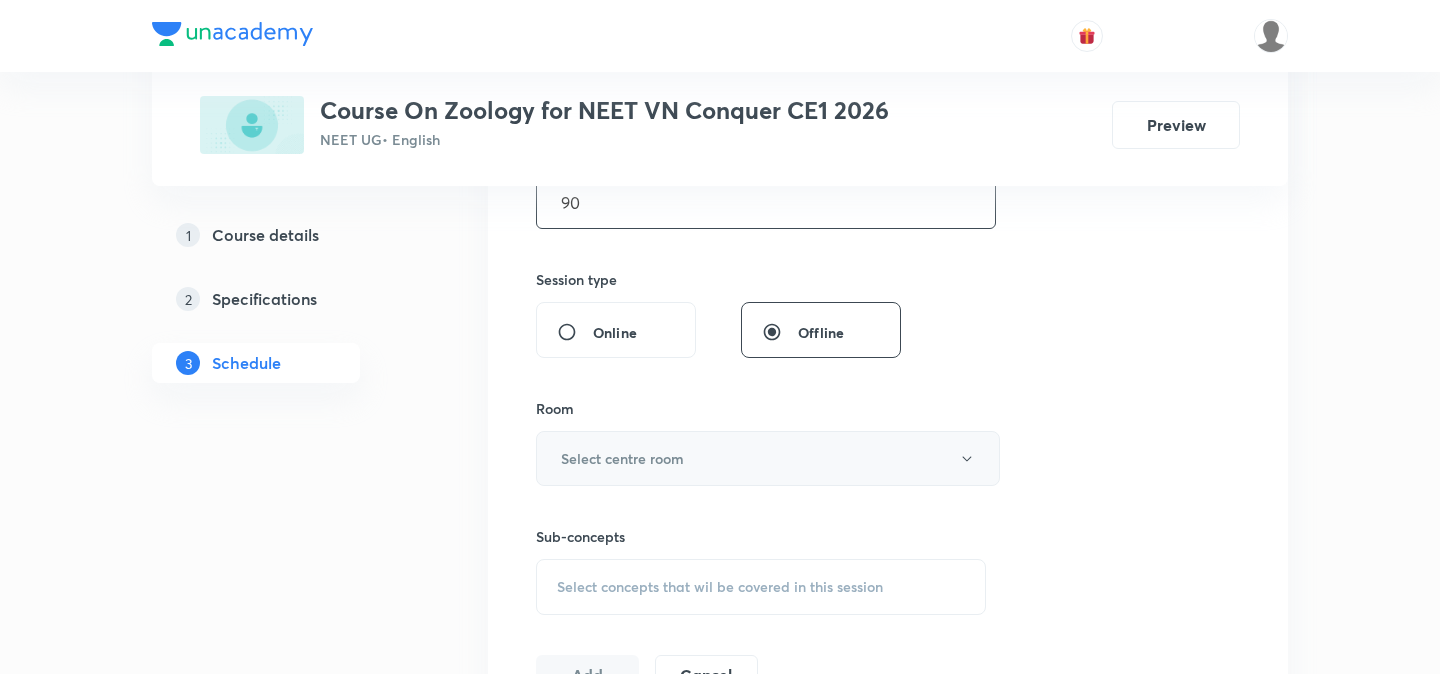 type on "90" 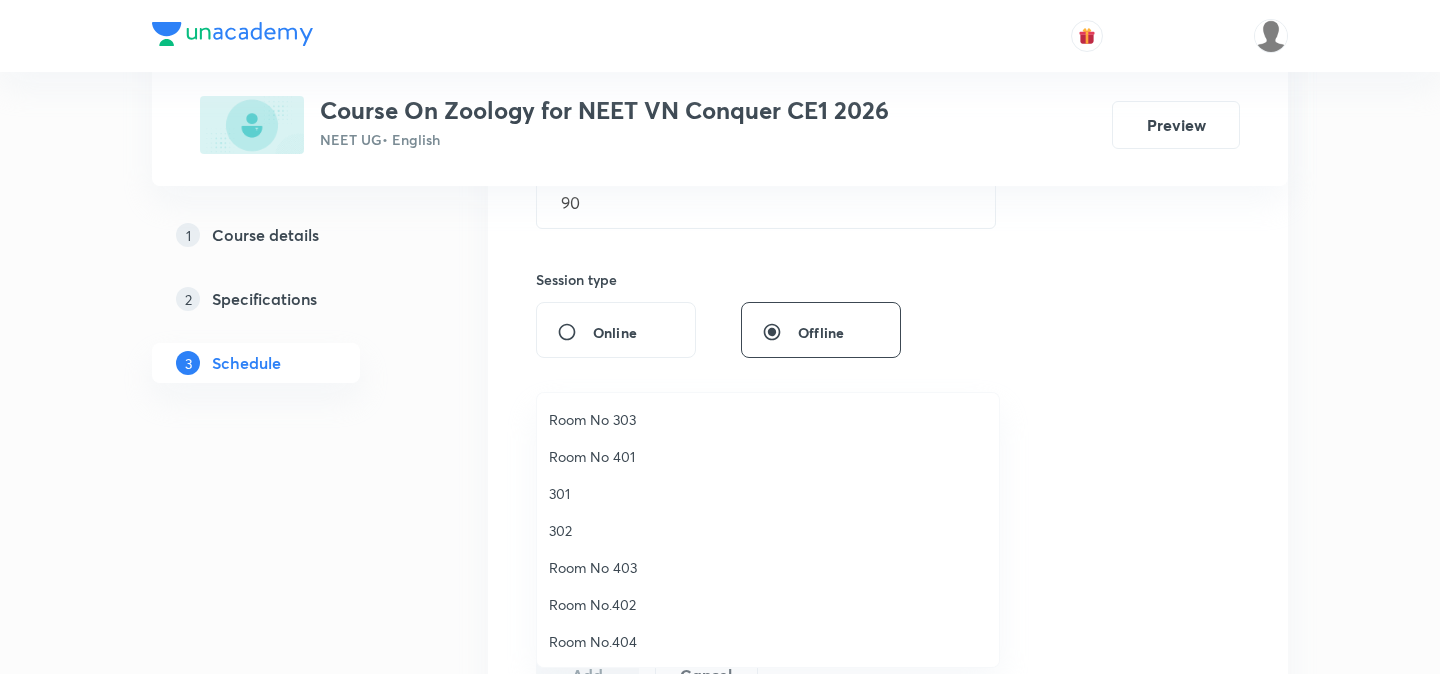 click on "302" at bounding box center (768, 530) 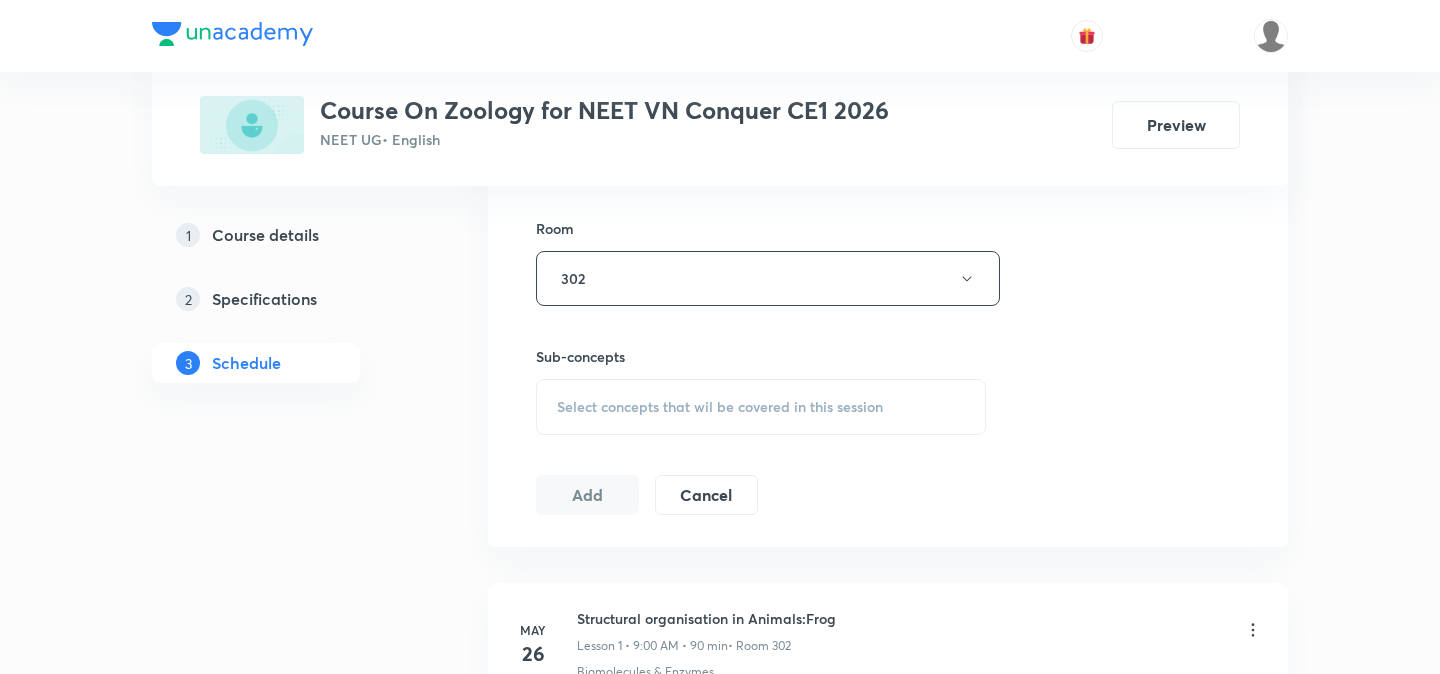 scroll, scrollTop: 868, scrollLeft: 0, axis: vertical 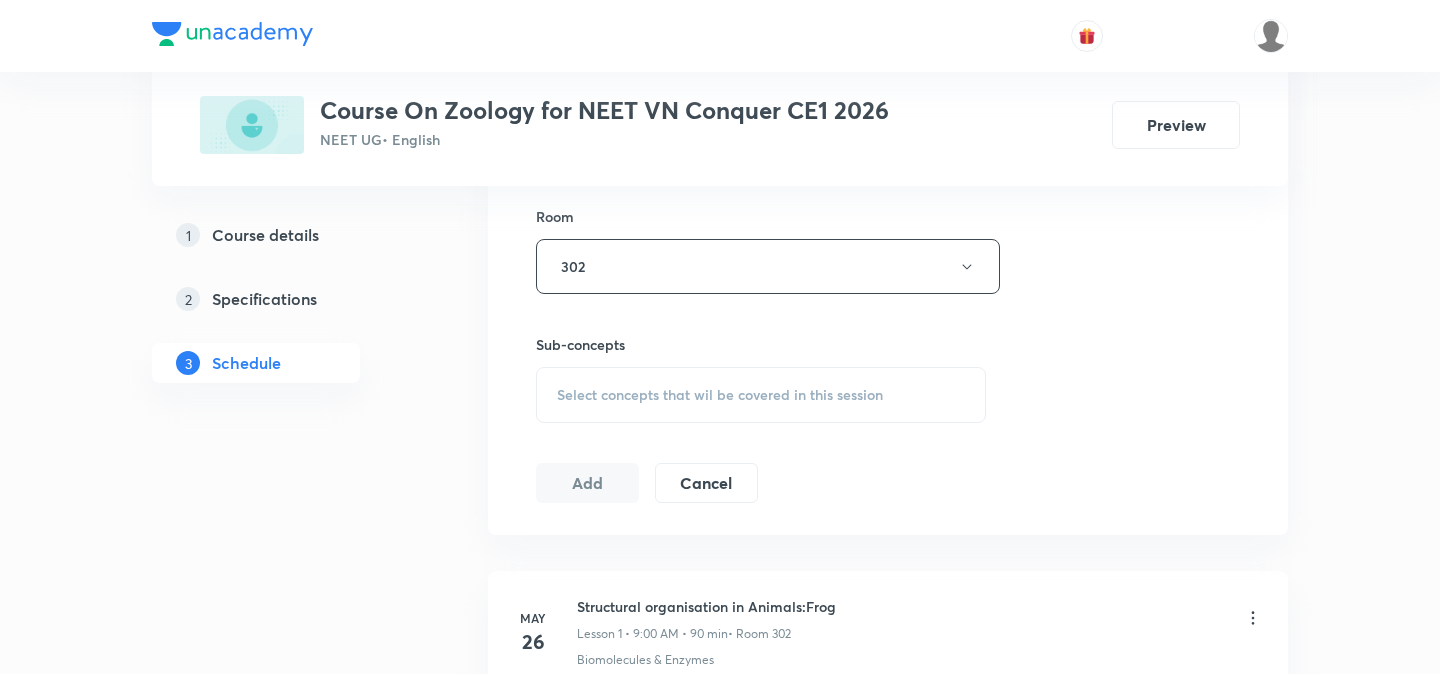 click on "Sub-concepts Select concepts that wil be covered in this session" at bounding box center [761, 378] 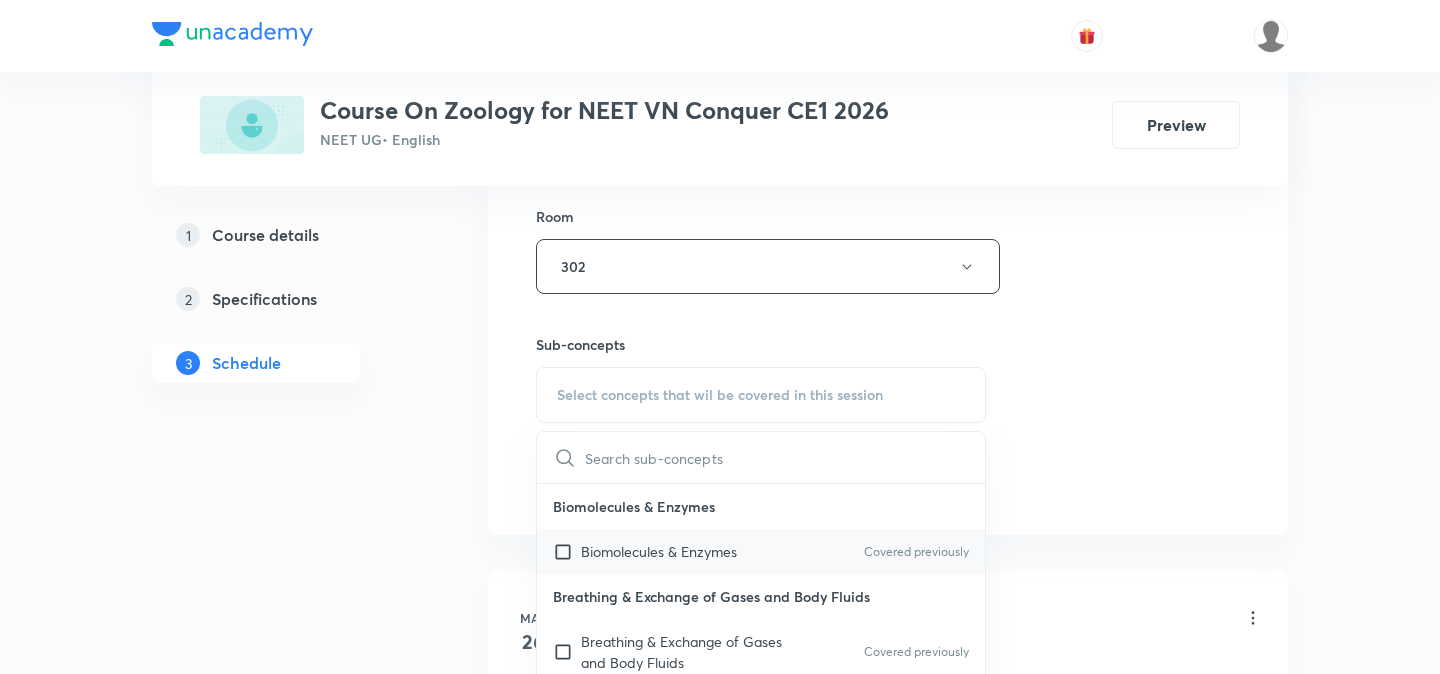 click on "Biomolecules & Enzymes" at bounding box center (659, 551) 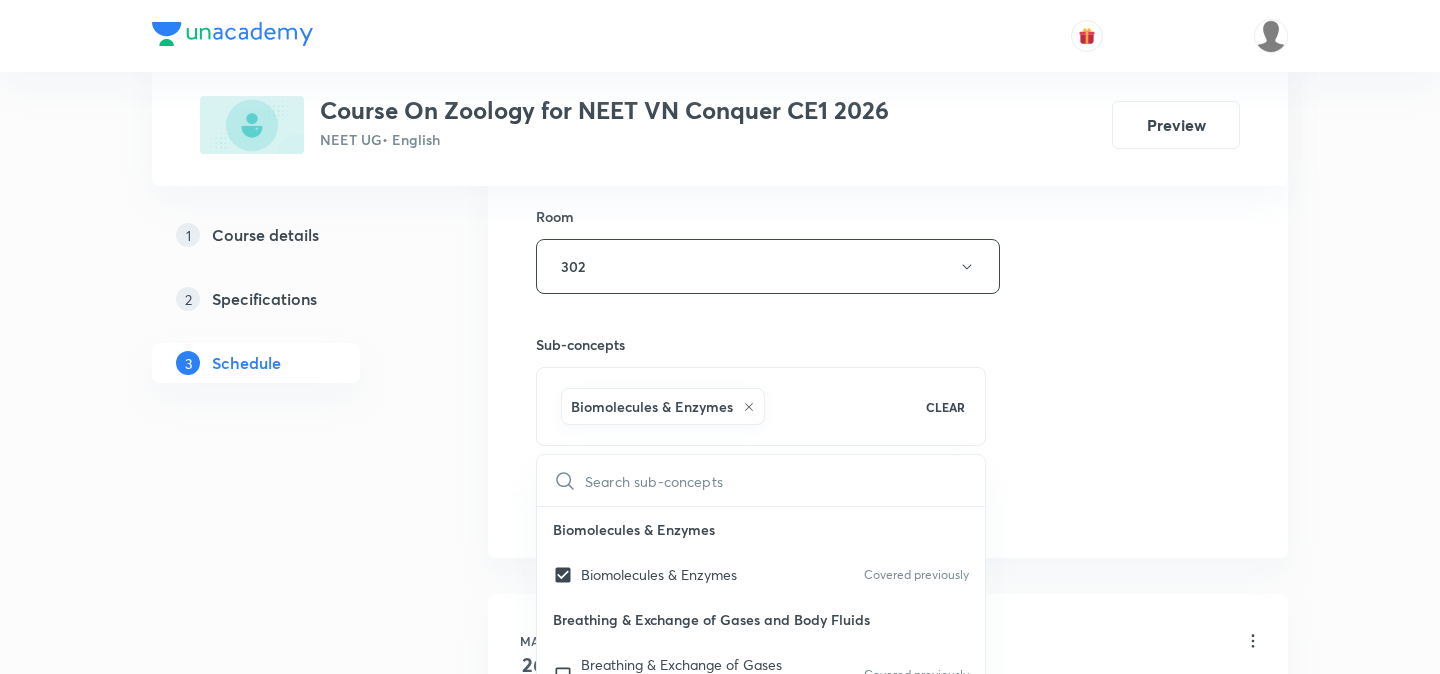 click on "Plus Courses Course On Zoology for NEET VN Conquer CE1 2026 NEET UG  • English Preview 1 Course details 2 Specifications 3 Schedule Schedule 29  classes Session  30 Live class Session title 12/99 Biomolecules ​ Schedule for Aug 5, 2025, 12:00 PM ​ Duration (in minutes) 90 ​   Session type Online Offline Room 302 Sub-concepts Biomolecules & Enzymes CLEAR ​ Biomolecules & Enzymes Biomolecules & Enzymes Covered previously Breathing & Exchange of Gases and Body Fluids Breathing & Exchange of Gases and Body Fluids Covered previously Reproductive Health Reproductive Health Excretory product and their elimination, Locomotion Excretory product and their elimination, Locomotion Origin & Evolution Origin & Evolution Biomolecules & Enzymes, Body Fluids & Circulation and Breathing & Exchange of Gases Biomolecules & Enzymes, Body Fluids & Circulation and Breathing & Exchange of Gases Neural Control & Coordination, Chemical Control & Coordination Neural Control & Coordination, Chemical Control & Coordination Add" at bounding box center (720, 2230) 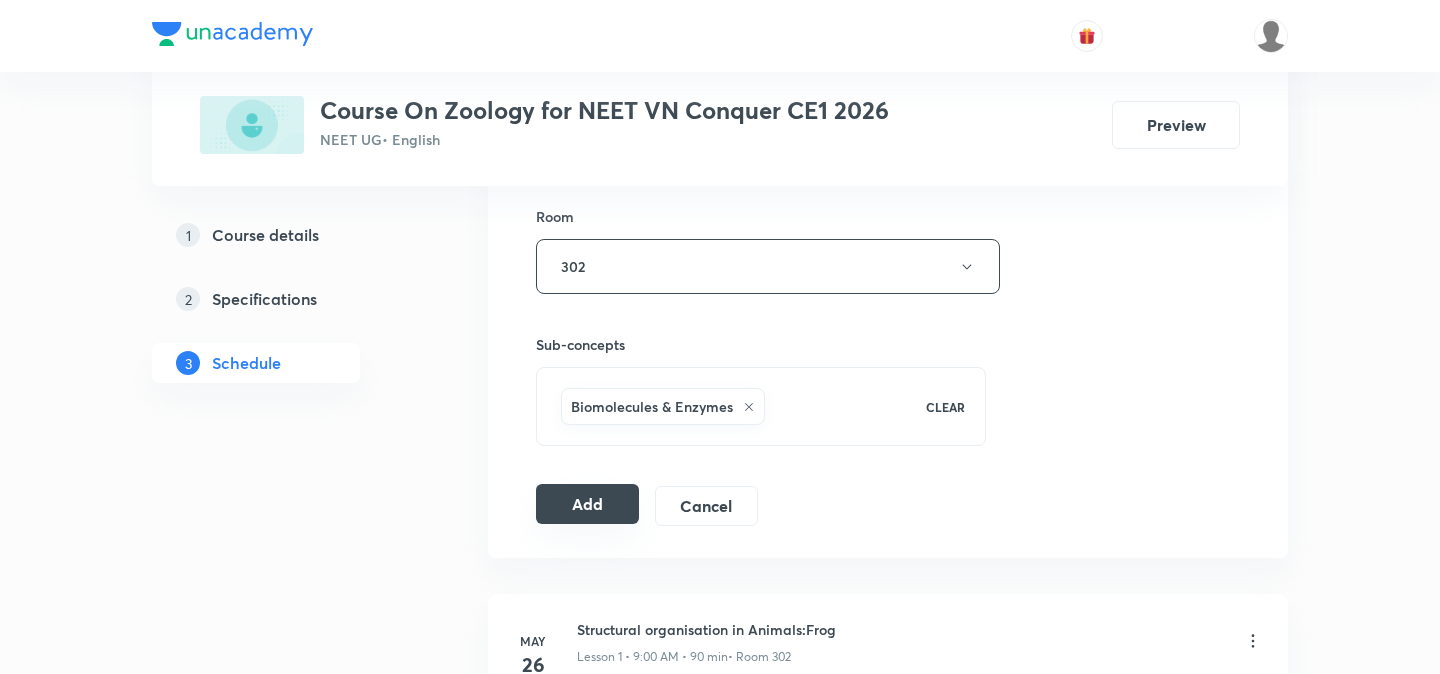 click on "Add" at bounding box center (587, 504) 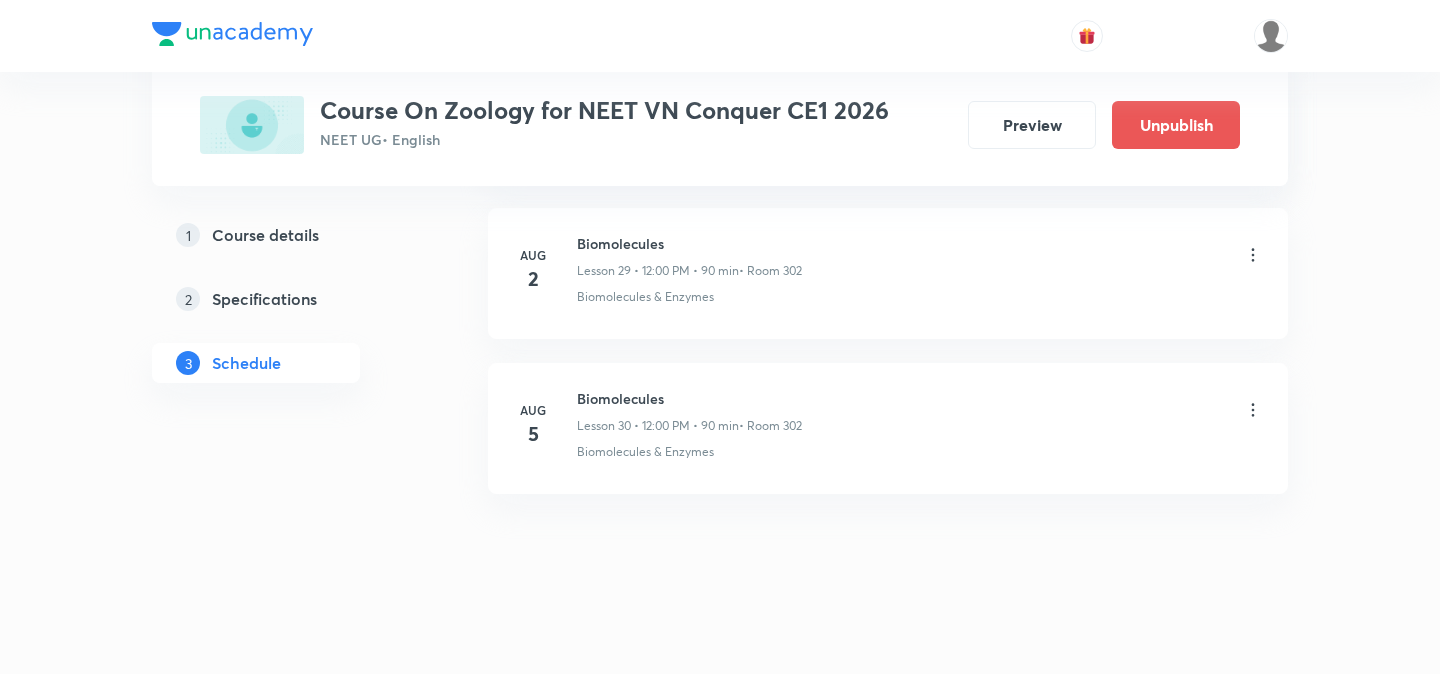 scroll, scrollTop: 4660, scrollLeft: 0, axis: vertical 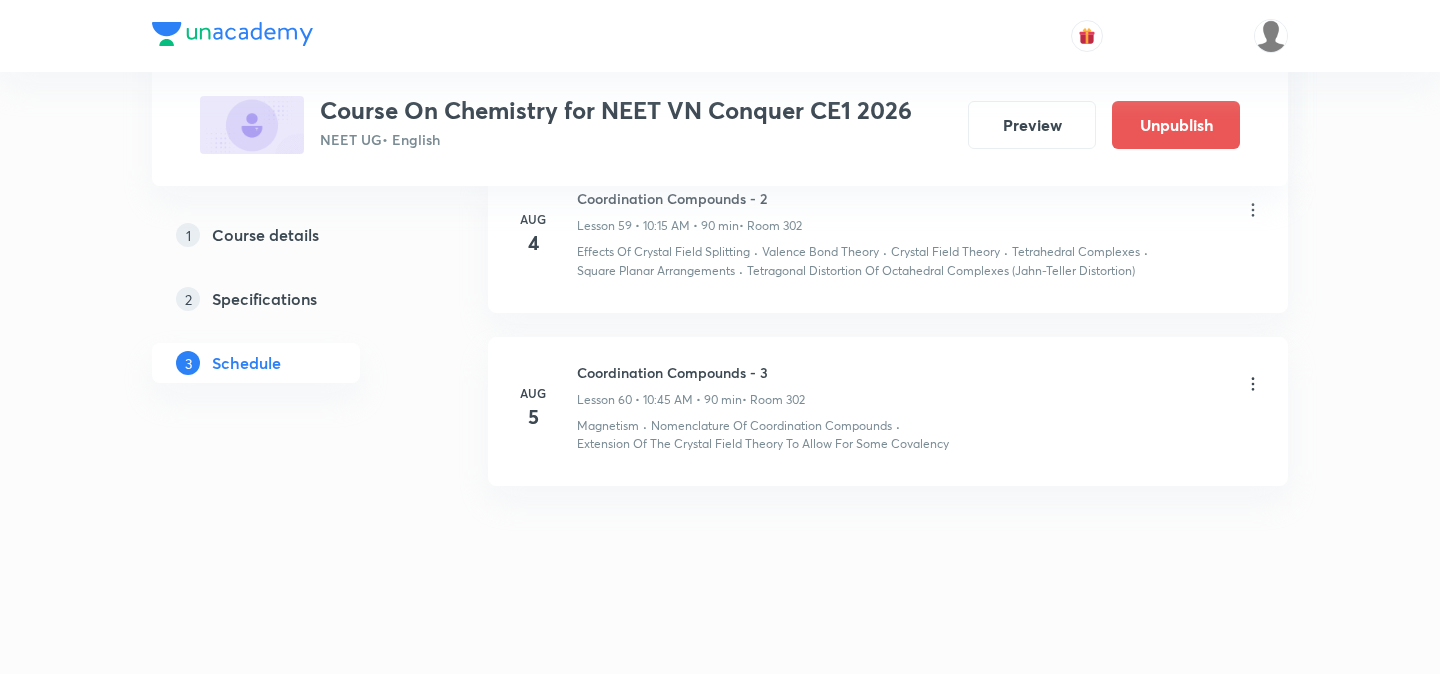 click 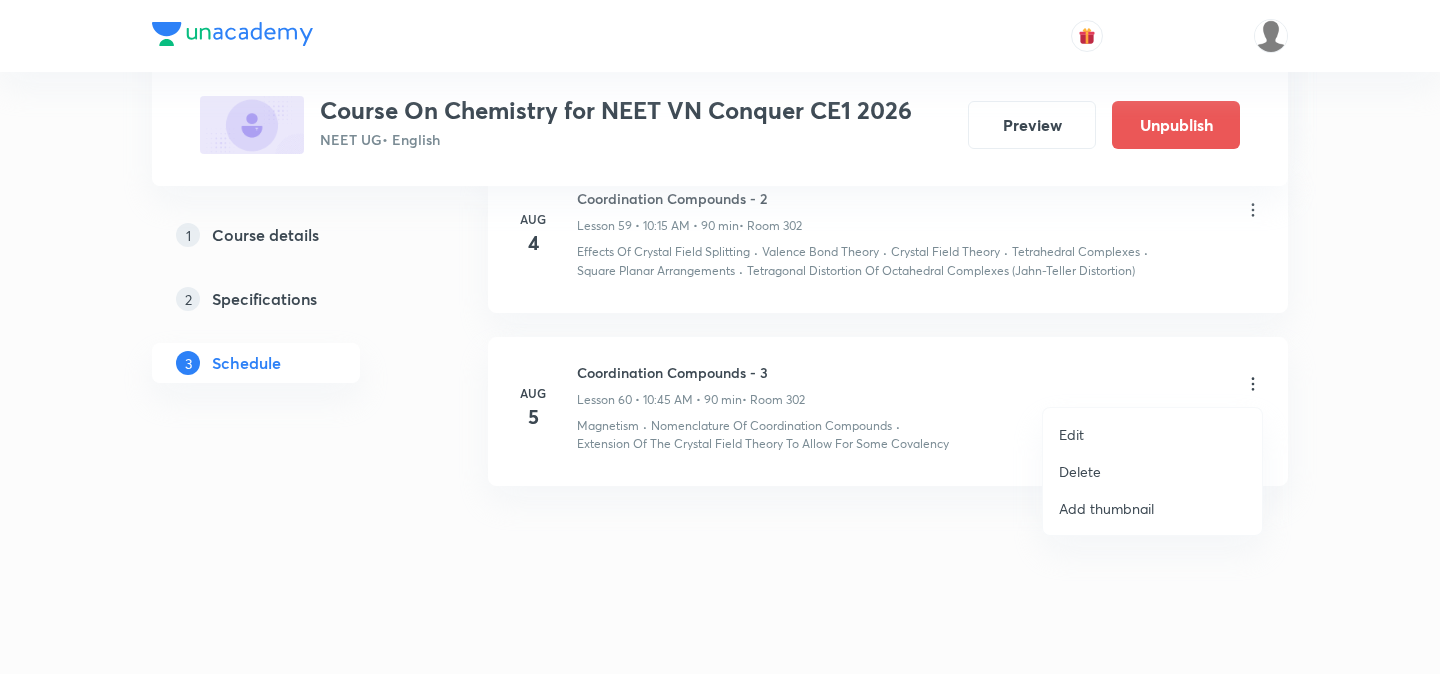 click on "Edit" at bounding box center (1152, 434) 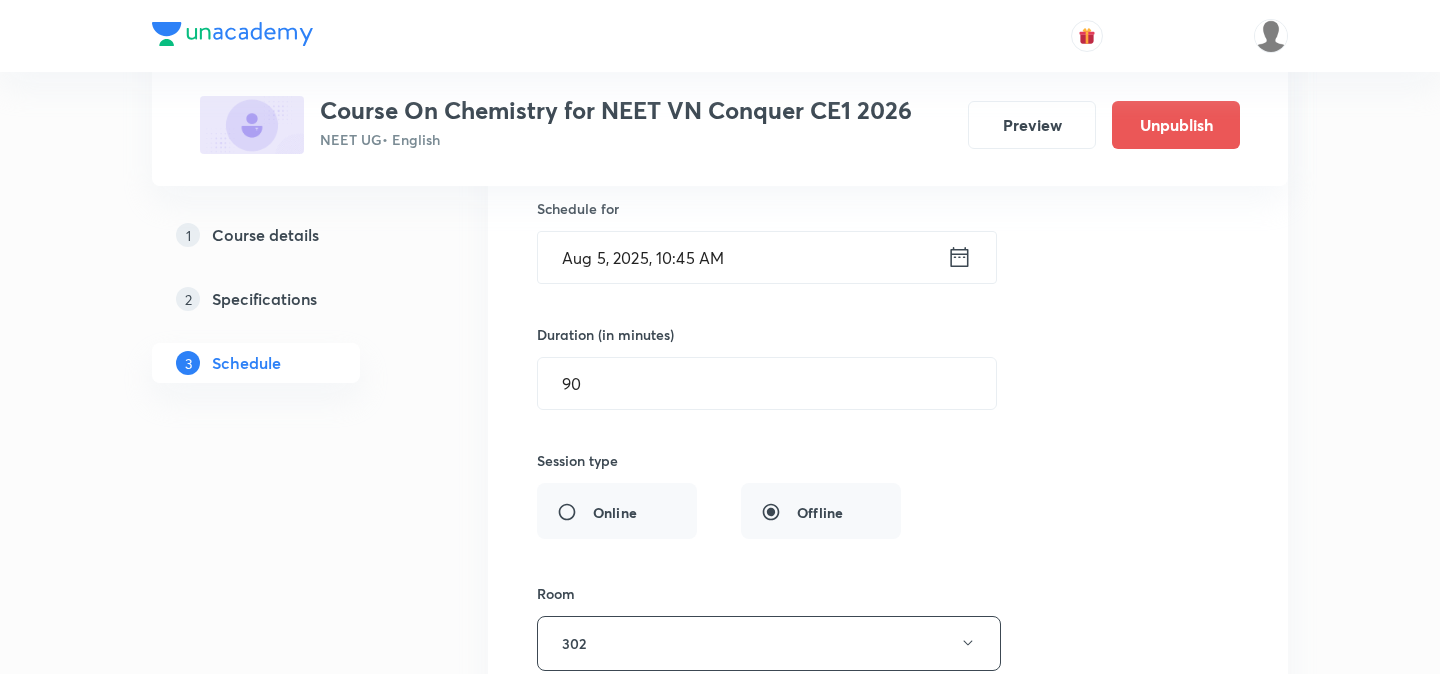 scroll, scrollTop: 9690, scrollLeft: 0, axis: vertical 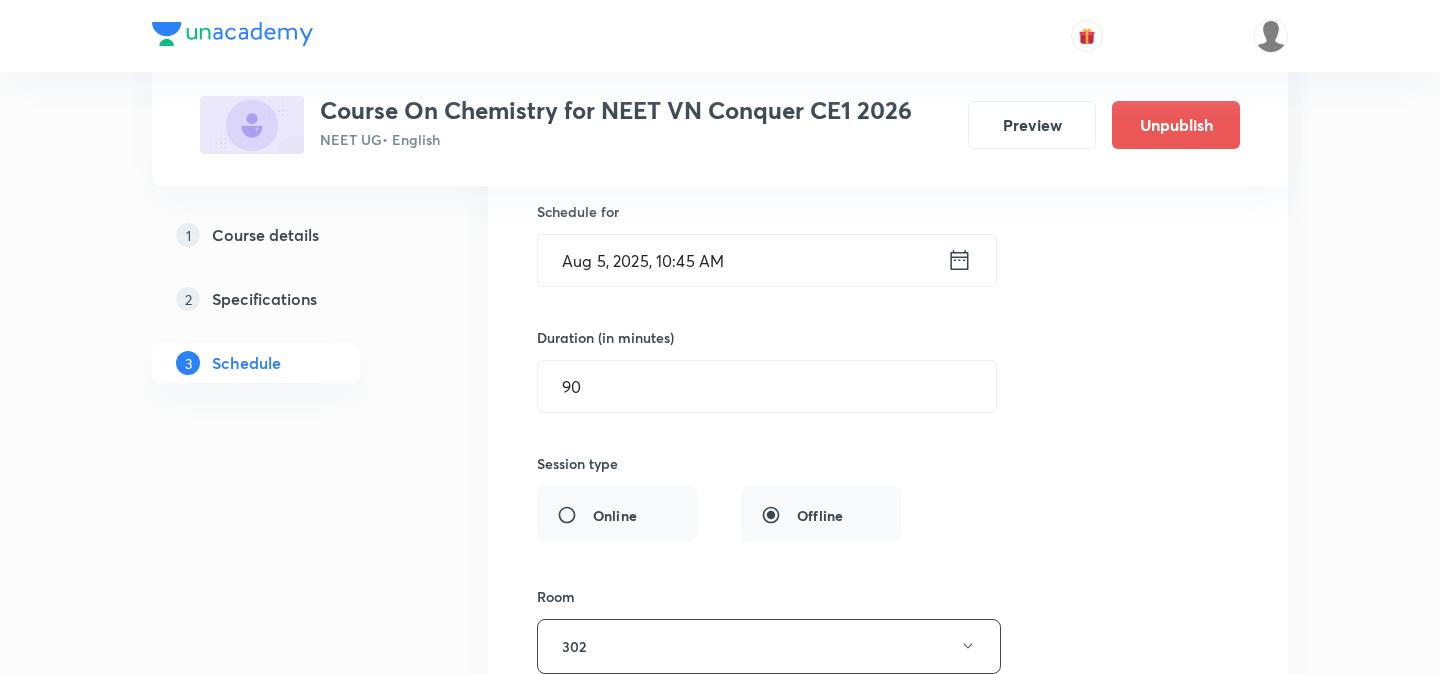 click 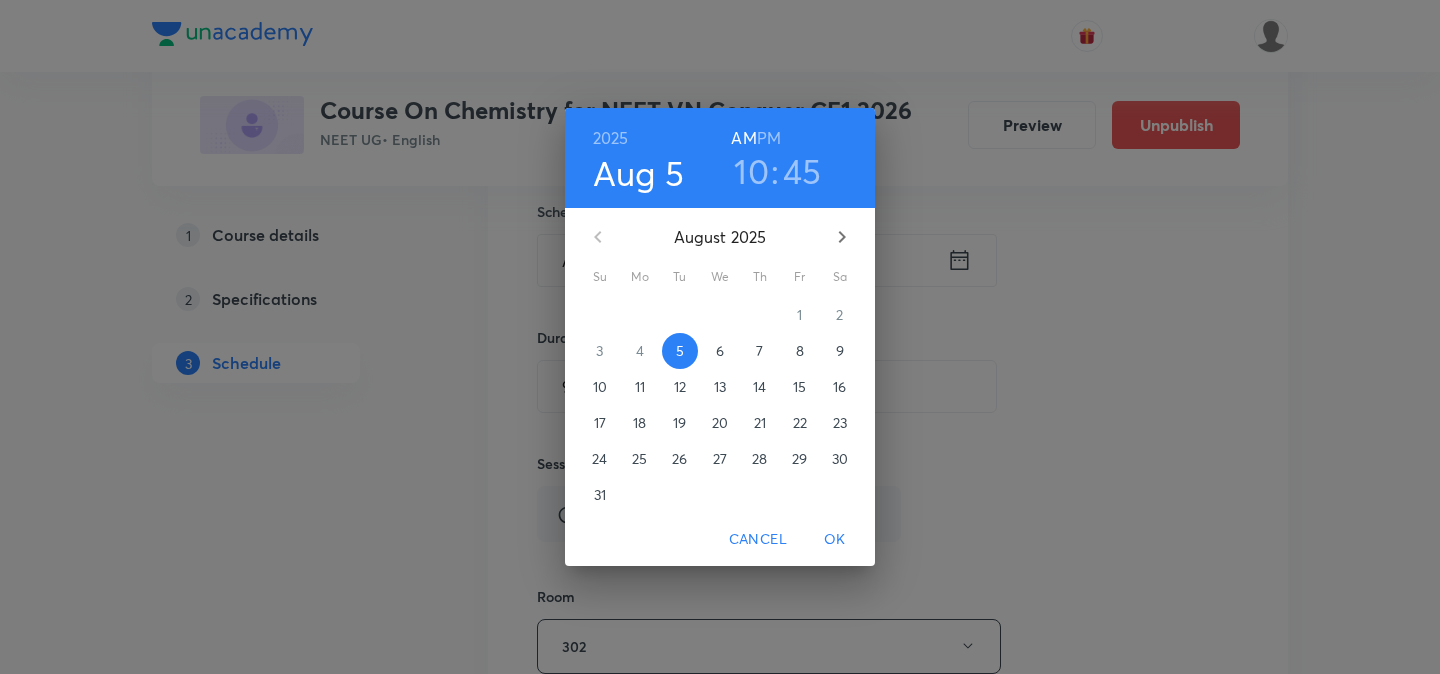 click on "45" at bounding box center (802, 171) 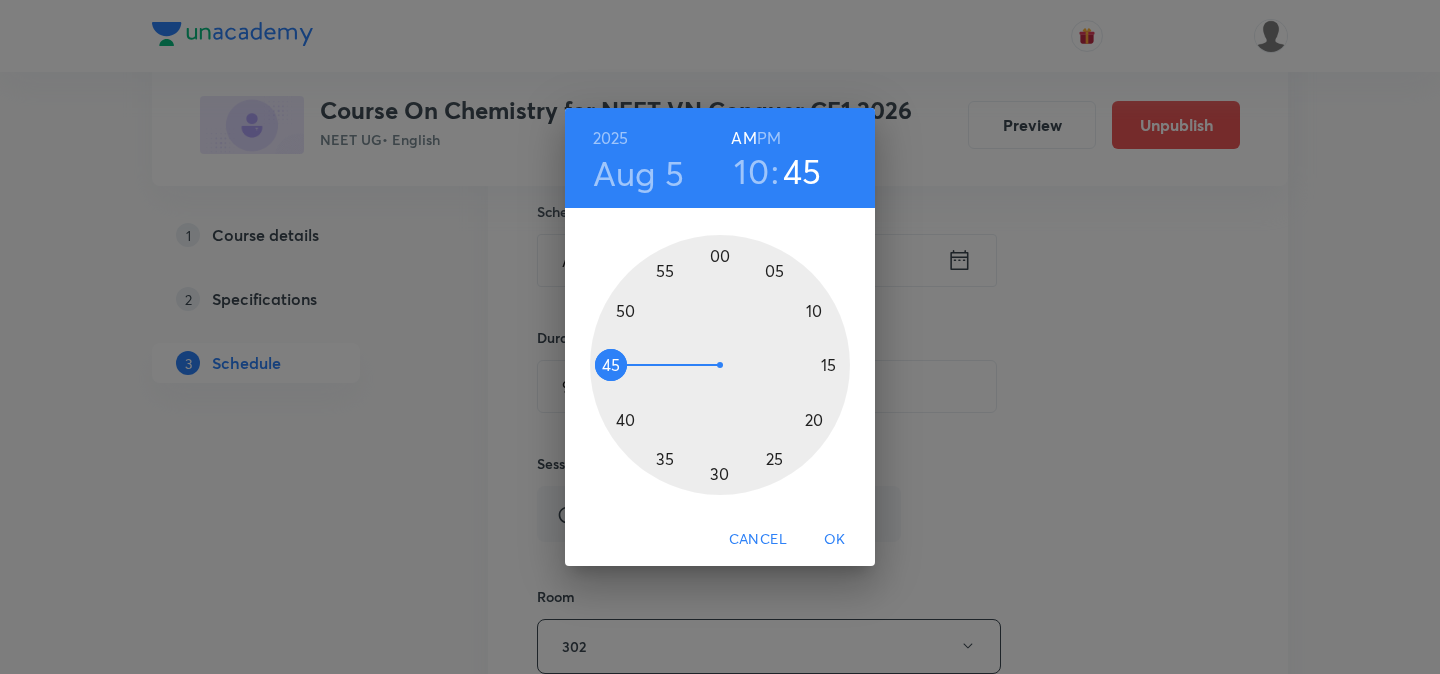 click at bounding box center [720, 365] 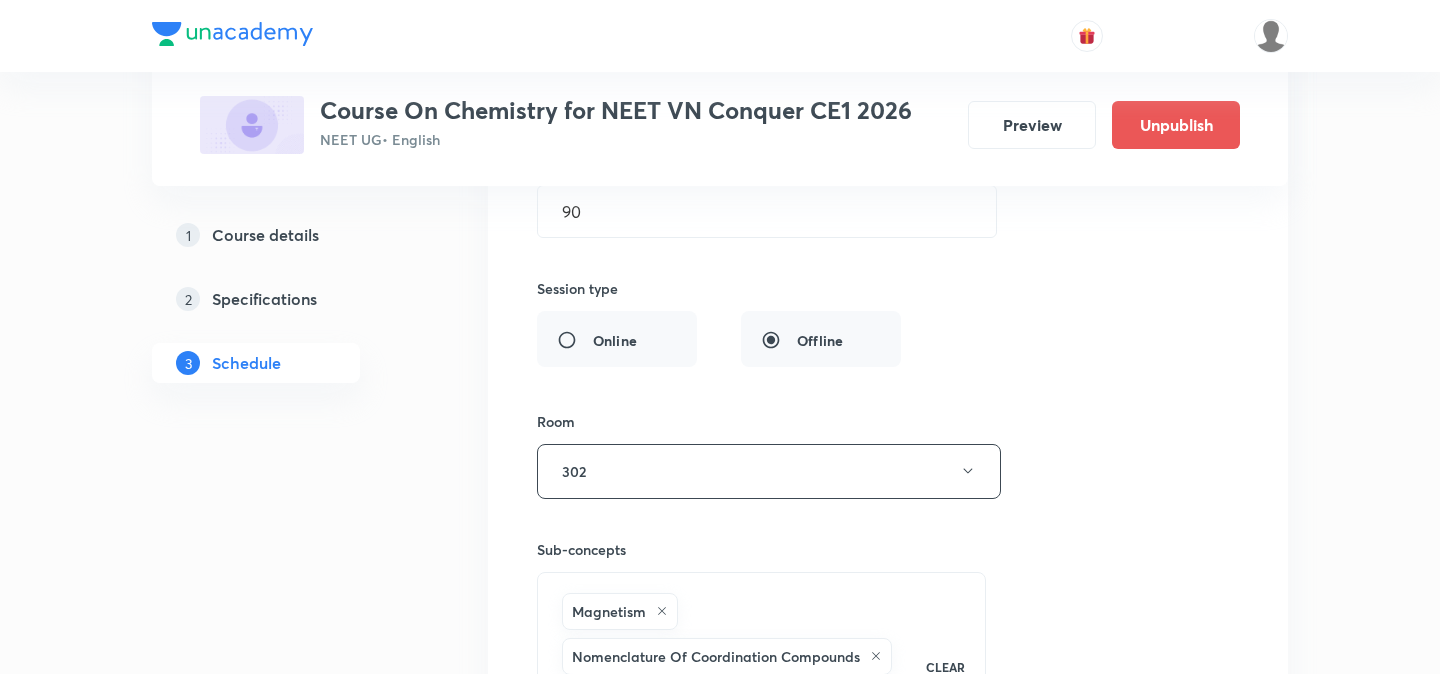 scroll, scrollTop: 10246, scrollLeft: 0, axis: vertical 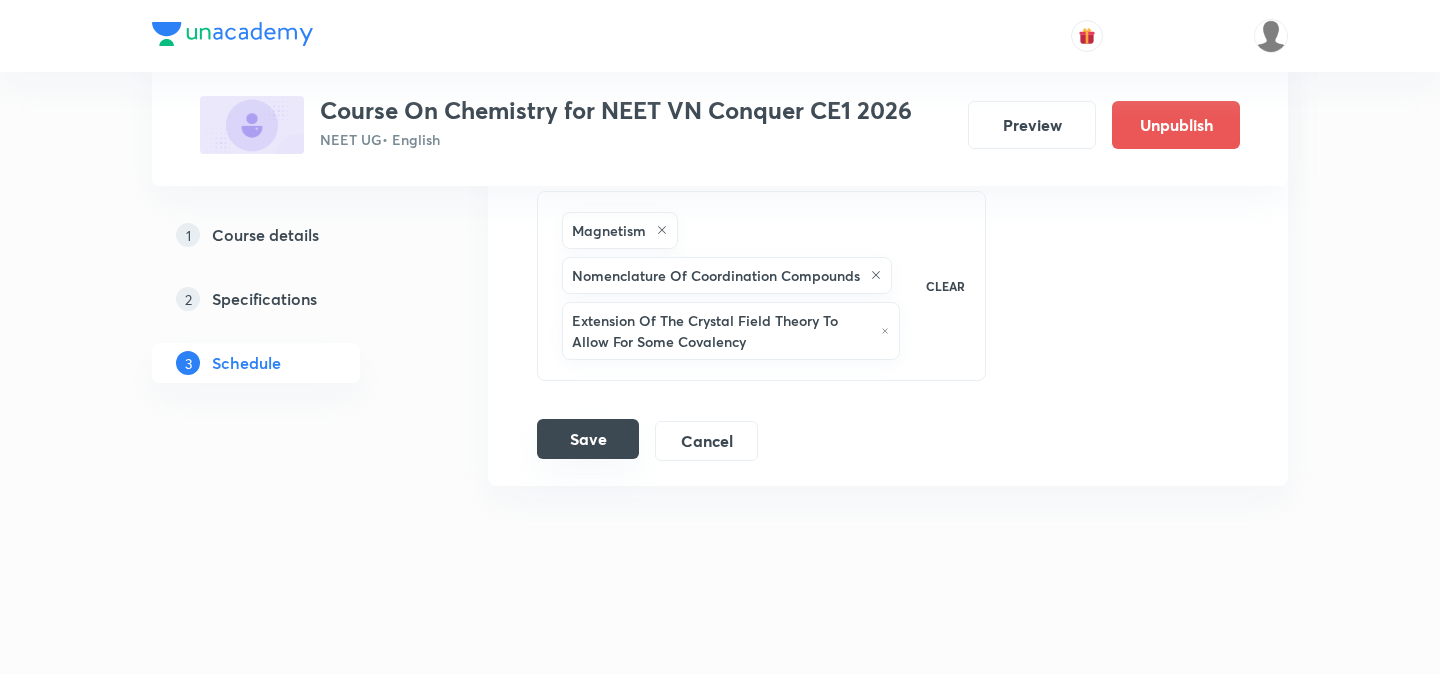 click on "Save" at bounding box center (588, 439) 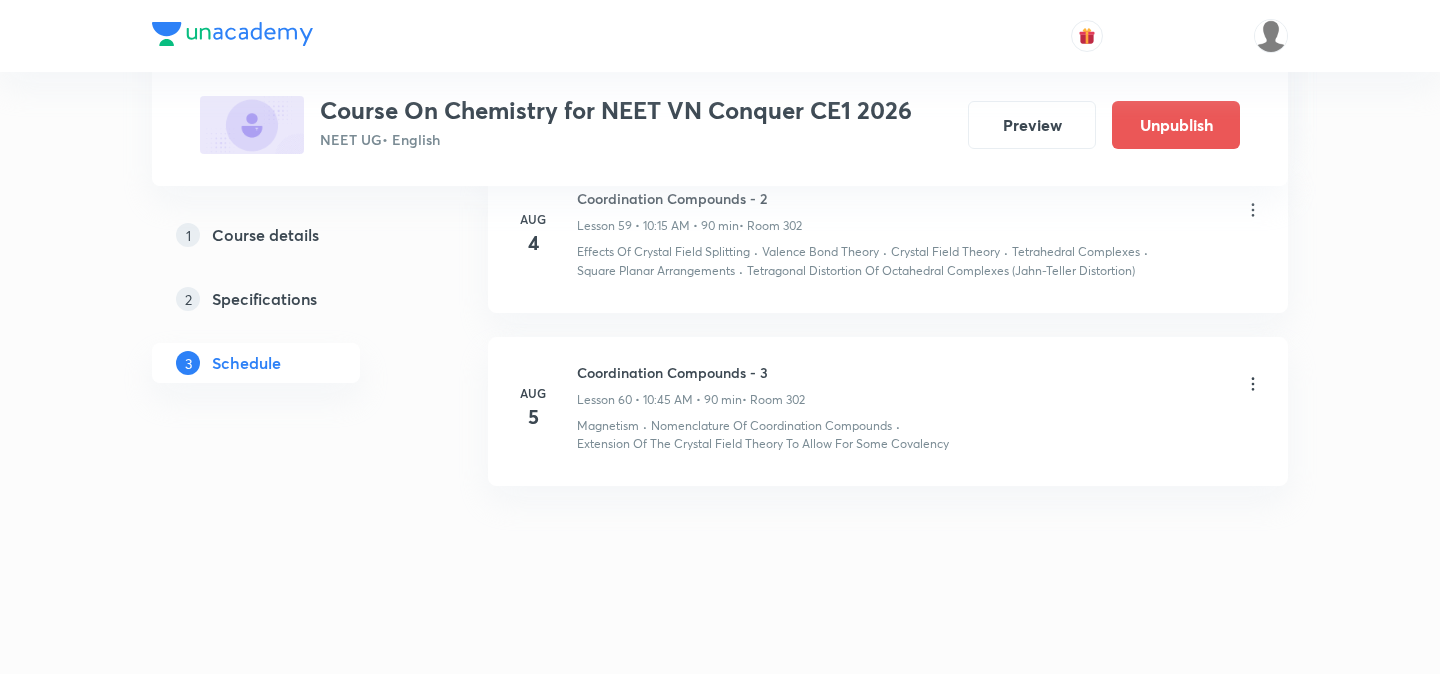 scroll, scrollTop: 9384, scrollLeft: 0, axis: vertical 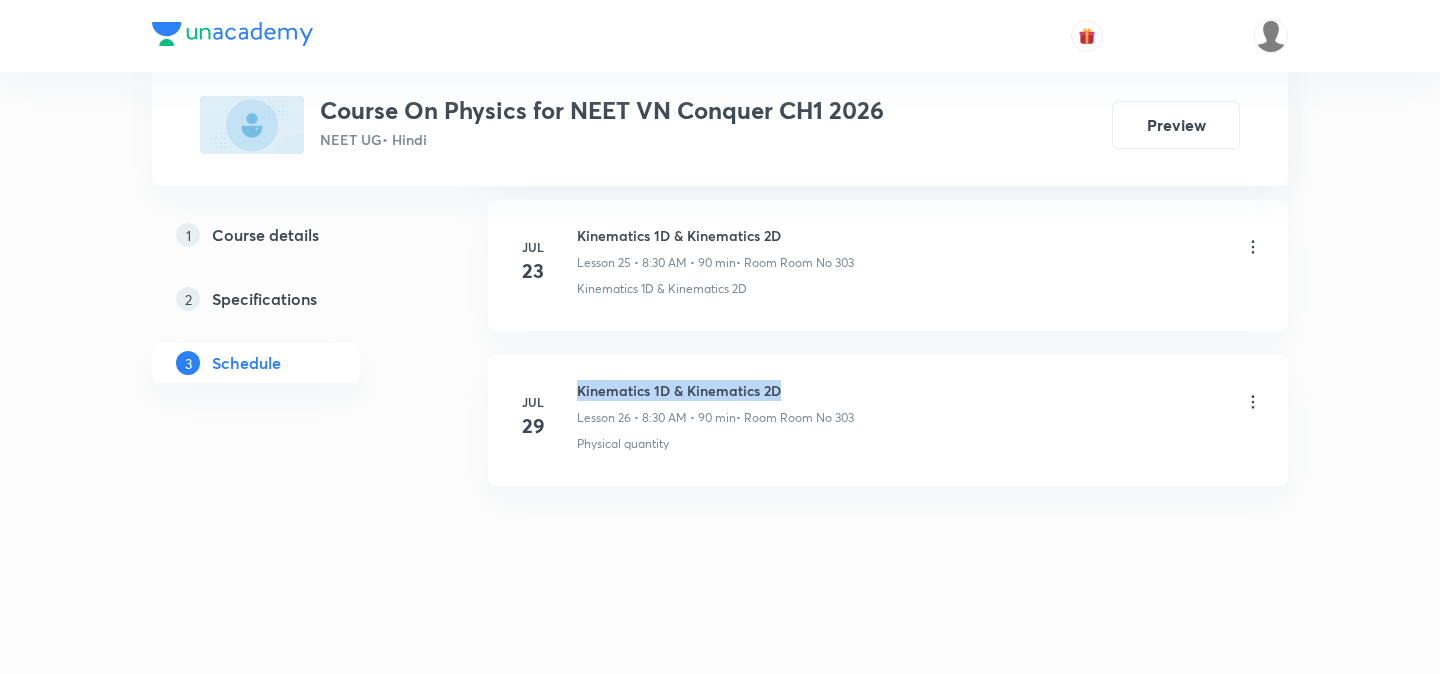 drag, startPoint x: 579, startPoint y: 389, endPoint x: 820, endPoint y: 388, distance: 241.00208 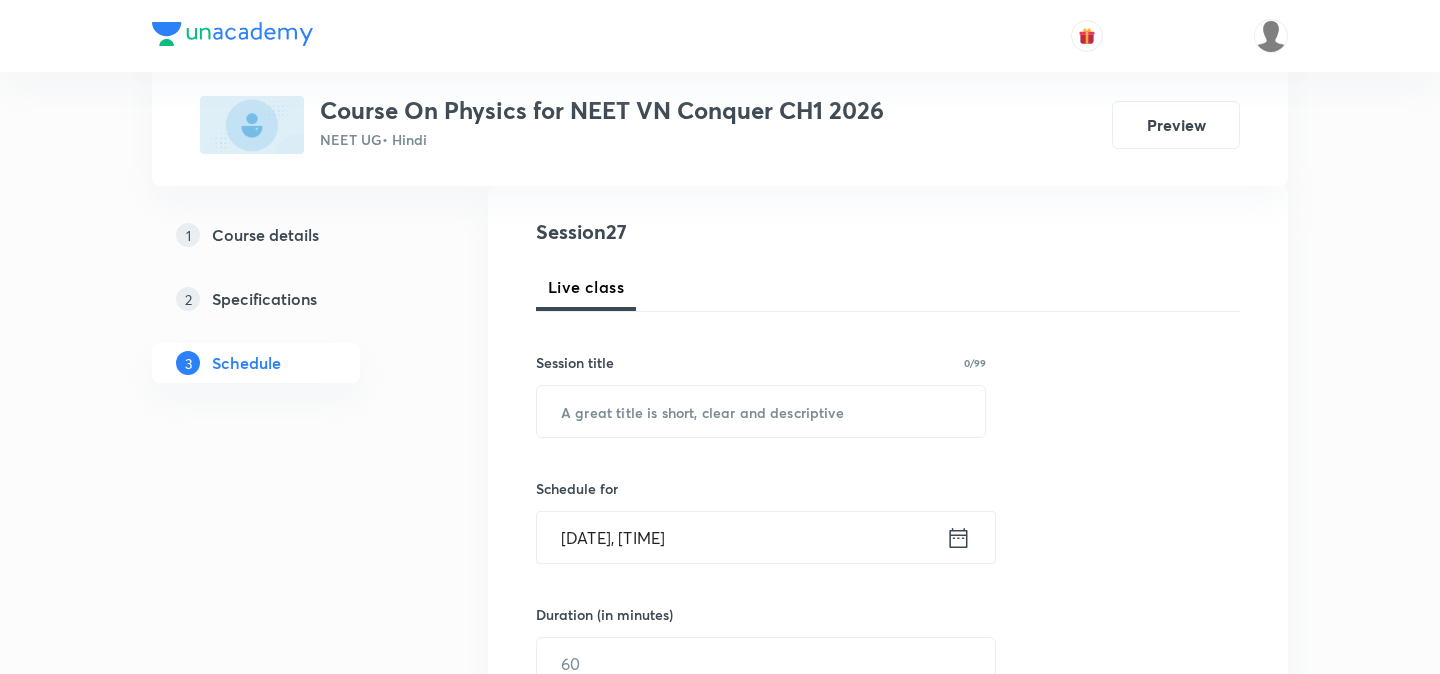 scroll, scrollTop: 210, scrollLeft: 0, axis: vertical 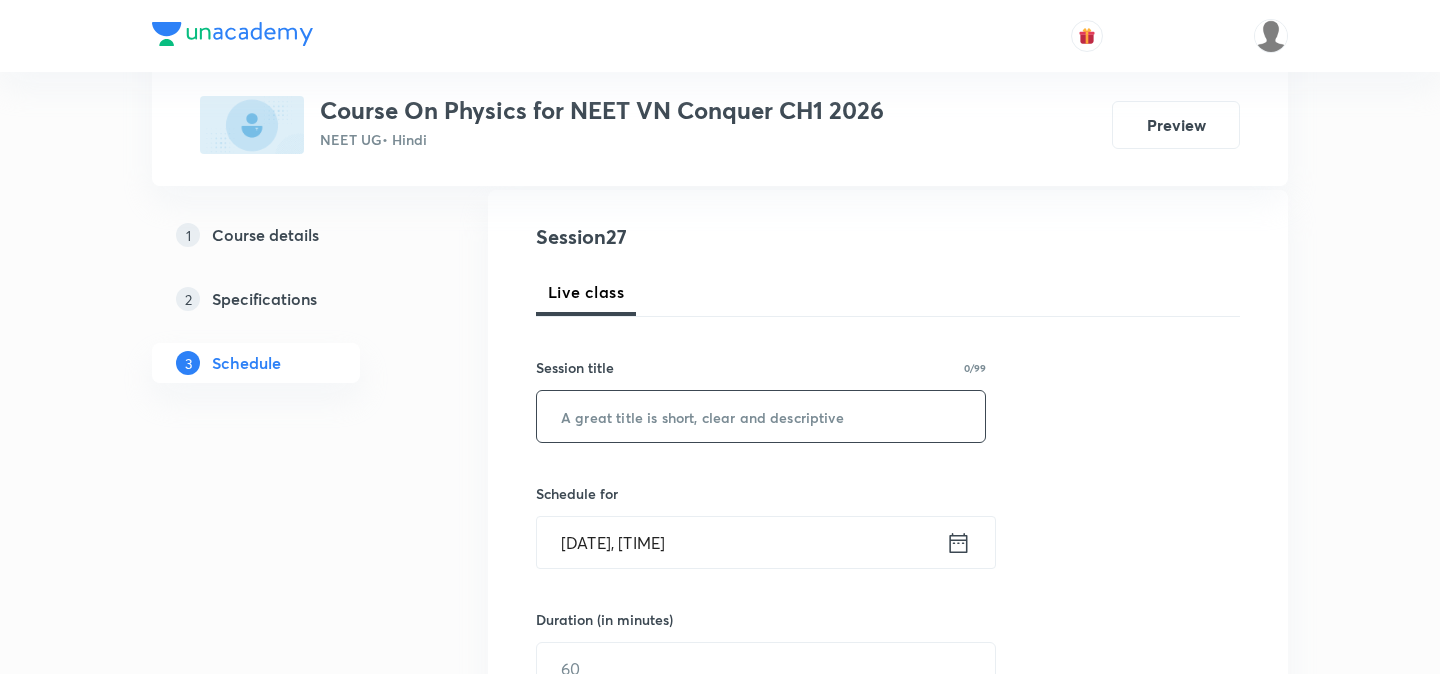 click at bounding box center (761, 416) 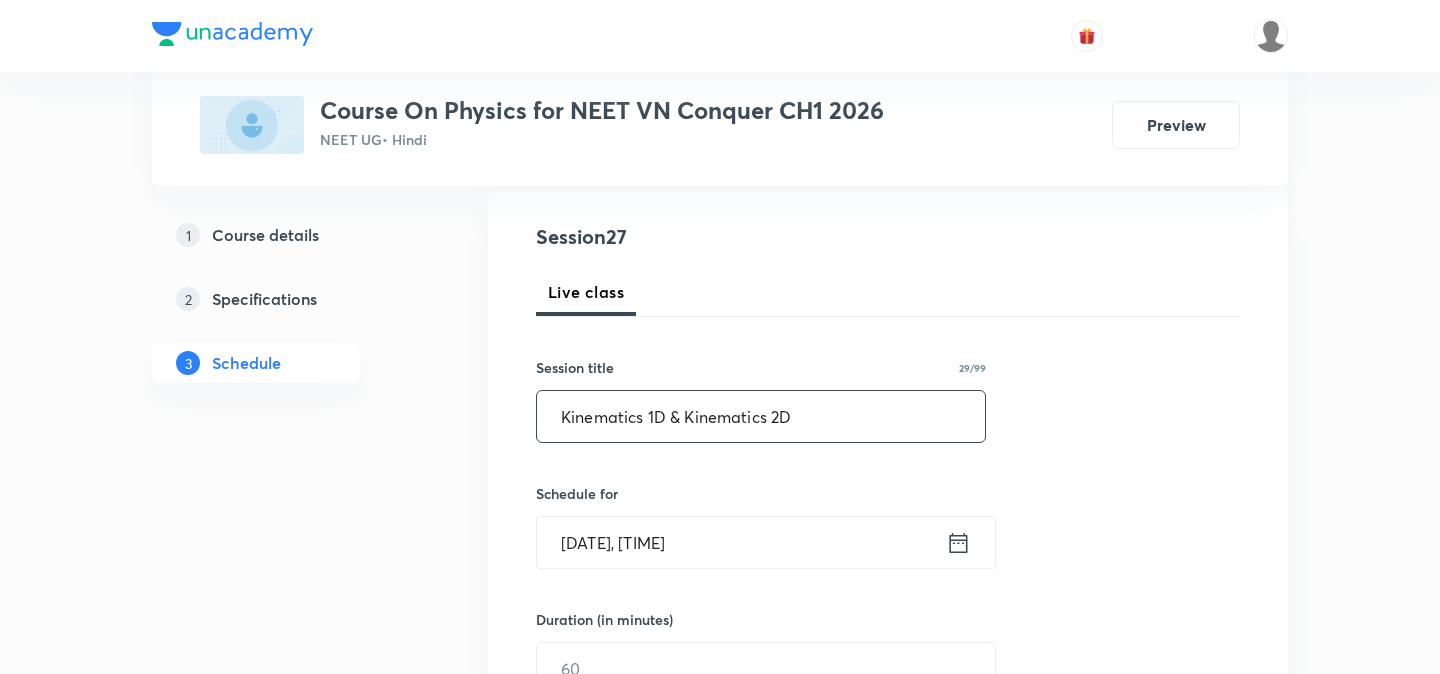 drag, startPoint x: 667, startPoint y: 415, endPoint x: 842, endPoint y: 416, distance: 175.00285 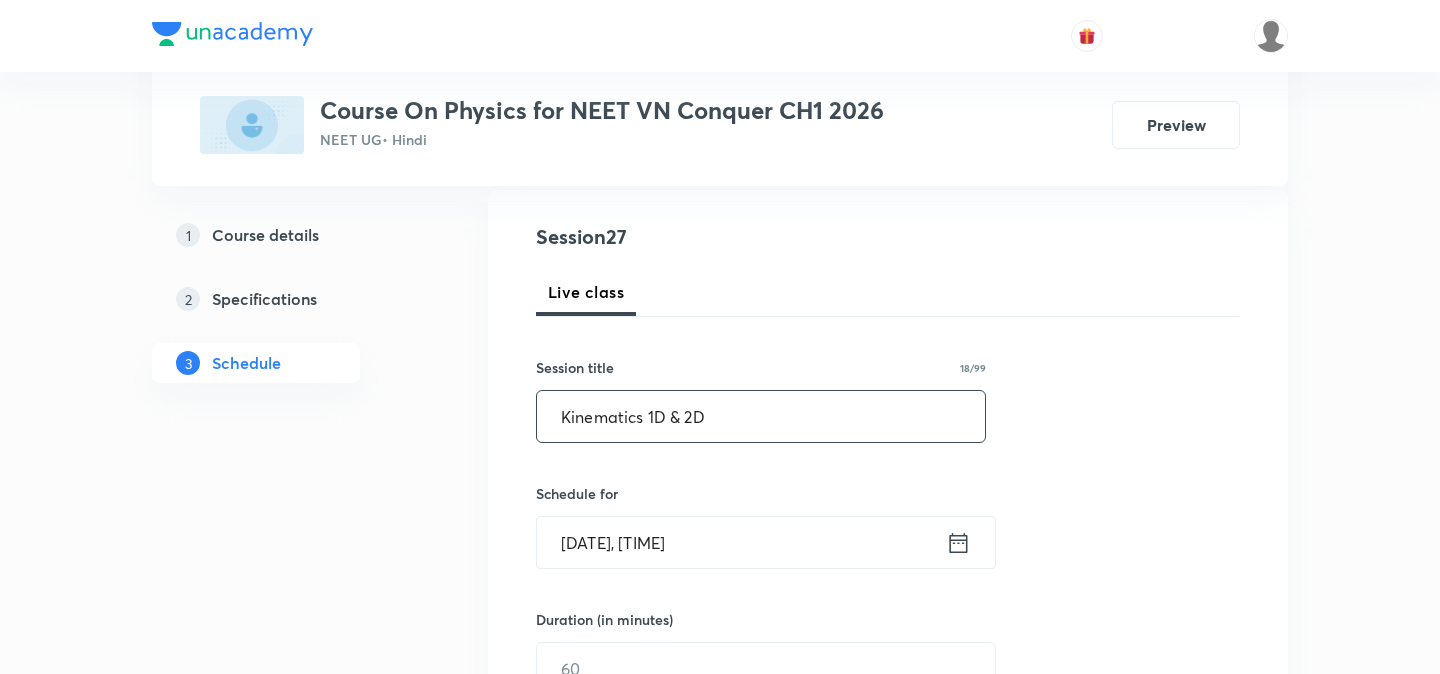 type on "Kinematics 1D & 2D" 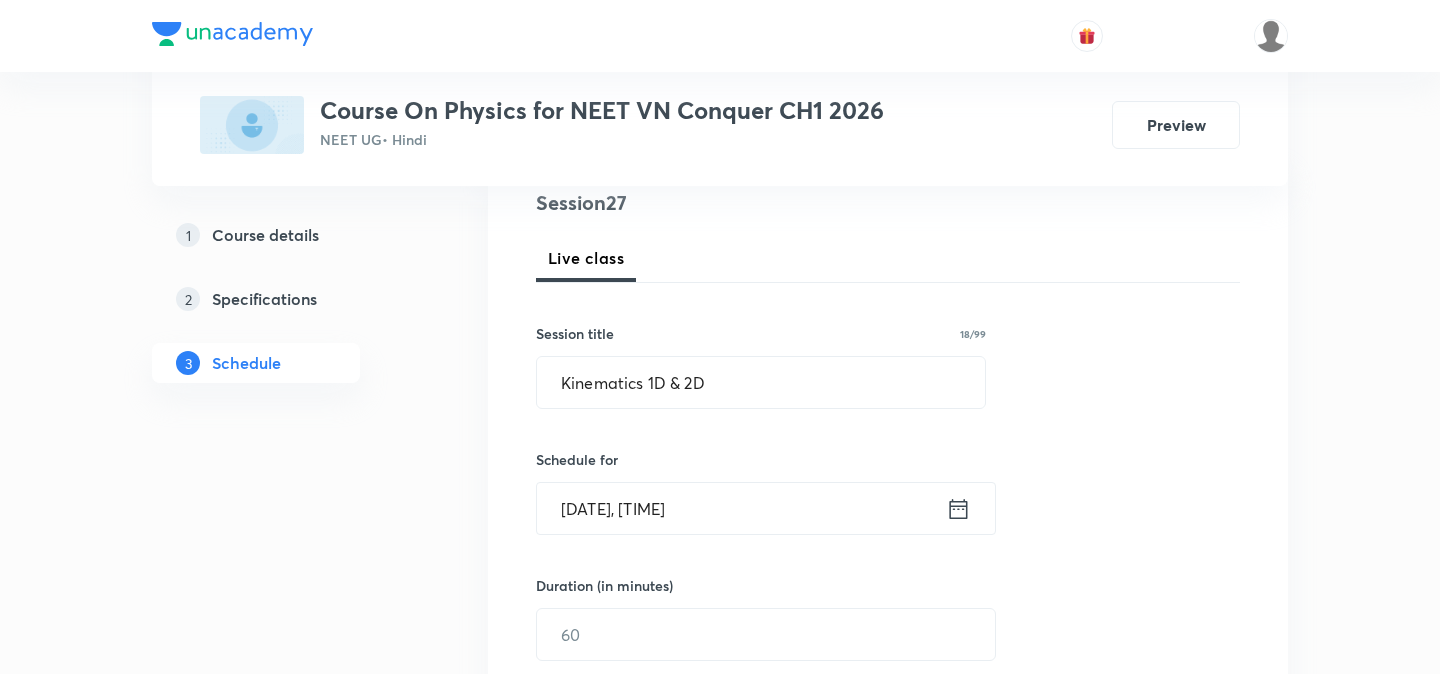 scroll, scrollTop: 274, scrollLeft: 0, axis: vertical 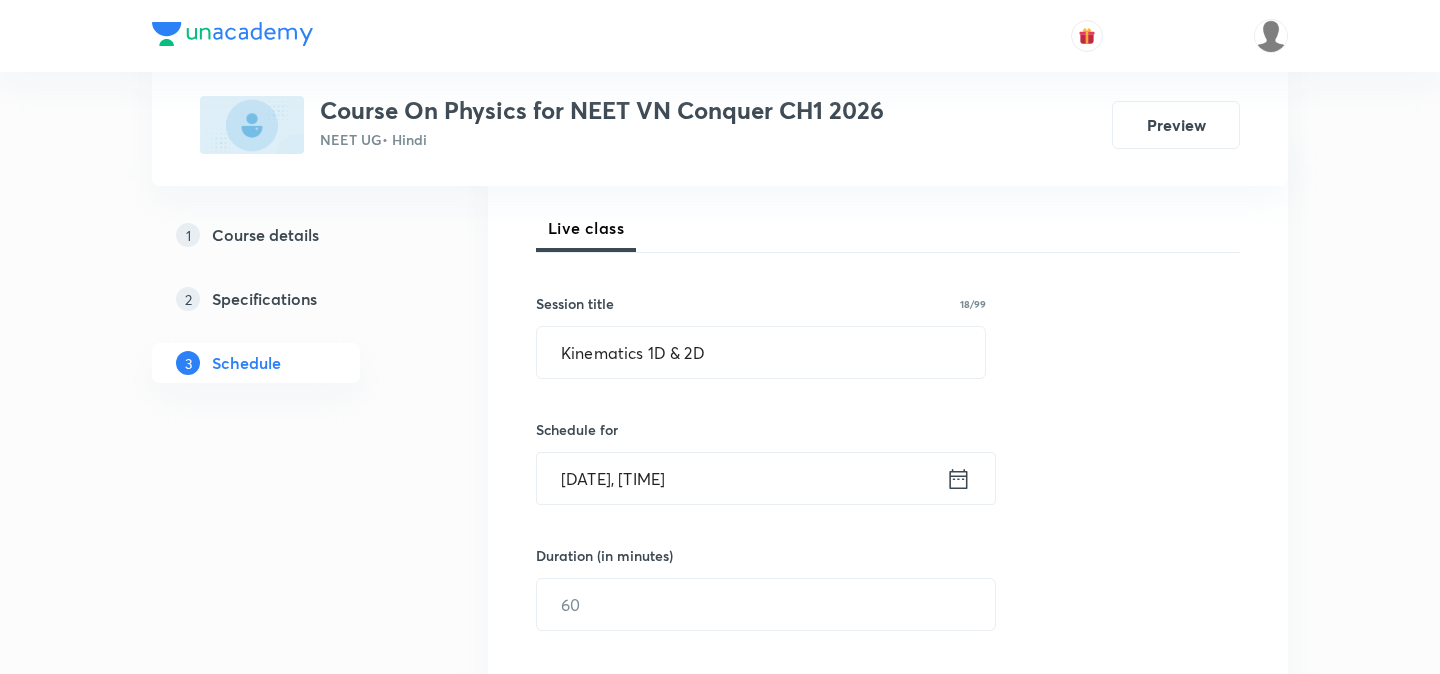 click 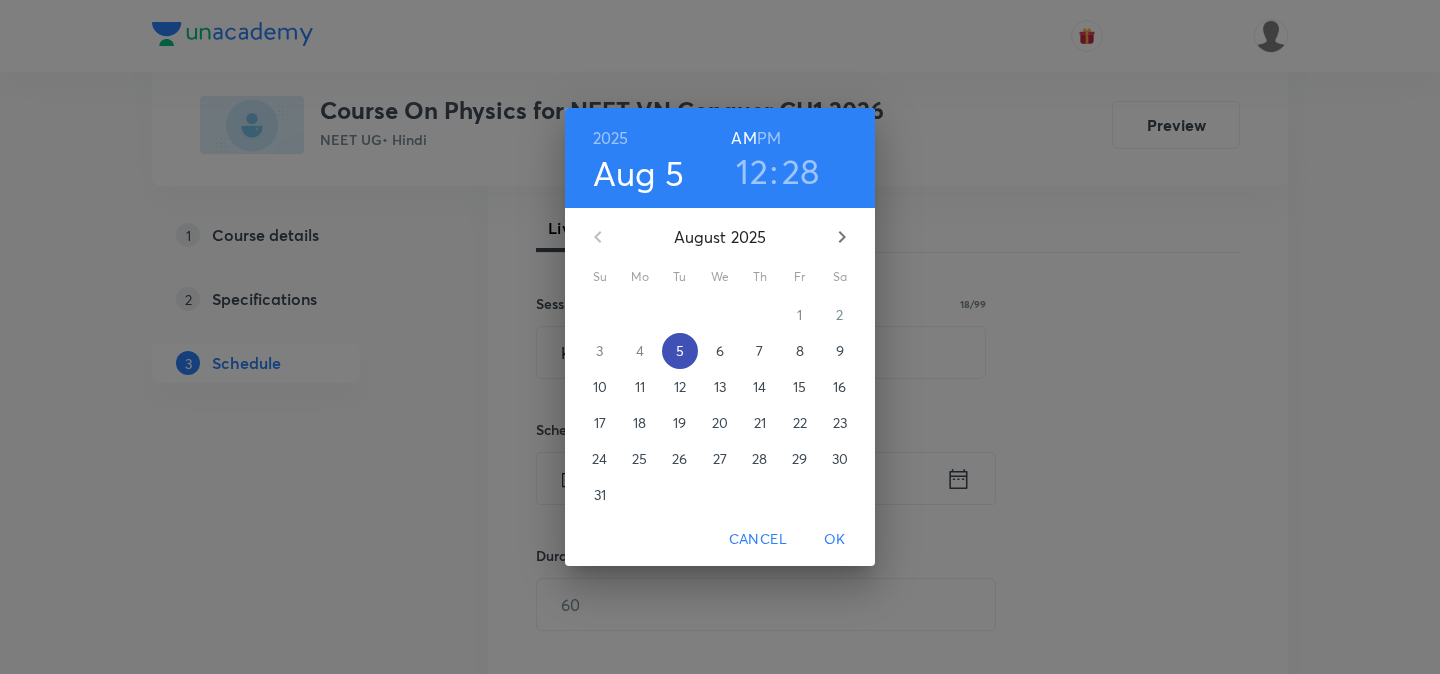 click on "5" at bounding box center [680, 351] 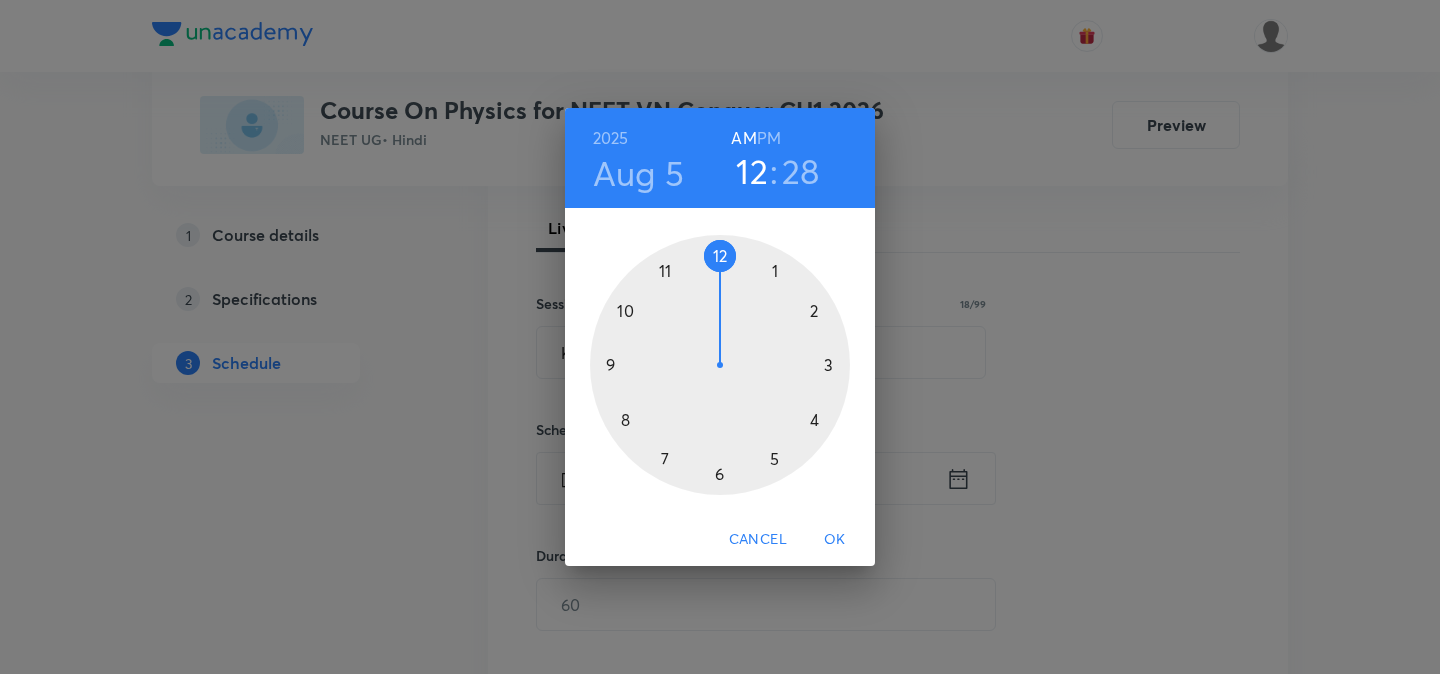 click at bounding box center [720, 365] 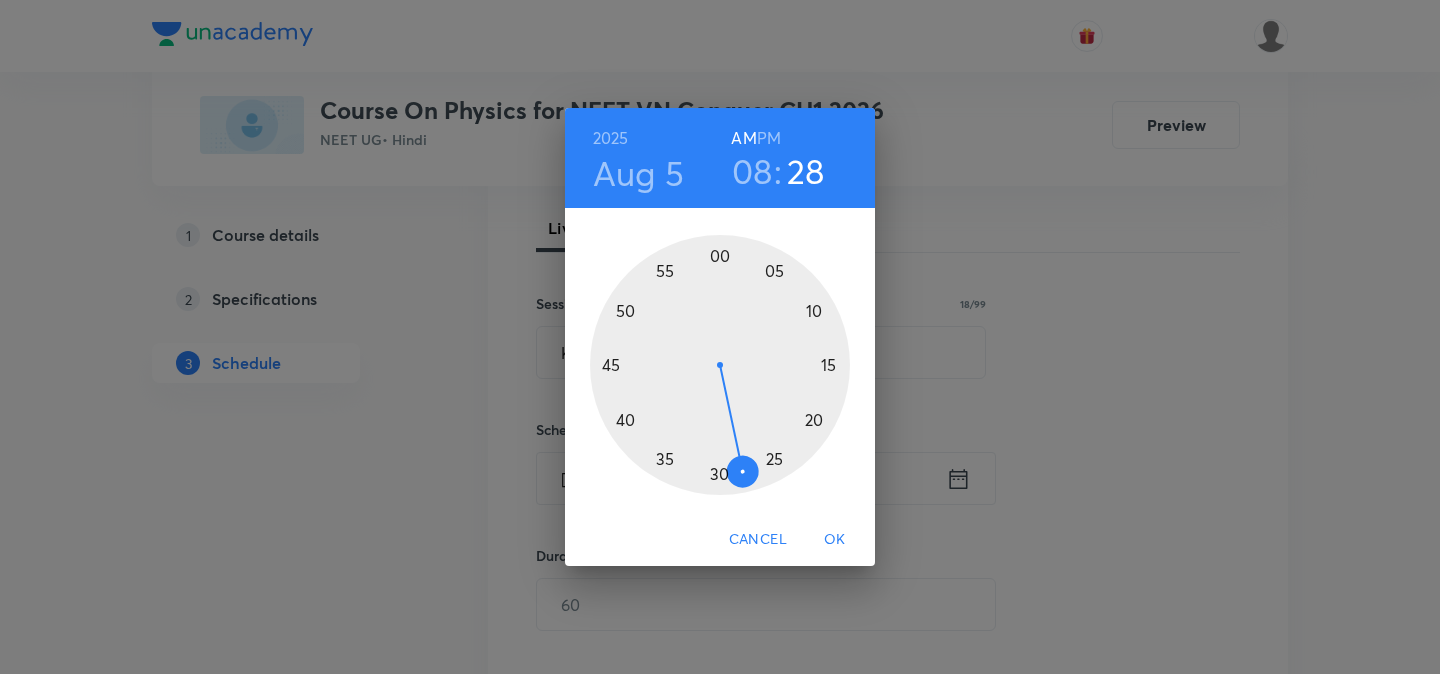 click at bounding box center [720, 365] 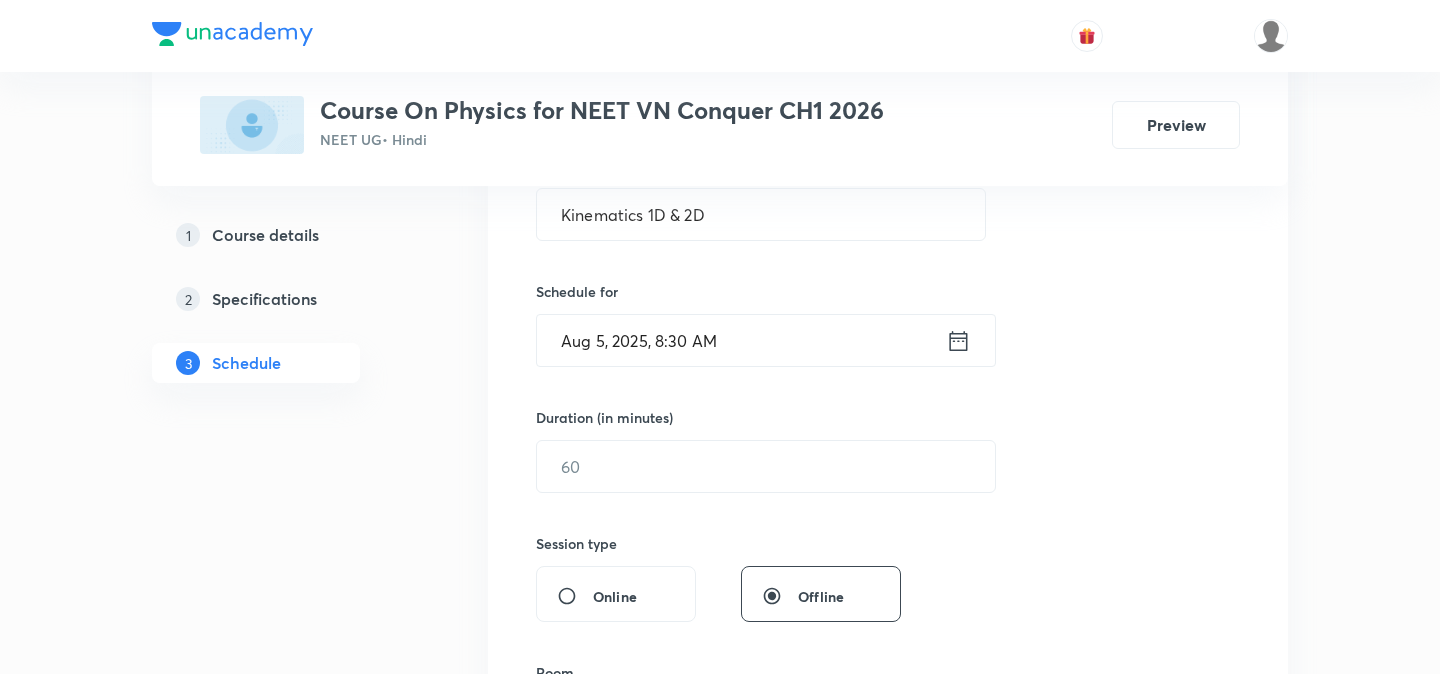 scroll, scrollTop: 442, scrollLeft: 0, axis: vertical 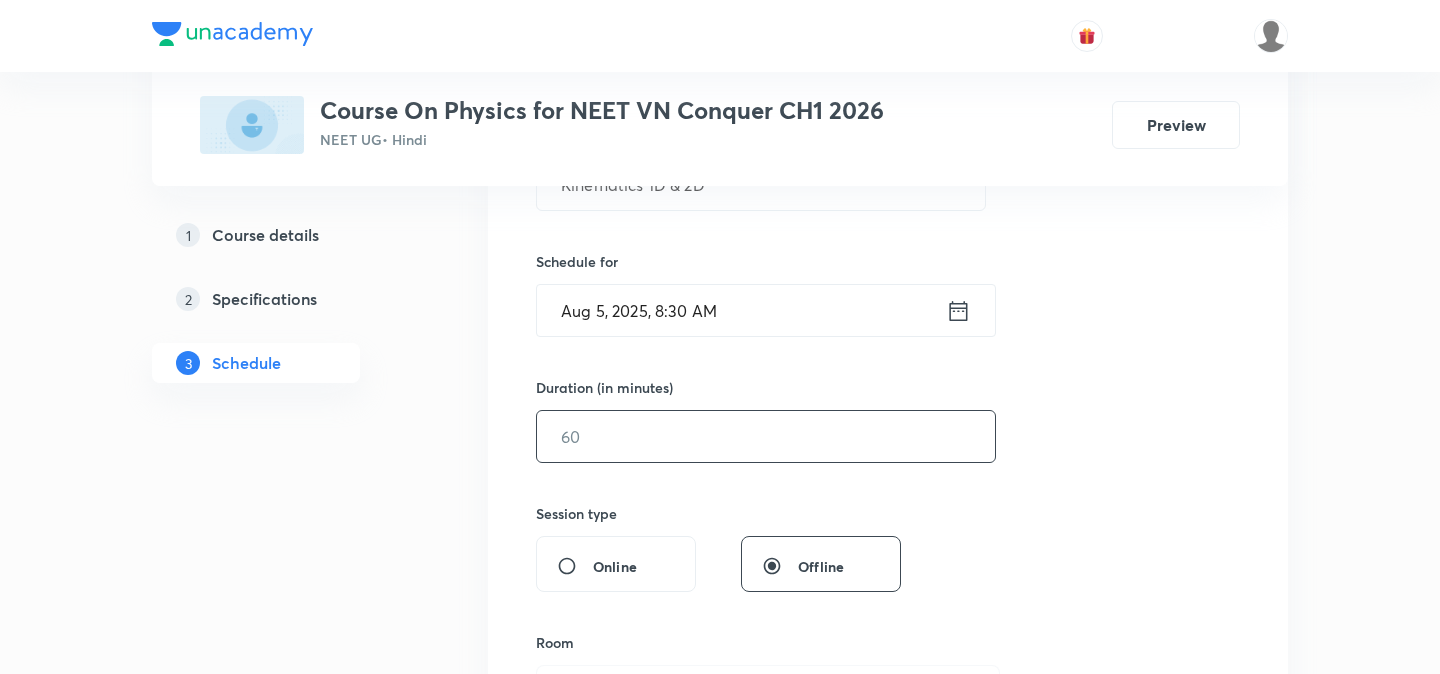 click at bounding box center (766, 436) 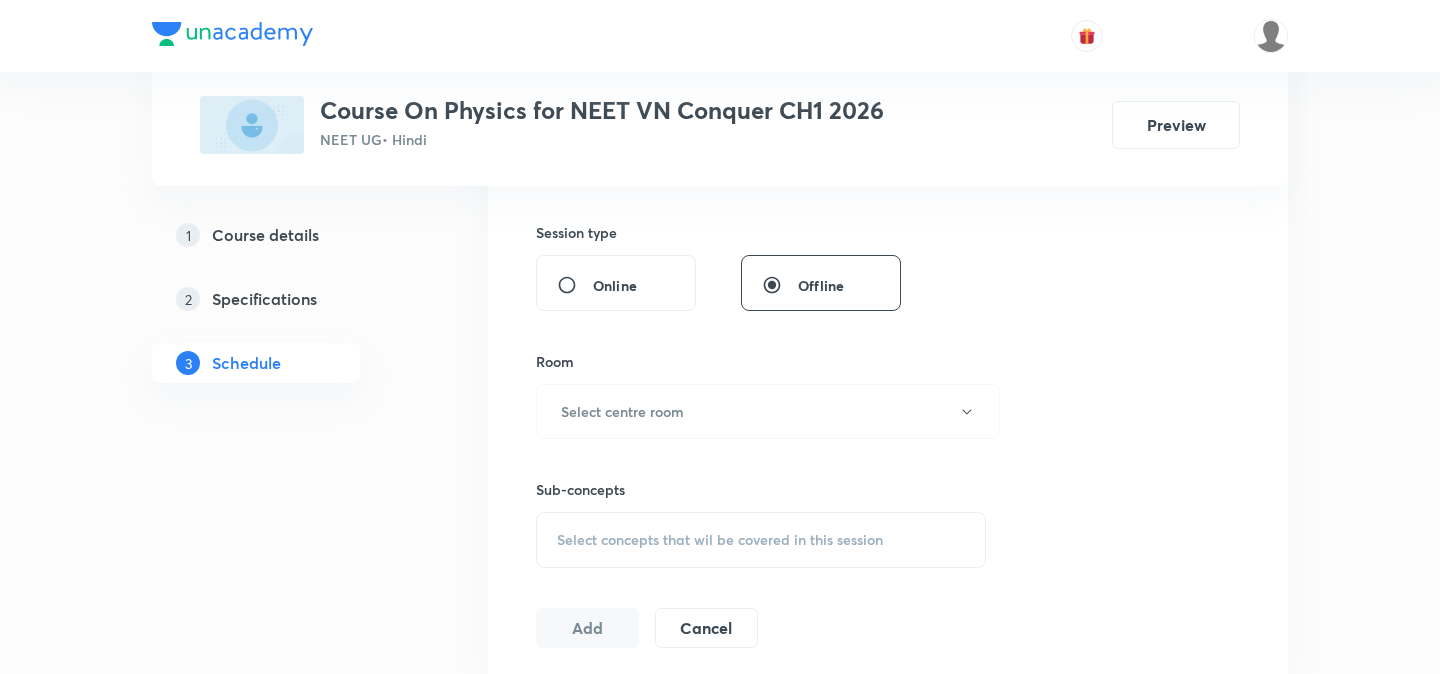 scroll, scrollTop: 725, scrollLeft: 0, axis: vertical 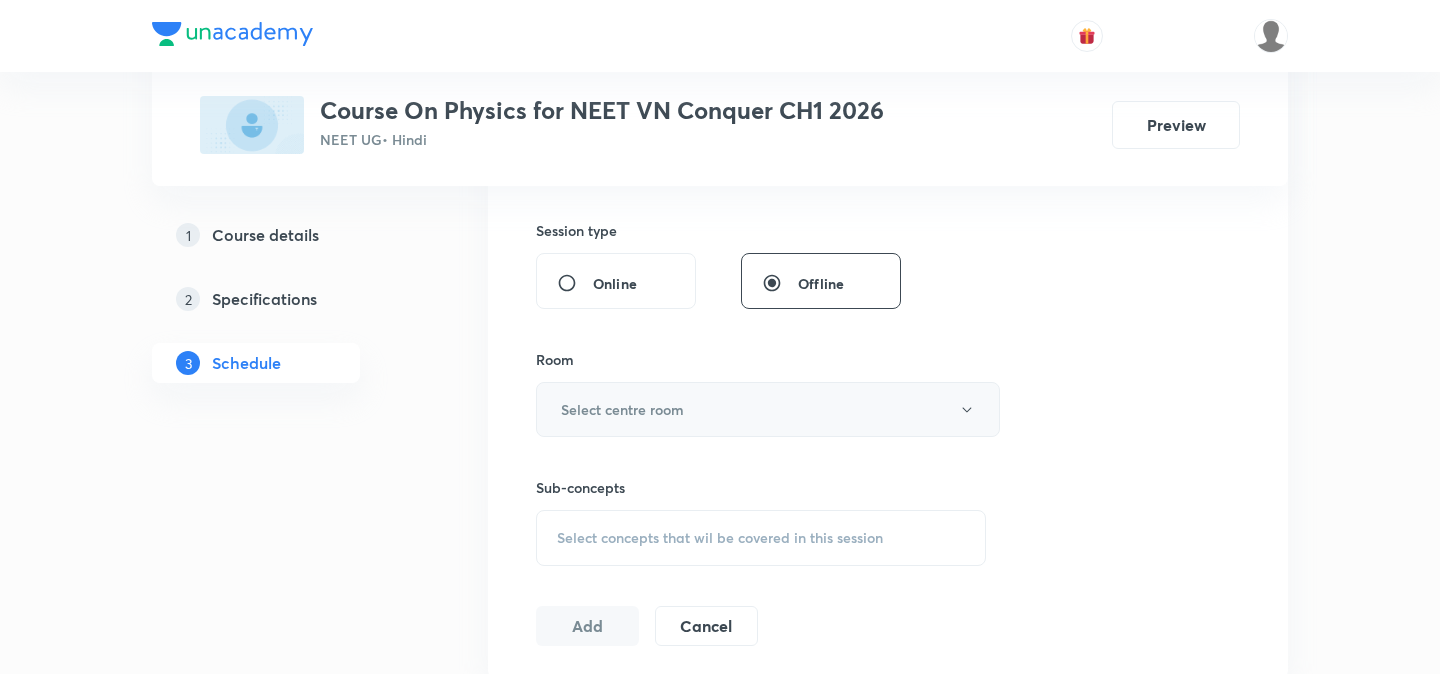 type on "90" 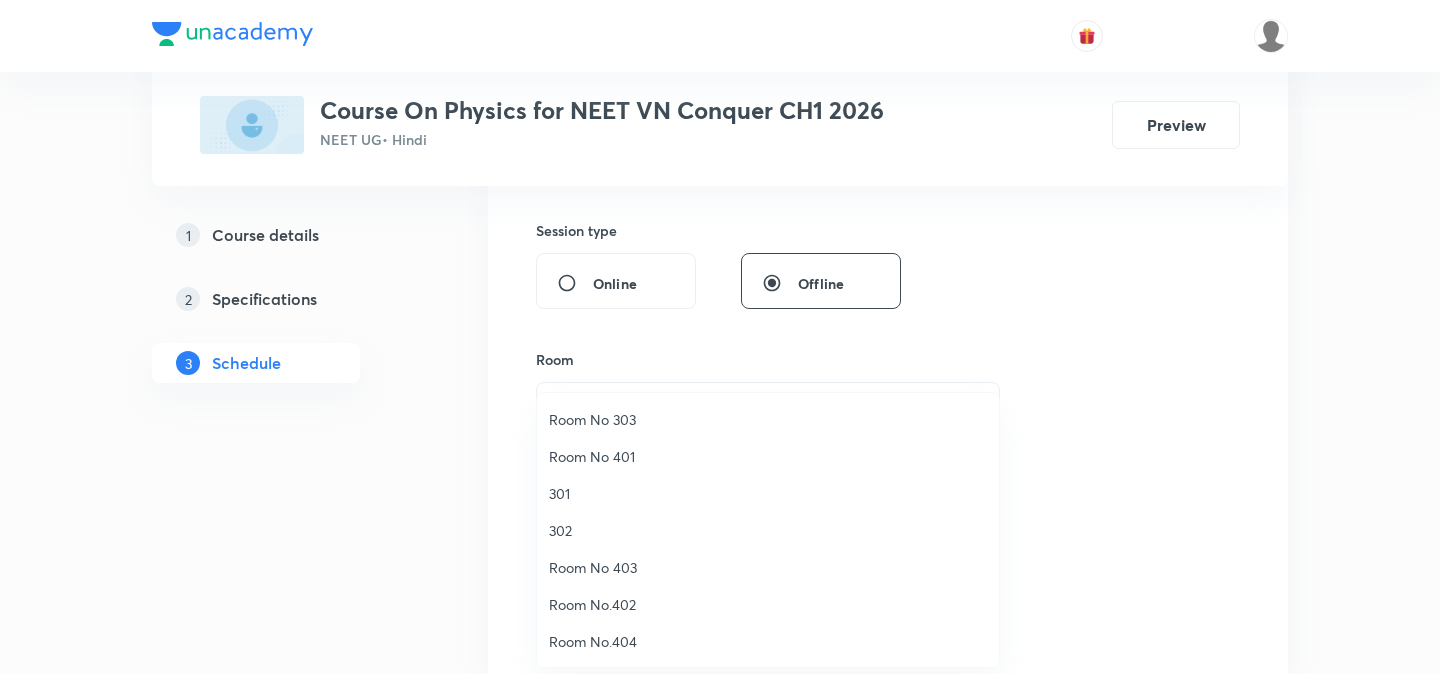 click on "Room No 303" at bounding box center [768, 419] 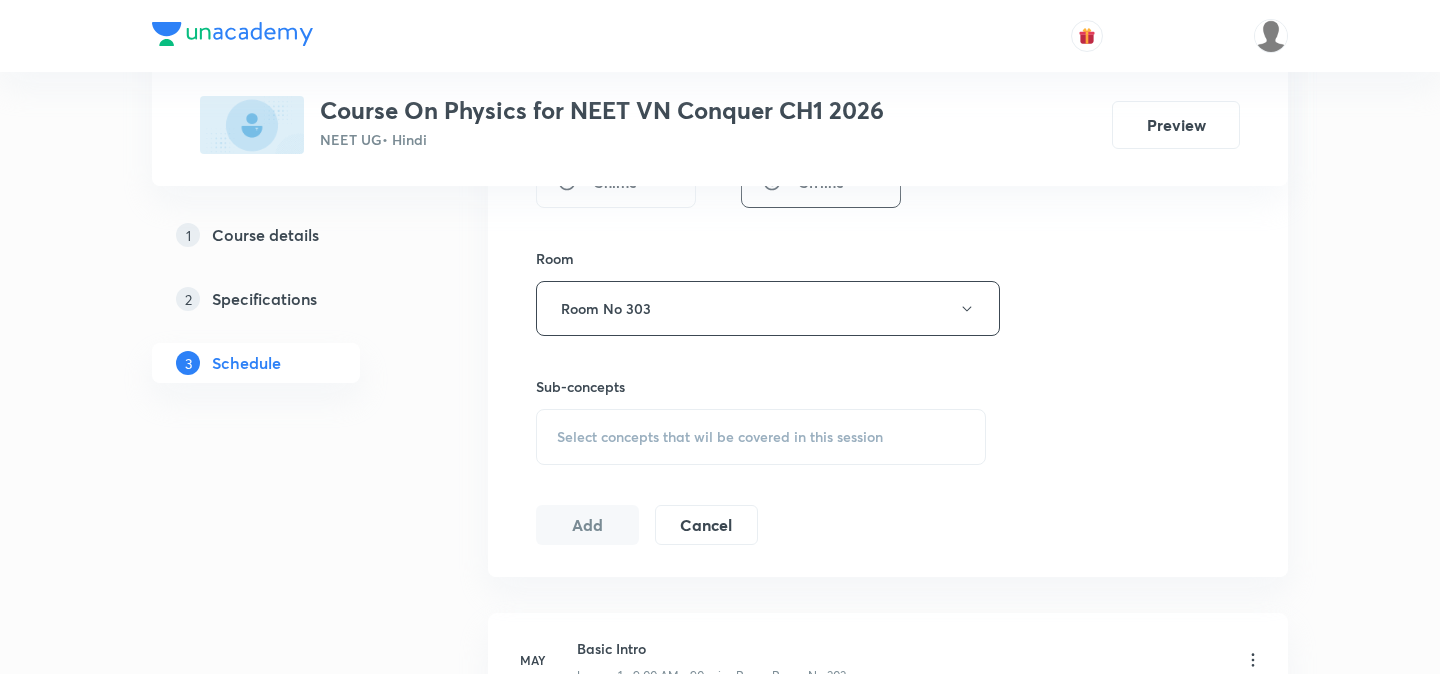 scroll, scrollTop: 838, scrollLeft: 0, axis: vertical 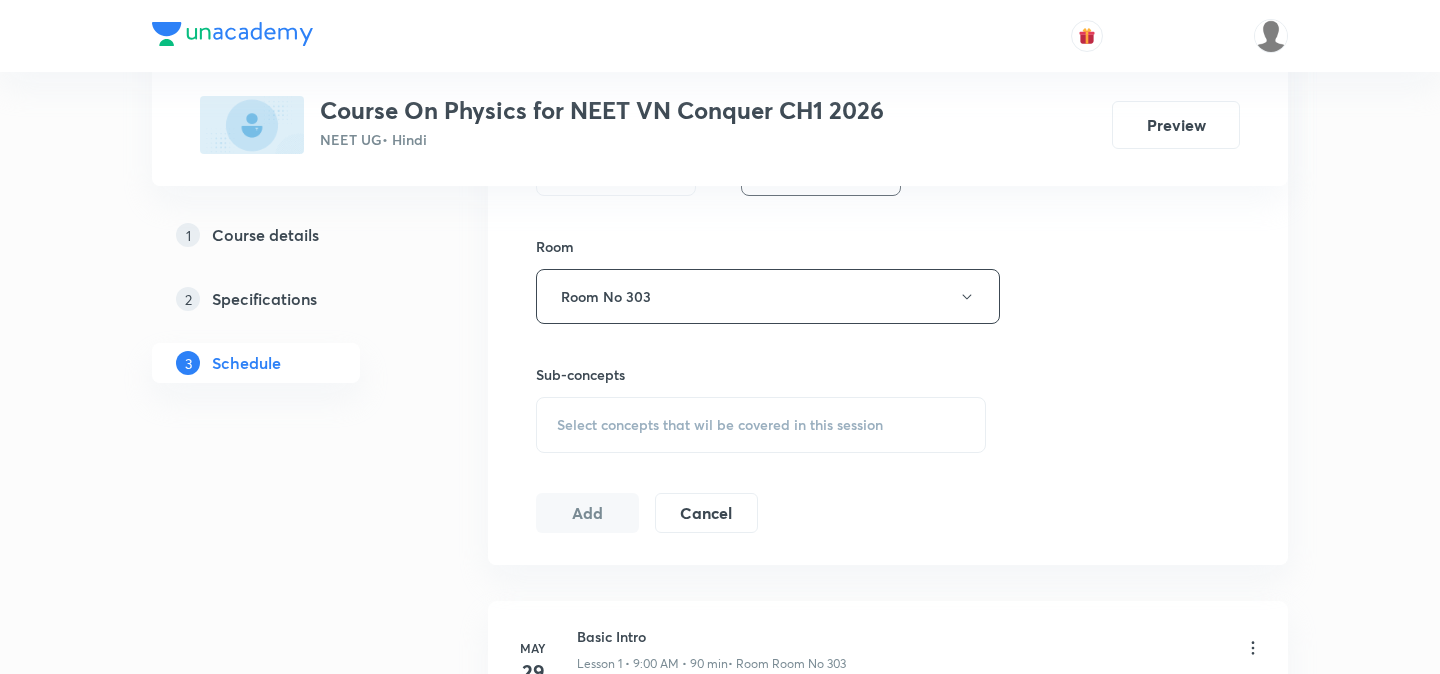 click on "Select concepts that wil be covered in this session" at bounding box center [761, 425] 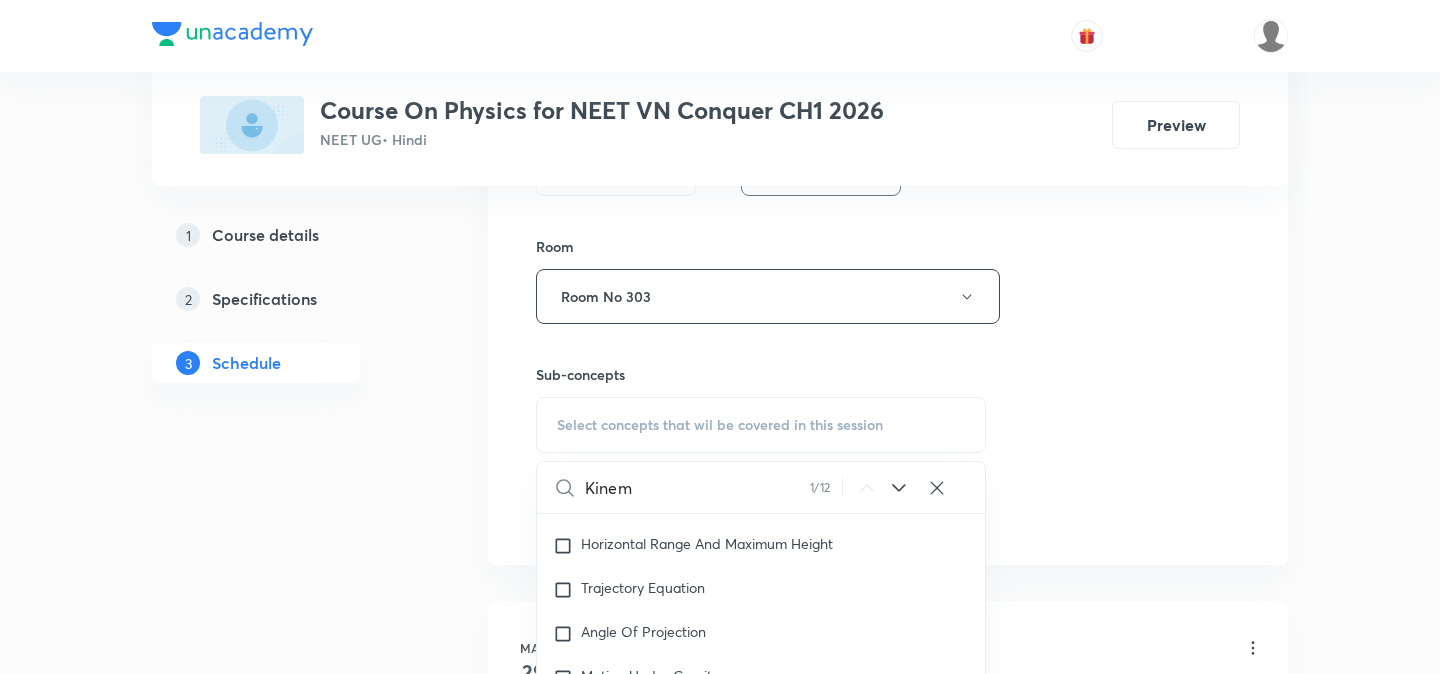 scroll, scrollTop: 3571, scrollLeft: 0, axis: vertical 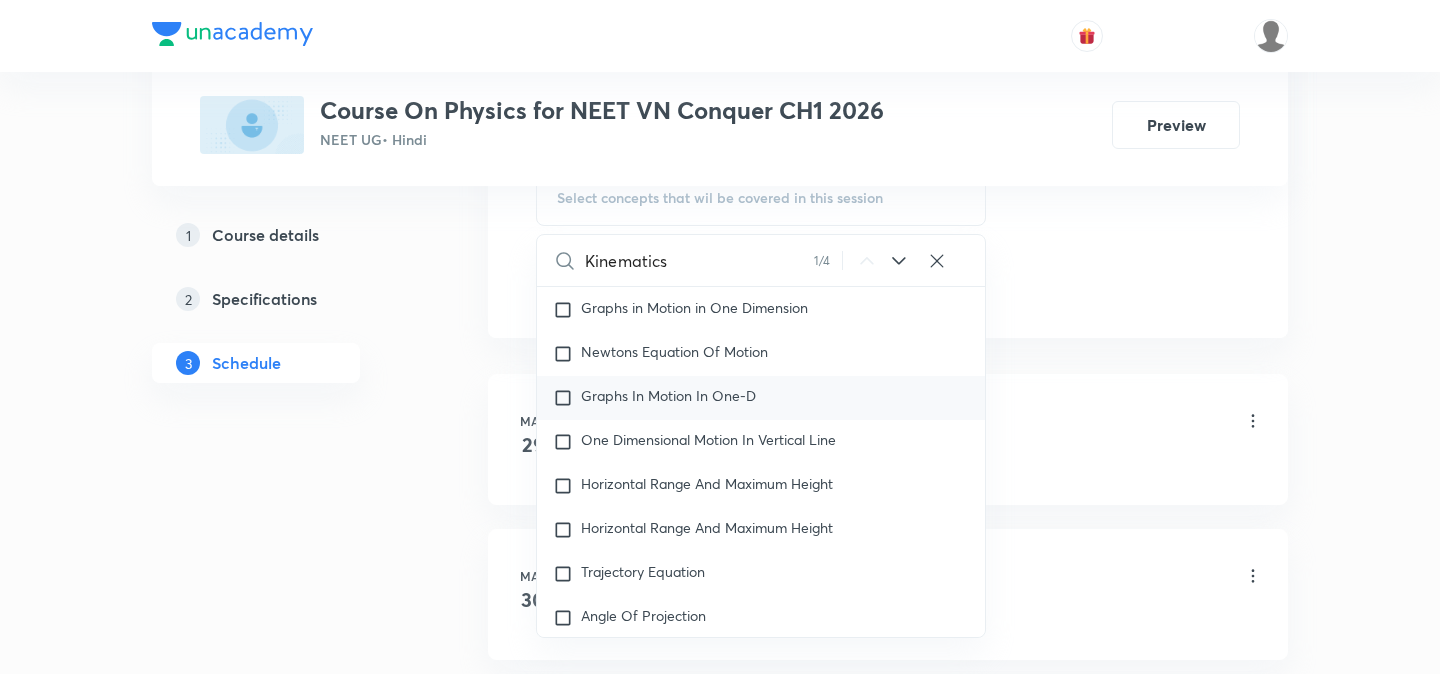 type on "Kinematics" 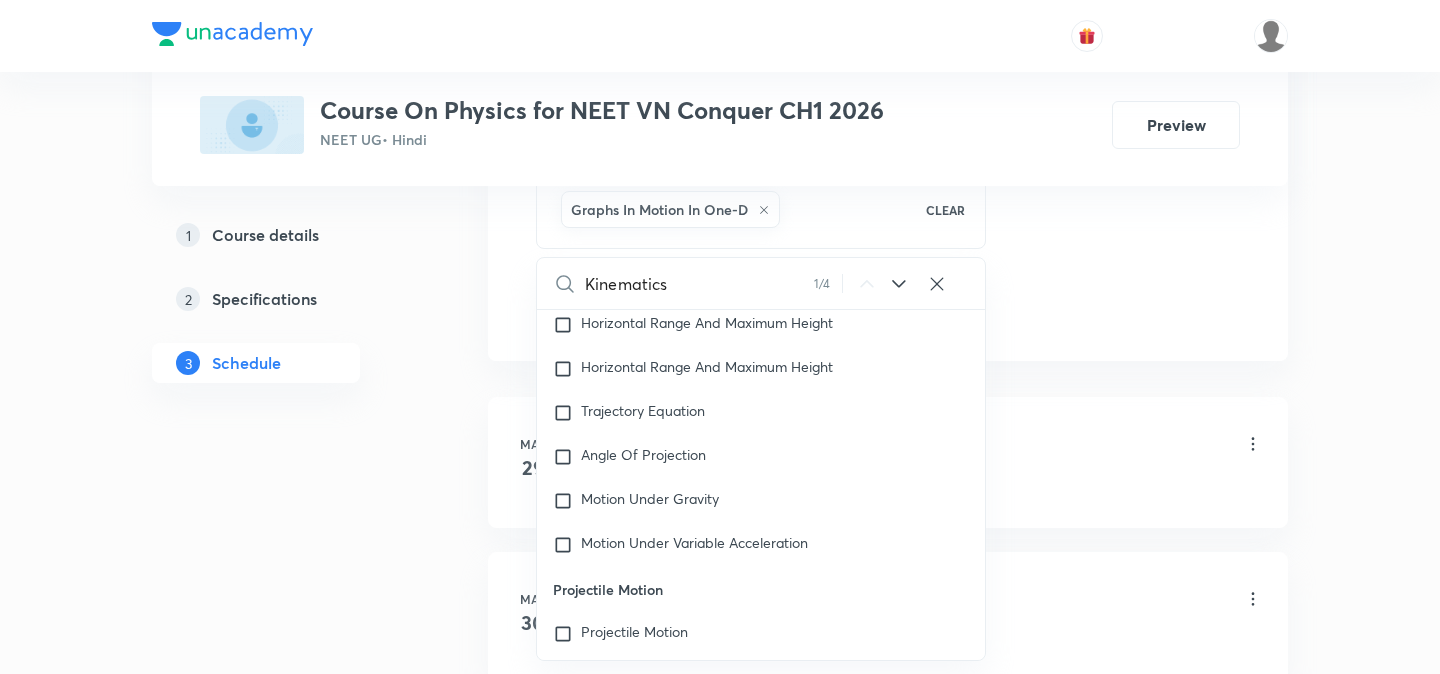 scroll, scrollTop: 3302, scrollLeft: 0, axis: vertical 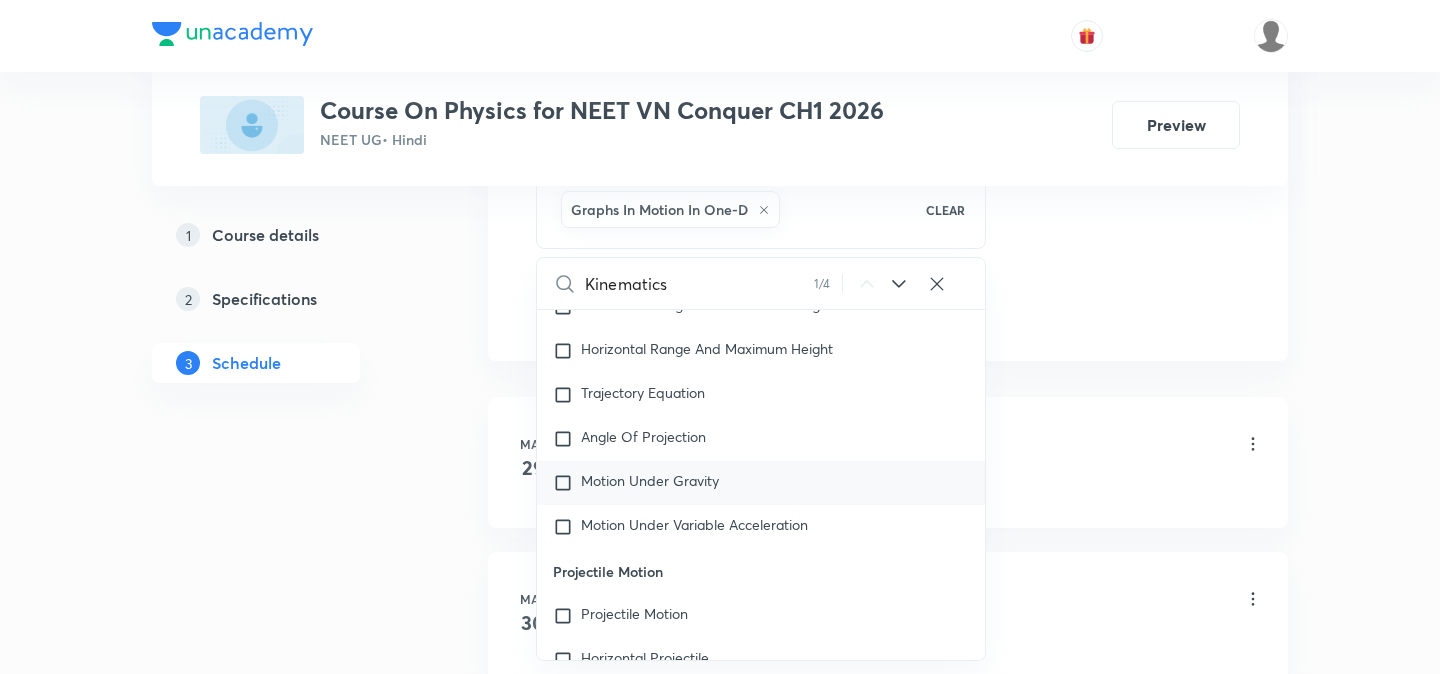 click on "Motion Under Gravity" at bounding box center (761, 483) 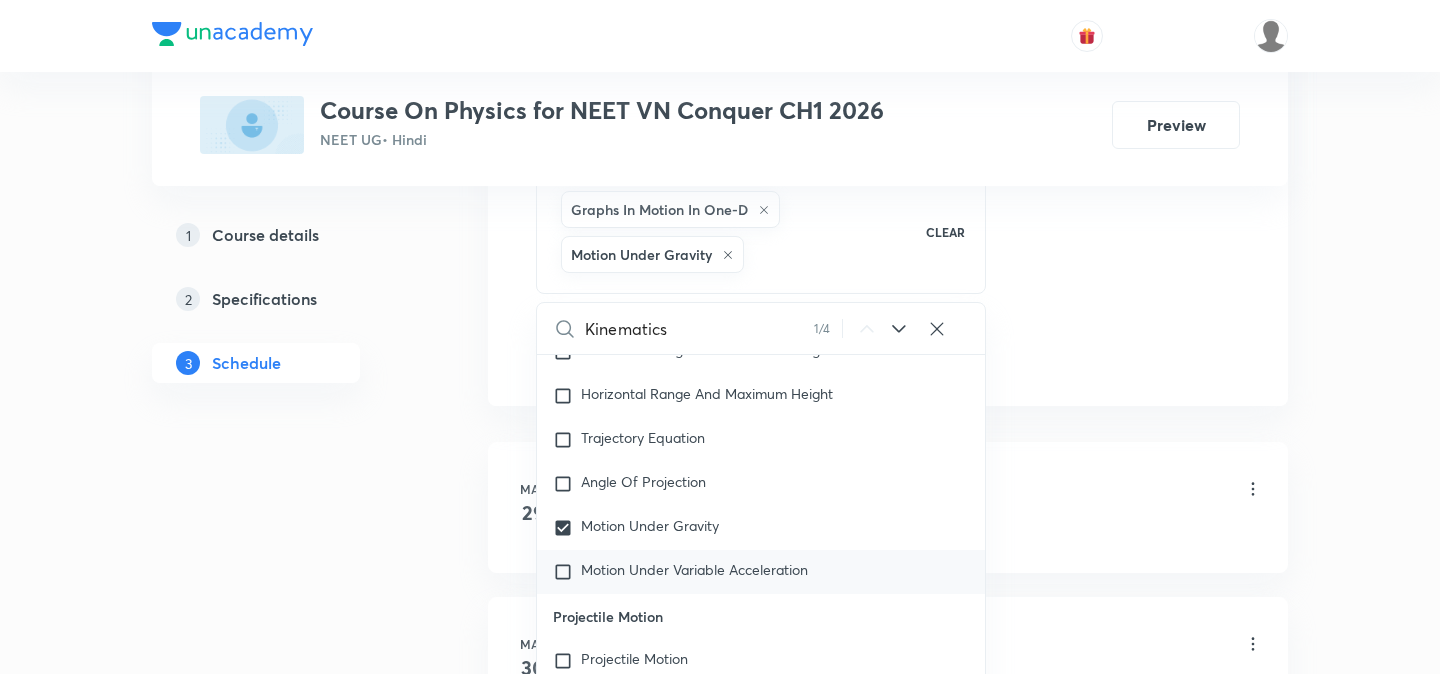 click on "Motion Under Variable Acceleration" at bounding box center [694, 569] 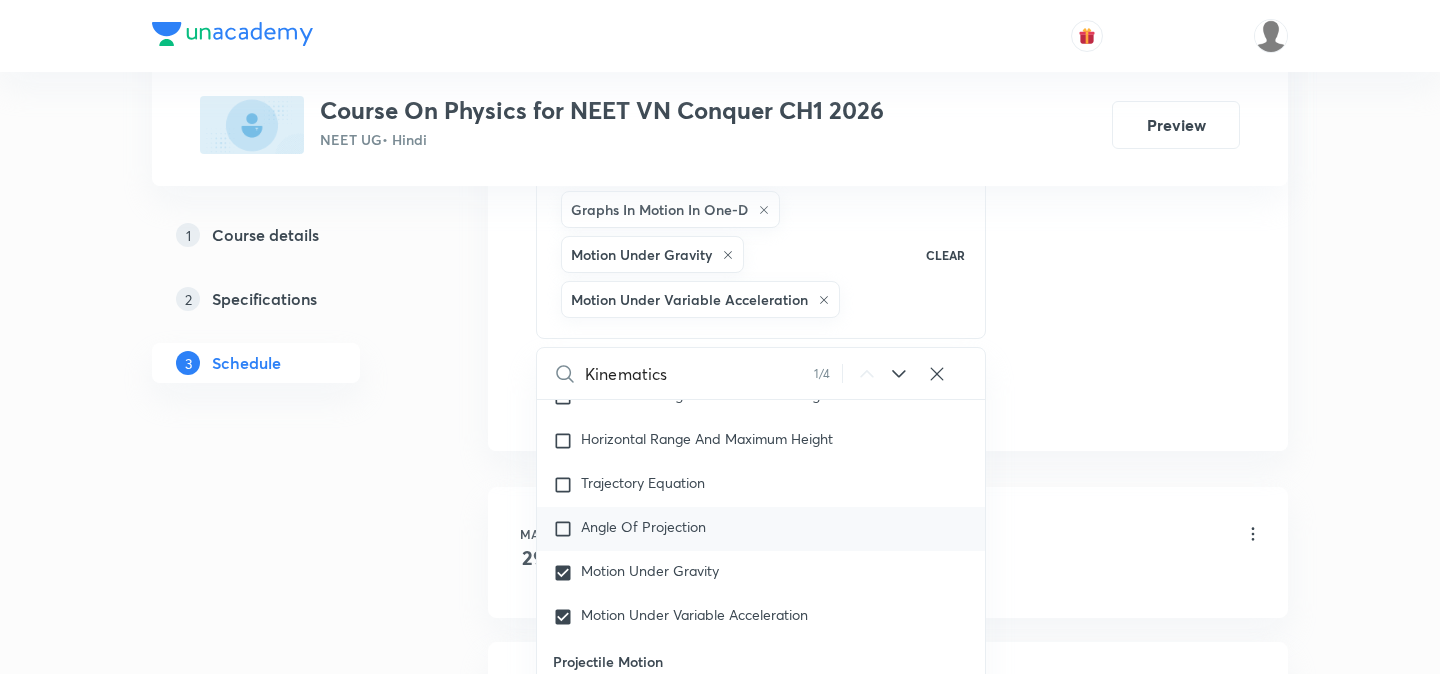 click at bounding box center [567, 529] 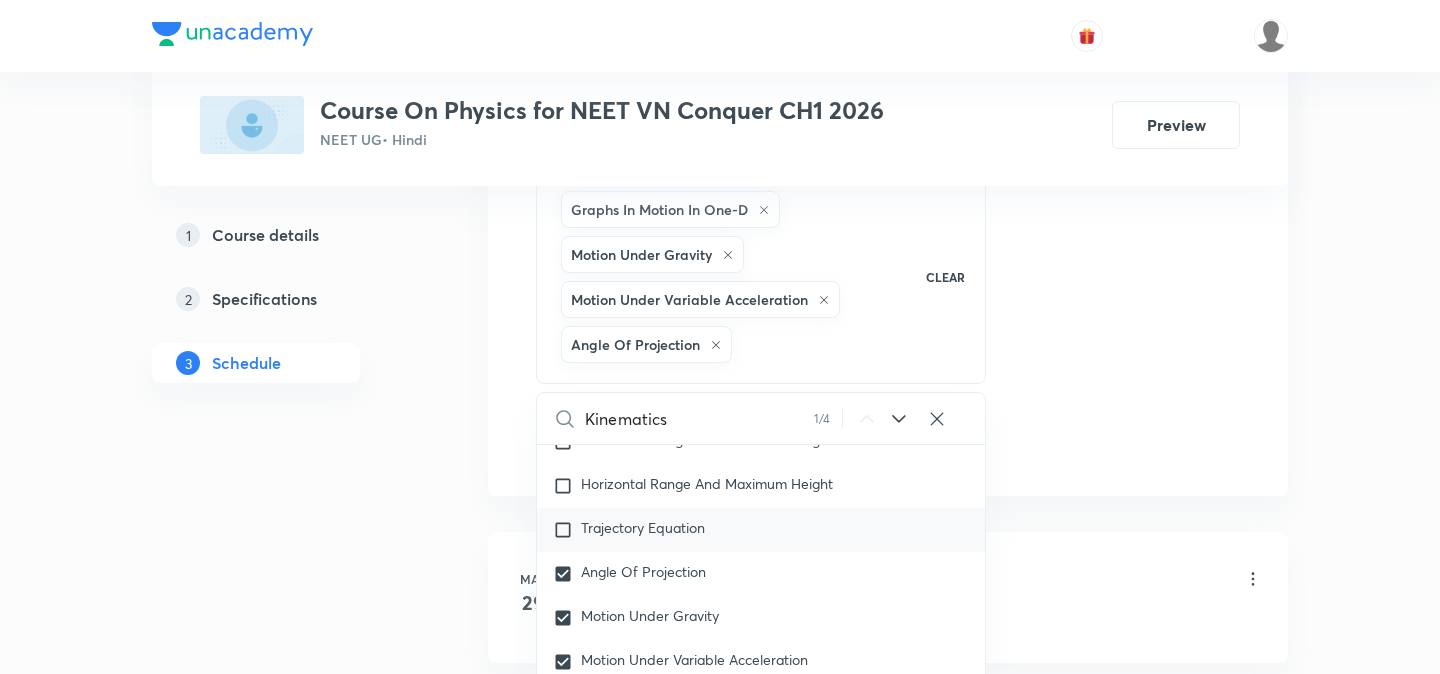 click at bounding box center [567, 530] 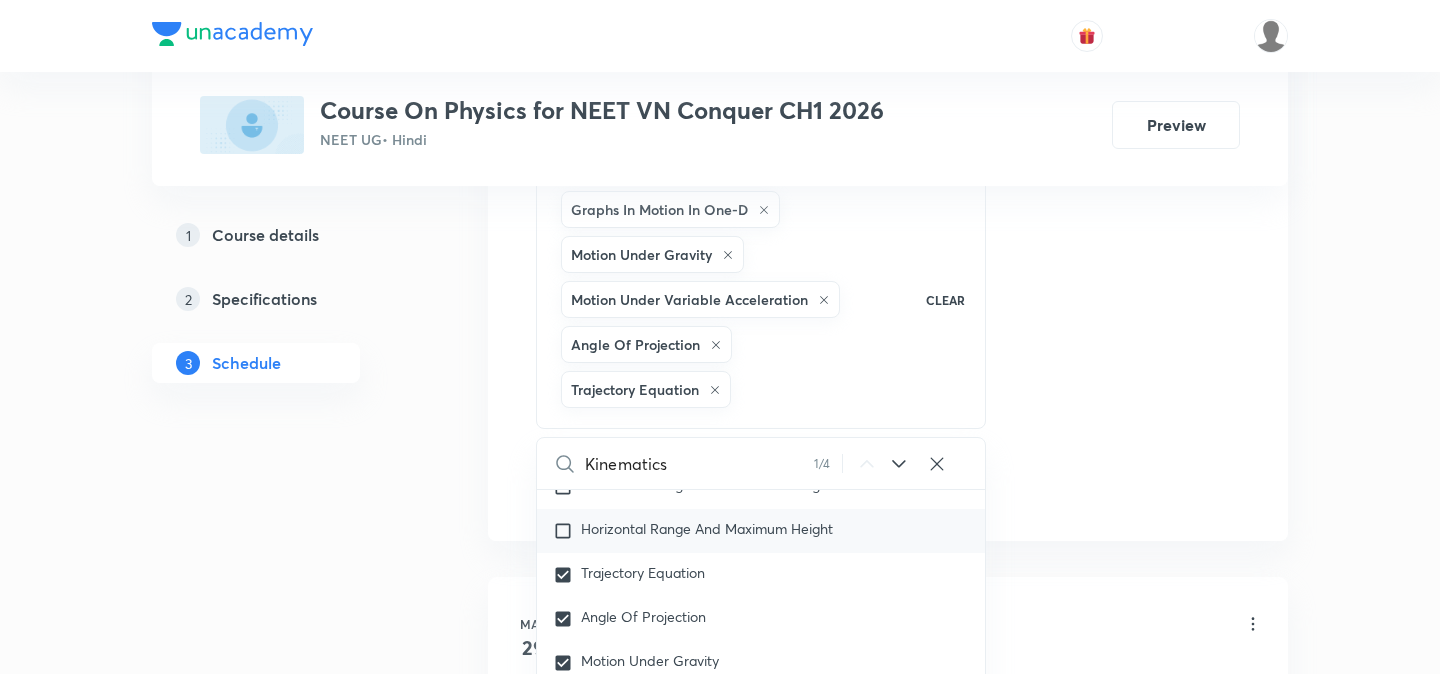 click at bounding box center [567, 531] 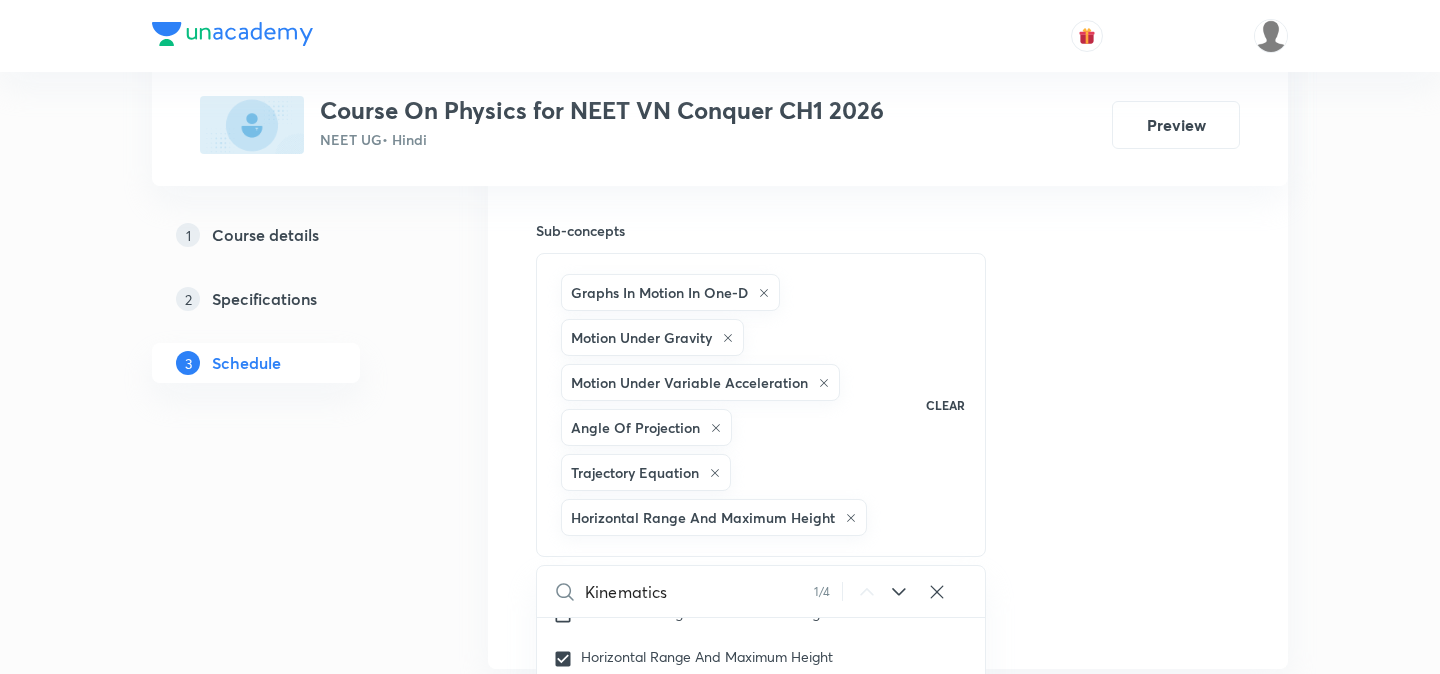 scroll, scrollTop: 965, scrollLeft: 0, axis: vertical 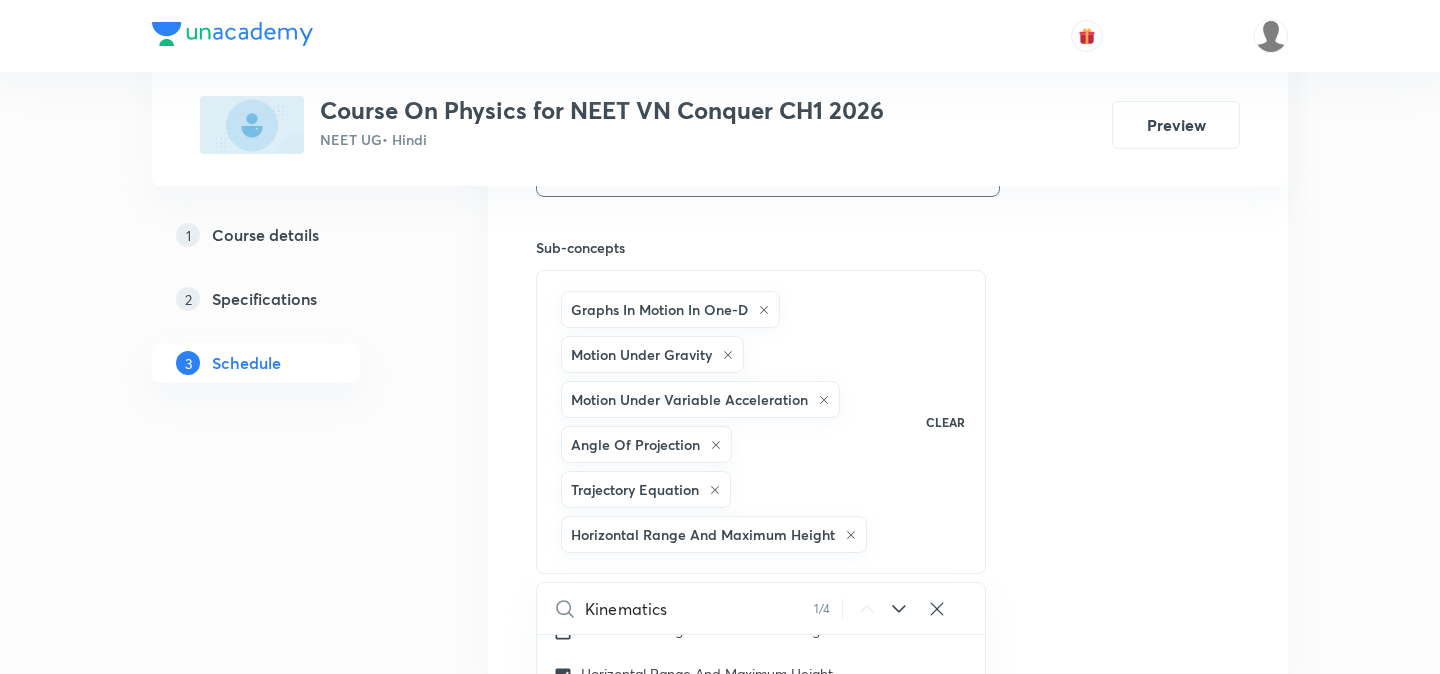 click 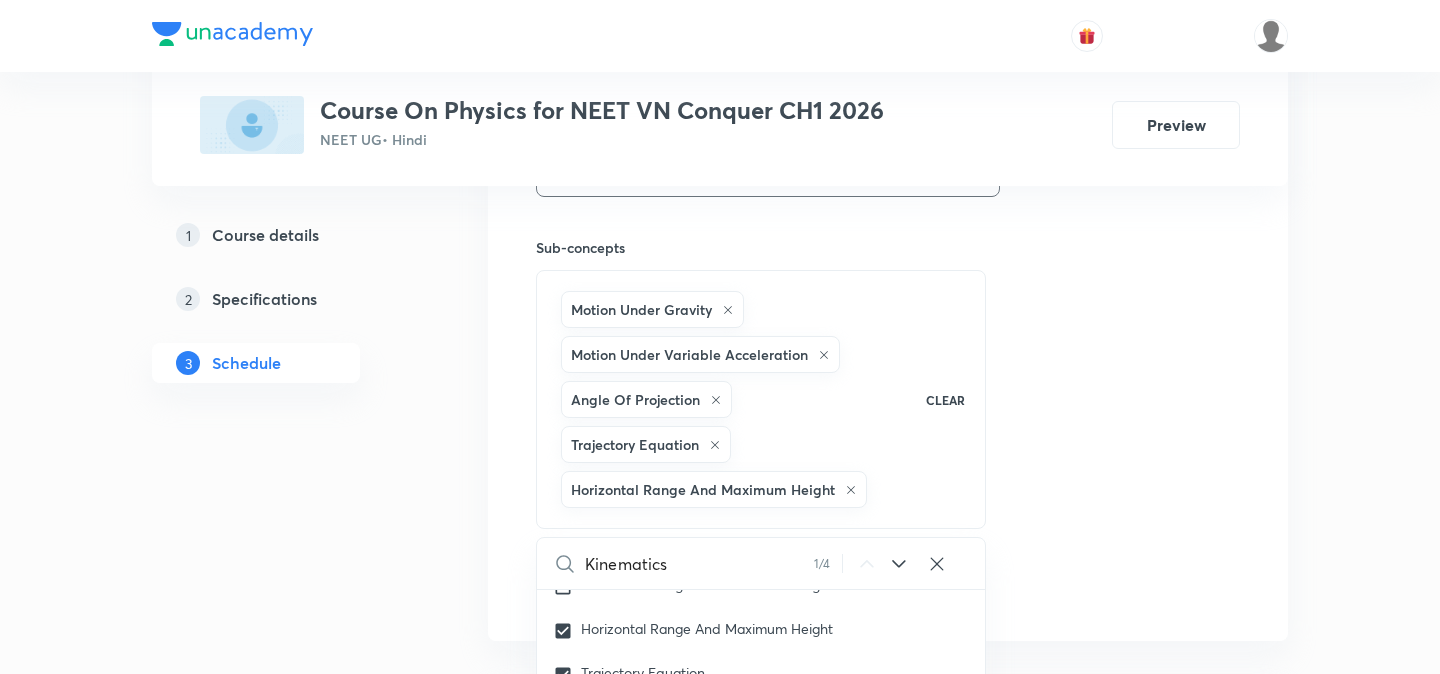 click 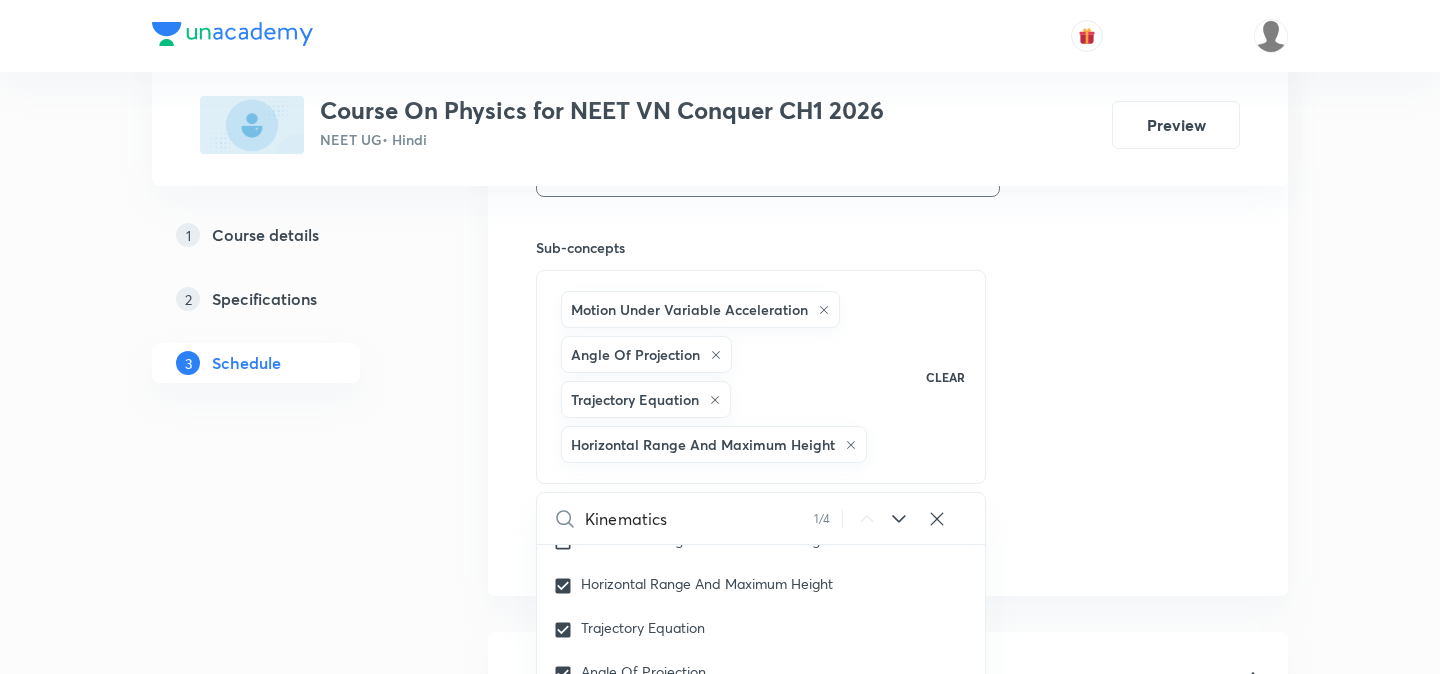 click on "Session  27 Live class Session title 18/99 Kinematics 1D & 2D ​ Schedule for Aug 5, 2025, 8:30 AM ​ Duration (in minutes) 90 ​   Session type Online Offline Room Room No 303 Sub-concepts Motion Under Variable Acceleration Angle Of Projection Trajectory Equation Horizontal Range And Maximum Height CLEAR Kinematics 1 / 4 ​ Units & Dimensions Physical quantity Covered previously Applications of Dimensional Analysis Significant Figures Units of Physical Quantities System of Units Dimensions of Some Mathematical Functions Unit and Dimension Product of Two Vectors Subtraction of Vectors Cross Product Least Count Analysis Errors of Measurement Vernier Callipers Screw Gauge Zero Error Basic Mathematics Elementary Algebra Elementary Trigonometry Basic Coordinate Geometry Functions Differentiation Integral of a Function Use of Differentiation & Integration in One Dimensional Motion Derivatives of Equations of Motion by Calculus Basic Mathematics Laboratory Experiments Laboratory Experiments Basics & Laboratory" at bounding box center (888, 15) 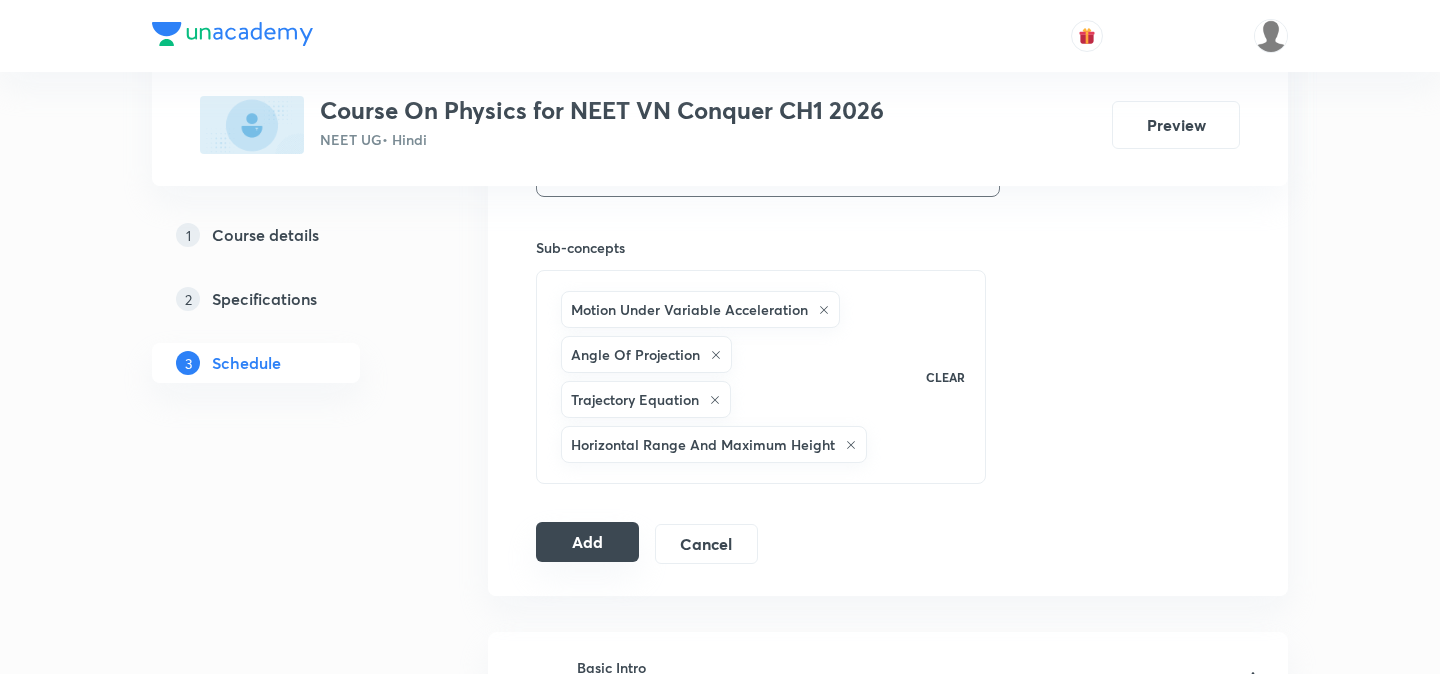 click on "Add" at bounding box center [587, 542] 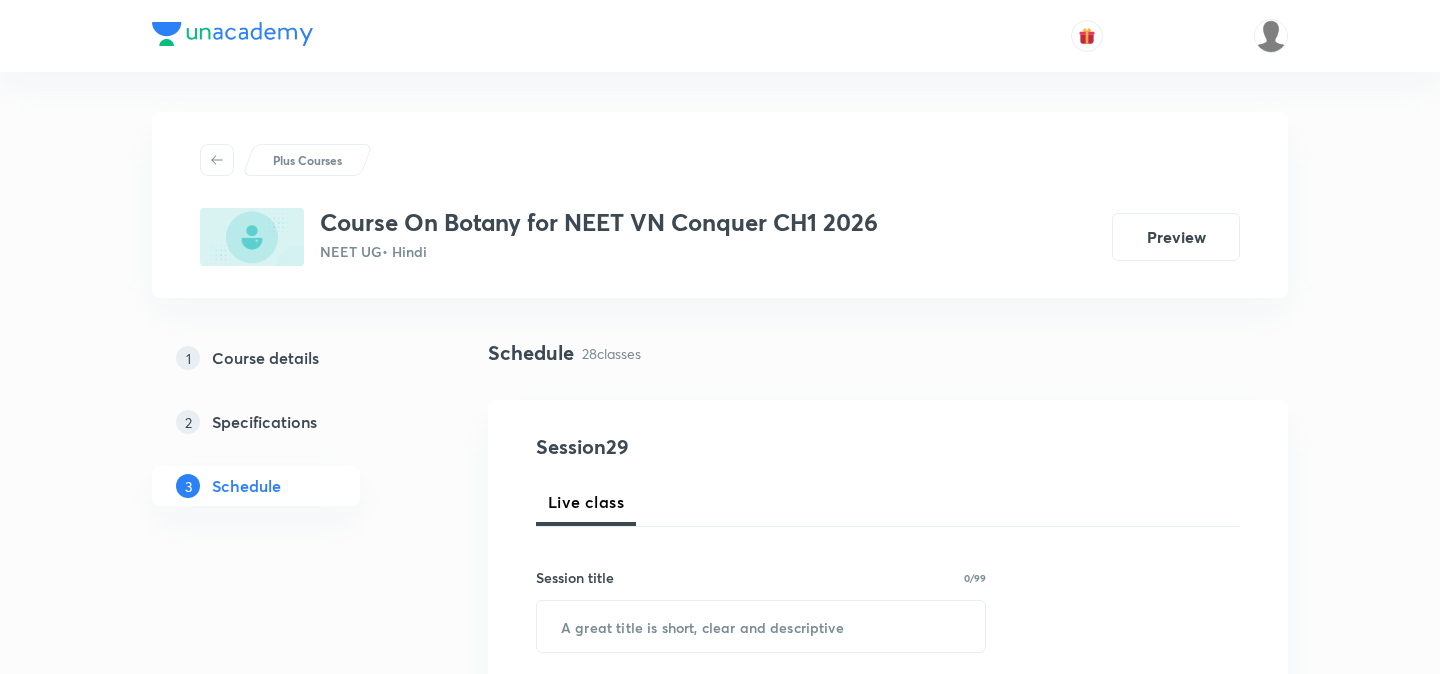 scroll, scrollTop: 0, scrollLeft: 0, axis: both 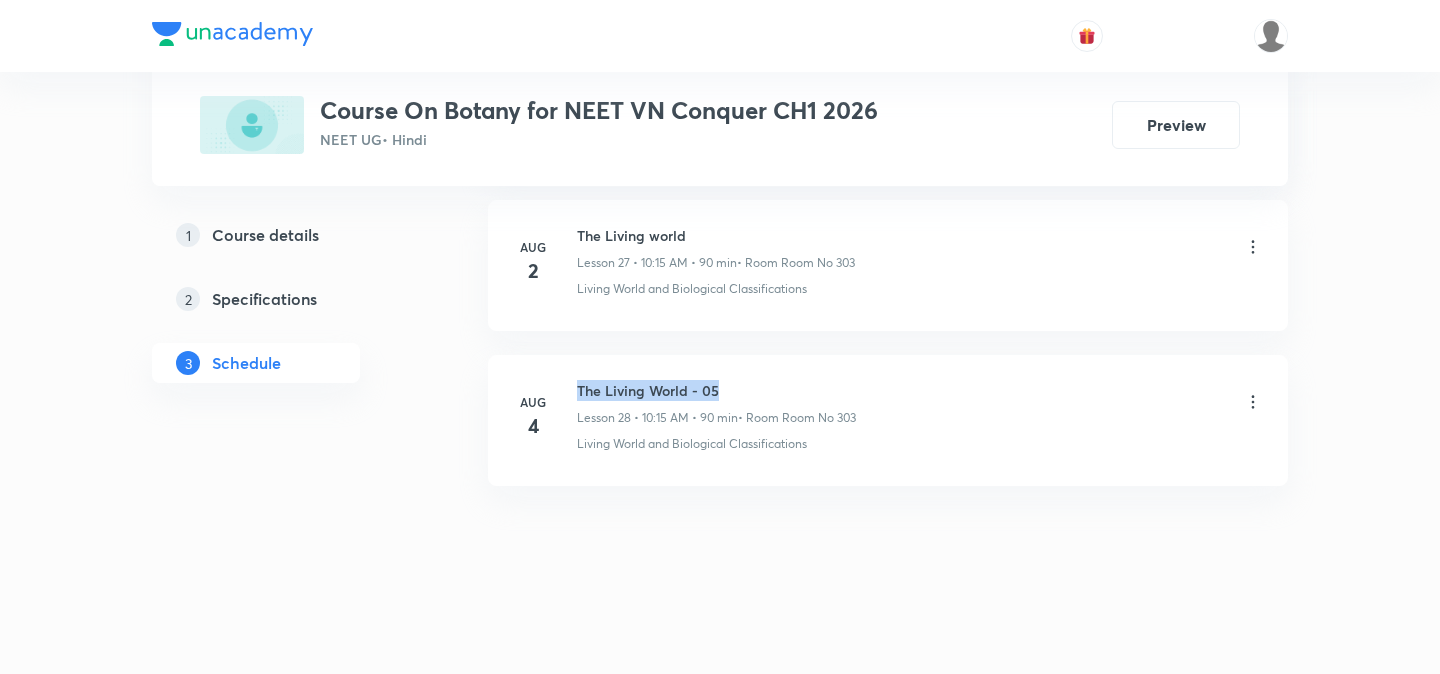 drag, startPoint x: 724, startPoint y: 389, endPoint x: 577, endPoint y: 394, distance: 147.085 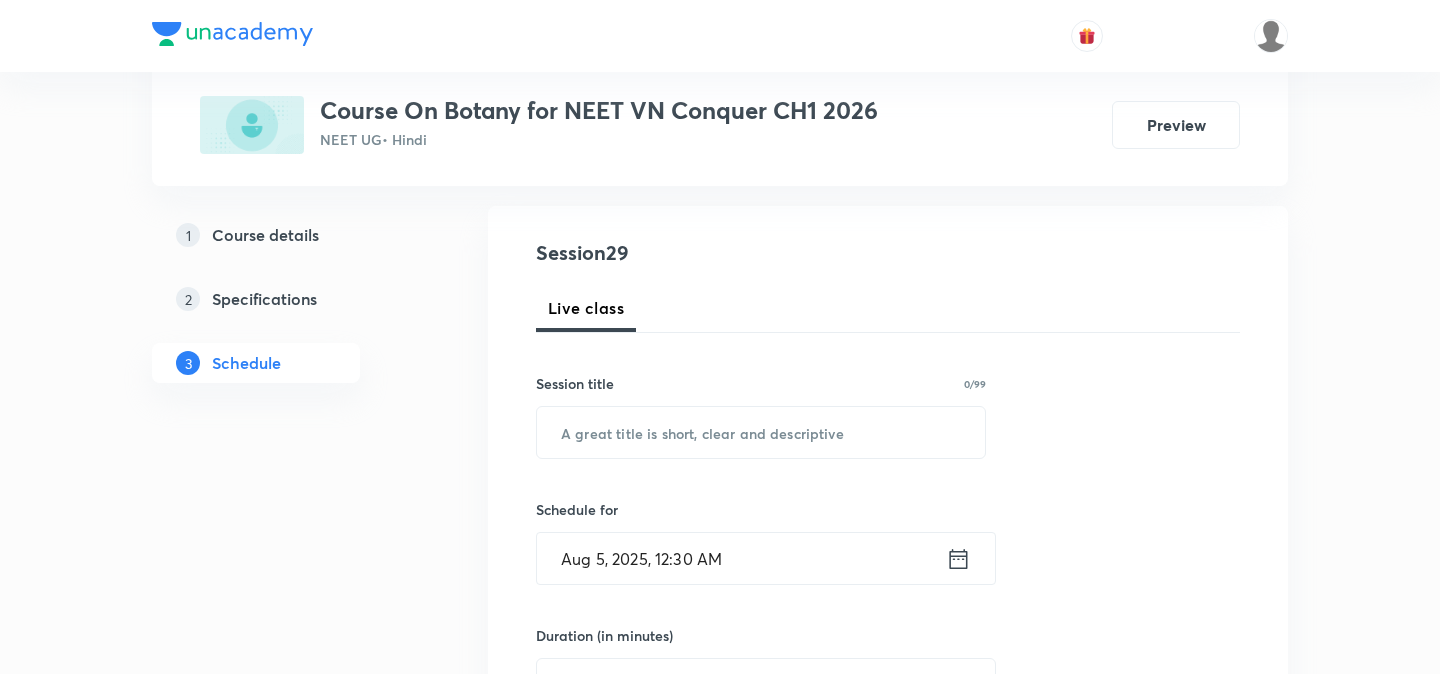 scroll, scrollTop: 259, scrollLeft: 0, axis: vertical 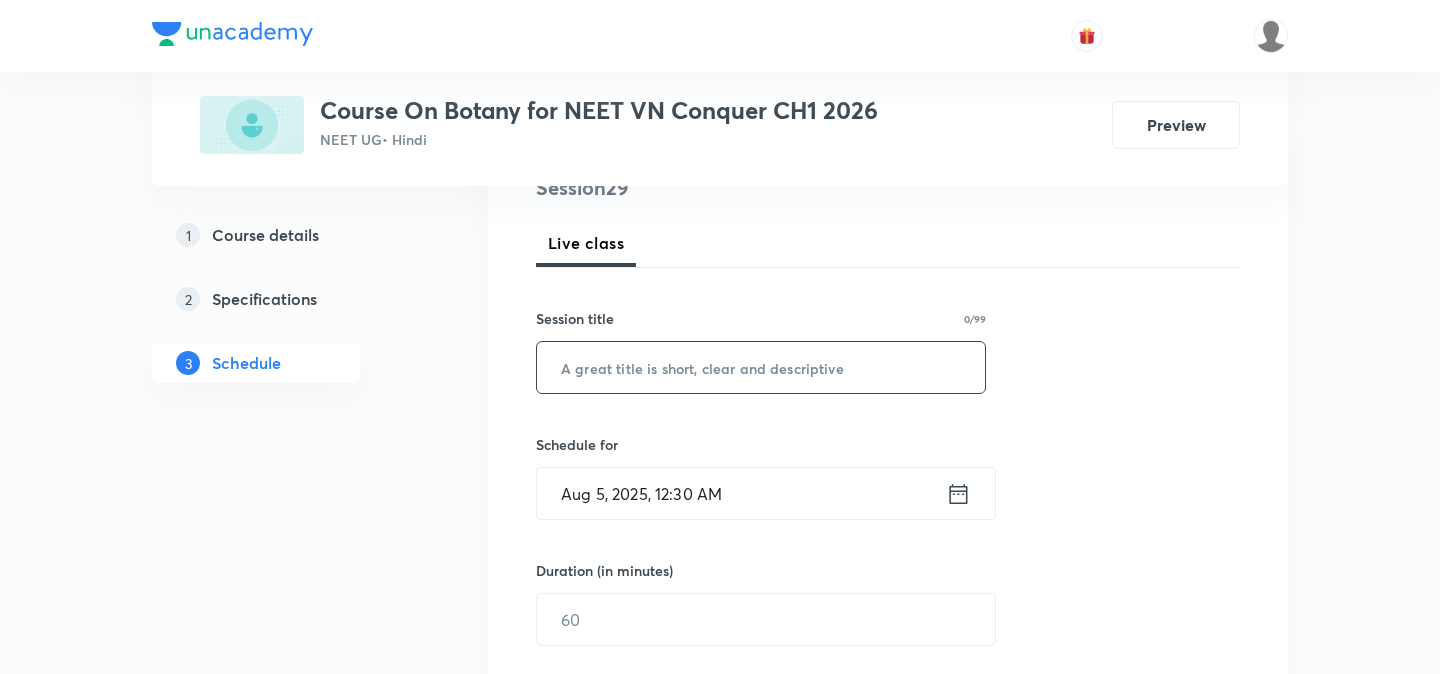 click at bounding box center (761, 367) 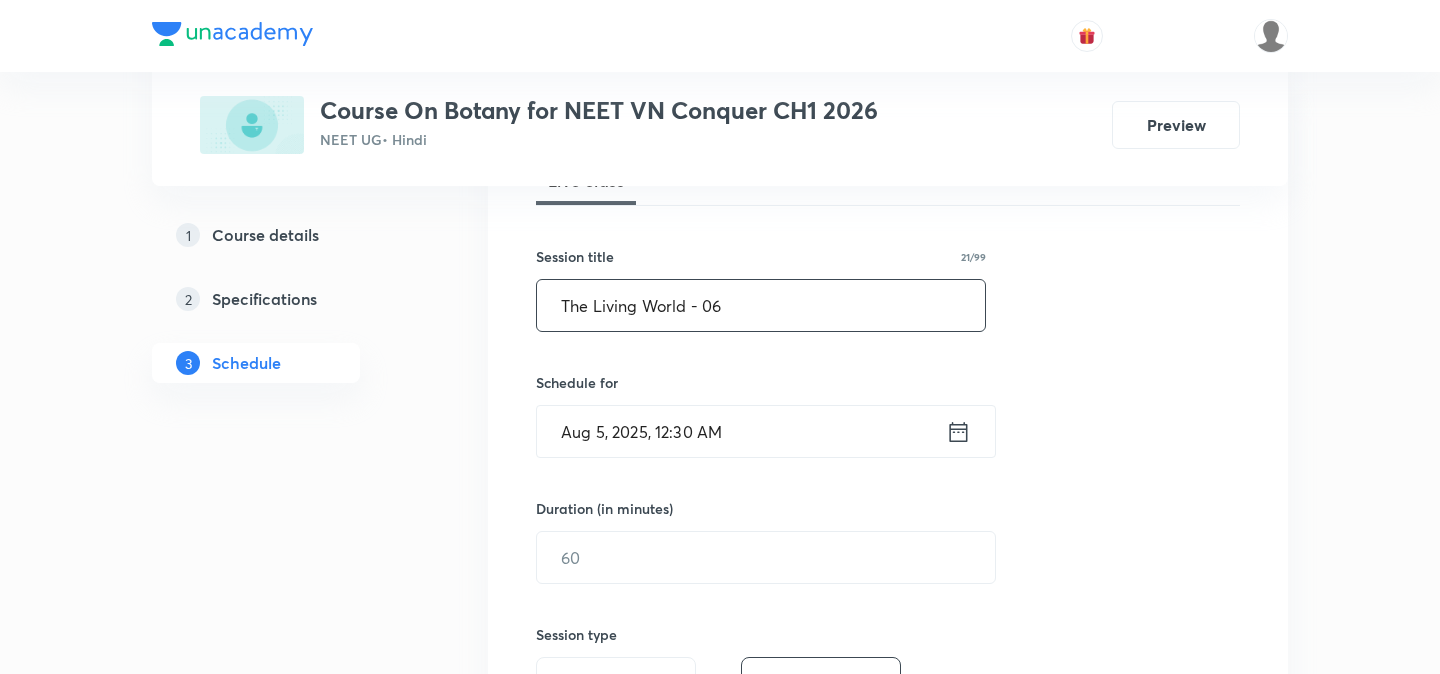 scroll, scrollTop: 345, scrollLeft: 0, axis: vertical 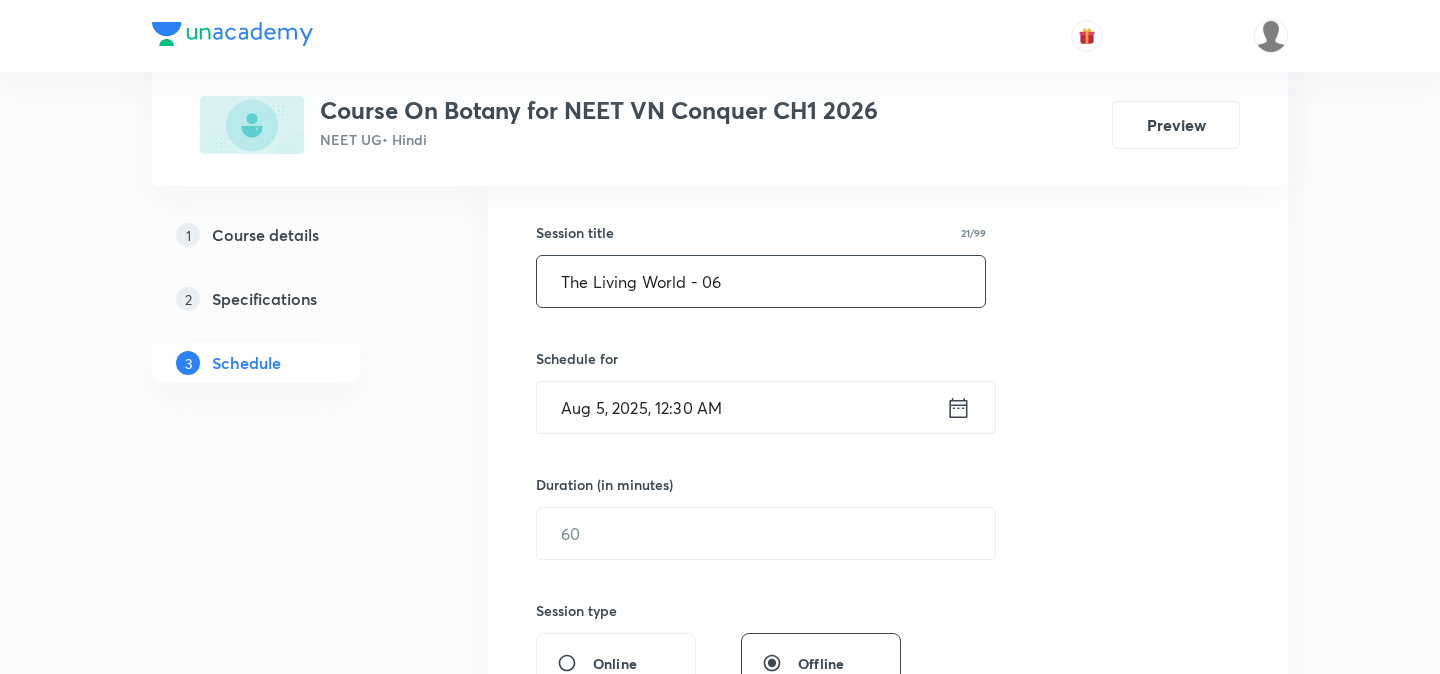 type on "The Living World - 06" 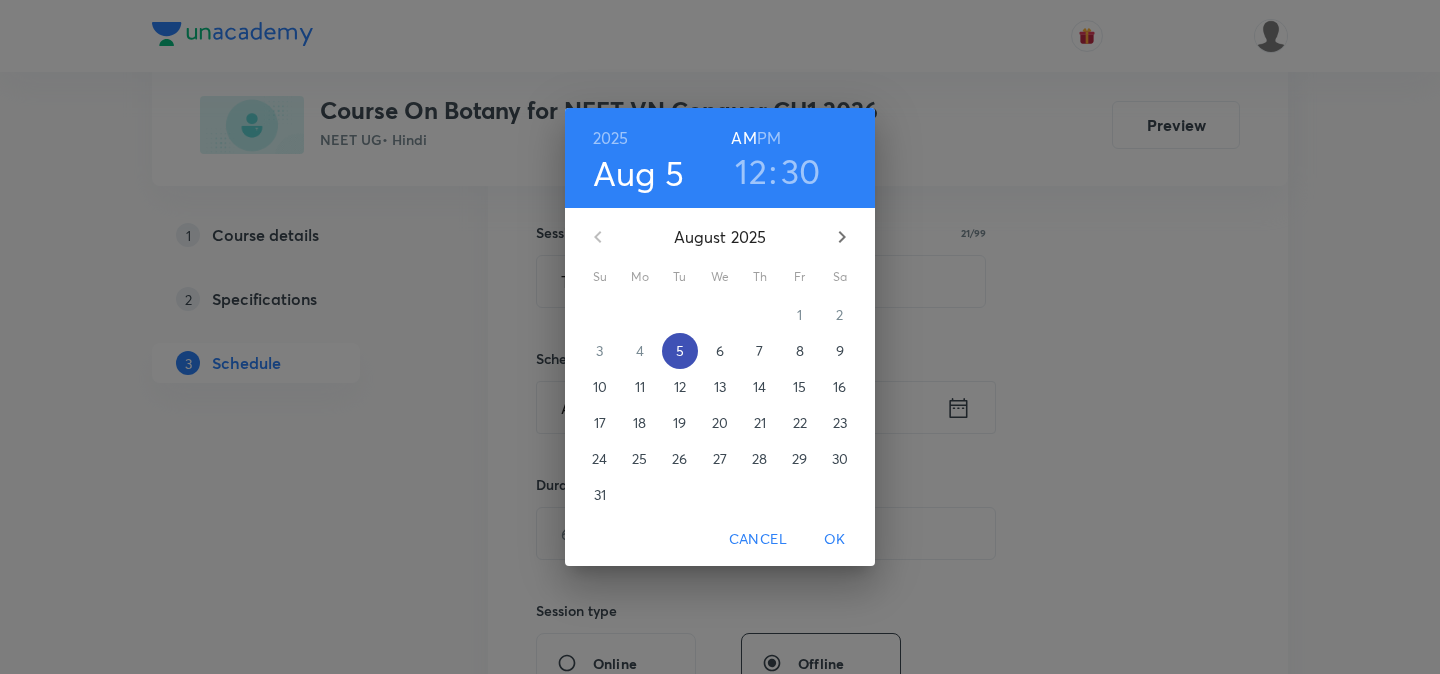 click on "5" at bounding box center (680, 351) 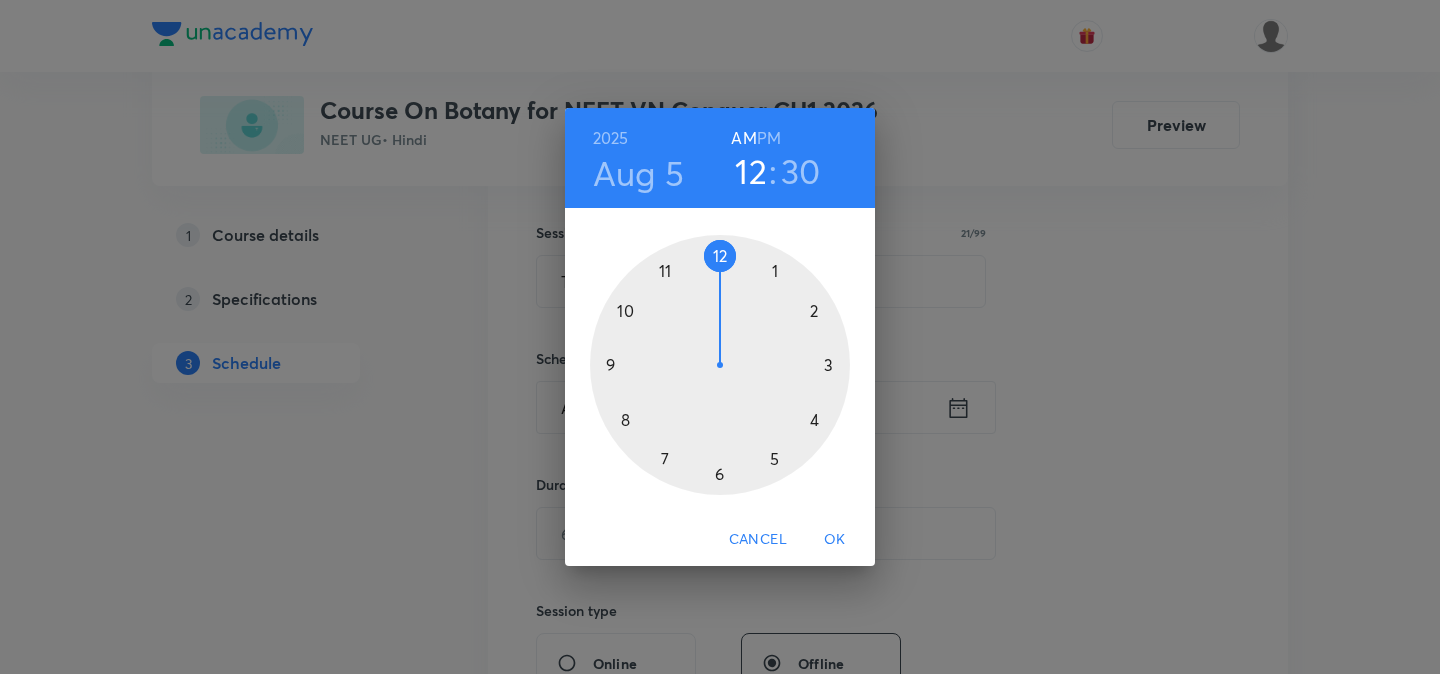 click at bounding box center [720, 365] 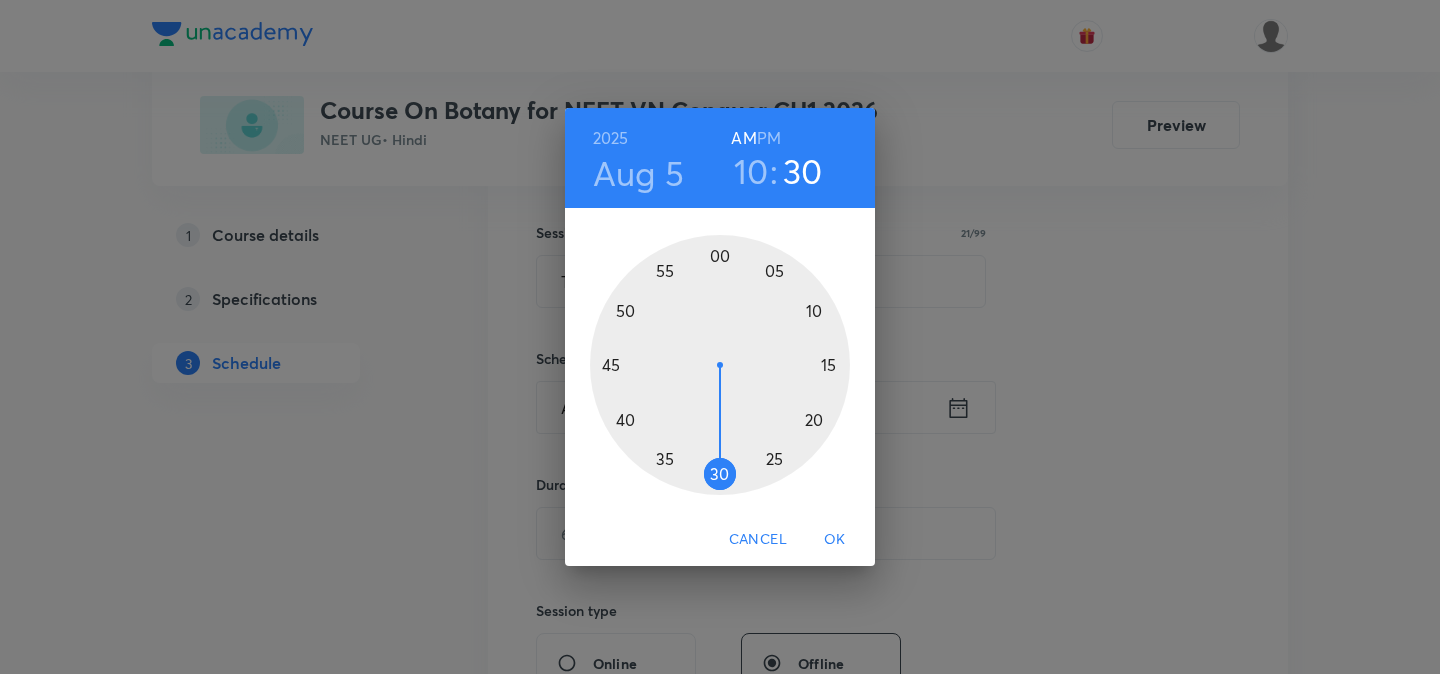click at bounding box center [720, 365] 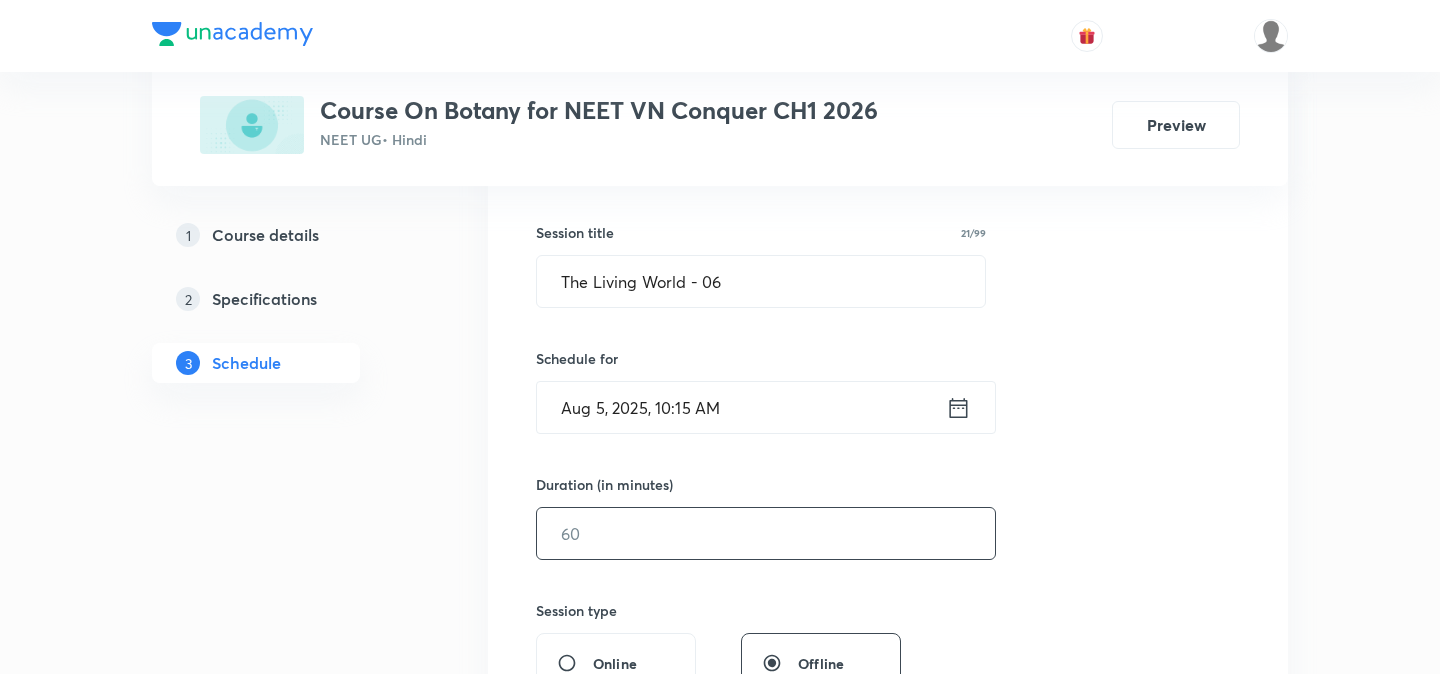 click at bounding box center (766, 533) 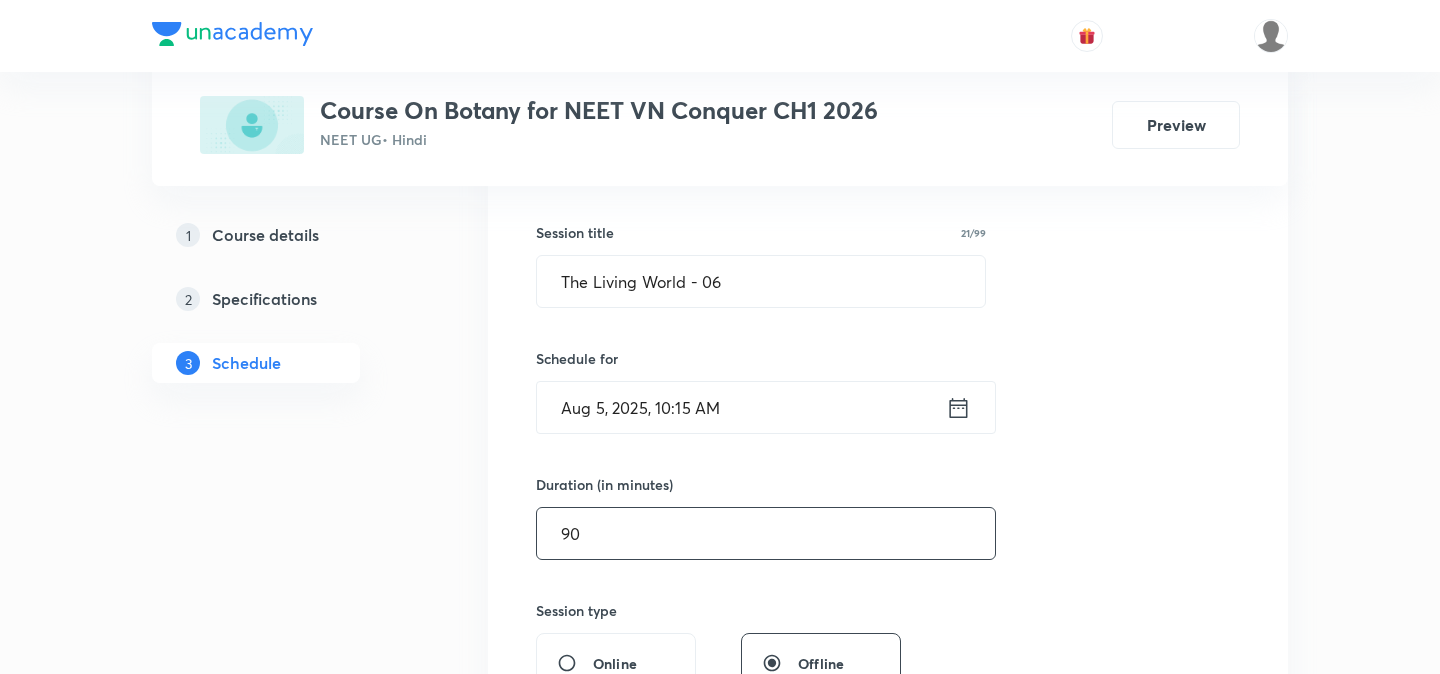 type on "90" 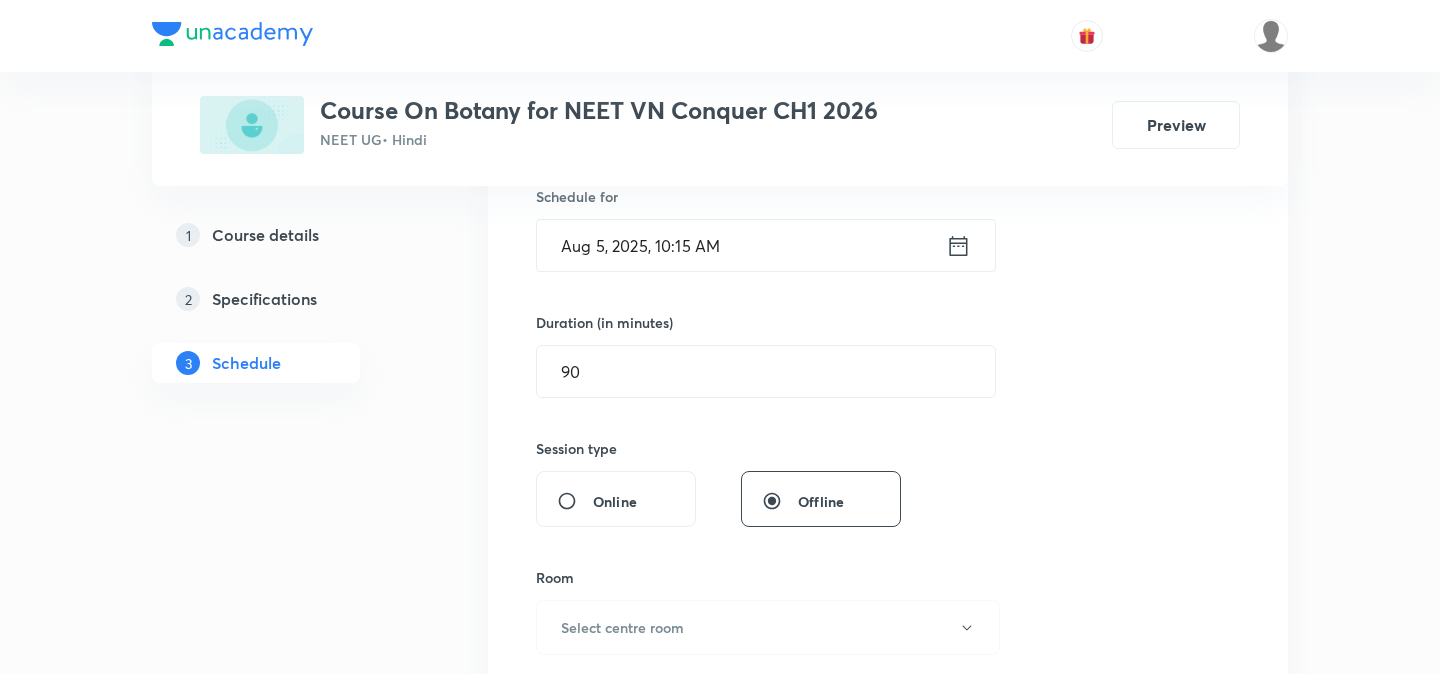 scroll, scrollTop: 519, scrollLeft: 0, axis: vertical 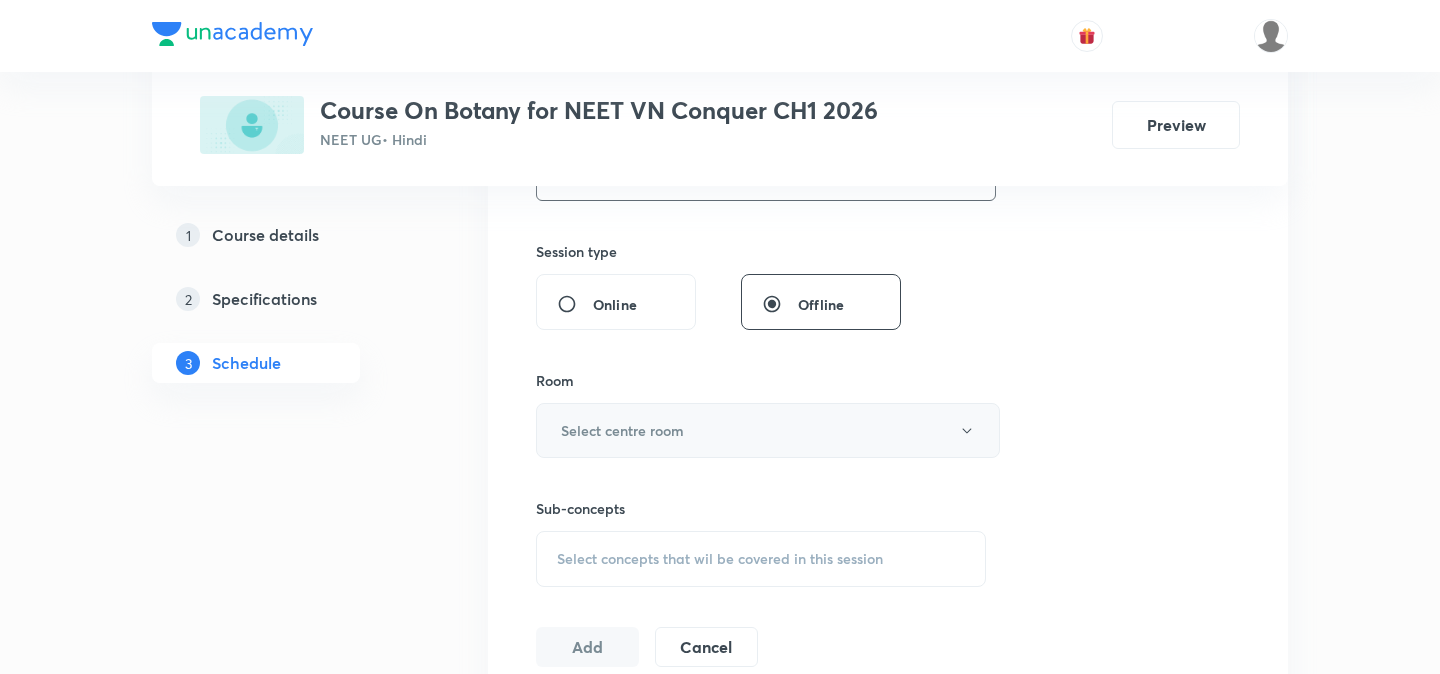 click on "Select centre room" at bounding box center (768, 430) 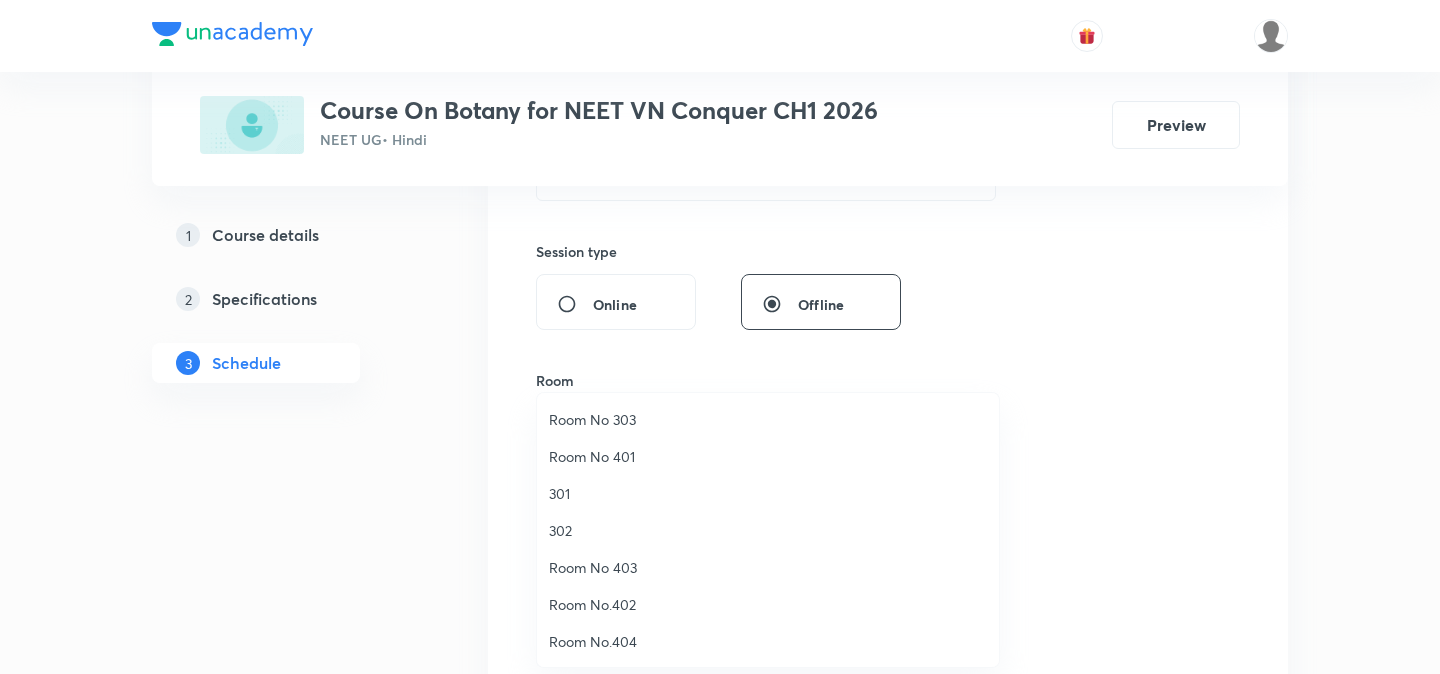 click on "Room No 303" at bounding box center [768, 419] 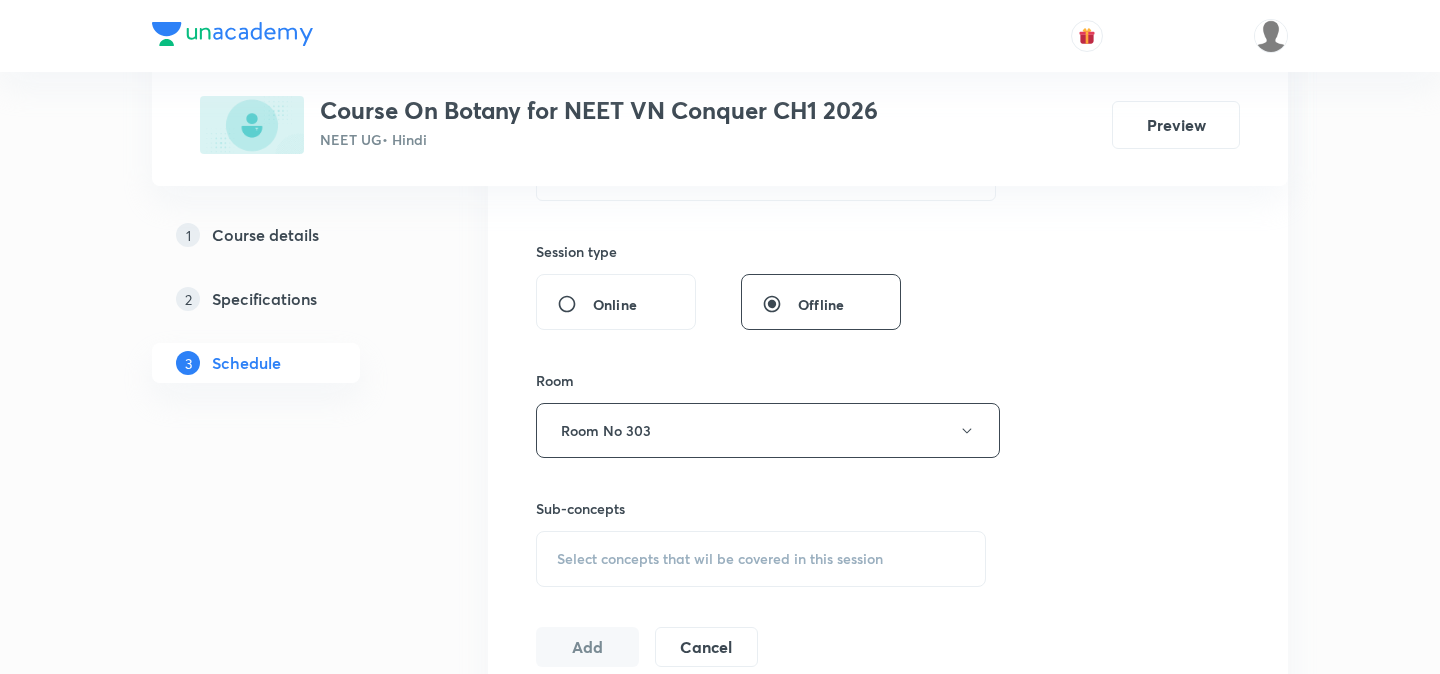 click on "Select concepts that wil be covered in this session" at bounding box center (720, 559) 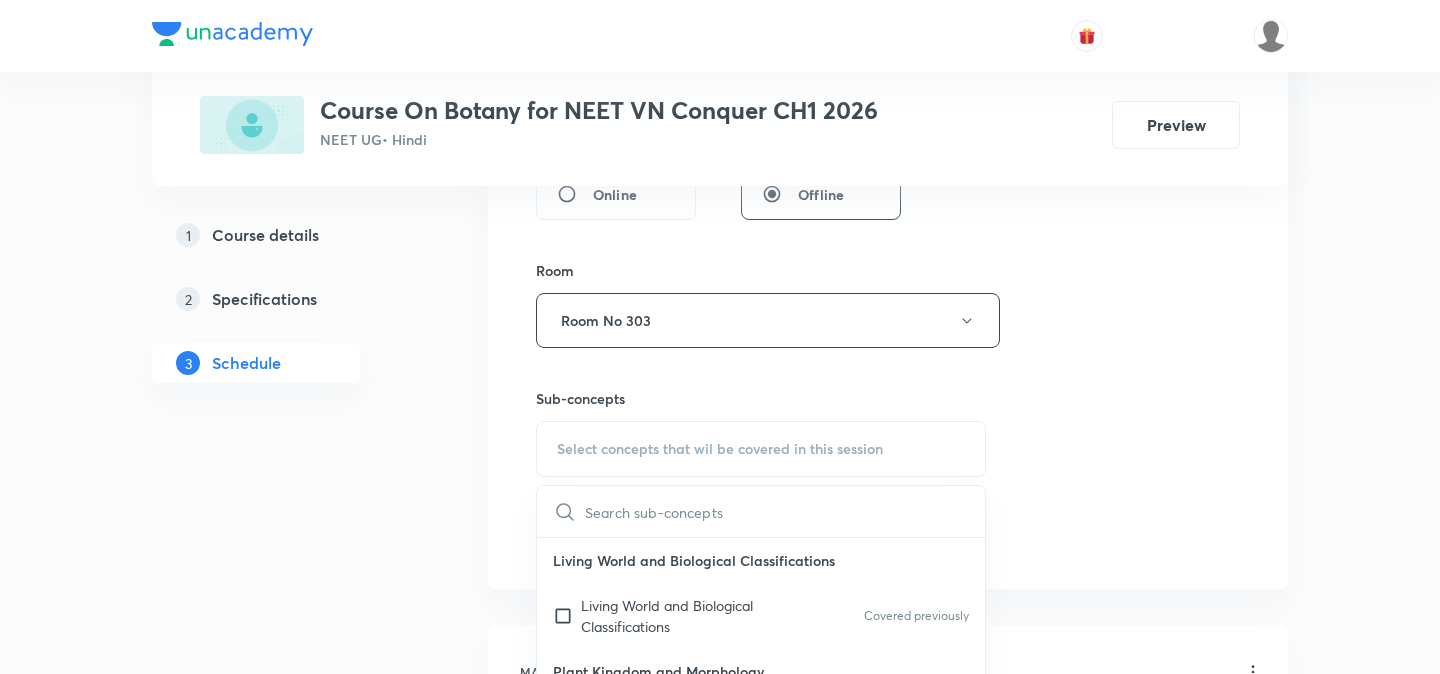 scroll, scrollTop: 825, scrollLeft: 0, axis: vertical 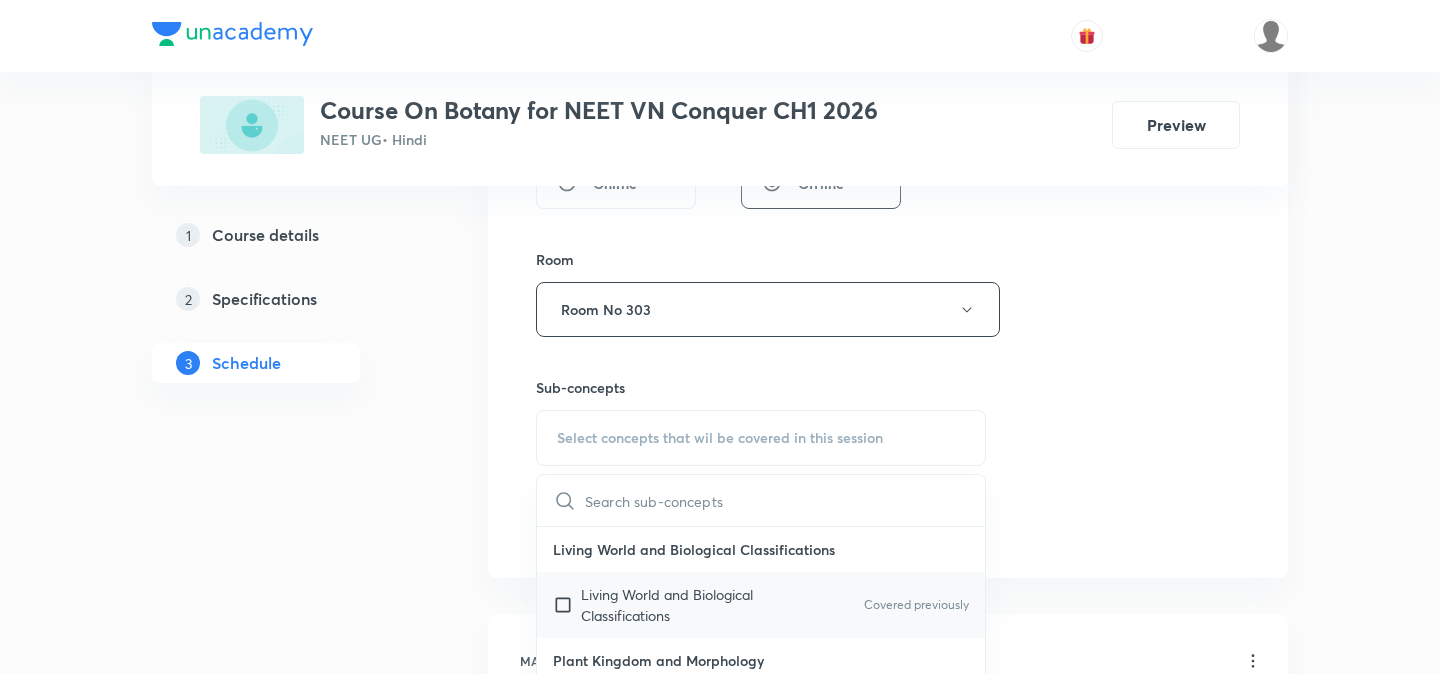 click at bounding box center [567, 605] 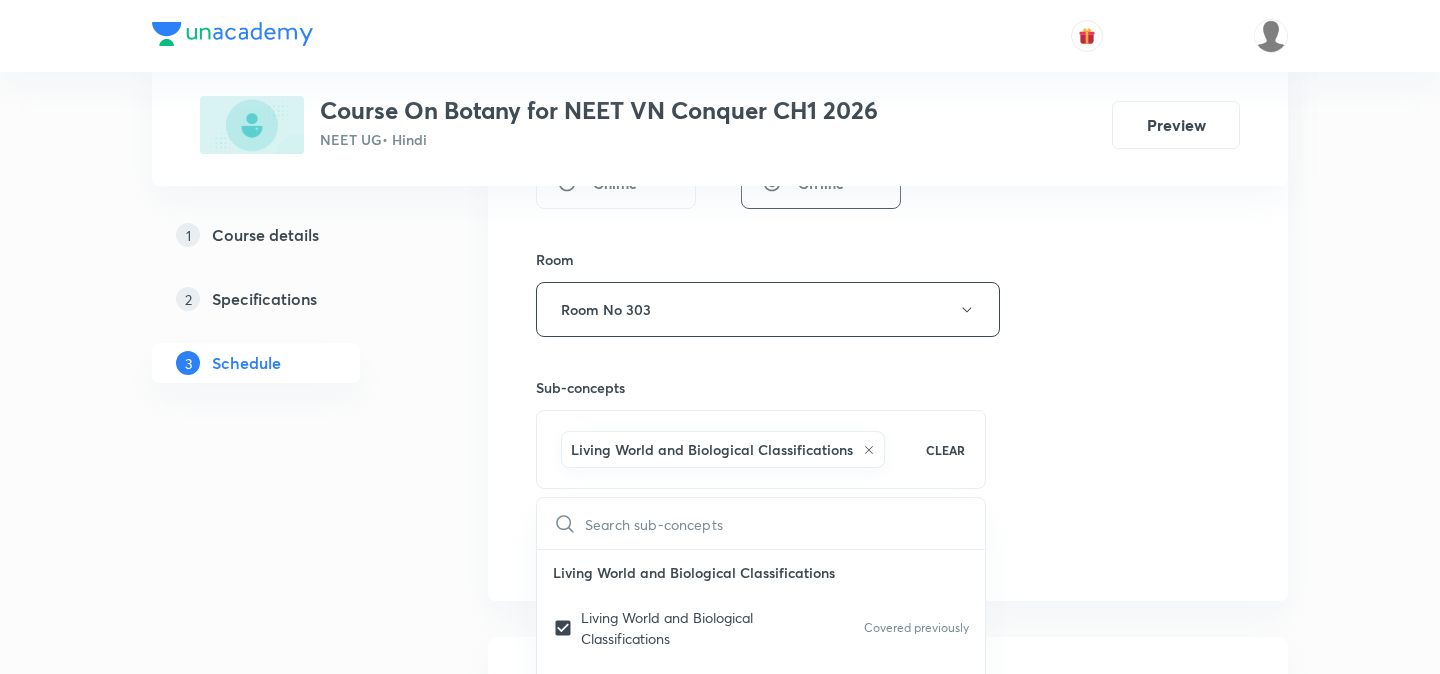click on "Plus Courses Course On Botany for NEET VN Conquer CH1 2026 NEET UG  • Hindi Preview 1 Course details 2 Specifications 3 Schedule Schedule 28  classes Session  29 Live class Session title 21/99 The Living World - 06 ​ Schedule for [DATE], [TIME] ​ Duration (in minutes) 90 ​   Session type Online Offline Room Room No 303 Sub-concepts Living World and Biological Classifications  CLEAR ​ Living World and Biological Classifications  Living World and Biological Classifications  Covered previously Plant Kingdom and  Morphology Plant Kingdom and  Morphology Covered previously Principle of Inheritance &  Variation Principle of Inheritance &  Variation Molecular Basis of Inheritance, Molecular Basis of Inheritance Anatomy of Flowering Plants, Photosynthesis, Anatomy of Flowering Plants, Photosynthesis, Respiration, Plant Growth &  Development Respiration, Plant Growth &  Development Biological Classification, Plant Kingdom, Morphology of Flowering Plants  Organism &  Population Organism &  Population Add 5" at bounding box center [720, 2196] 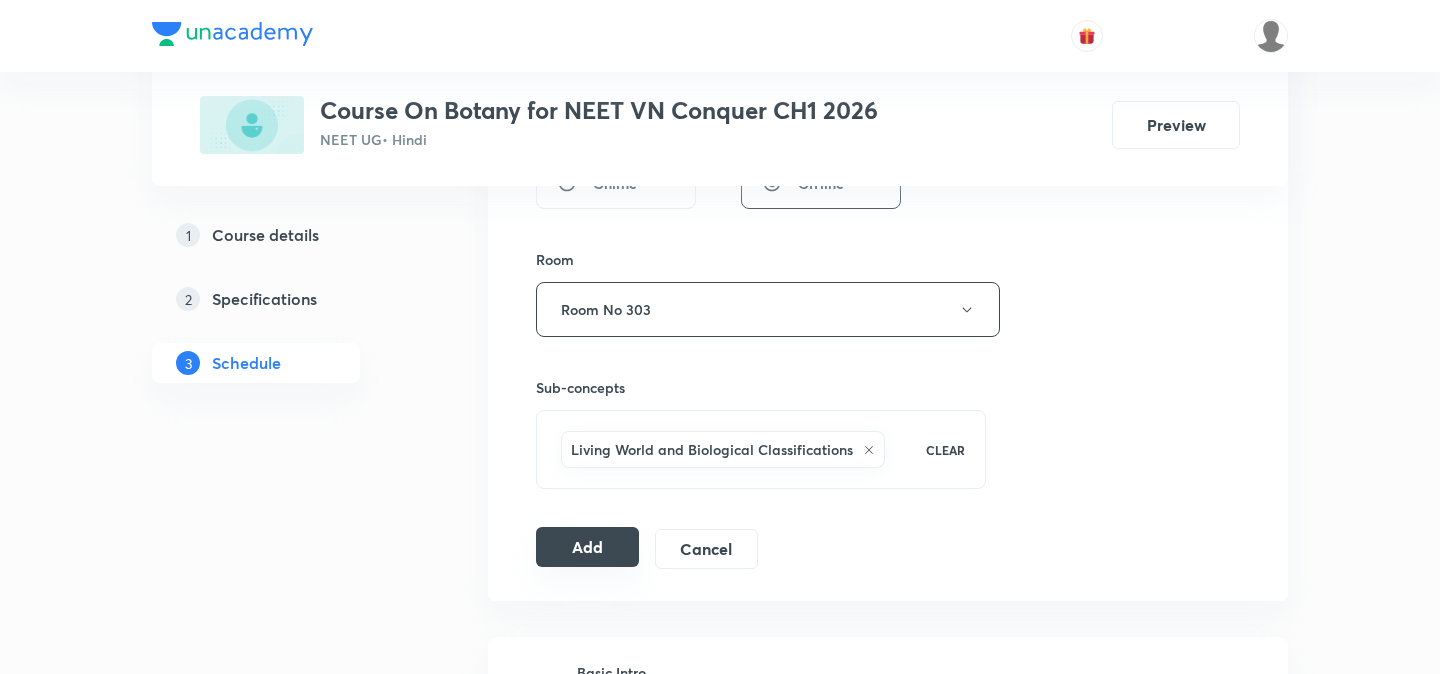 click on "Add" at bounding box center [587, 547] 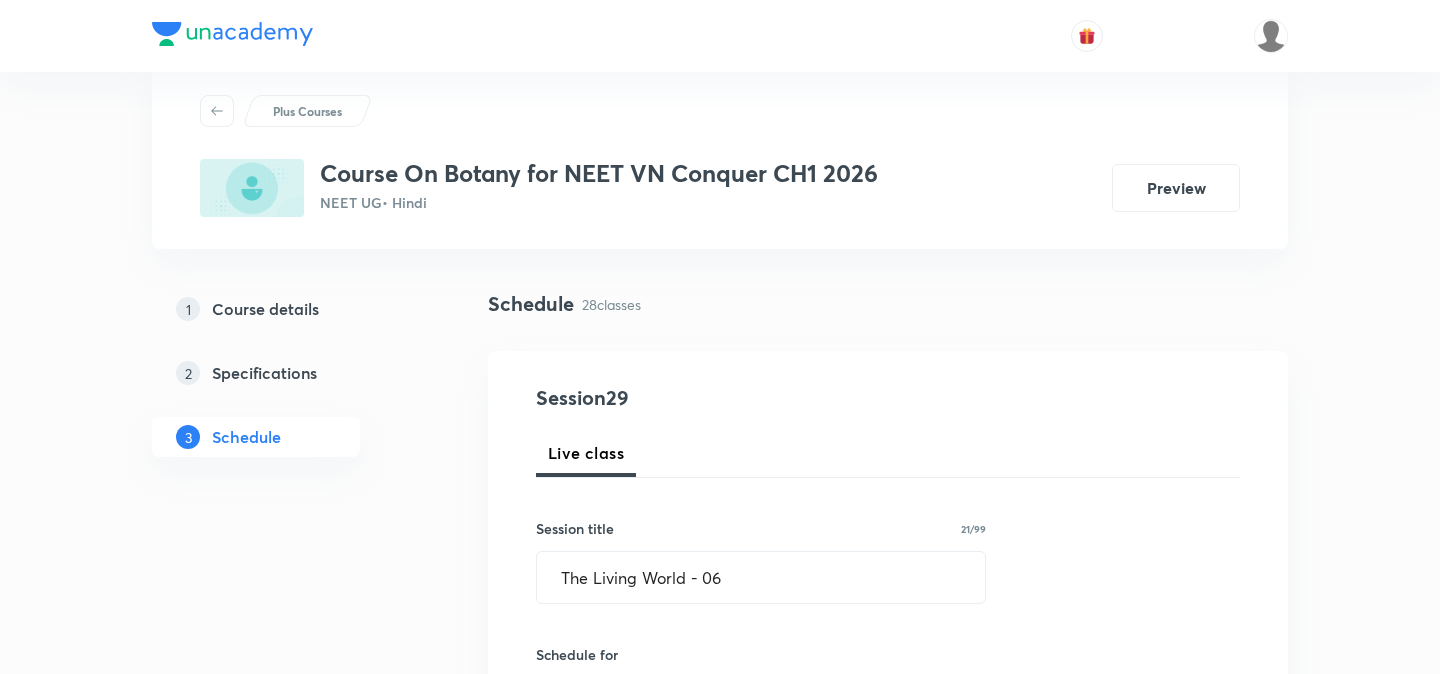 scroll, scrollTop: 64, scrollLeft: 0, axis: vertical 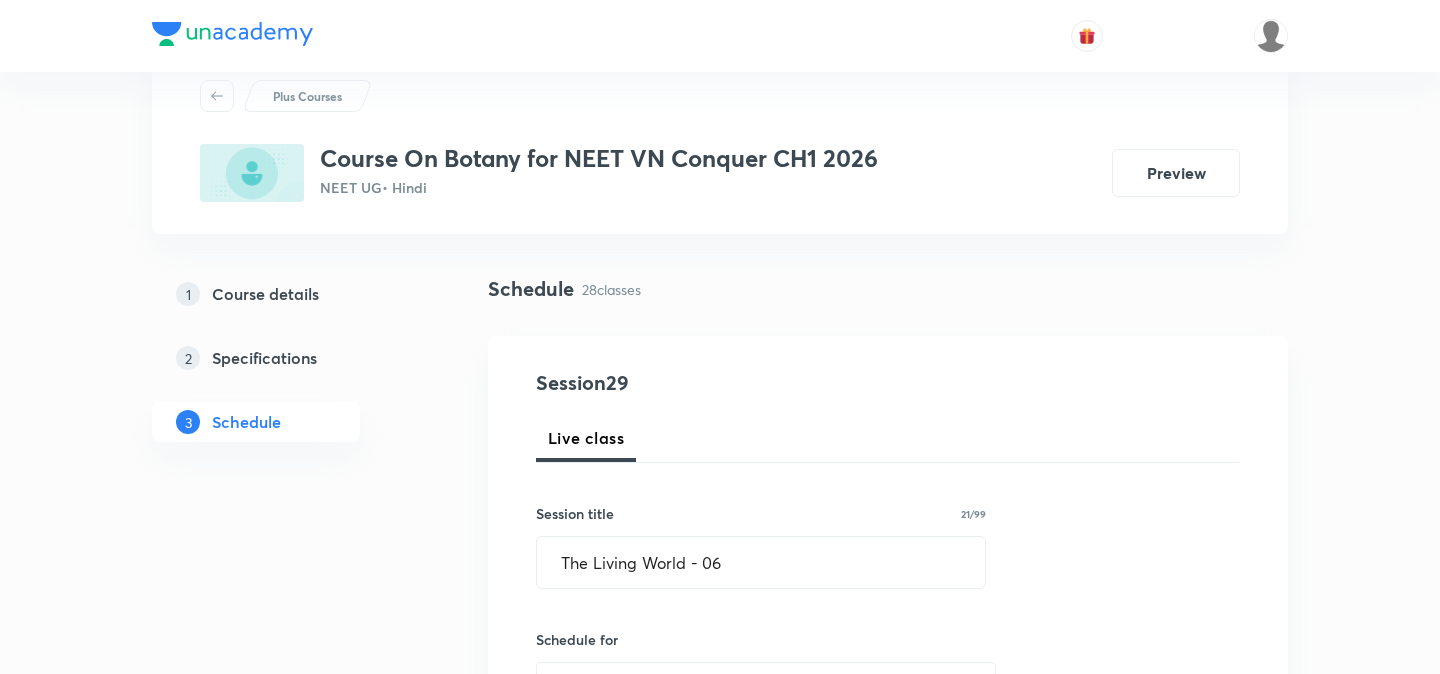 click on "Session  29 Live class Session title 21/99 The Living World - 06 ​ Schedule for Aug 5, 2025, 10:15 AM ​ Duration (in minutes) 90 ​   Session type Online Offline Room Room No 303 Sub-concepts Living World and Biological Classifications  CLEAR Add Cancel" at bounding box center [888, 849] 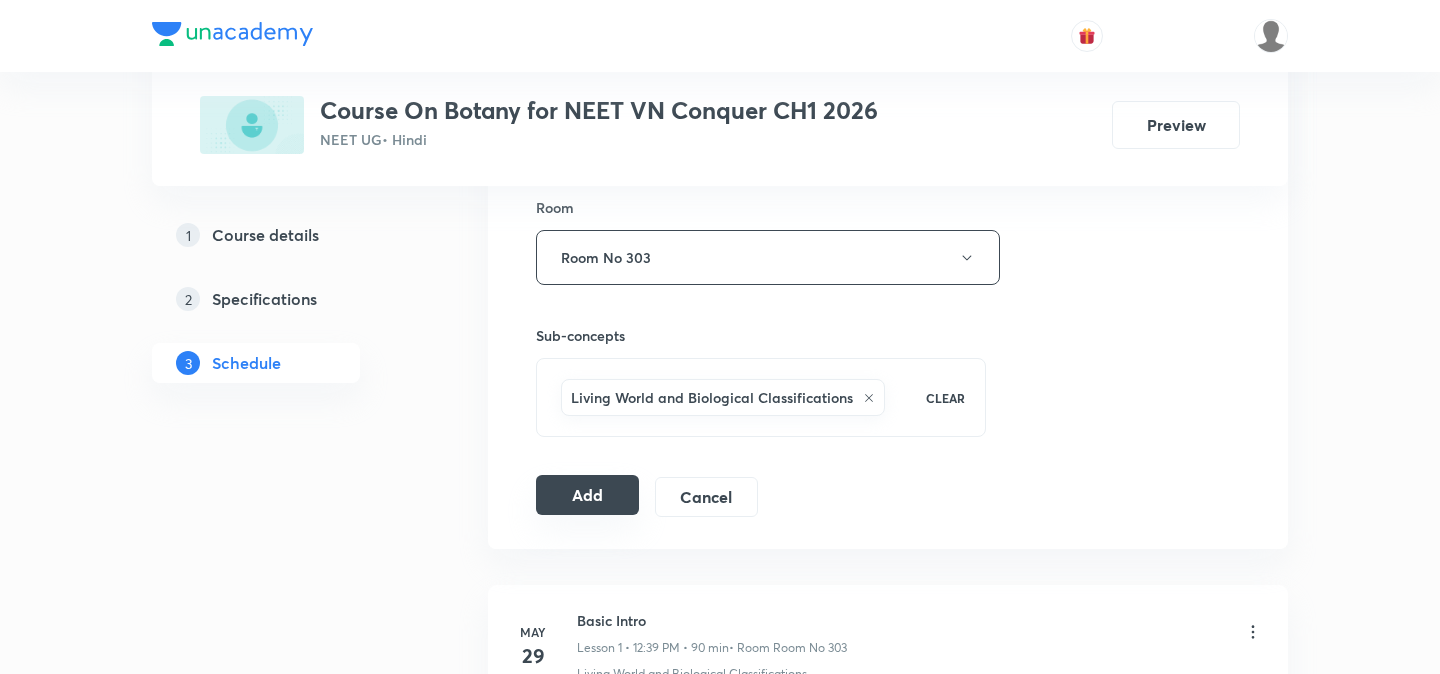 scroll, scrollTop: 884, scrollLeft: 0, axis: vertical 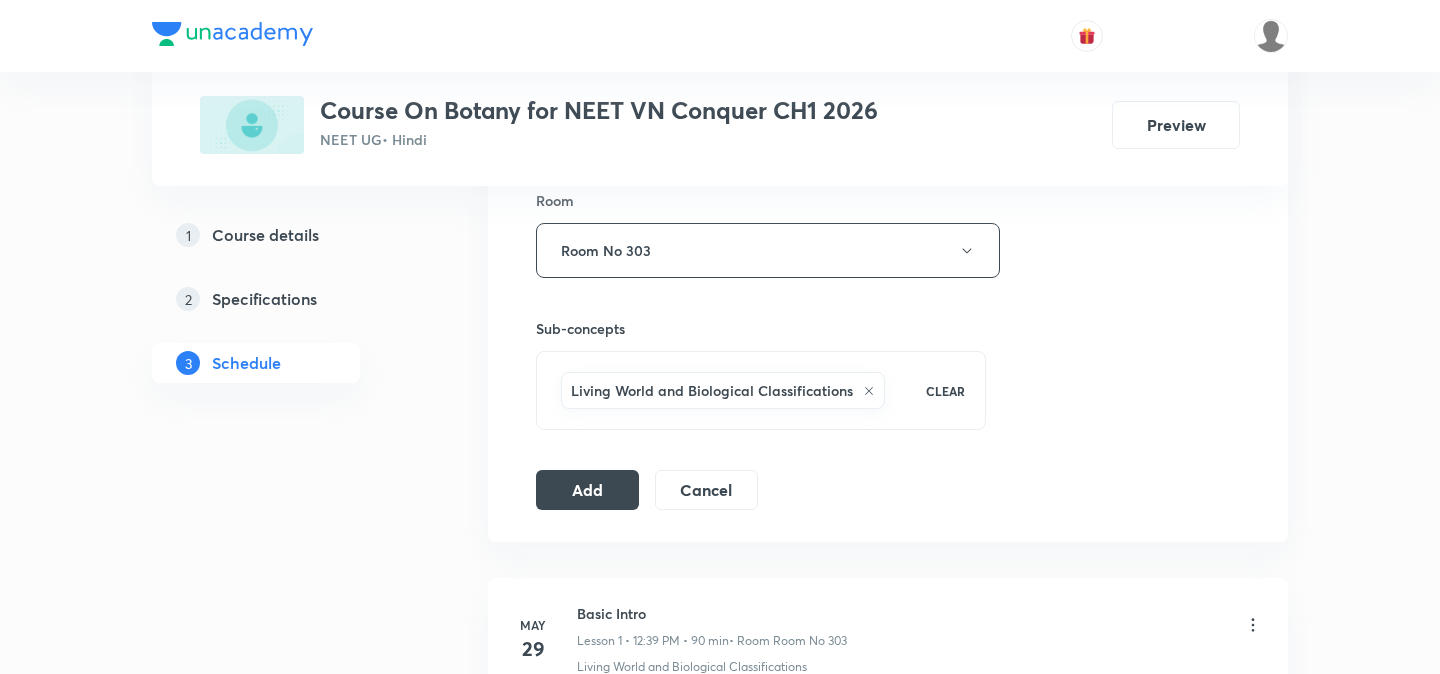 click on "Session  29 Live class Session title 21/99 The Living World - 06 ​ Schedule for Aug 5, 2025, 10:15 AM ​ Duration (in minutes) 90 ​   Session type Online Offline Room Room No 303 Sub-concepts Living World and Biological Classifications  CLEAR Add Cancel" at bounding box center (888, 29) 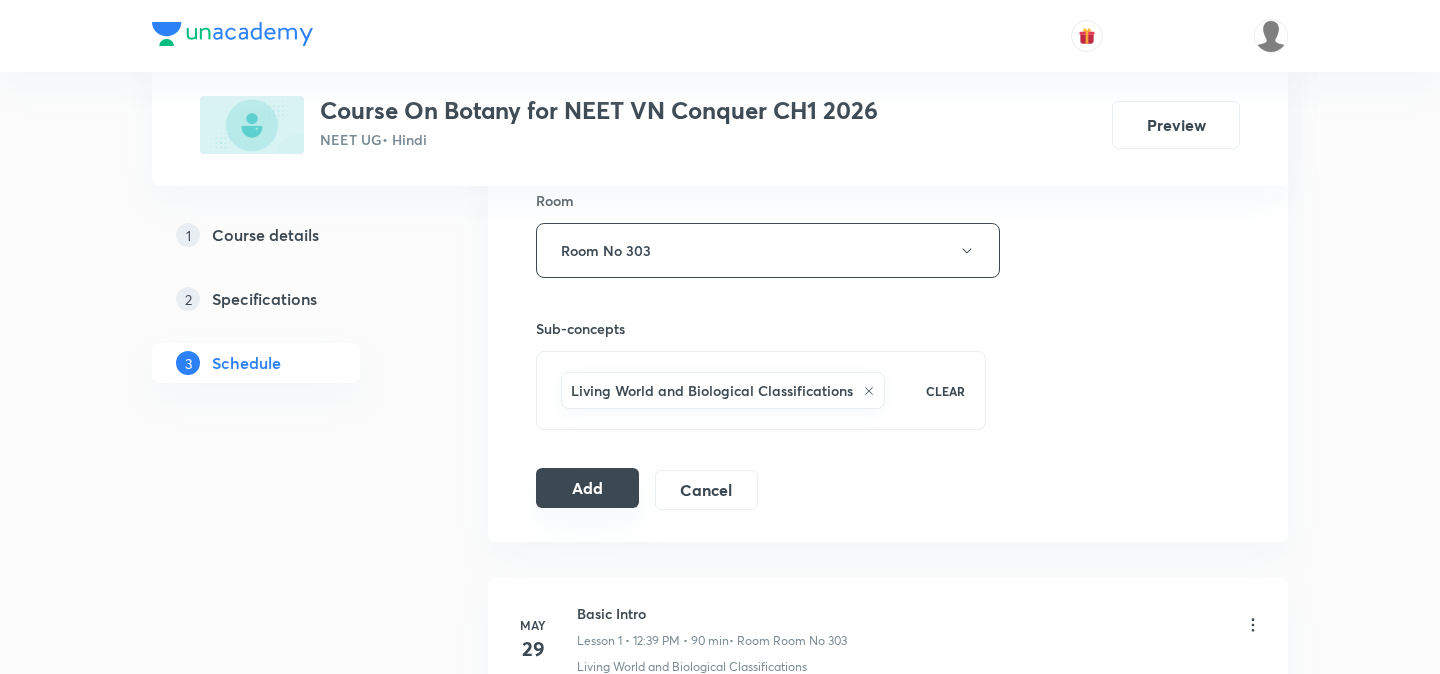 click on "Add" at bounding box center (587, 488) 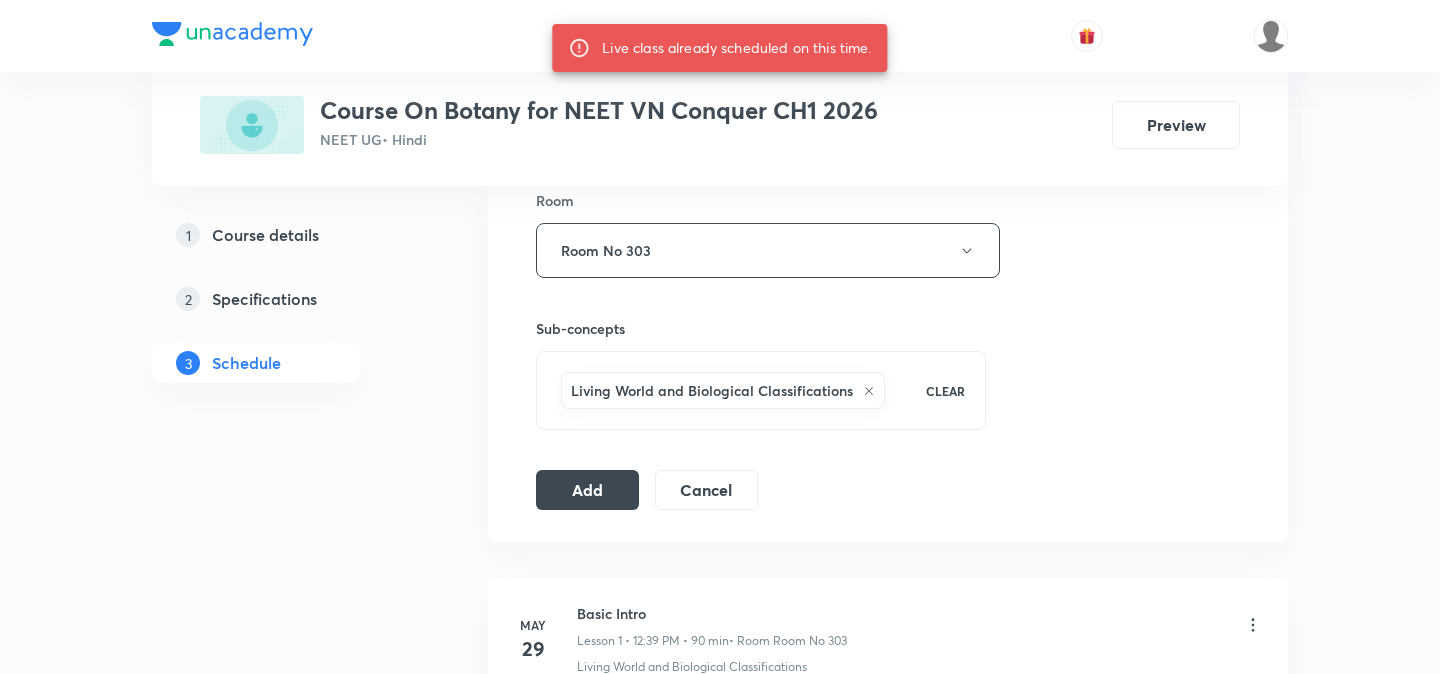 type 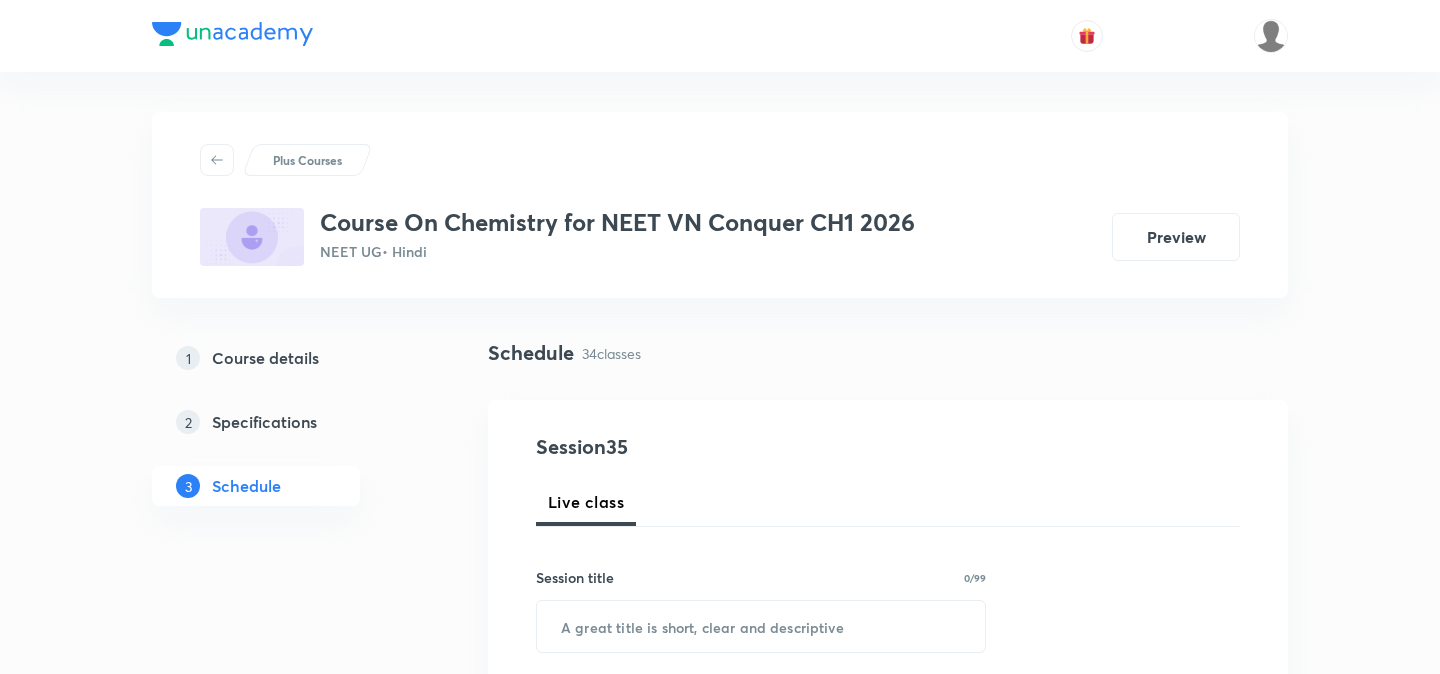 scroll, scrollTop: 0, scrollLeft: 0, axis: both 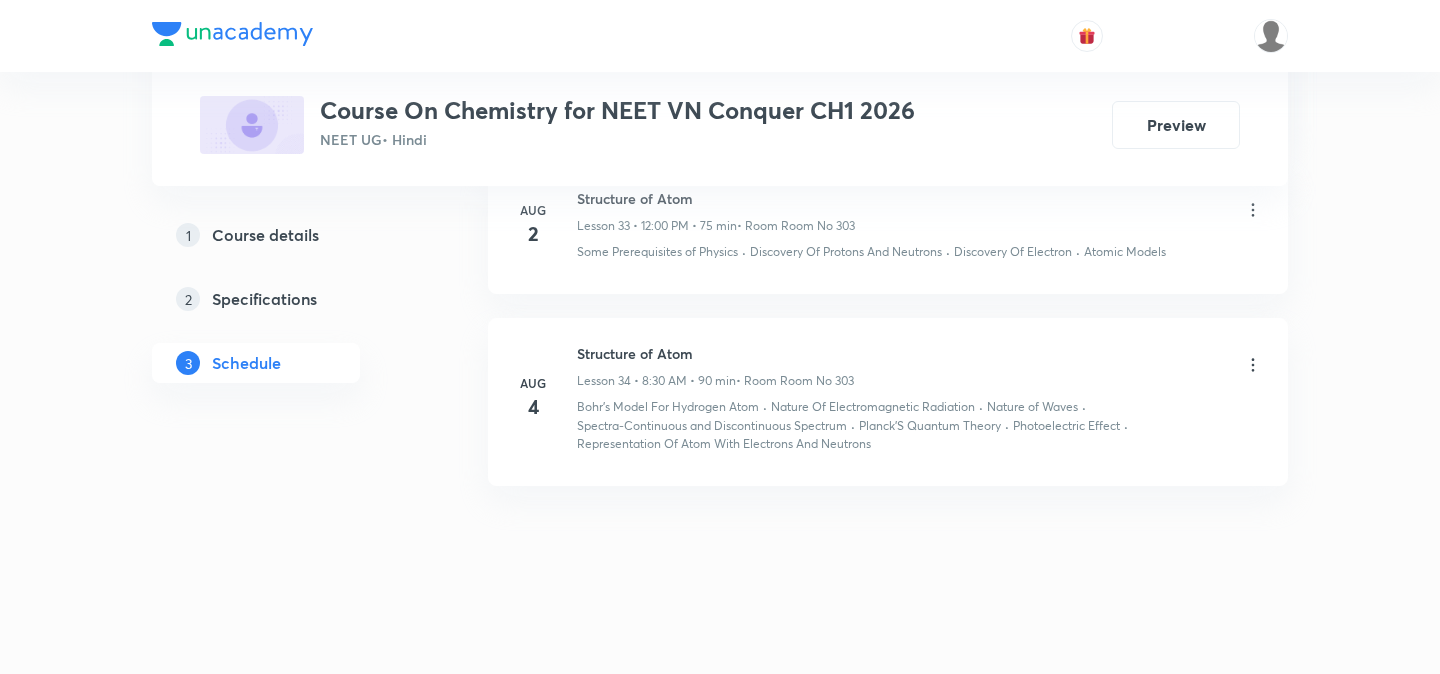 click on "Aug 2 Structure of Atom Lesson 33 • 12:00 PM • 75 min  • Room Room No 303 Some Prerequisites of Physics · Discovery Of Protons And Neutrons · Discovery Of Electron · Atomic Models" at bounding box center [888, 228] 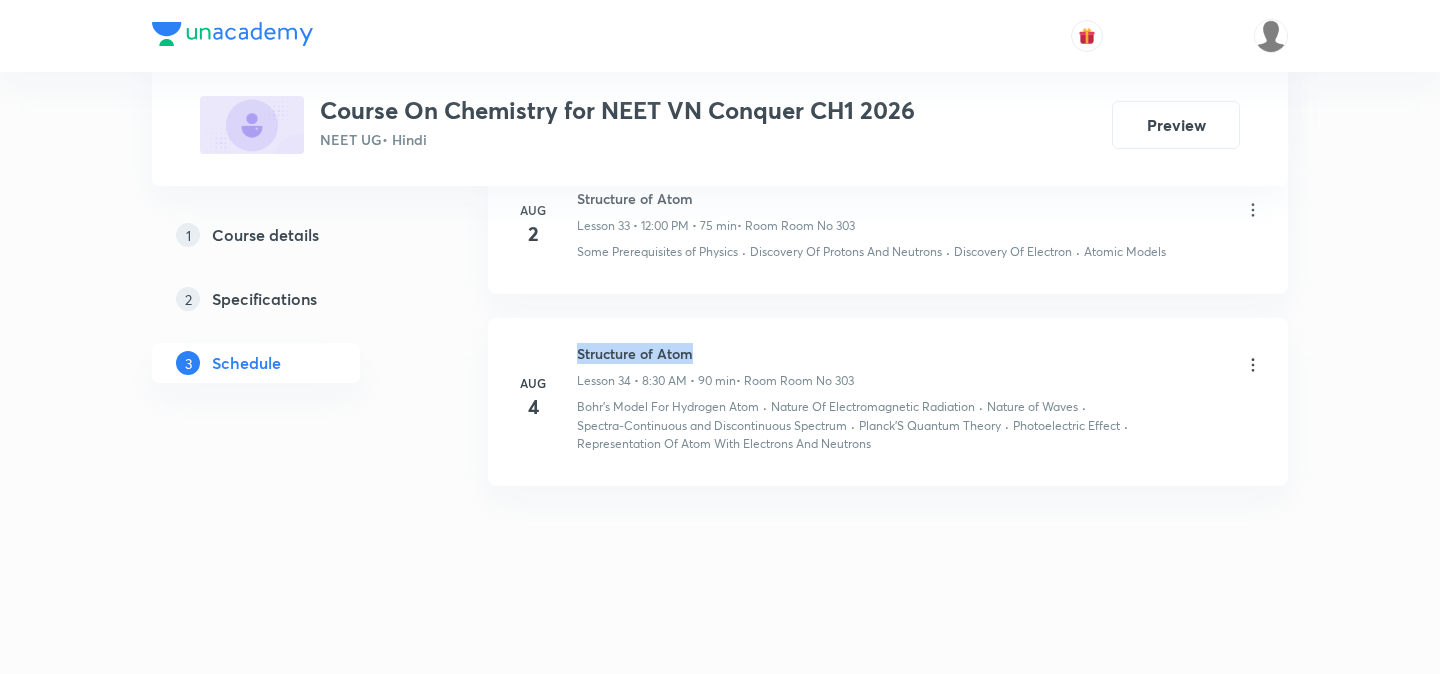 drag, startPoint x: 576, startPoint y: 352, endPoint x: 726, endPoint y: 347, distance: 150.08331 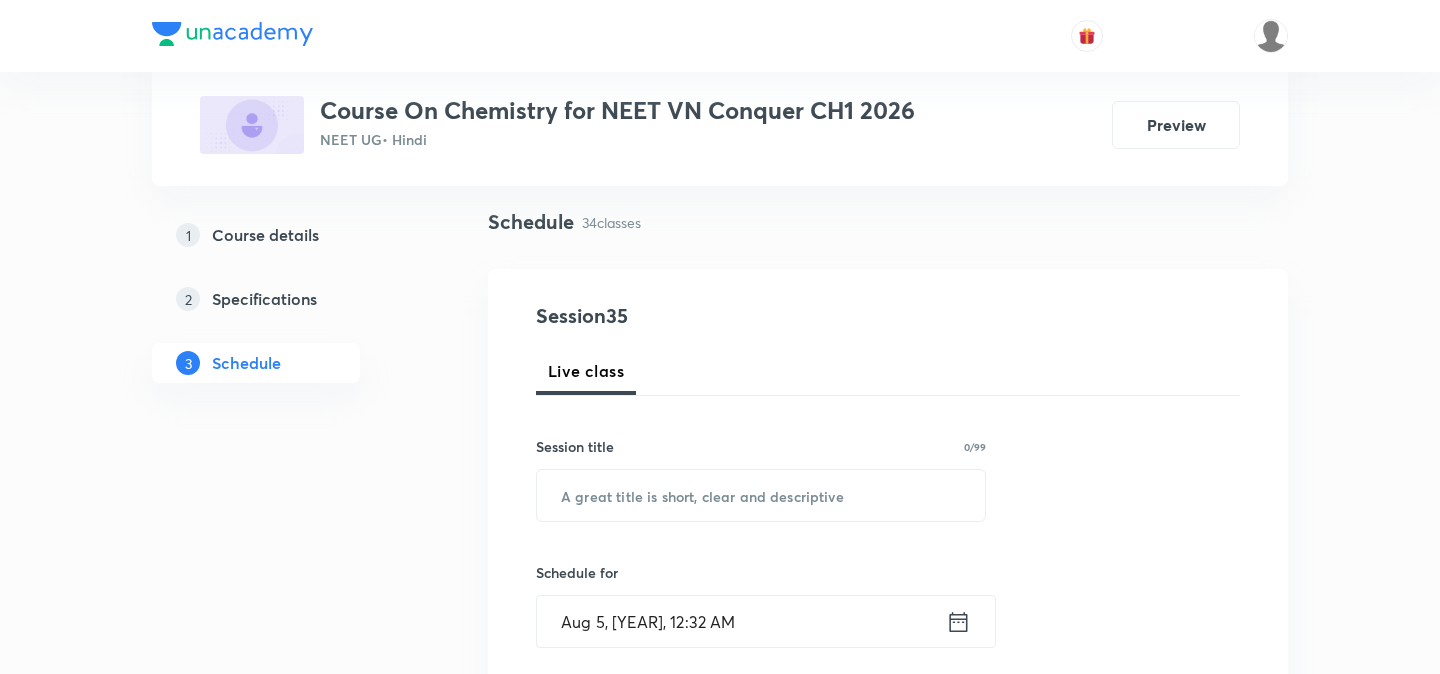 scroll, scrollTop: 141, scrollLeft: 0, axis: vertical 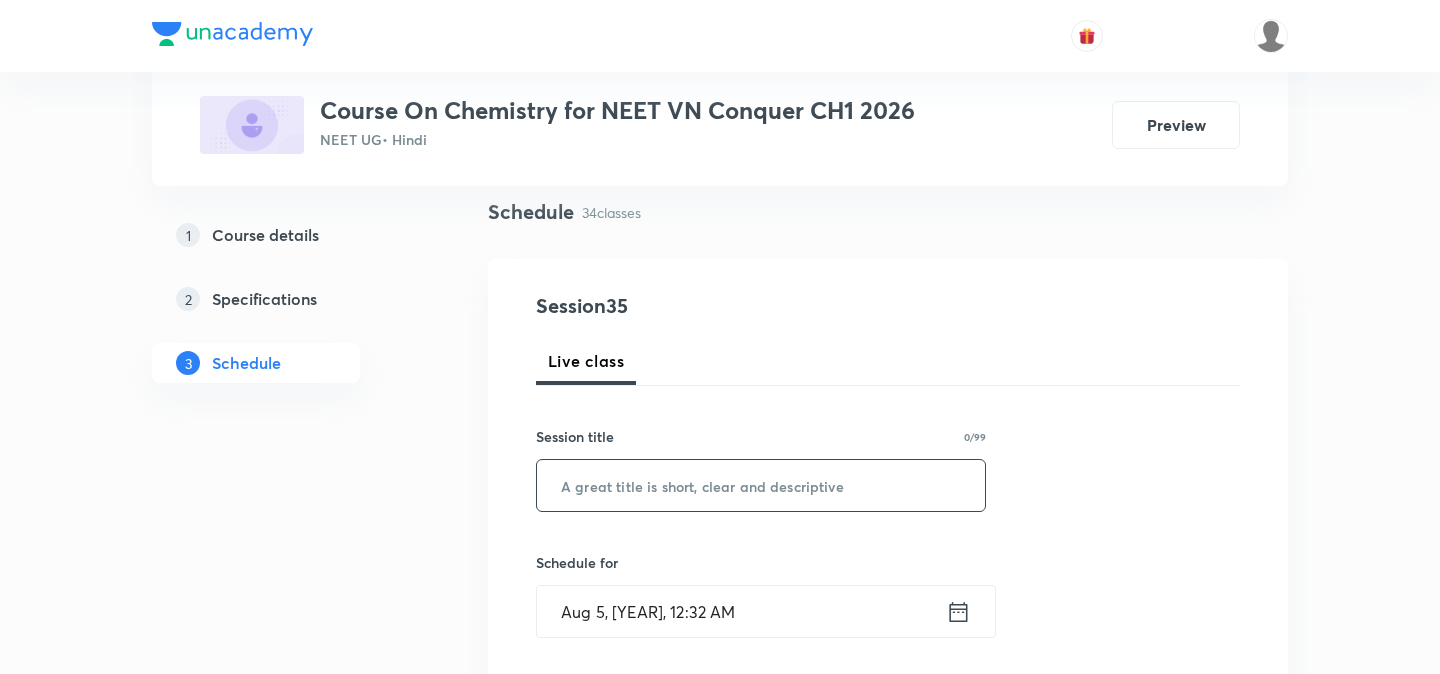 click at bounding box center (761, 485) 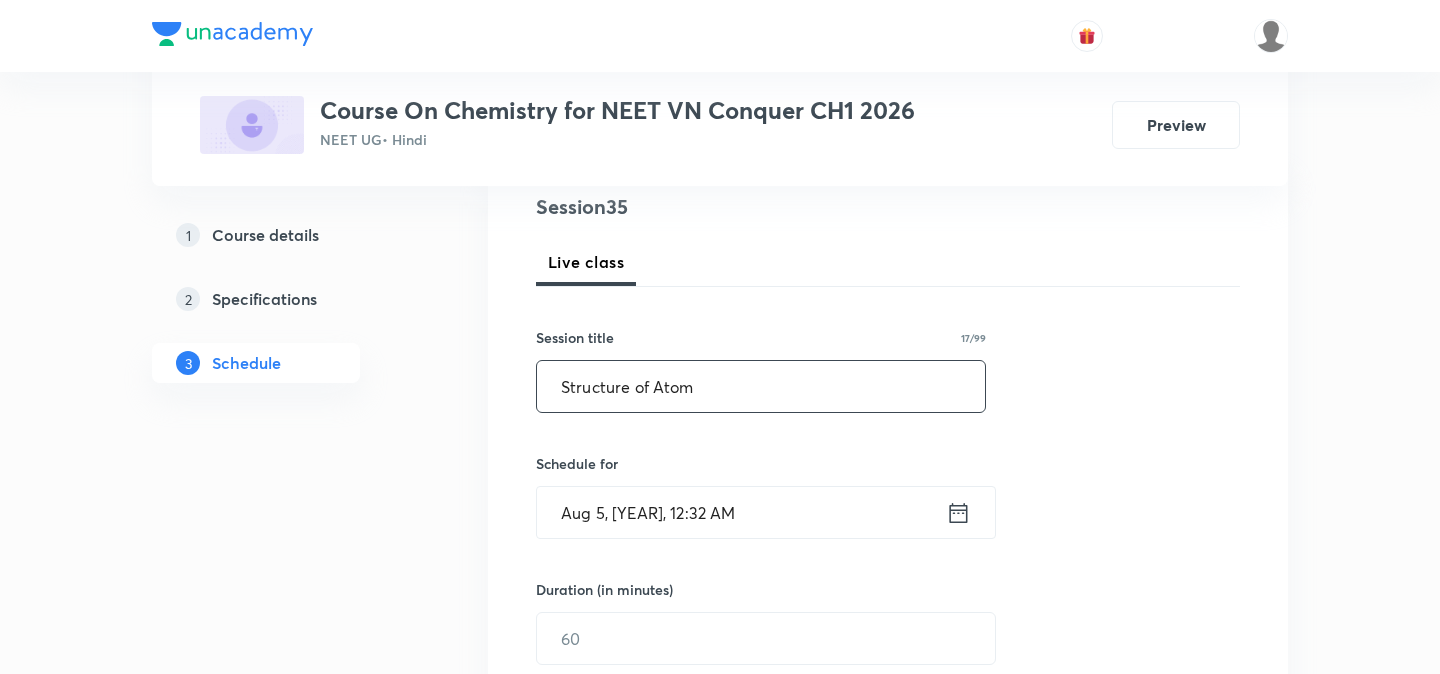 scroll, scrollTop: 251, scrollLeft: 0, axis: vertical 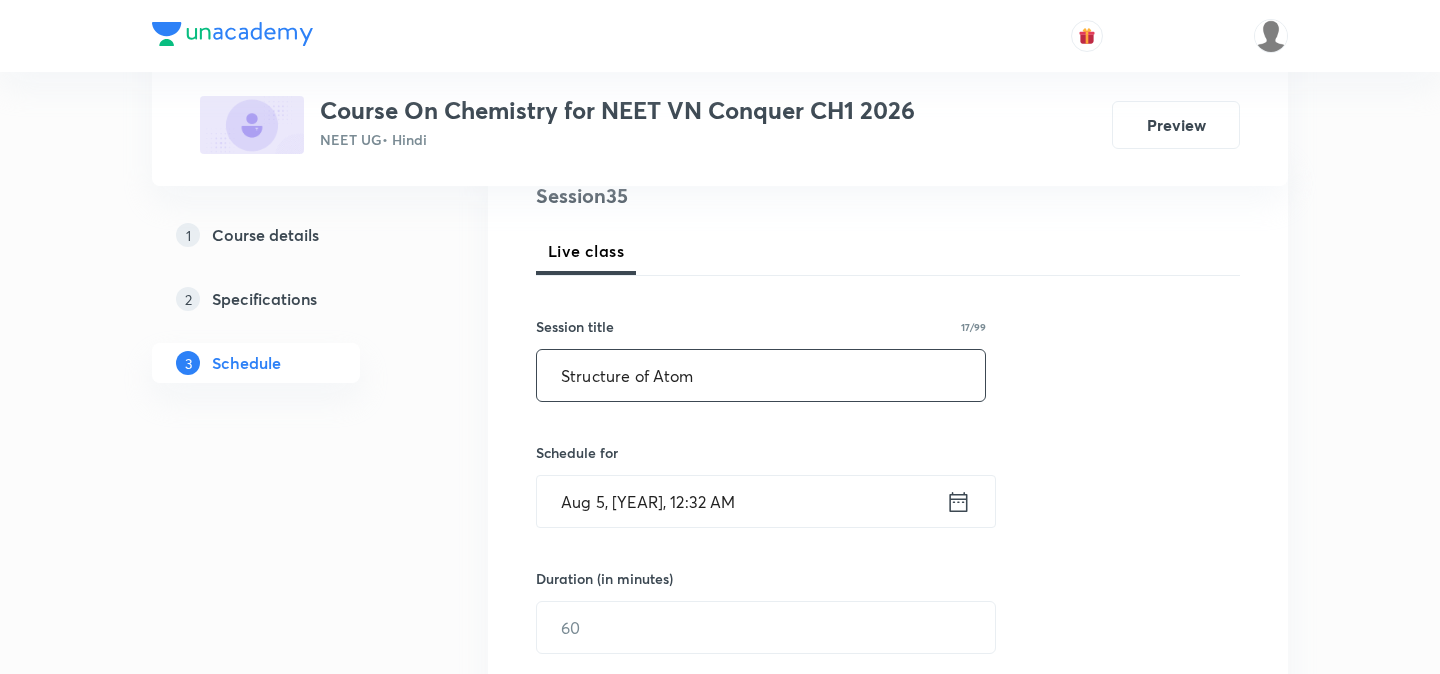 type on "Structure of Atom" 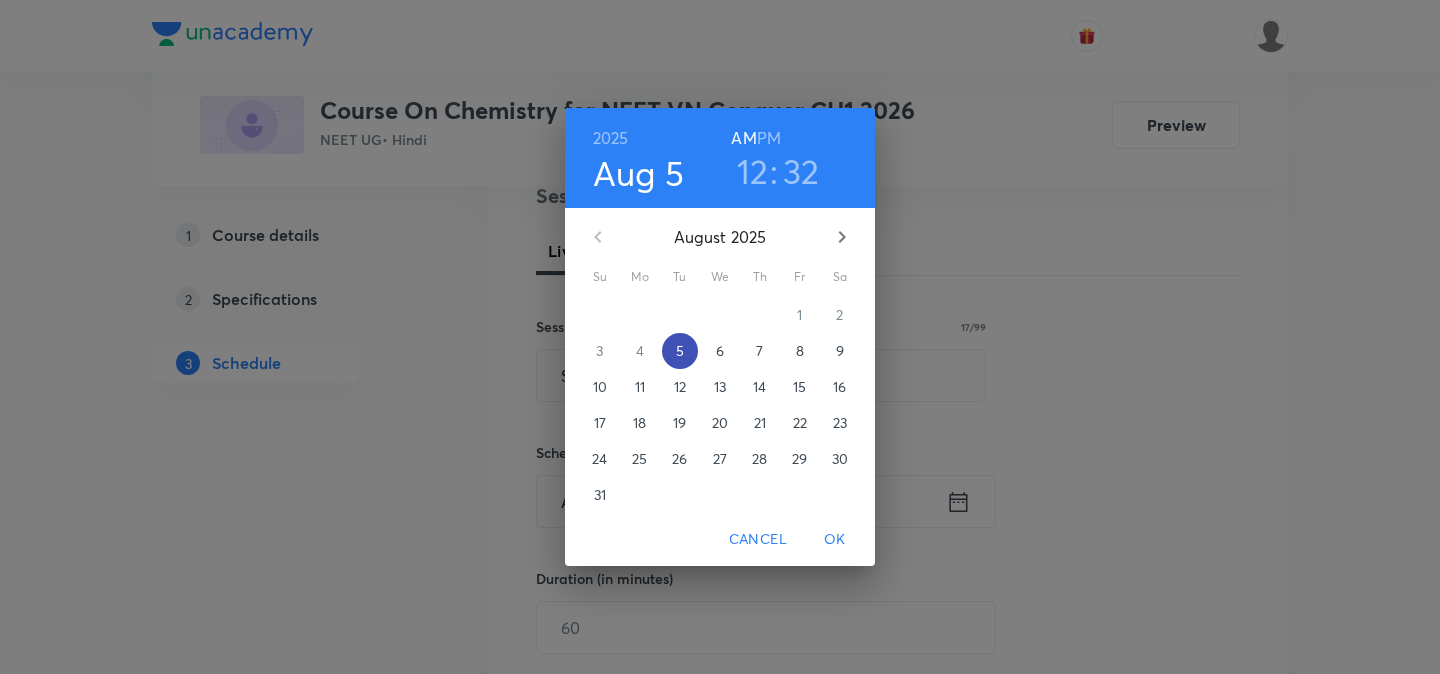 click on "5" at bounding box center [680, 351] 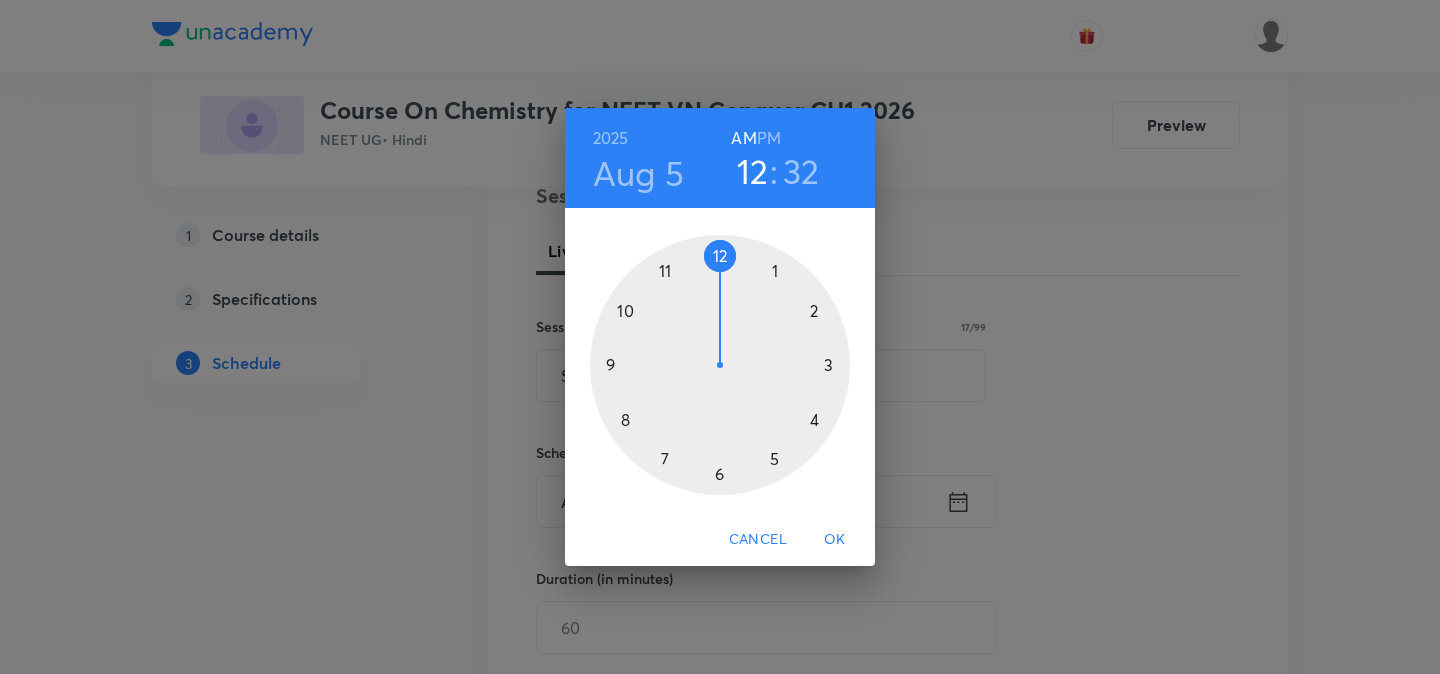 click at bounding box center [720, 365] 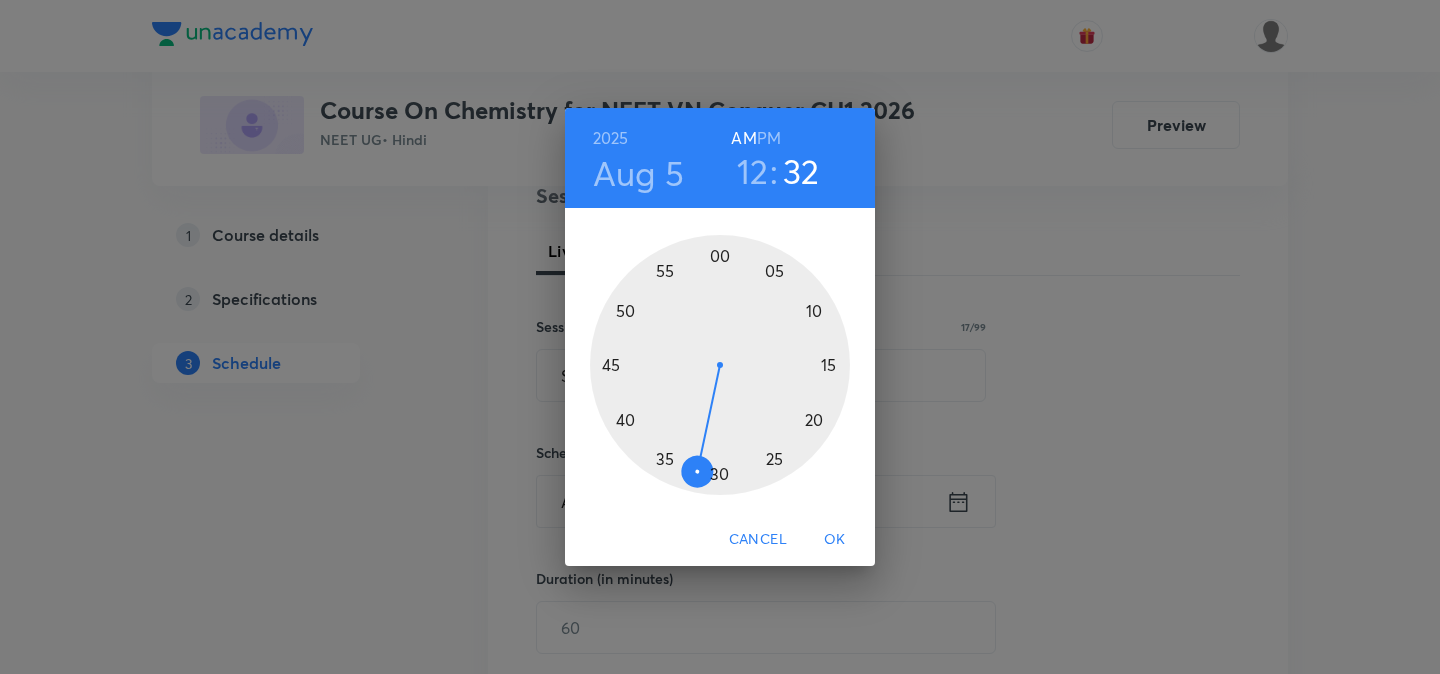 click at bounding box center [720, 365] 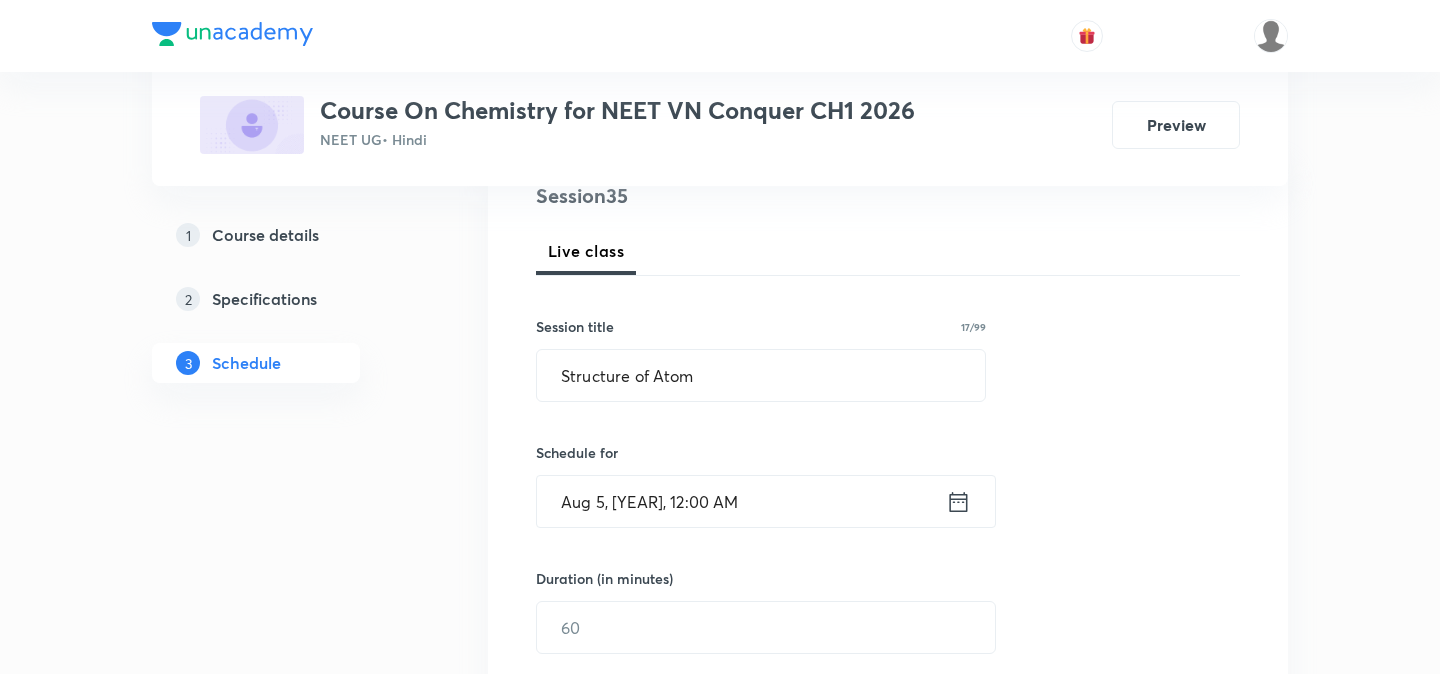click 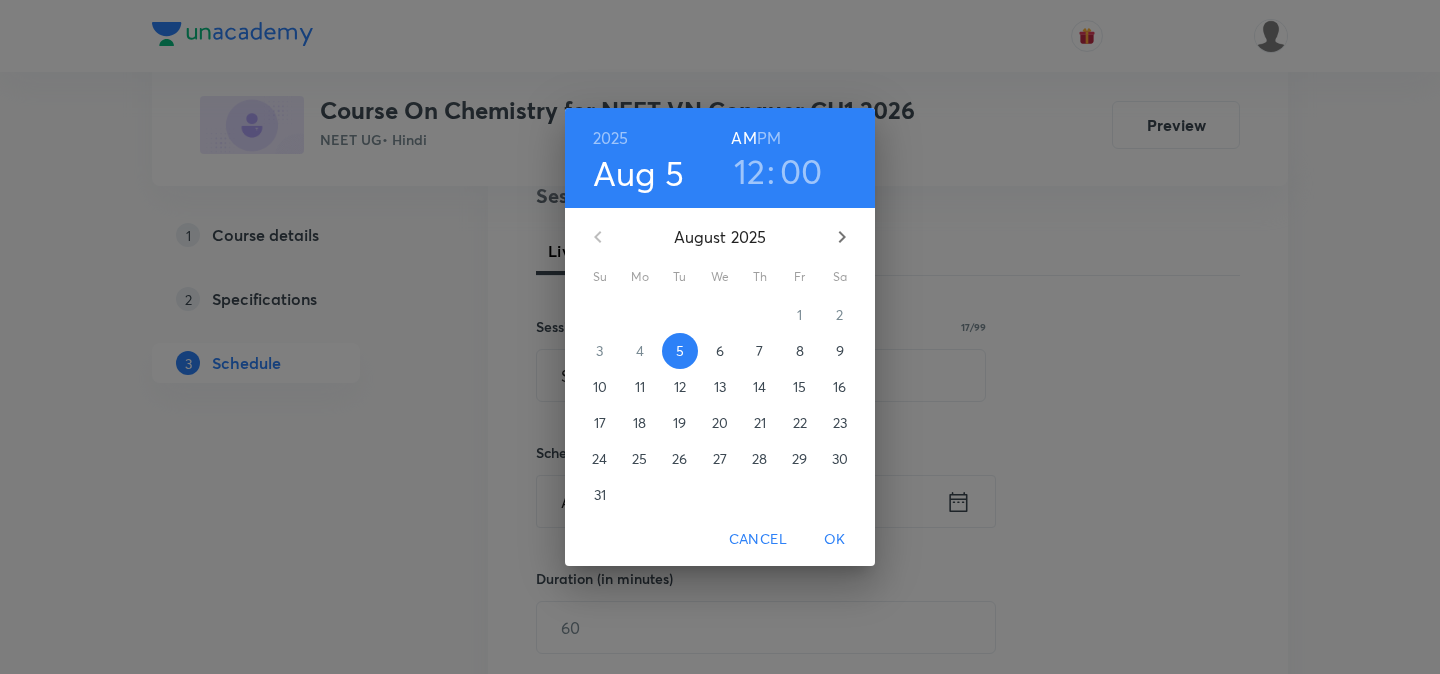 click on "PM" at bounding box center [769, 138] 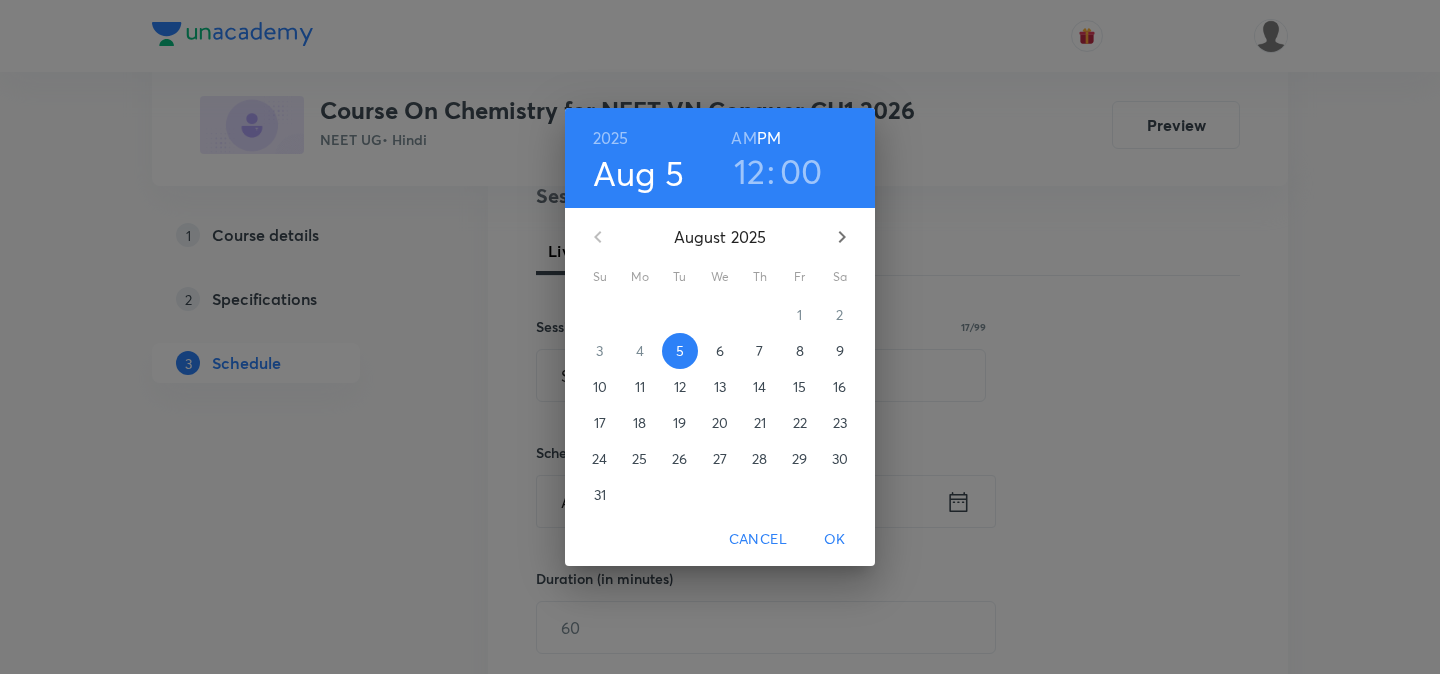 click on "OK" at bounding box center (835, 539) 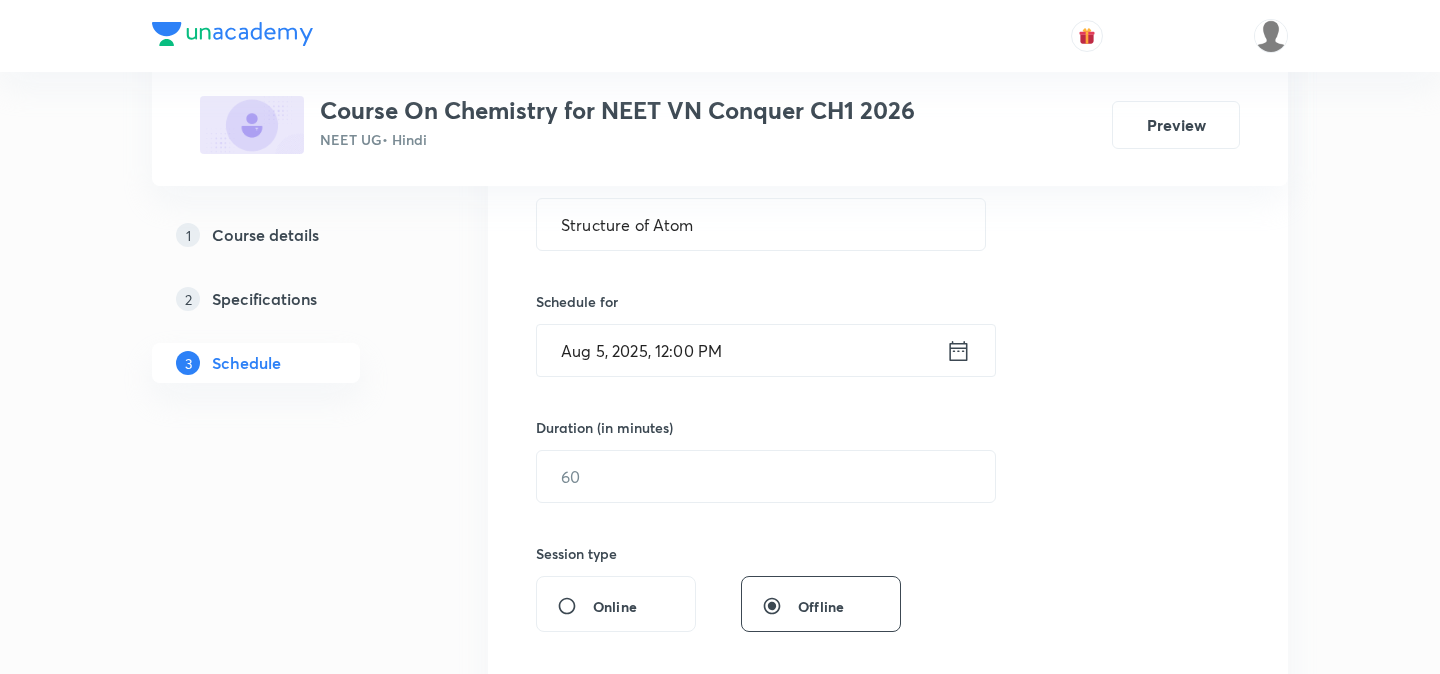 scroll, scrollTop: 414, scrollLeft: 0, axis: vertical 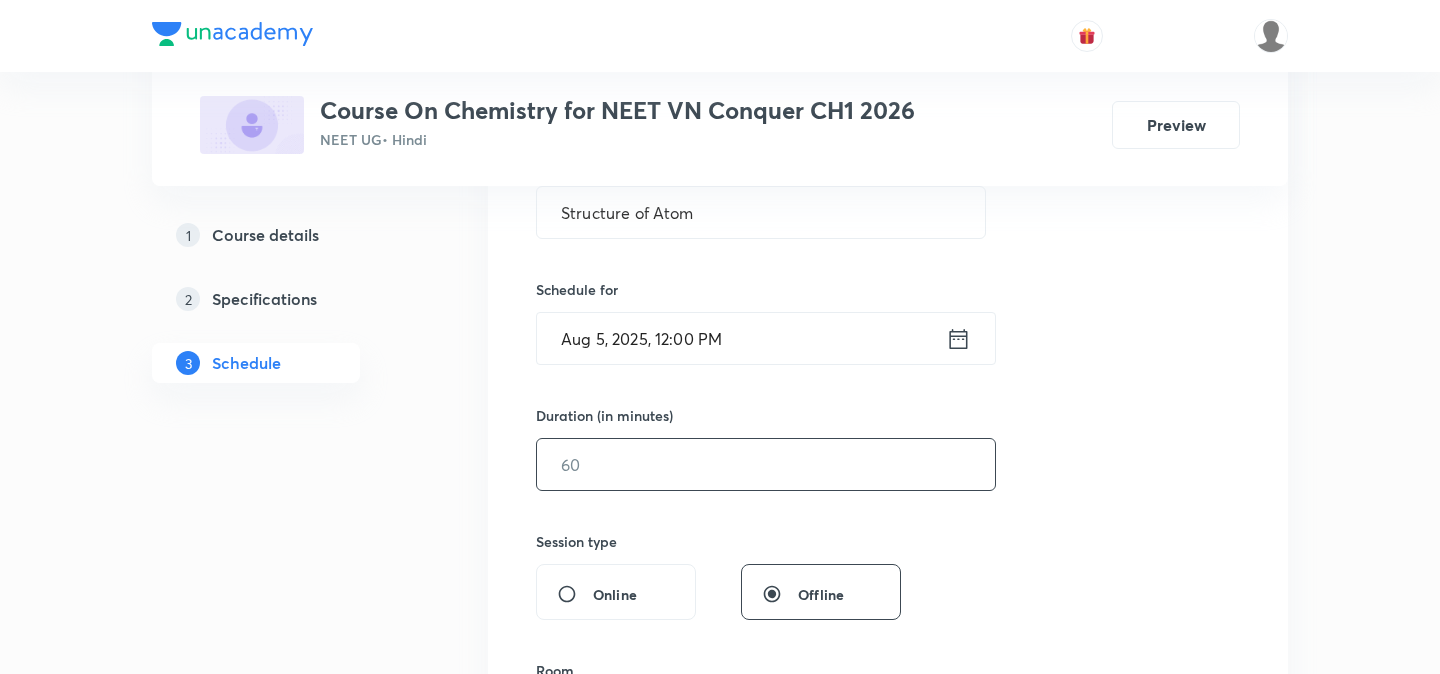 click at bounding box center [766, 464] 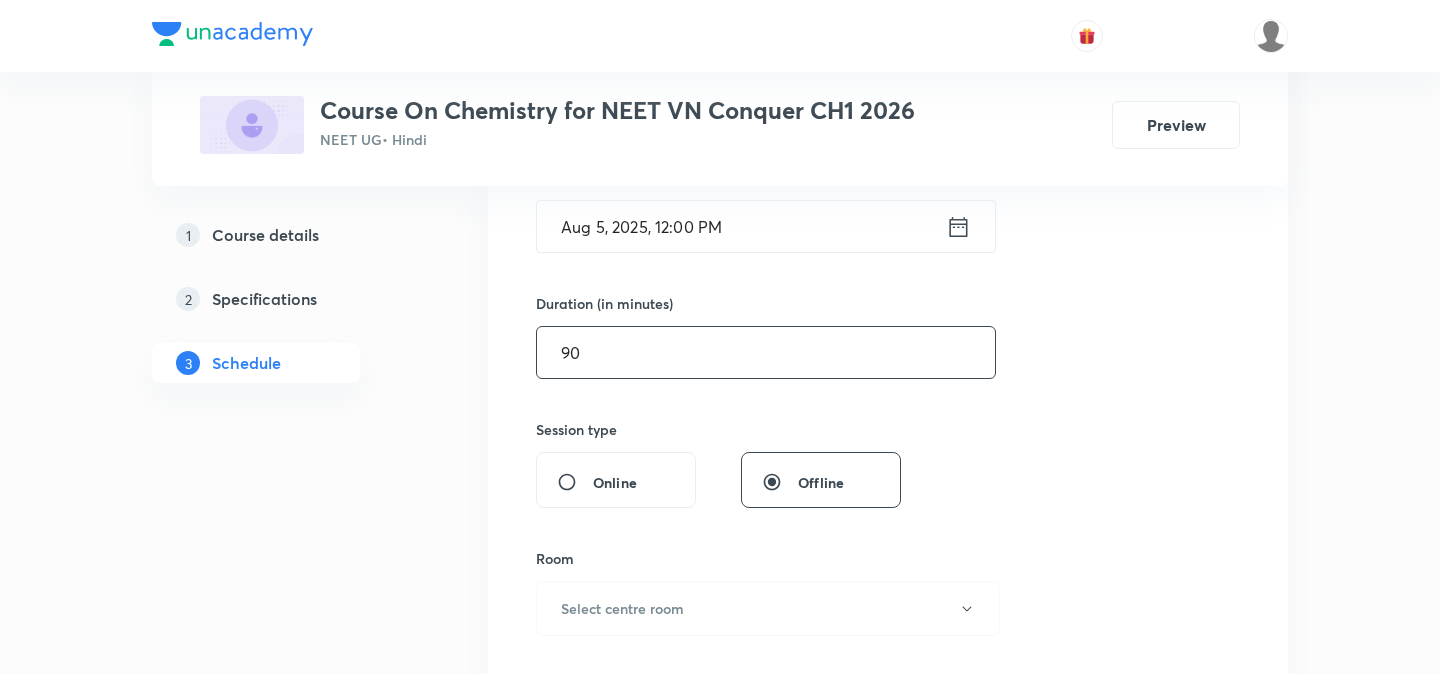 scroll, scrollTop: 651, scrollLeft: 0, axis: vertical 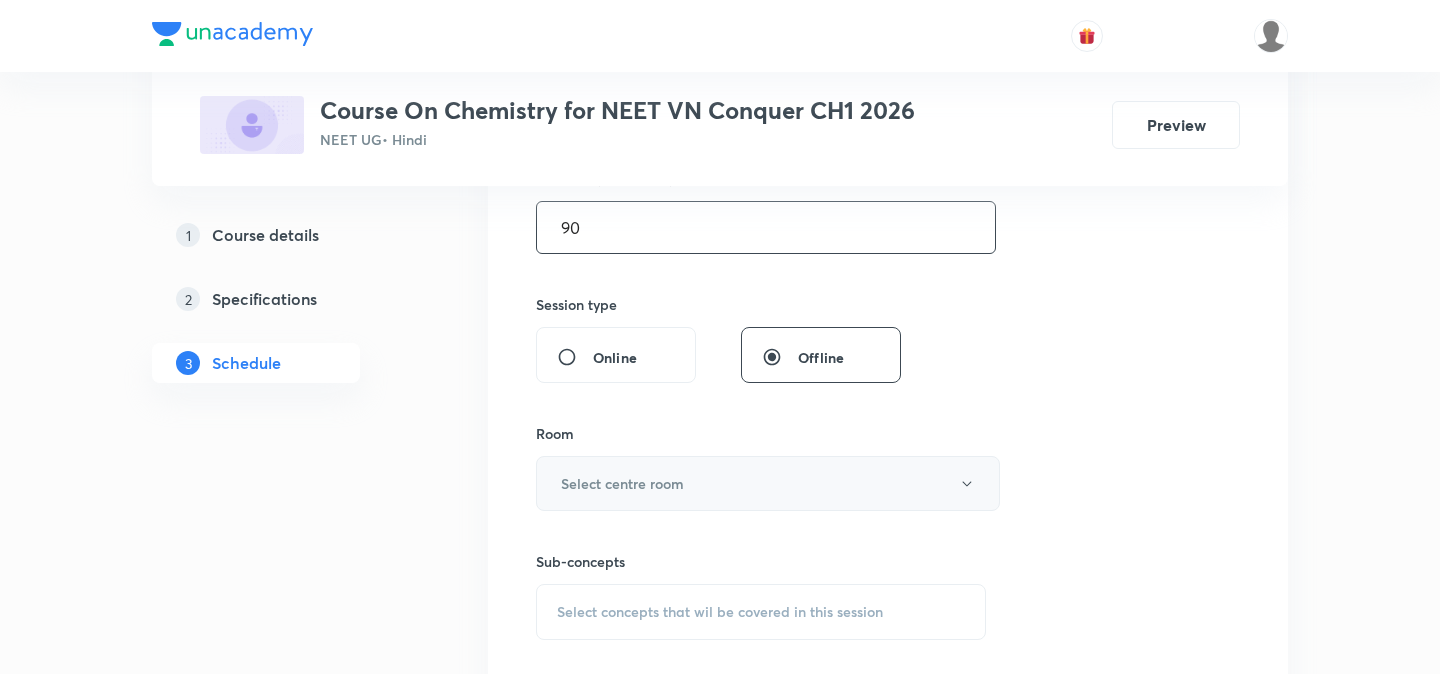 type on "90" 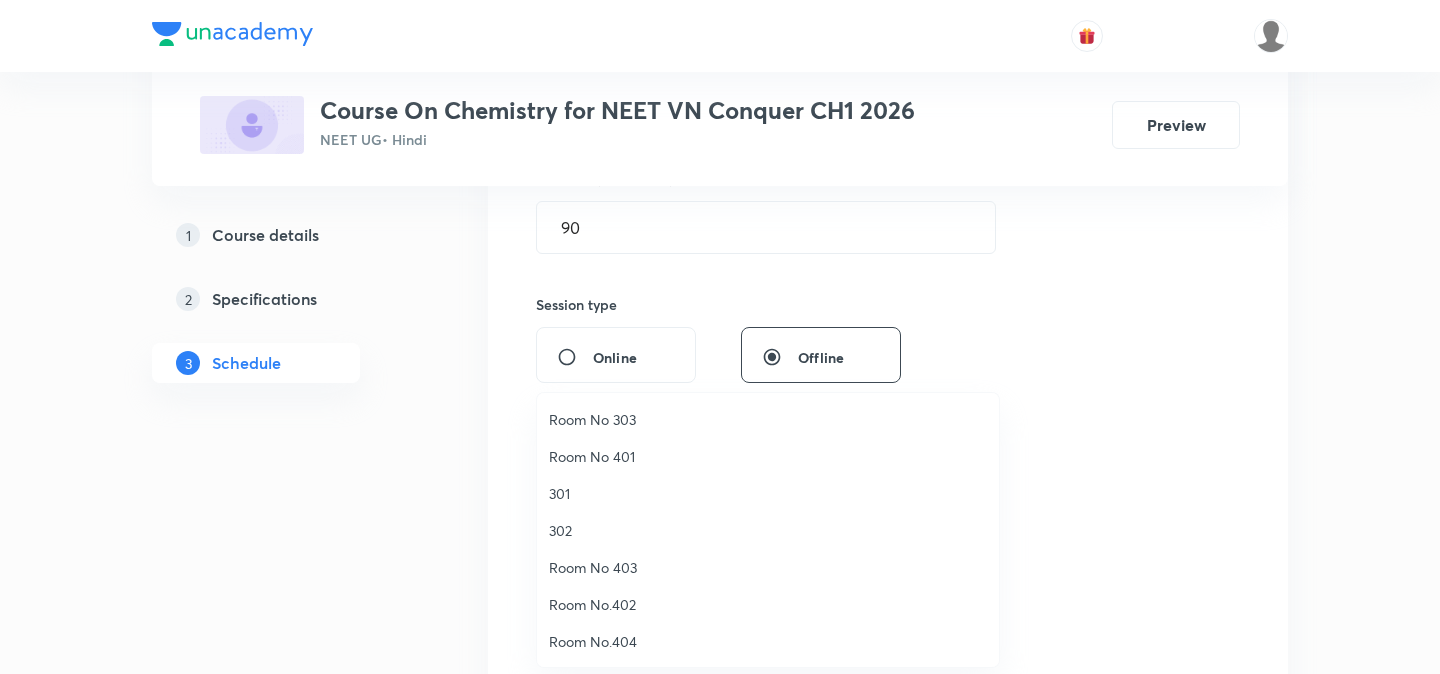 click on "Room No 303" at bounding box center [768, 419] 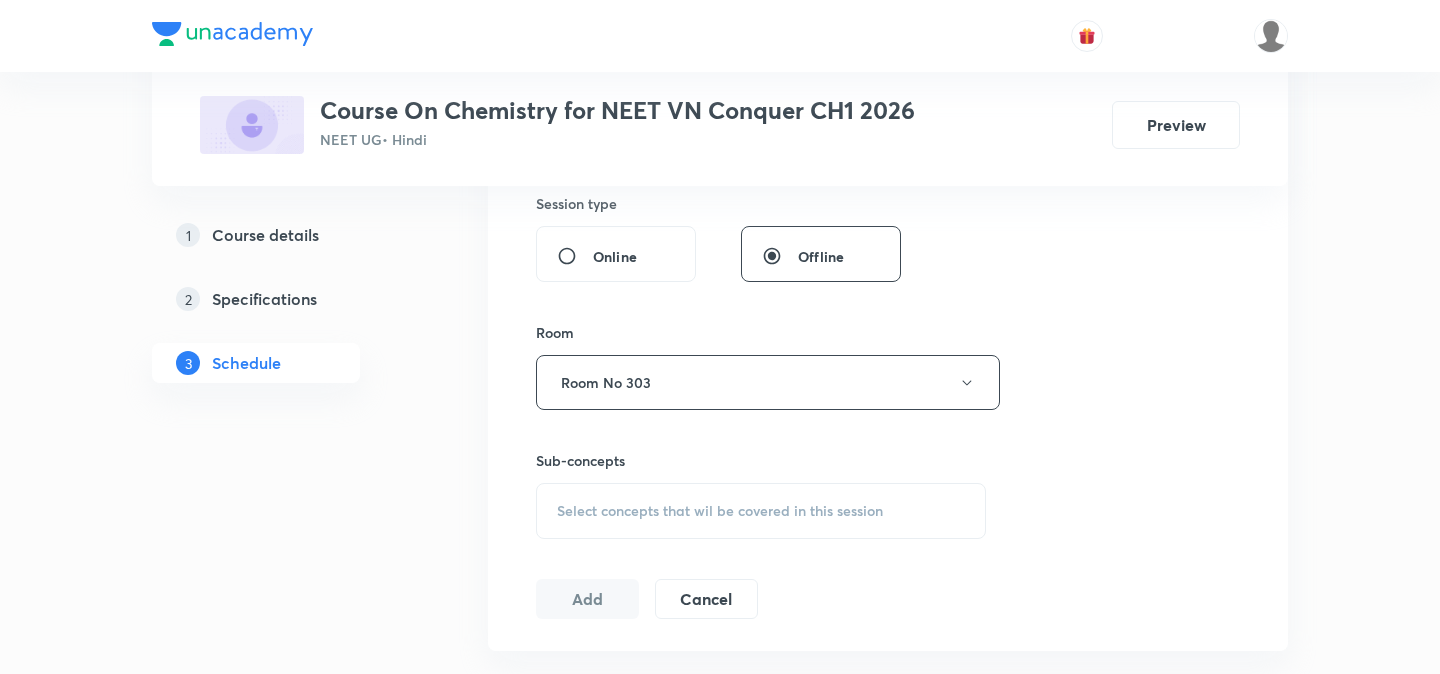 scroll, scrollTop: 761, scrollLeft: 0, axis: vertical 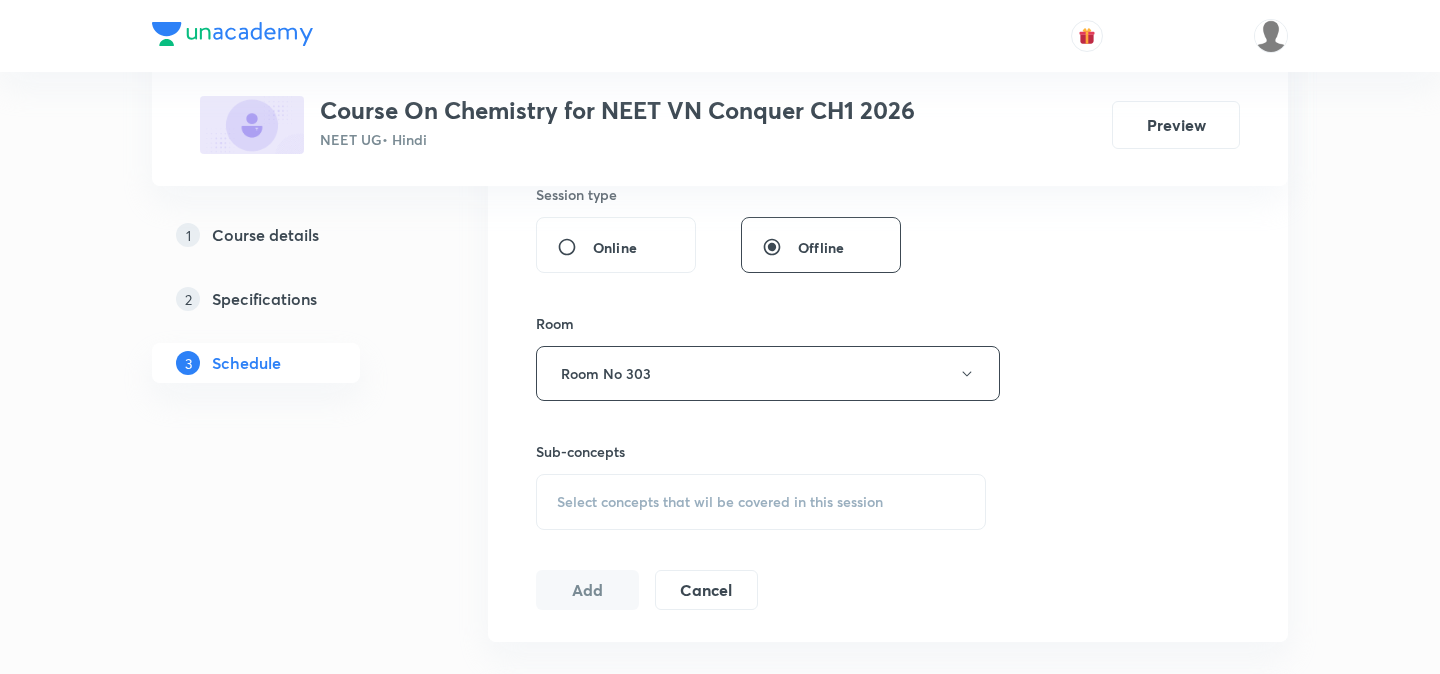 type 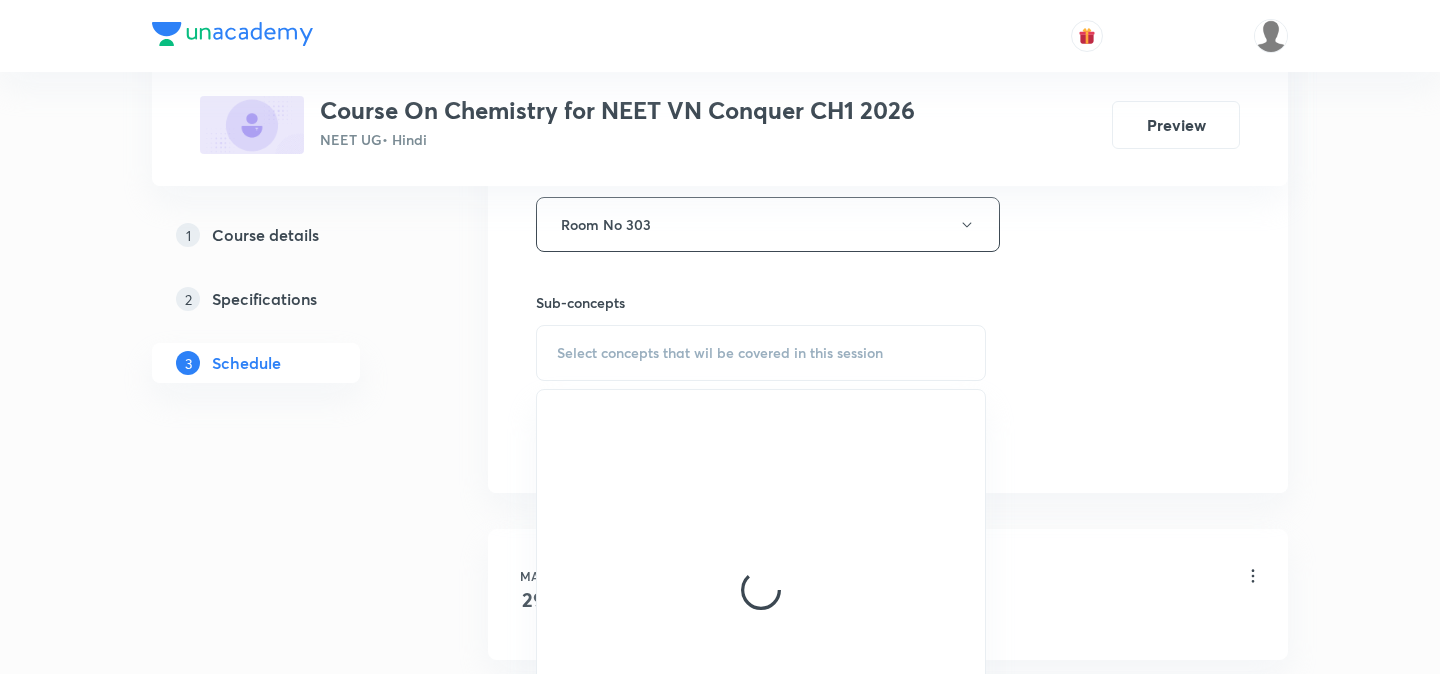 scroll, scrollTop: 934, scrollLeft: 0, axis: vertical 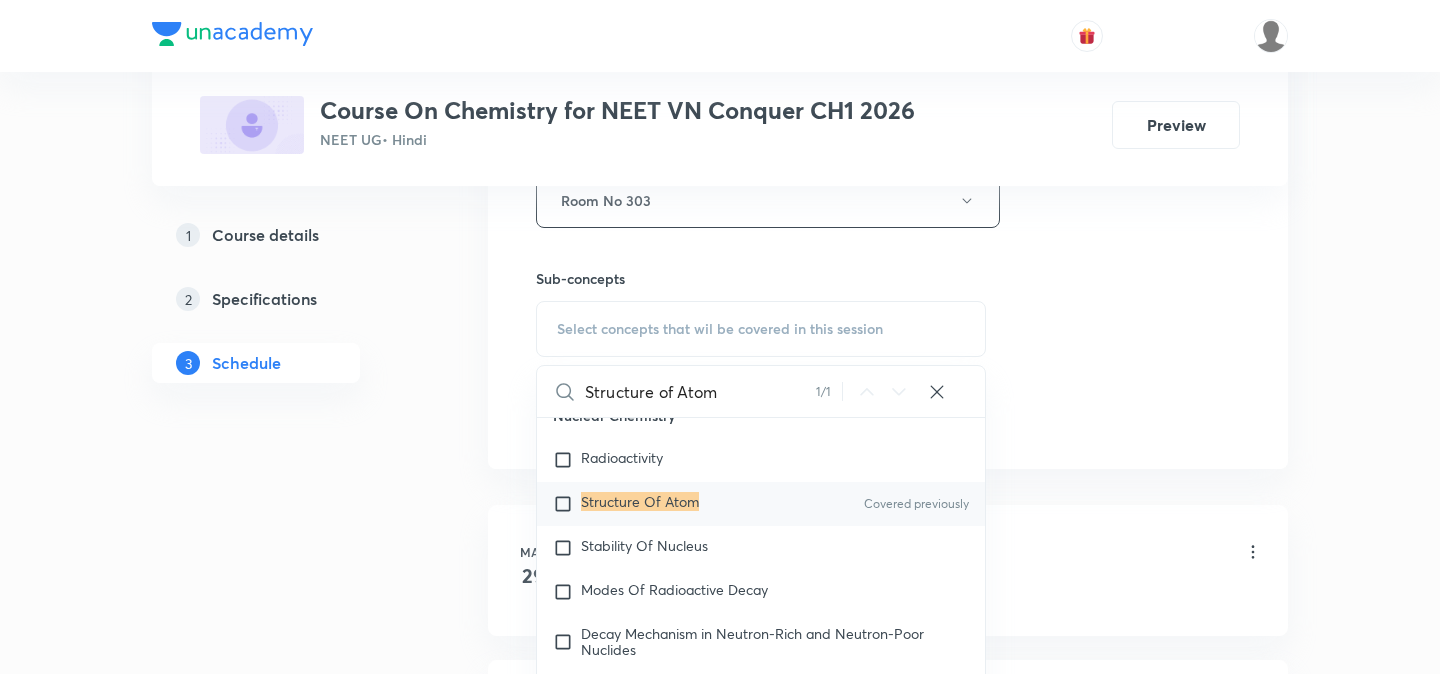 type on "Structure of Atom" 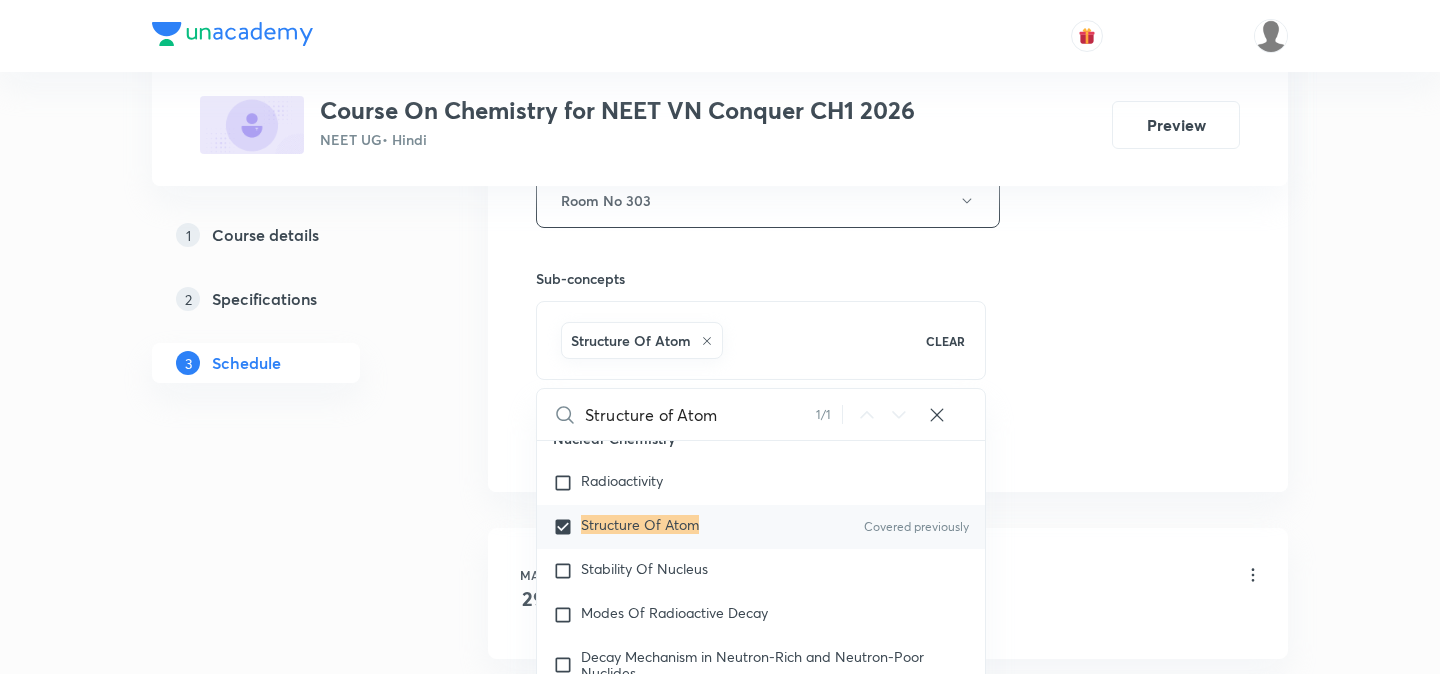 click on "Plus Courses Course On Chemistry for NEET VN Conquer CH1 2026 NEET UG  • Hindi Preview 1 Course details 2 Specifications 3 Schedule Schedule 34  classes Session  35 Live class Session title 17/99 Structure of Atom ​ Schedule for Aug 5, [YEAR], 12:00 PM ​ Duration (in minutes) 90 ​   Session type Online Offline Room Room No 303 Sub-concepts Structure Of Atom CLEAR Structure of Atom 1 / 1 ​ General Topics & Mole Concept Basic Concepts Covered previously Mole – Basic Introduction Covered previously Percentage Composition Stoichiometry Principle of Atom Conservation (POAC) Relation between Stoichiometric Quantities Application of Mole Concept: Gravimetric Analysis Covered previously Electronic Configuration Of Atoms (Hund's rule)  Quantum Numbers (Magnetic Quantum no.) Quantum Numbers(Pauli's Exclusion law) Mean Molar Mass or Molecular Mass Variation of Conductivity with Concentration Mechanism of Corrosion Atomic Structure Discovery Of Electron Covered previously Some Prerequisites of Physics Spectrum" at bounding box center (720, 2570) 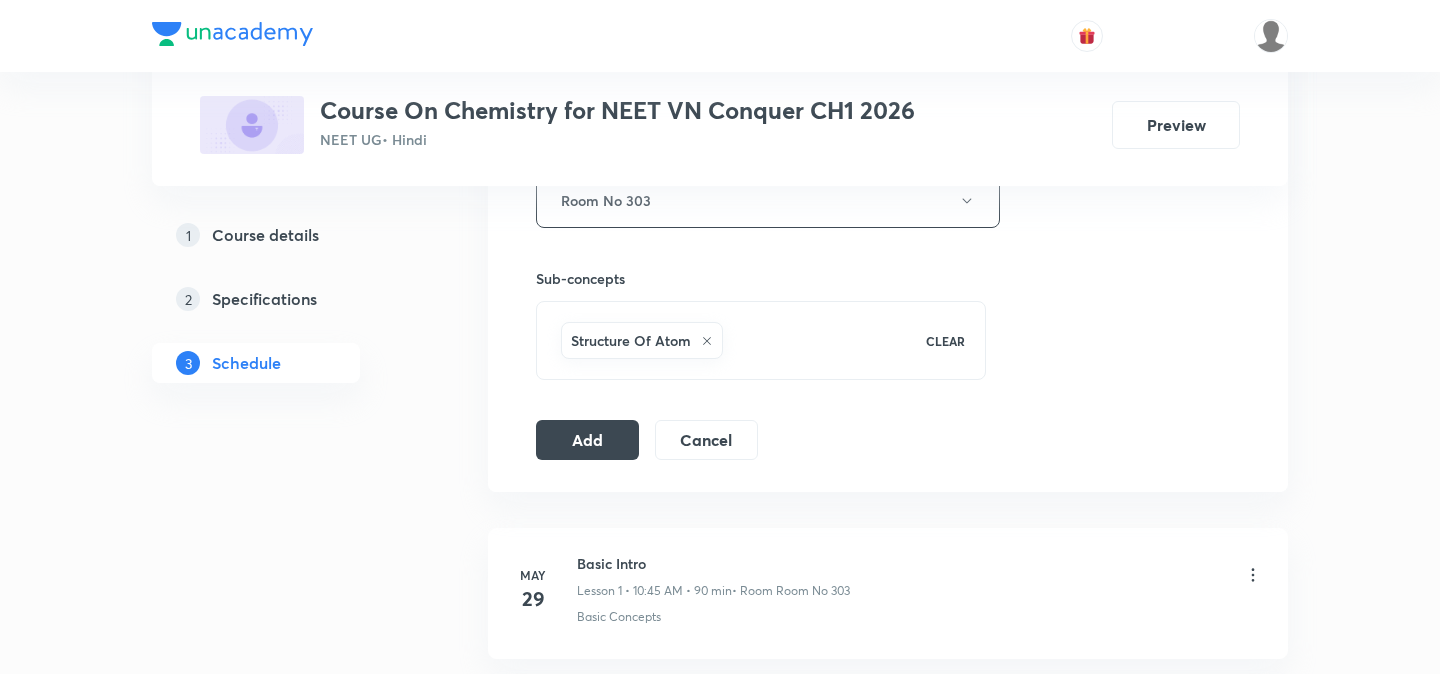 click on "Session  35 Live class Session title 17/99 Structure of Atom ​ Schedule for Aug 5, [YEAR], 12:00 PM ​ Duration (in minutes) 90 ​   Session type Online Offline Room Room No 303 Sub-concepts Structure Of Atom CLEAR Add Cancel" at bounding box center (888, -21) 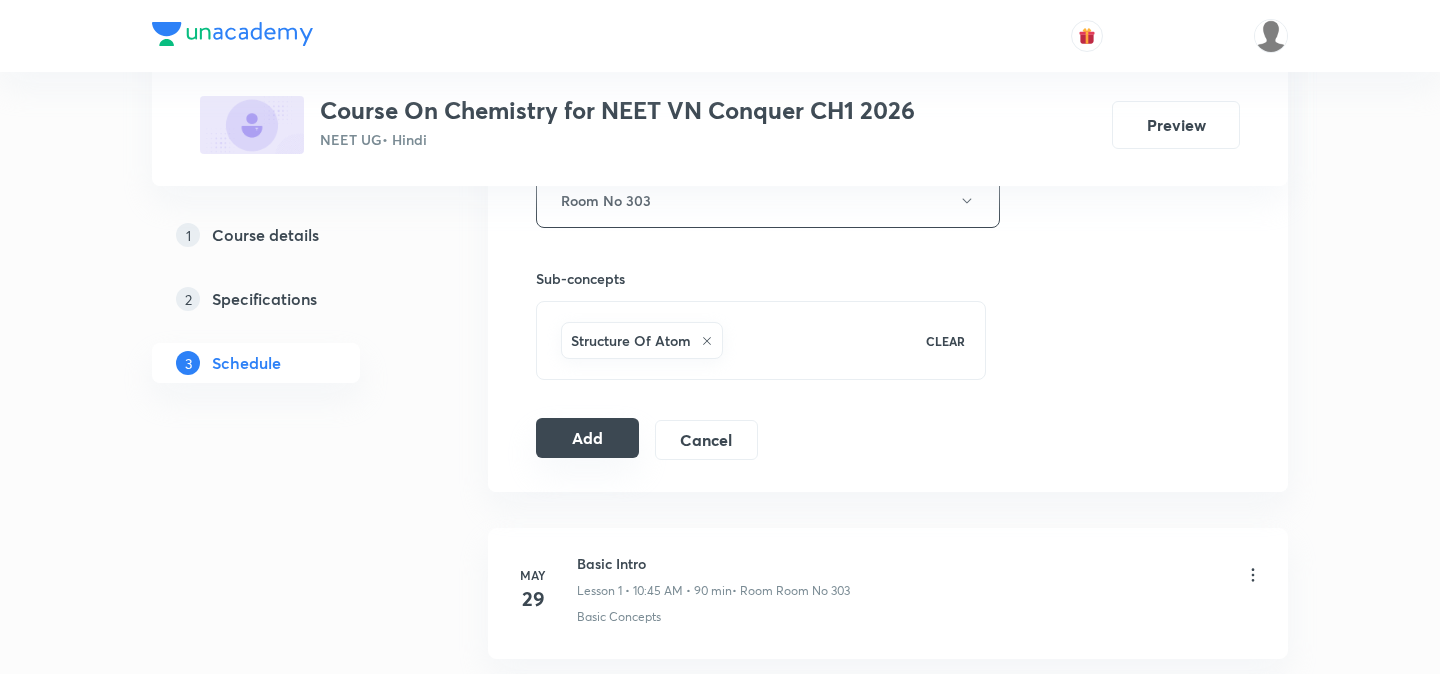 click on "Add" at bounding box center (587, 438) 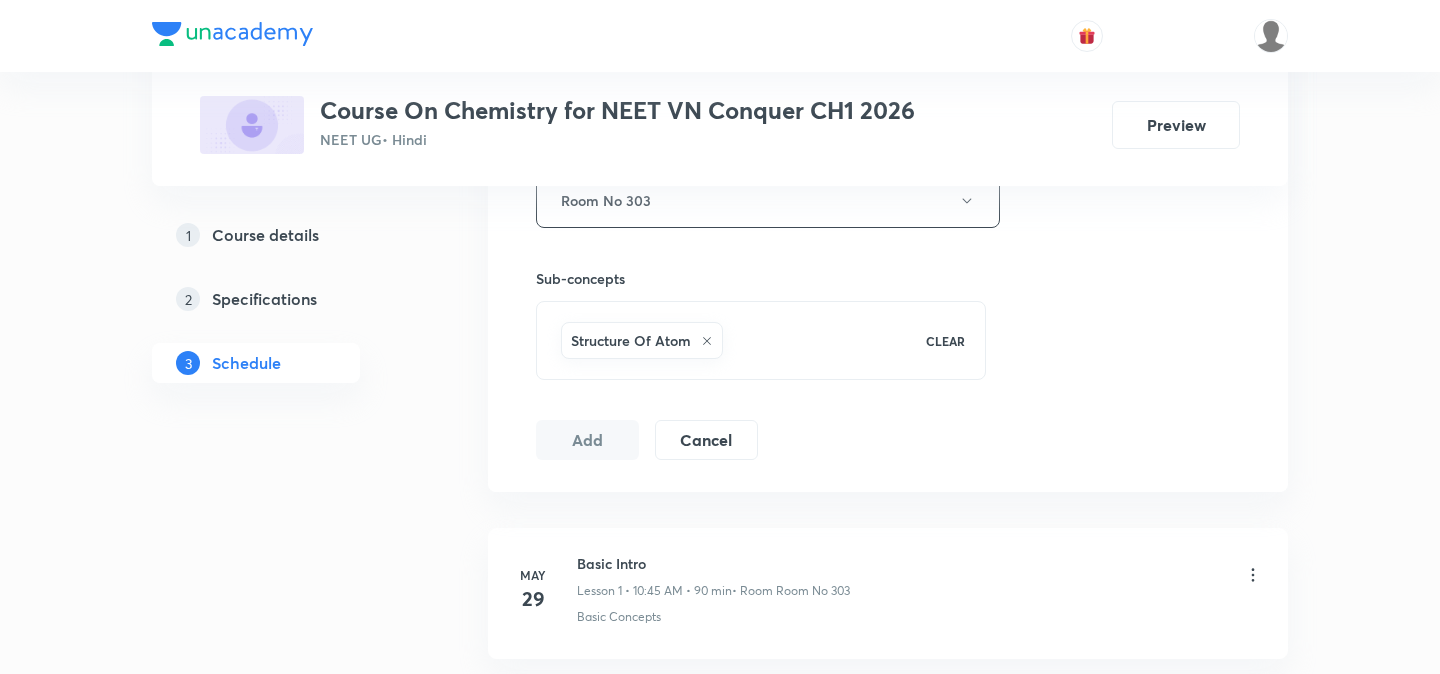 click on "Plus Courses Course On Chemistry for NEET VN Conquer CH1 2026 NEET UG  • Hindi Preview 1 Course details 2 Specifications 3 Schedule Schedule 34  classes Session  35 Live class Session title 17/99 Structure of Atom ​ Schedule for Aug 5, [YEAR], 12:00 PM ​ Duration (in minutes) 90 ​   Session type Online Offline Room Room No 303 Sub-concepts Structure Of Atom CLEAR Add Cancel May 29 Basic Intro Lesson 1 • 10:45 AM • 90 min  • Room Room No 303 Basic Concepts May 30 Mole concept Lesson 2 • 9:00 AM • 90 min  • Room Room No 303 Basic Concepts May 31 Mole concept Lesson 3 • 9:00 AM • 90 min  • Room Room No 303 Application of Mole Concept: Gravimetric Analysis Jun 3 Mole concept Lesson 4 • 12:30 PM • 90 min  • Room 302 Basic Concepts Jun 5 Mole concept Lesson 5 • 10:45 AM • 90 min  • Room Room No 303 Basic Concepts Jun 7 Mole concept Lesson 6 • 12:30 PM • 90 min  • Room Room No 303 Basic Concepts Jun 10 Mole concept Lesson 7 • 10:45 AM • 90 min Basic Concepts Jun 13" at bounding box center [720, 2570] 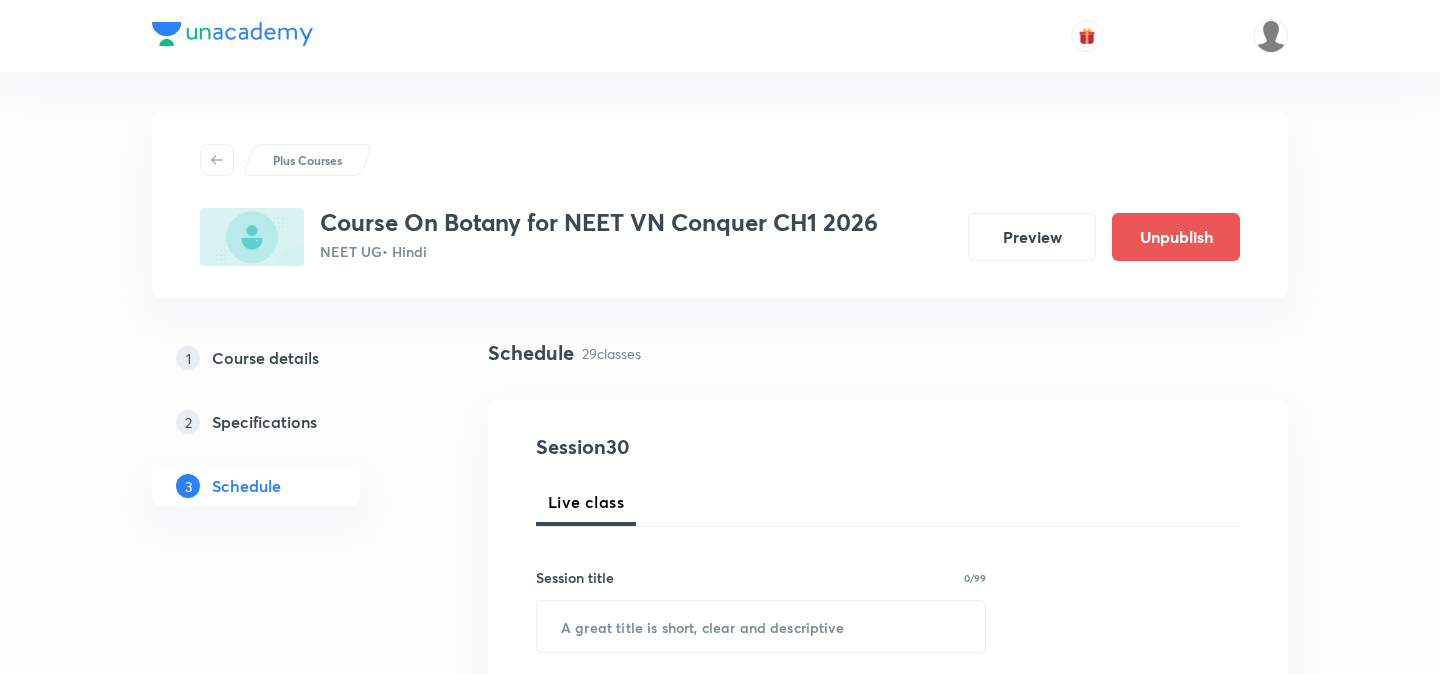 scroll, scrollTop: 884, scrollLeft: 0, axis: vertical 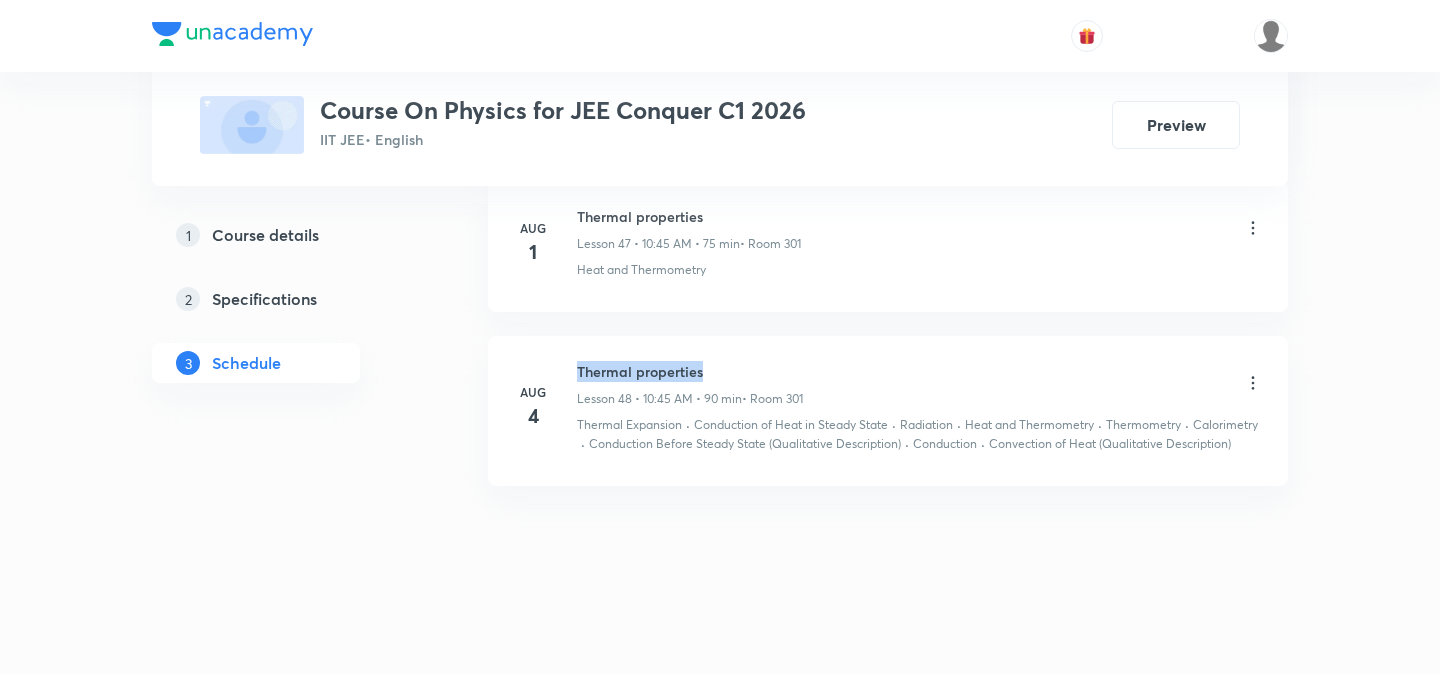 drag, startPoint x: 577, startPoint y: 369, endPoint x: 723, endPoint y: 367, distance: 146.0137 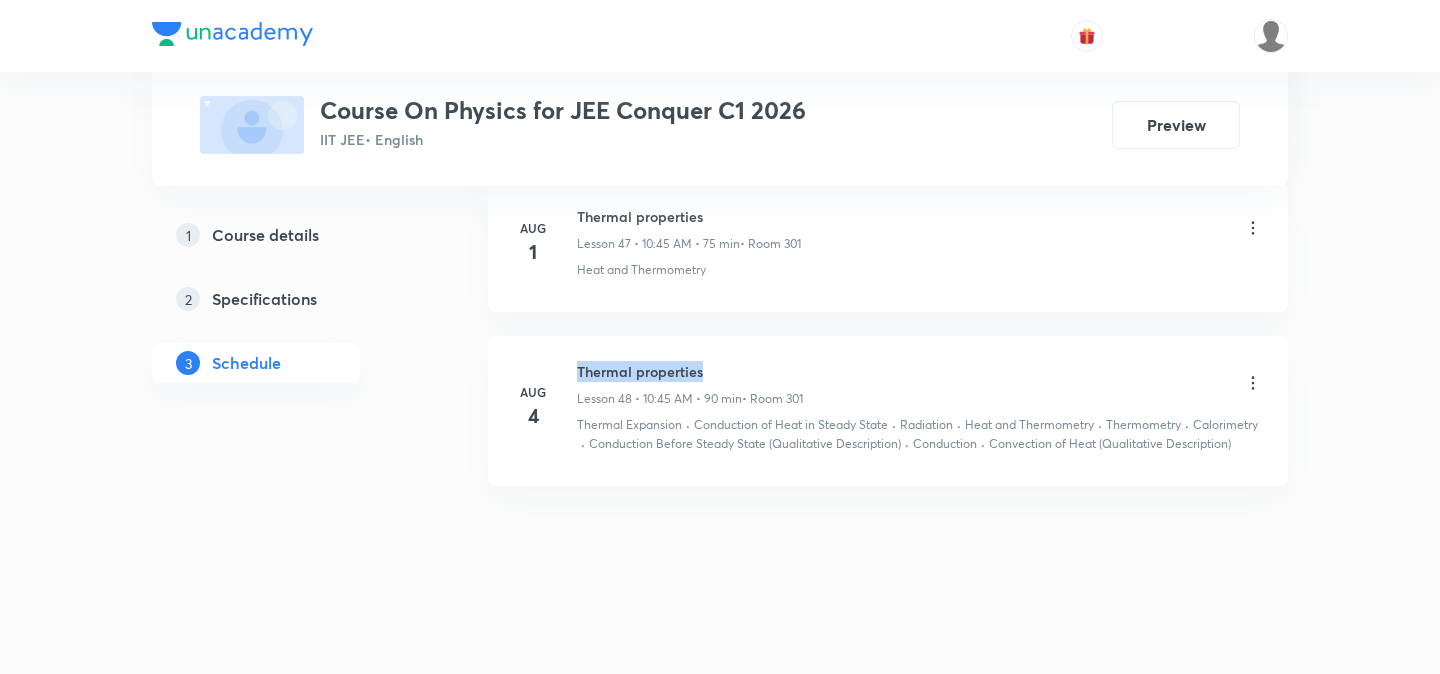 click on "Thermal properties" at bounding box center (690, 371) 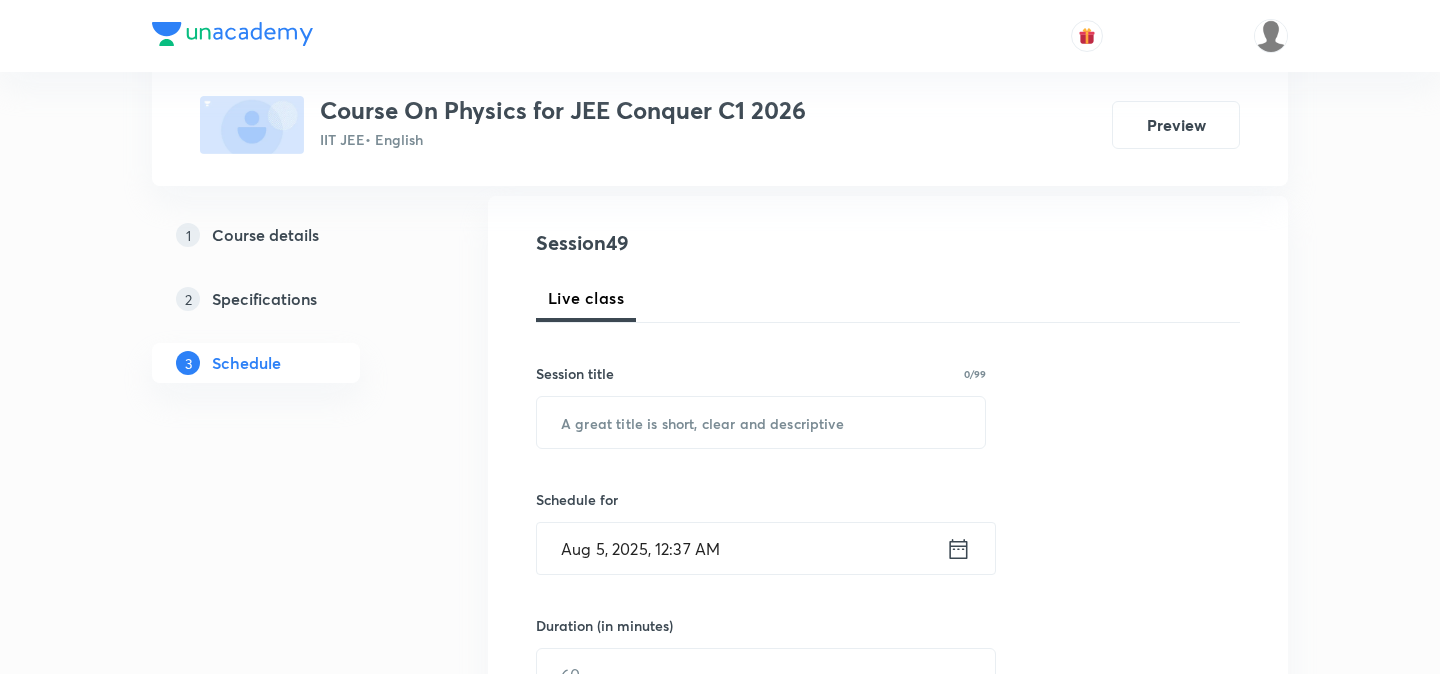 scroll, scrollTop: 210, scrollLeft: 0, axis: vertical 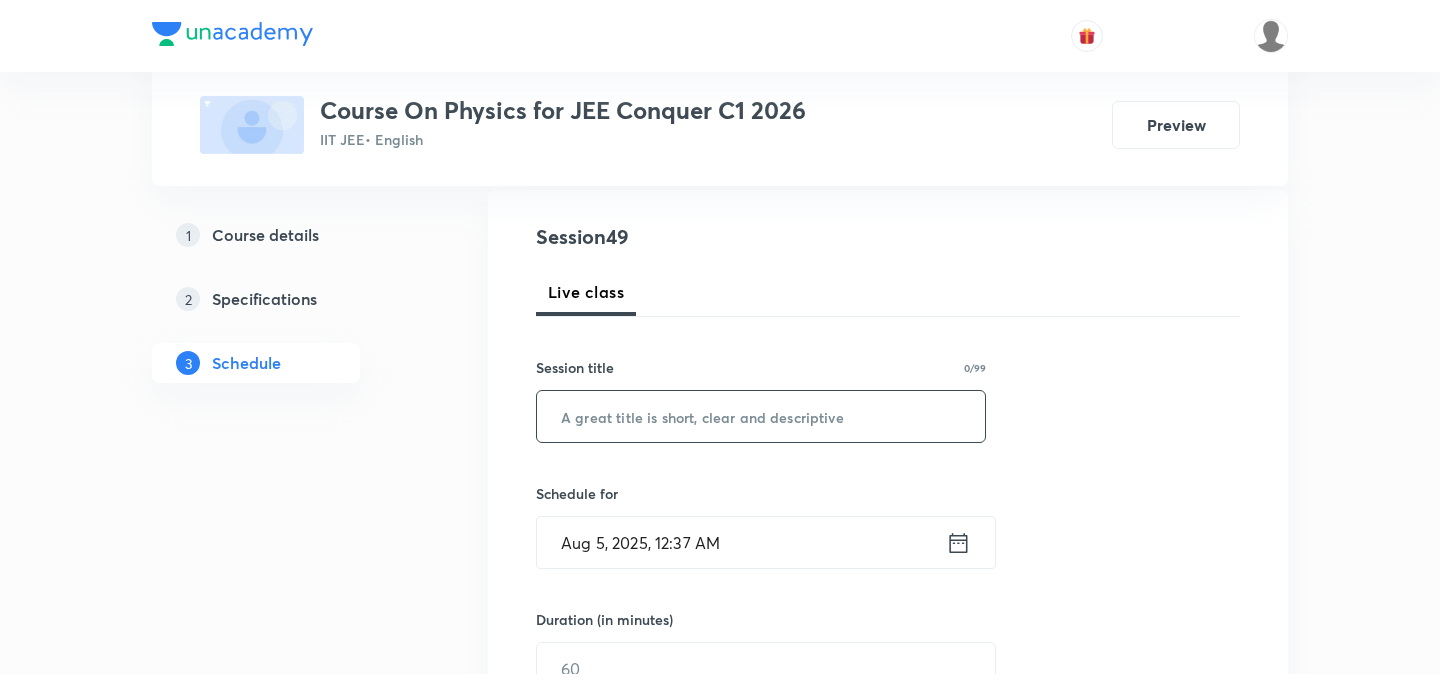 click at bounding box center (761, 416) 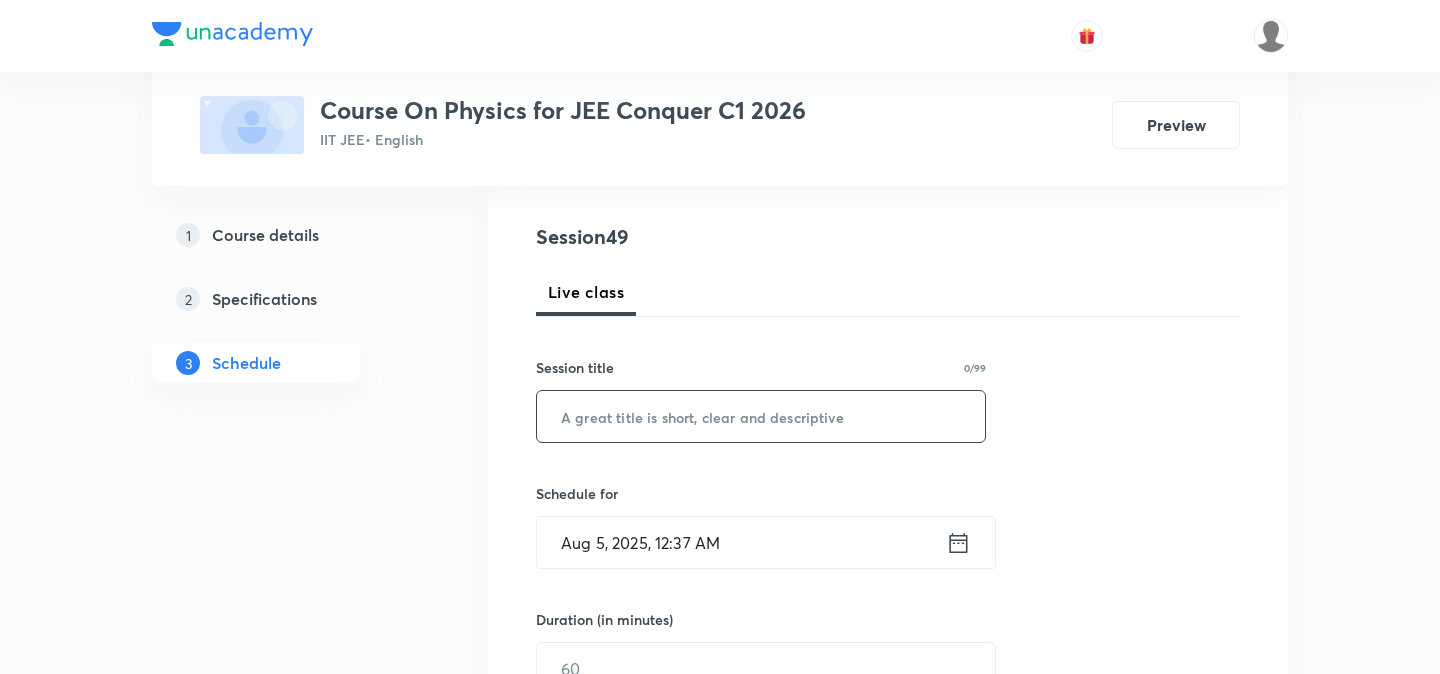 paste on "Thermal properties" 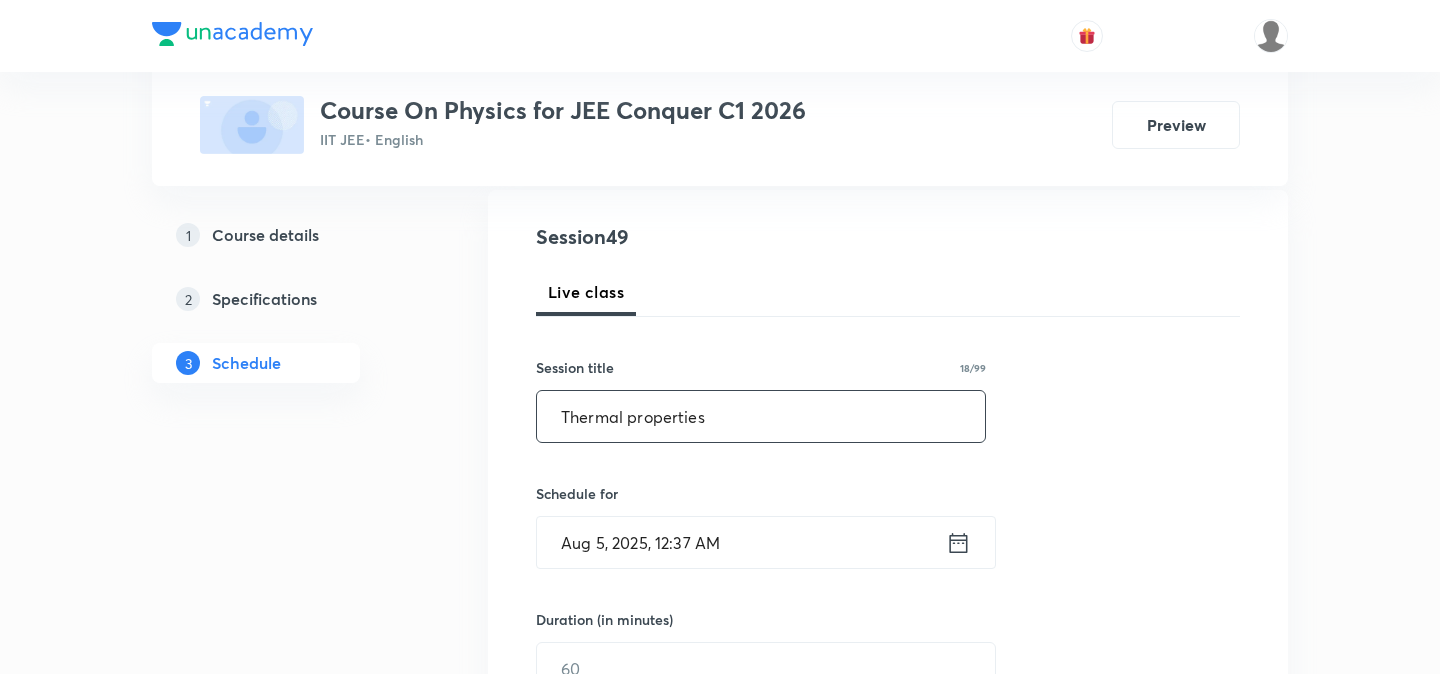 type on "Thermal properties" 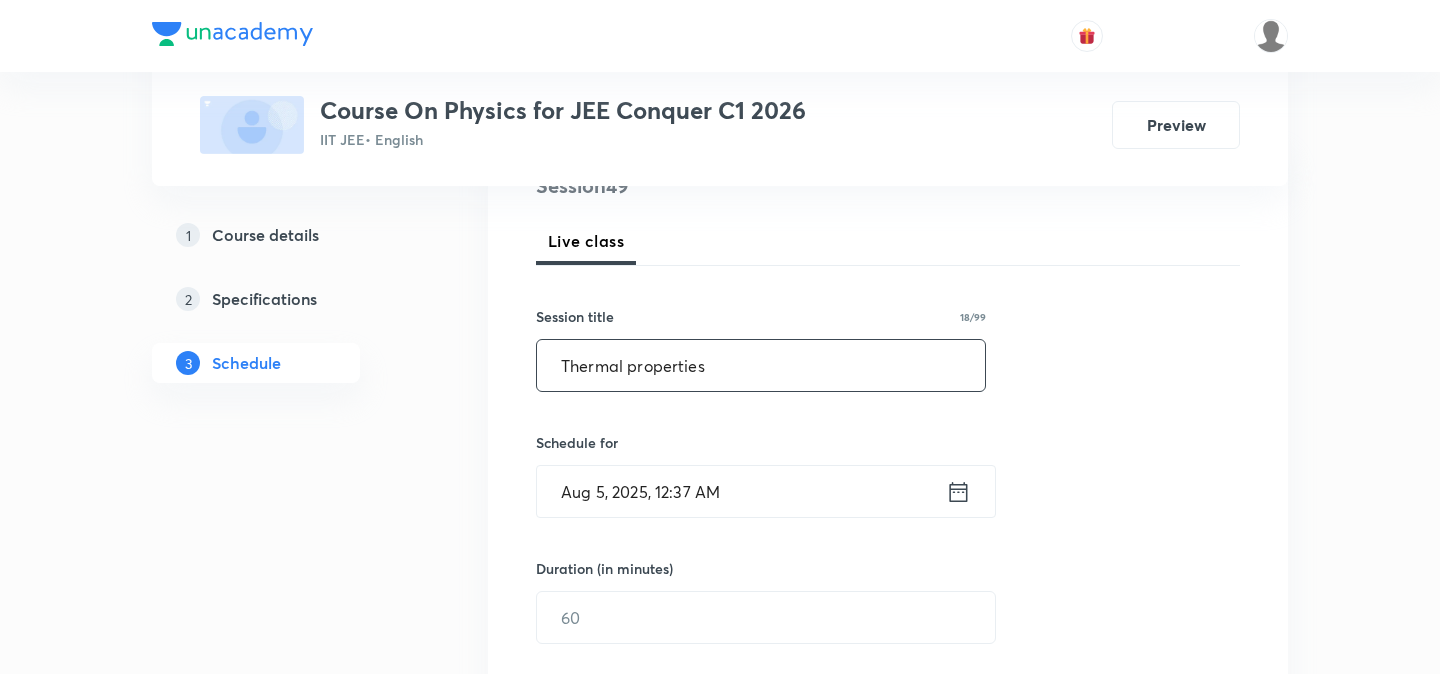 scroll, scrollTop: 318, scrollLeft: 0, axis: vertical 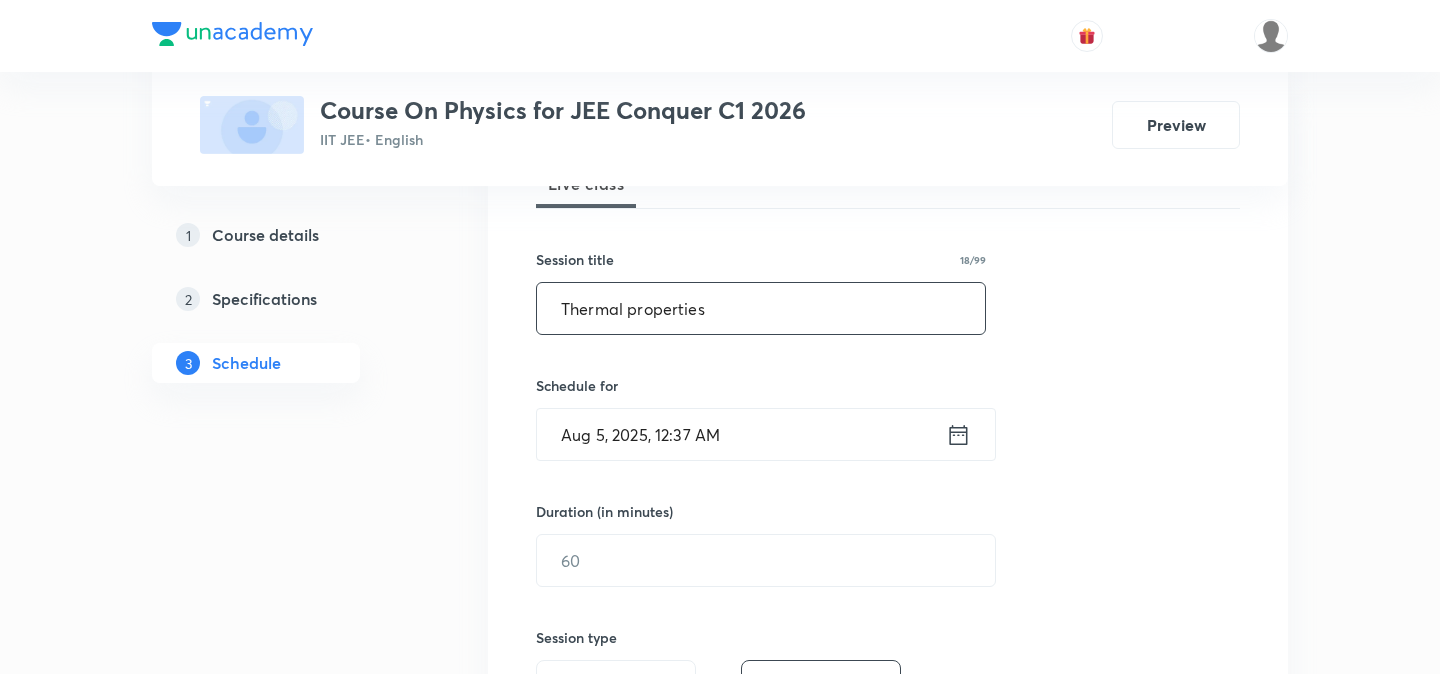 click 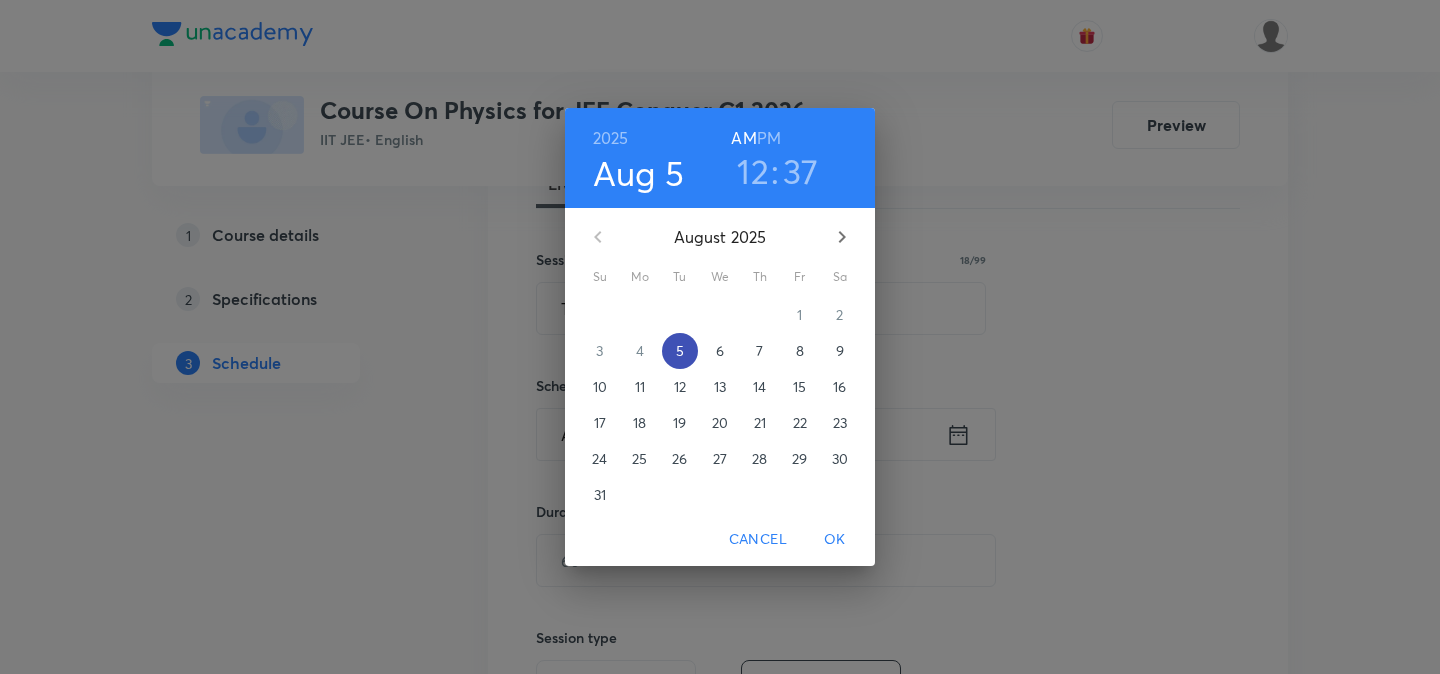 click on "5" at bounding box center (680, 351) 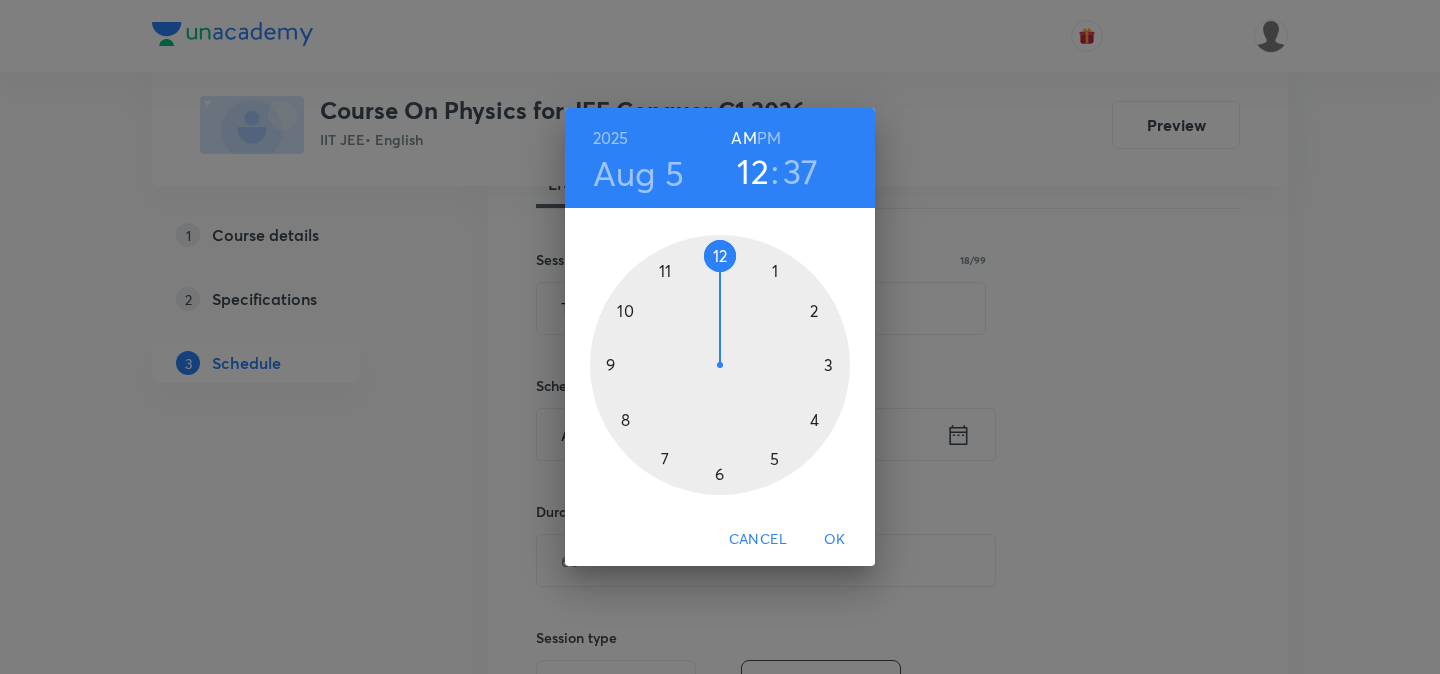 click at bounding box center (720, 365) 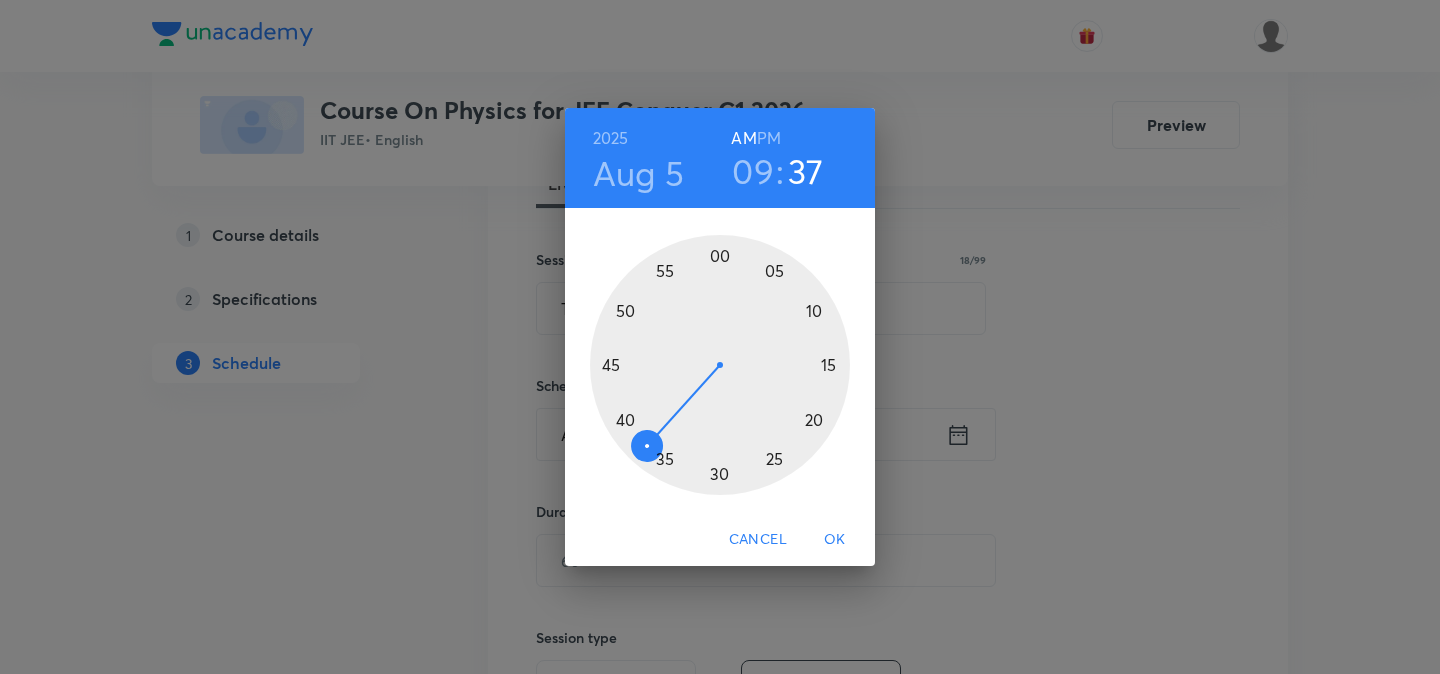 click at bounding box center [720, 365] 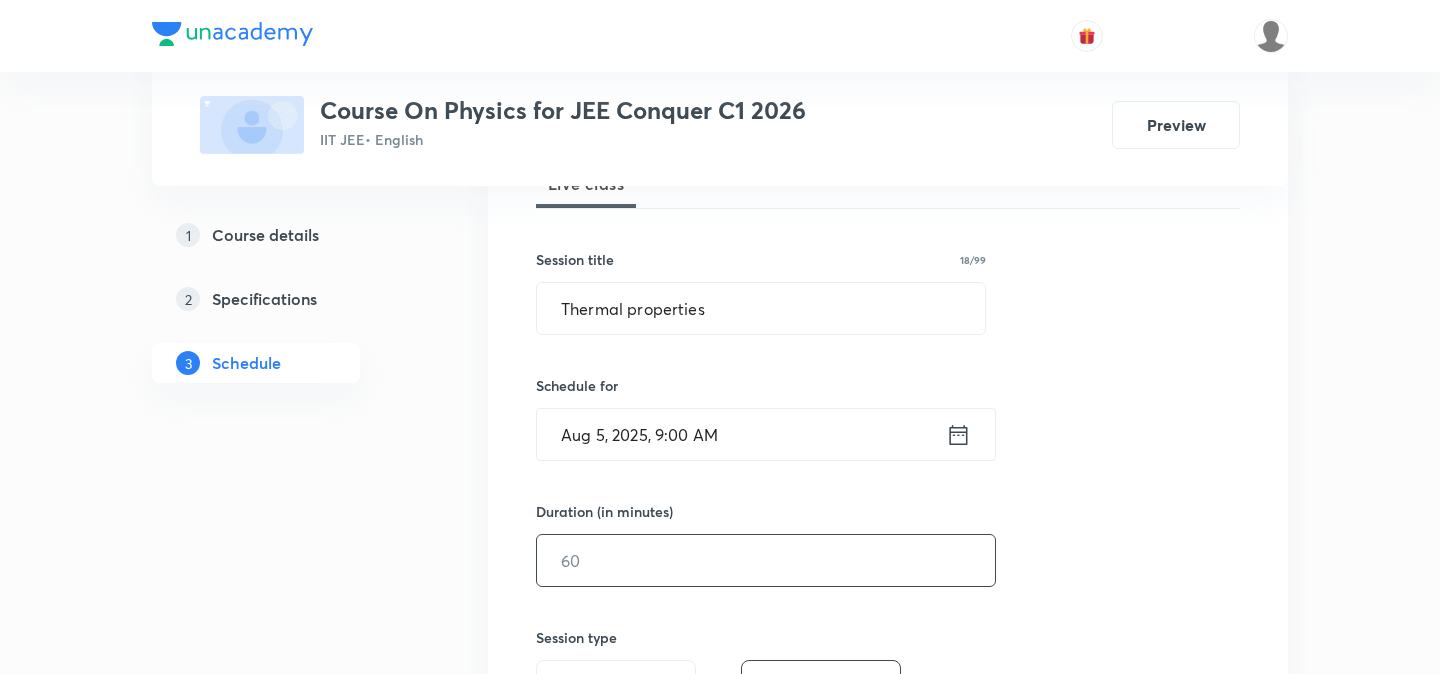 click at bounding box center [766, 560] 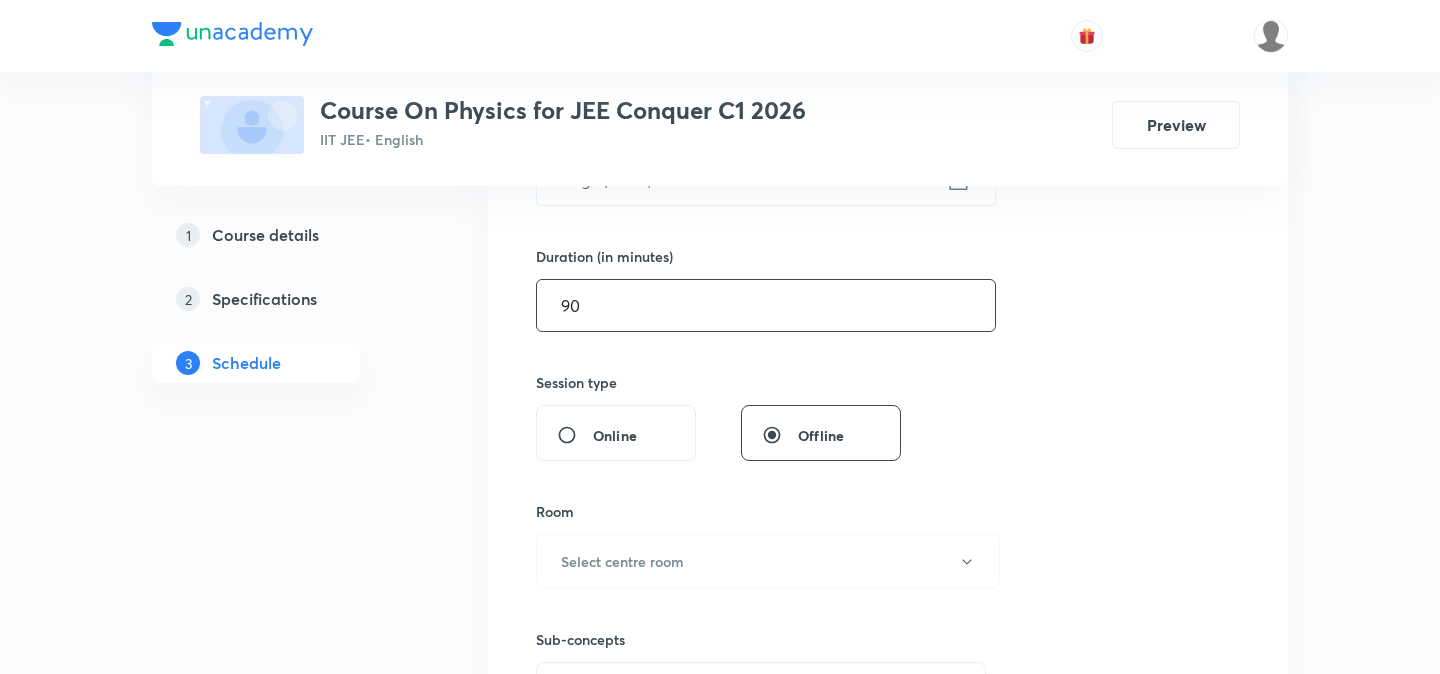 scroll, scrollTop: 575, scrollLeft: 0, axis: vertical 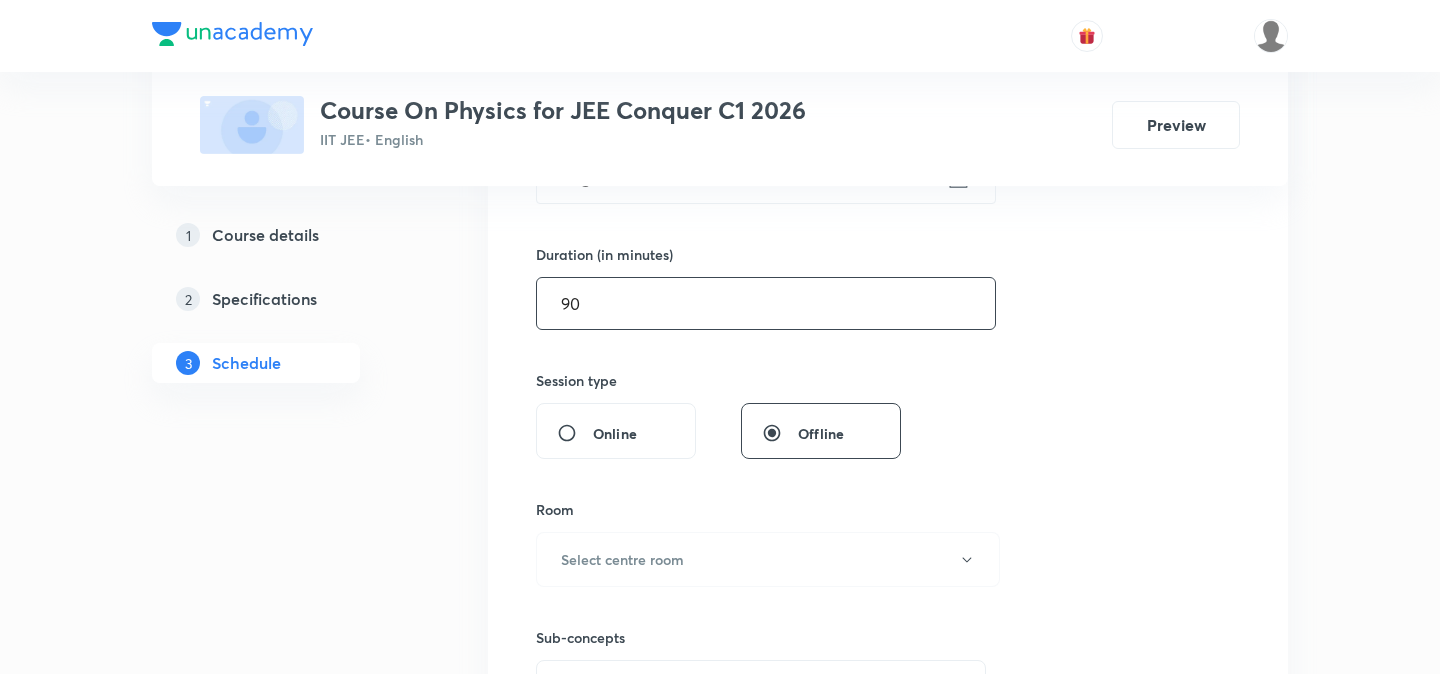 type on "90" 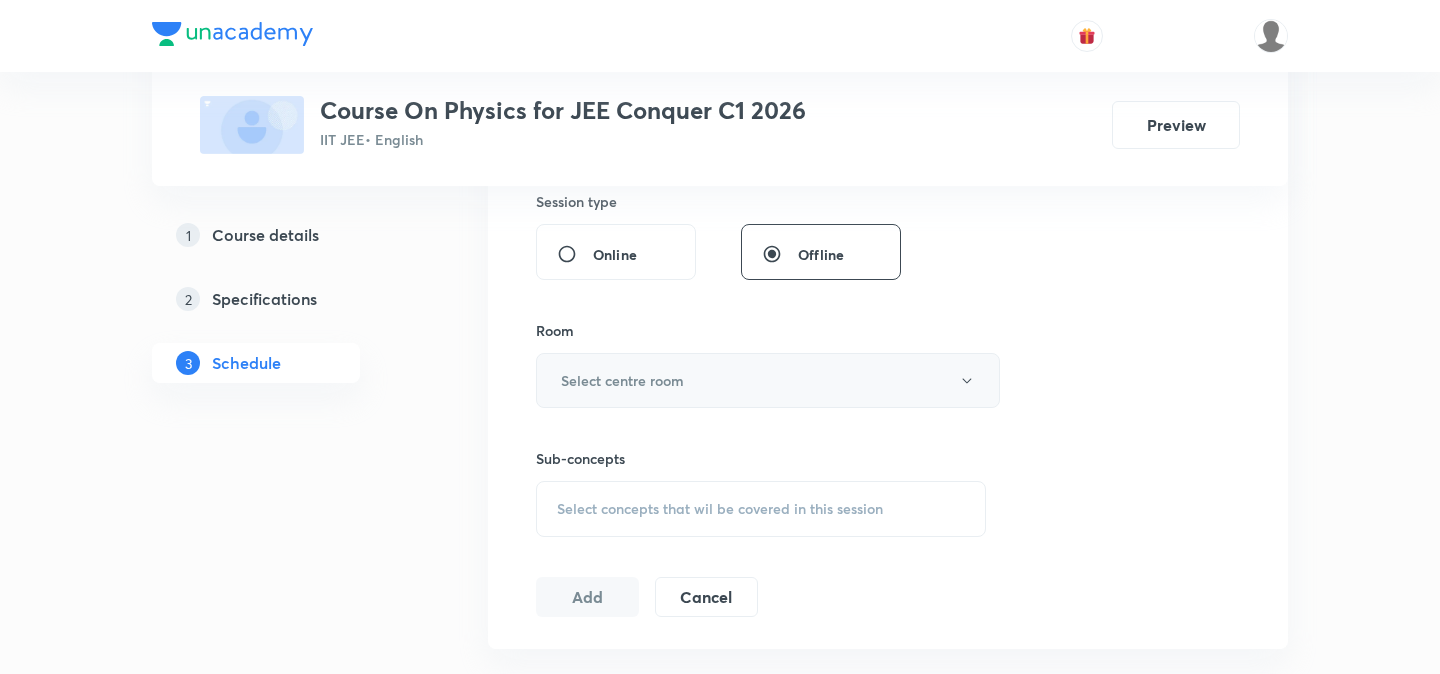 scroll, scrollTop: 808, scrollLeft: 0, axis: vertical 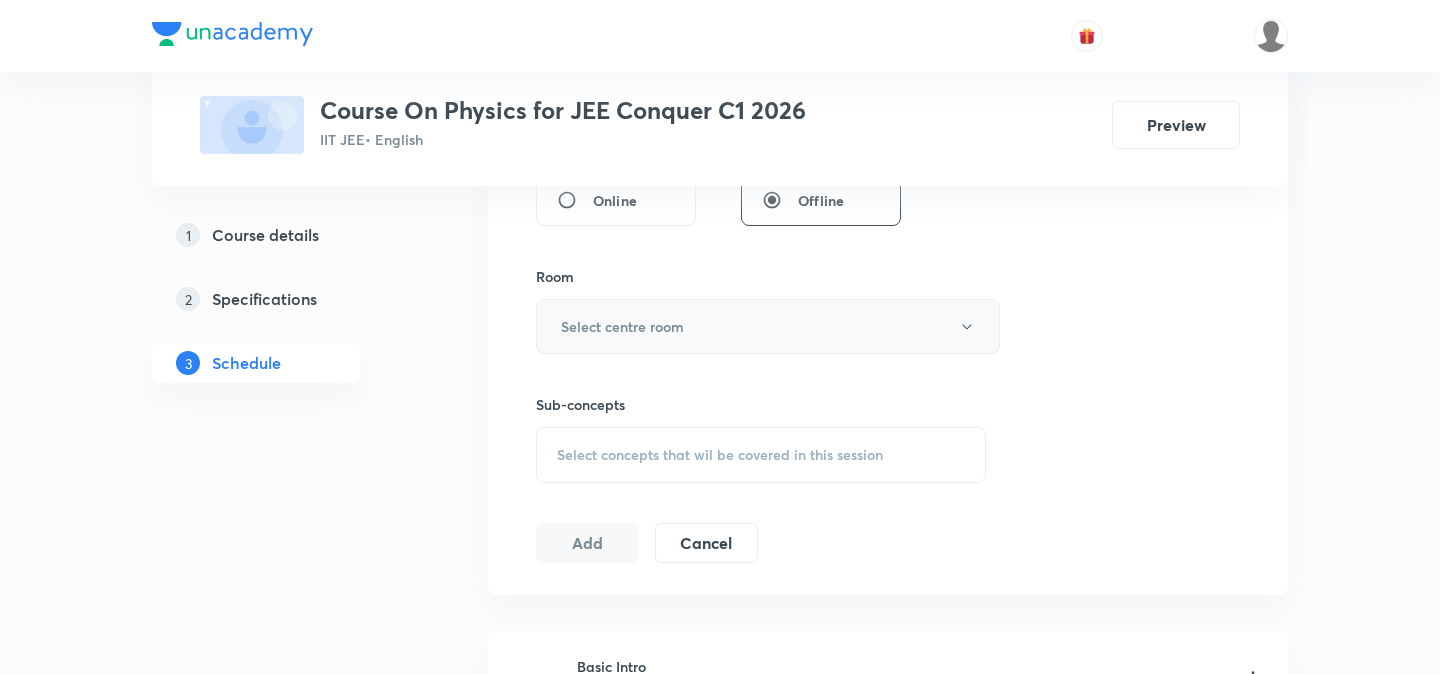 click on "Select centre room" at bounding box center [622, 326] 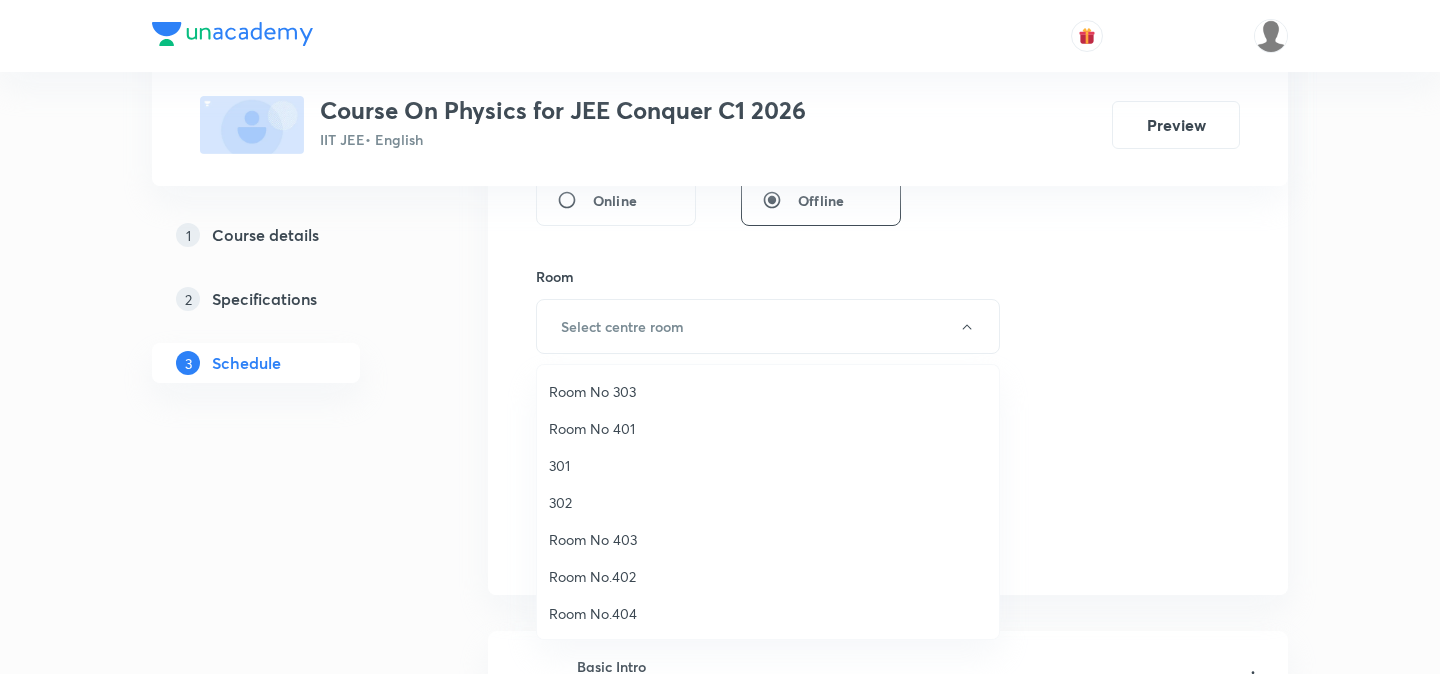 click on "301" at bounding box center [768, 465] 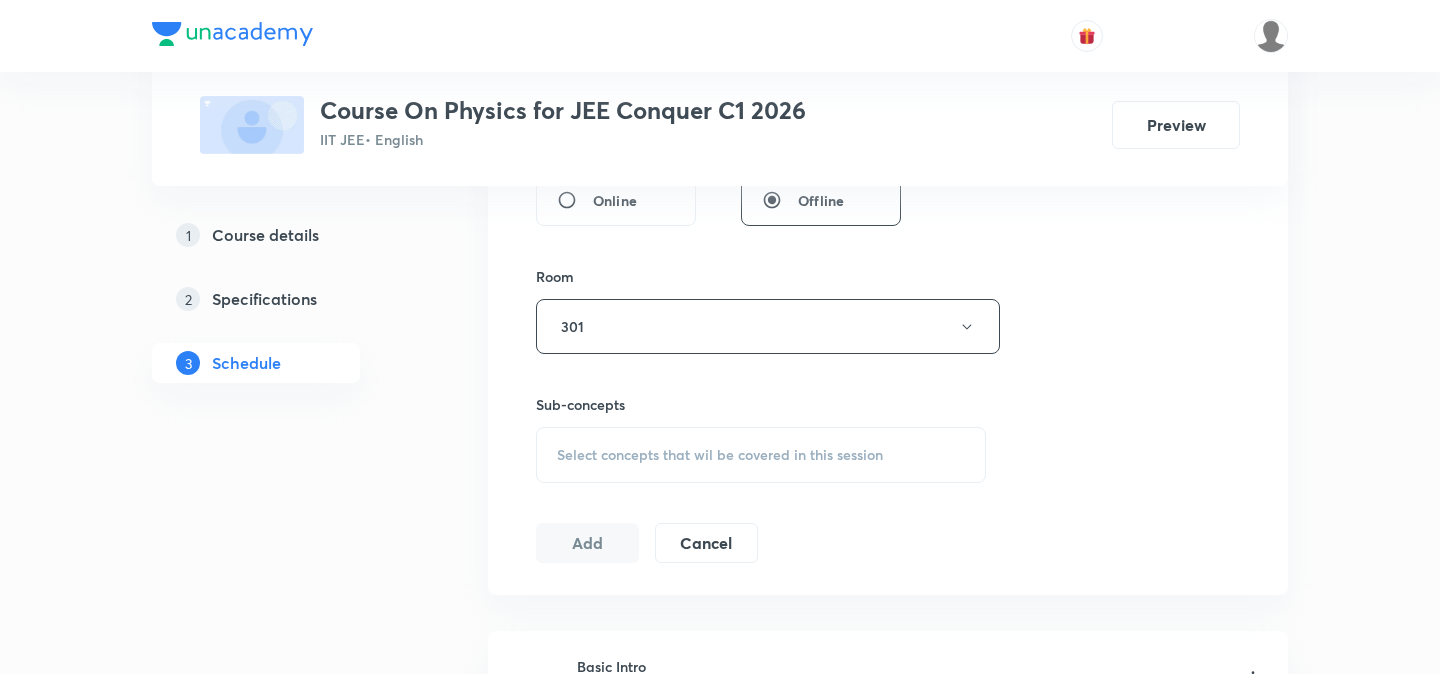 click on "Select concepts that wil be covered in this session" at bounding box center [720, 455] 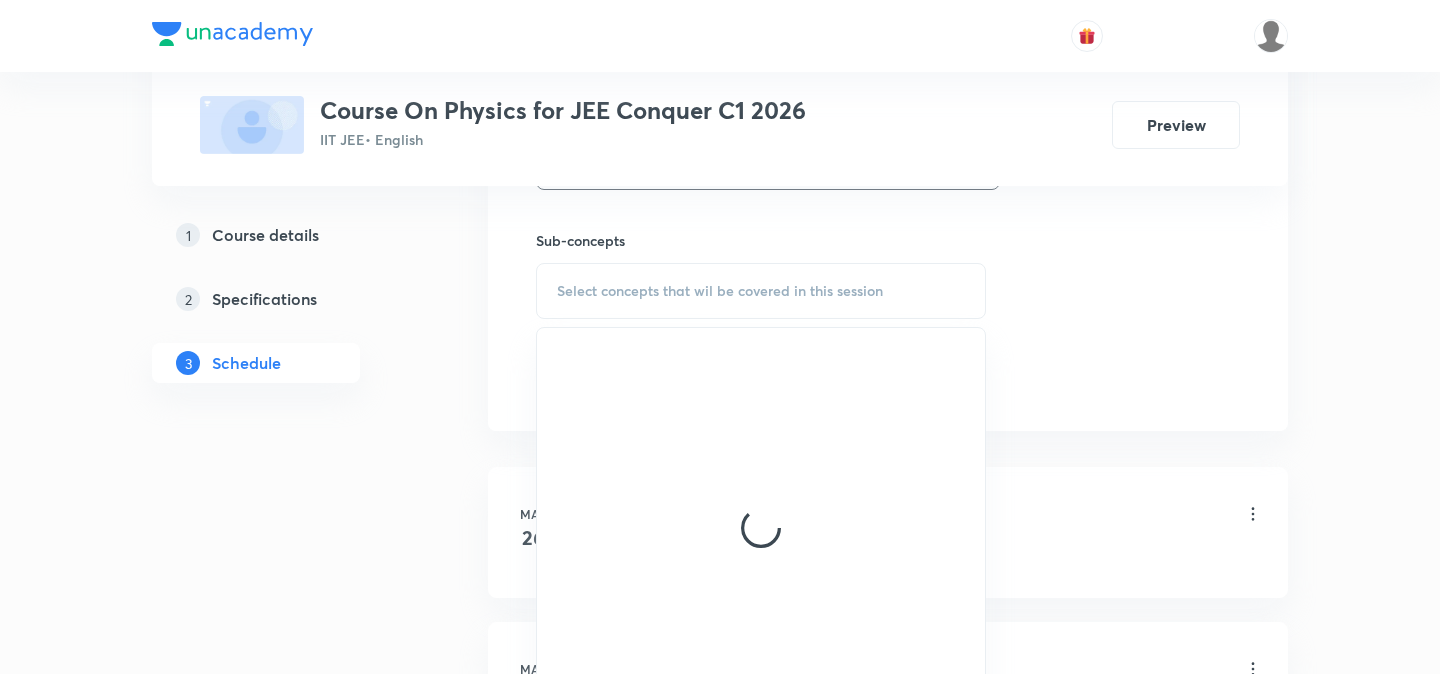 scroll, scrollTop: 976, scrollLeft: 0, axis: vertical 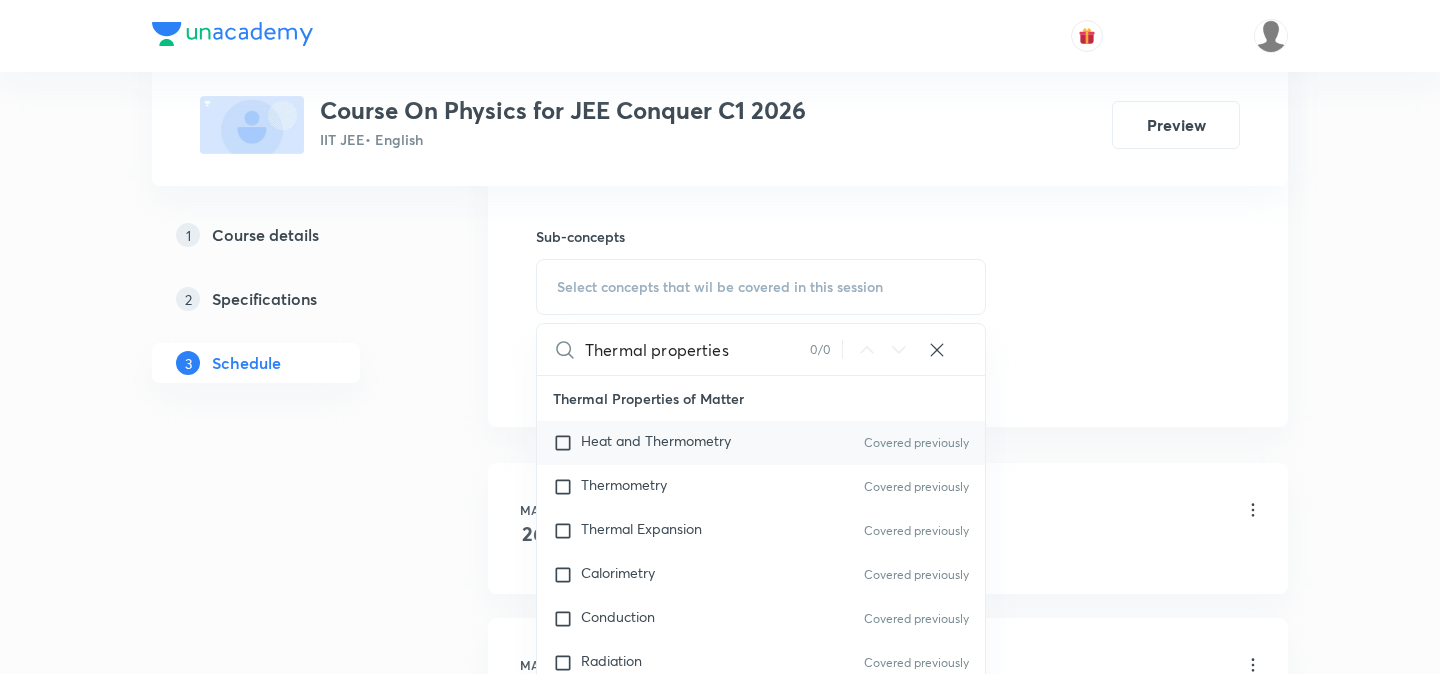 type on "Thermal properties" 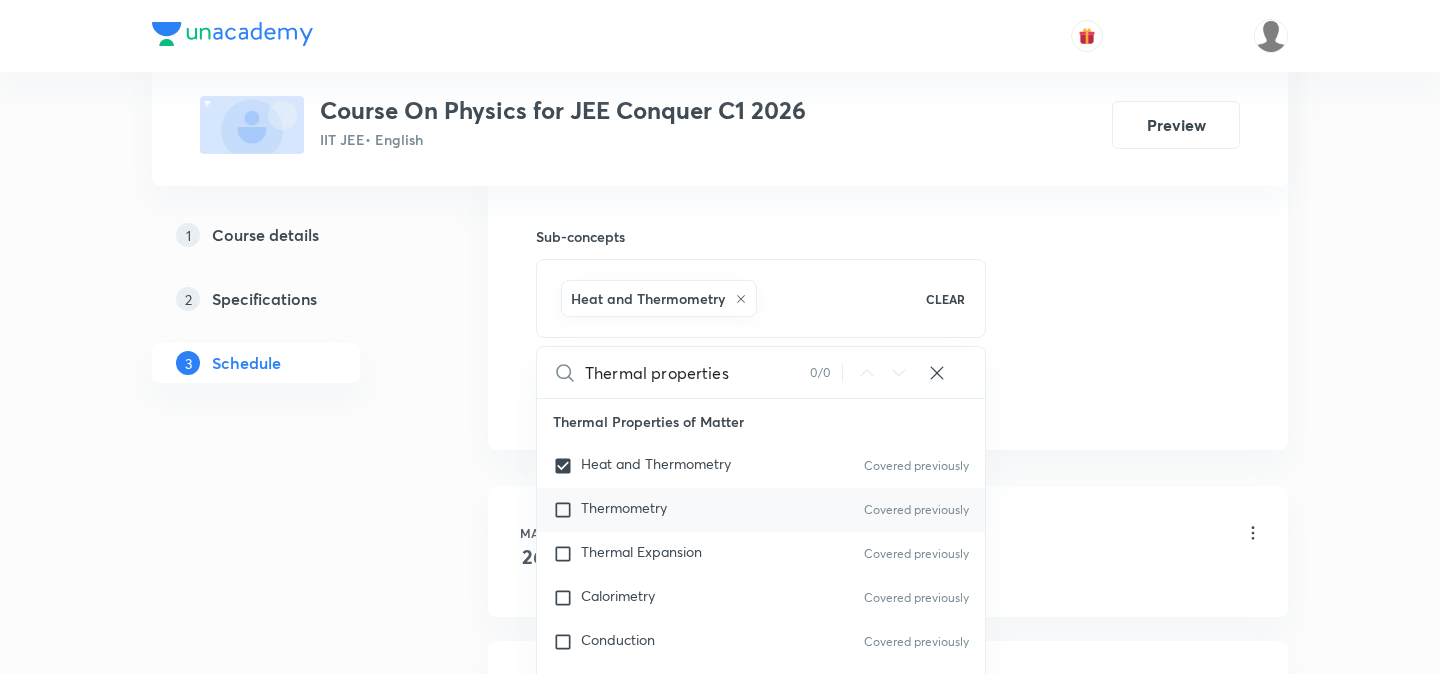 click at bounding box center (567, 510) 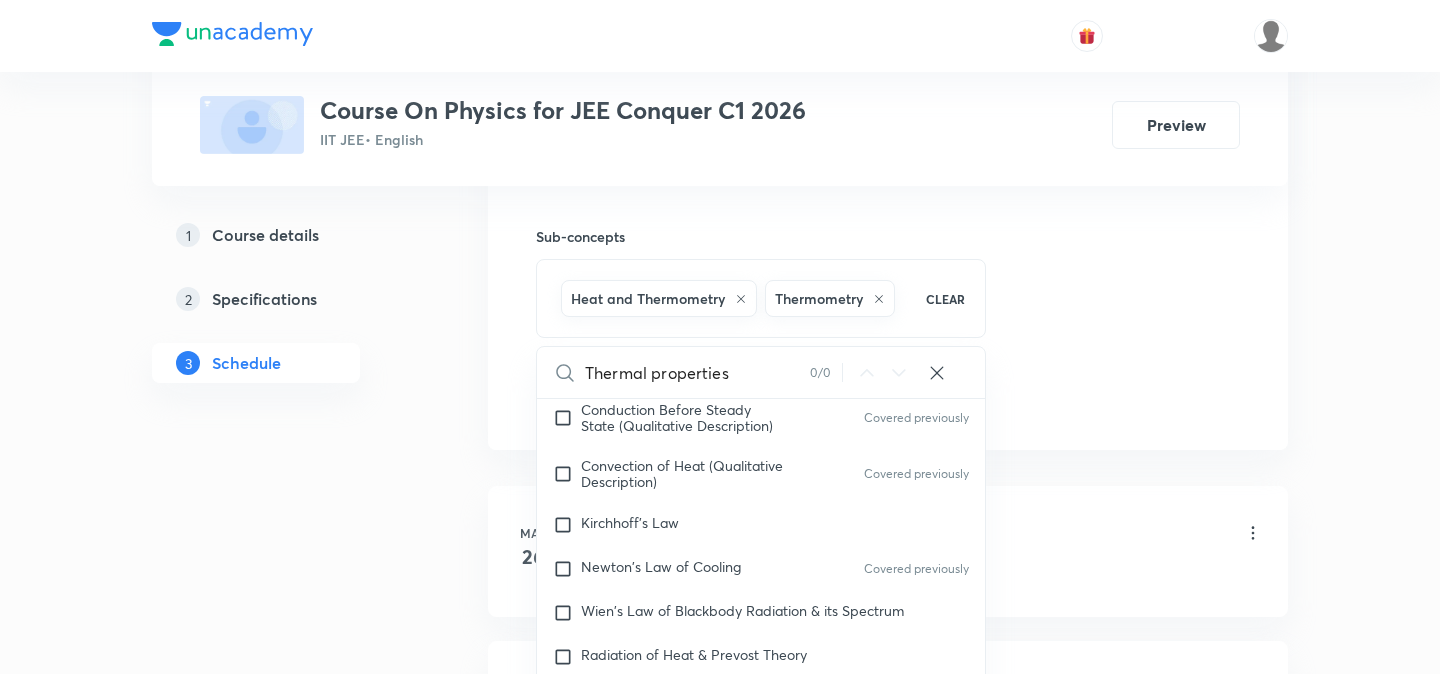 scroll, scrollTop: 380, scrollLeft: 0, axis: vertical 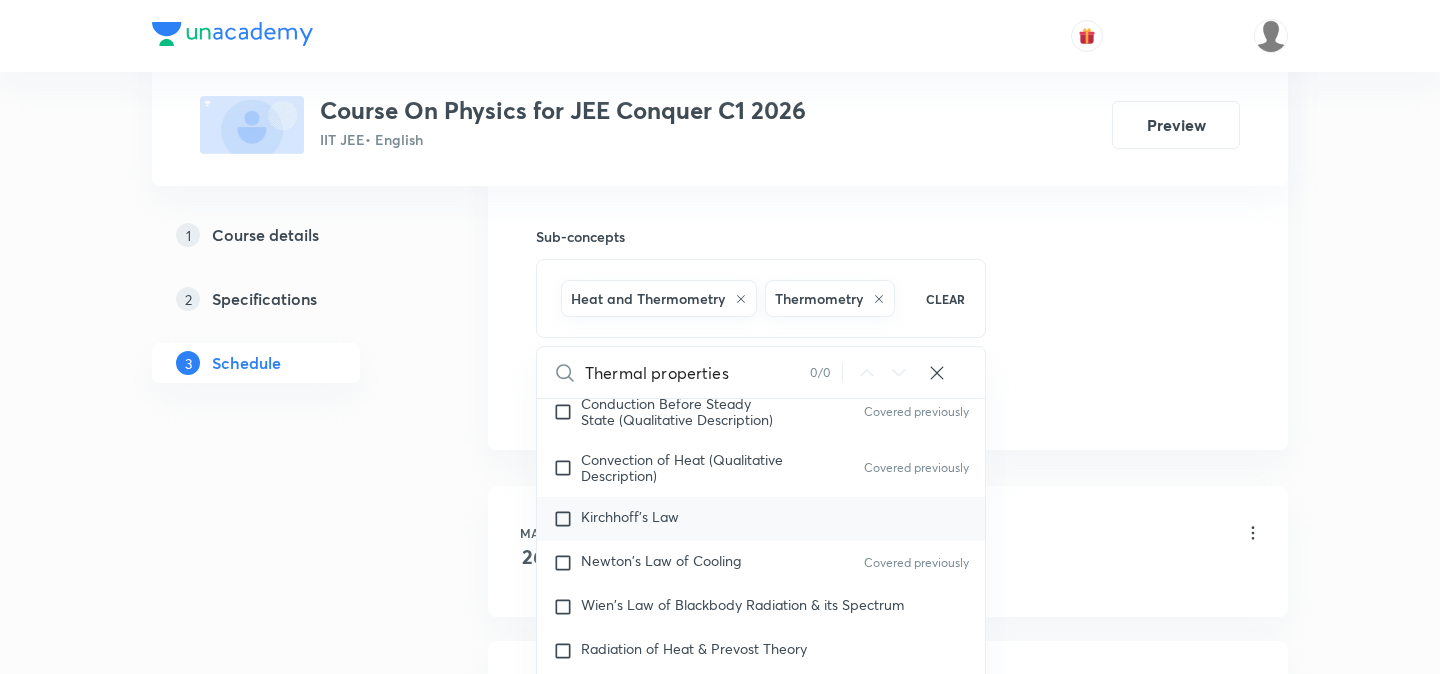 click at bounding box center [567, 519] 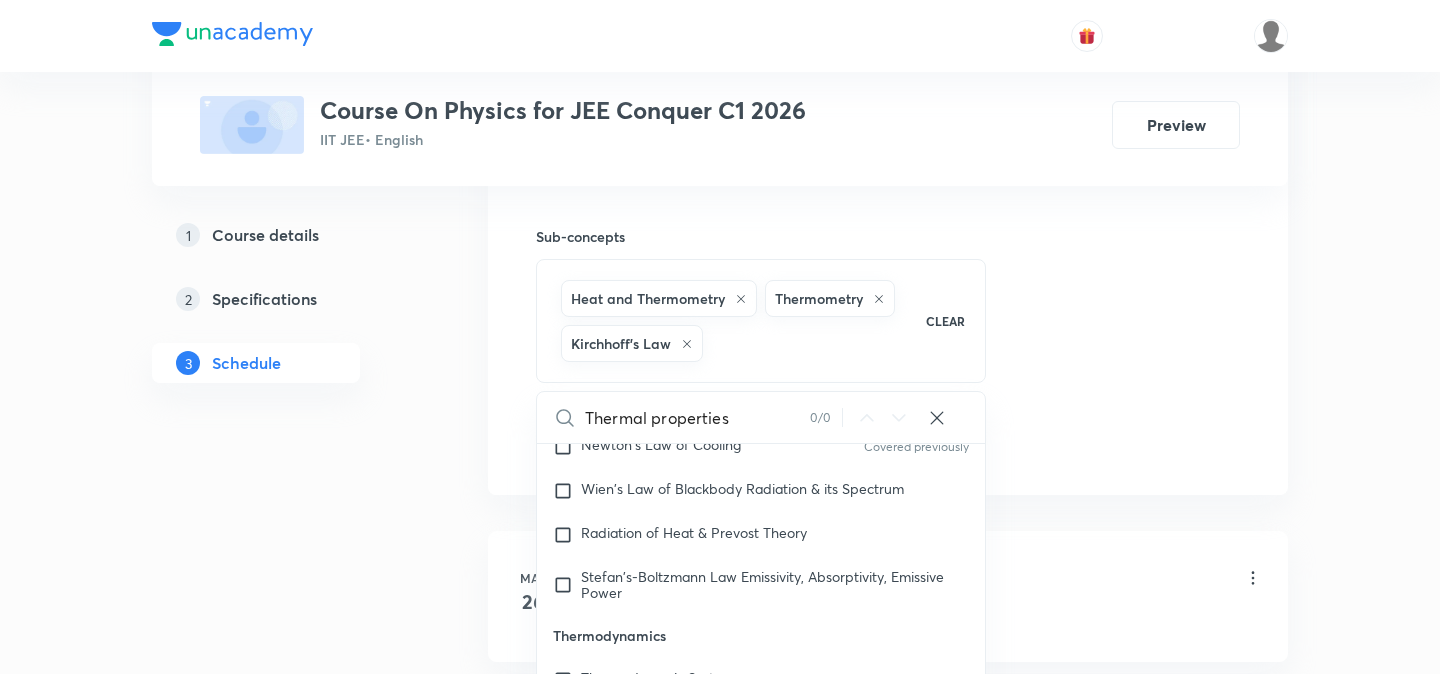 scroll, scrollTop: 542, scrollLeft: 0, axis: vertical 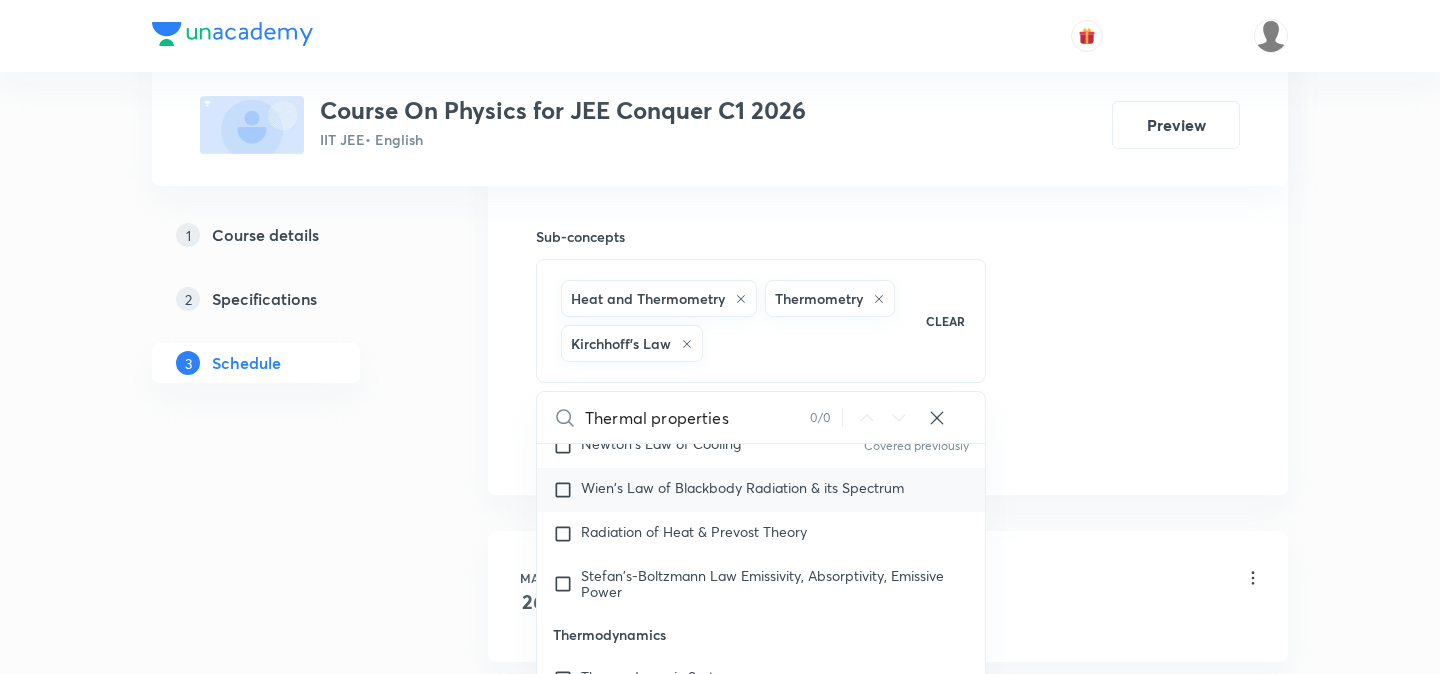 click on "Wien's Law of Blackbody Radiation & its Spectrum" at bounding box center (742, 487) 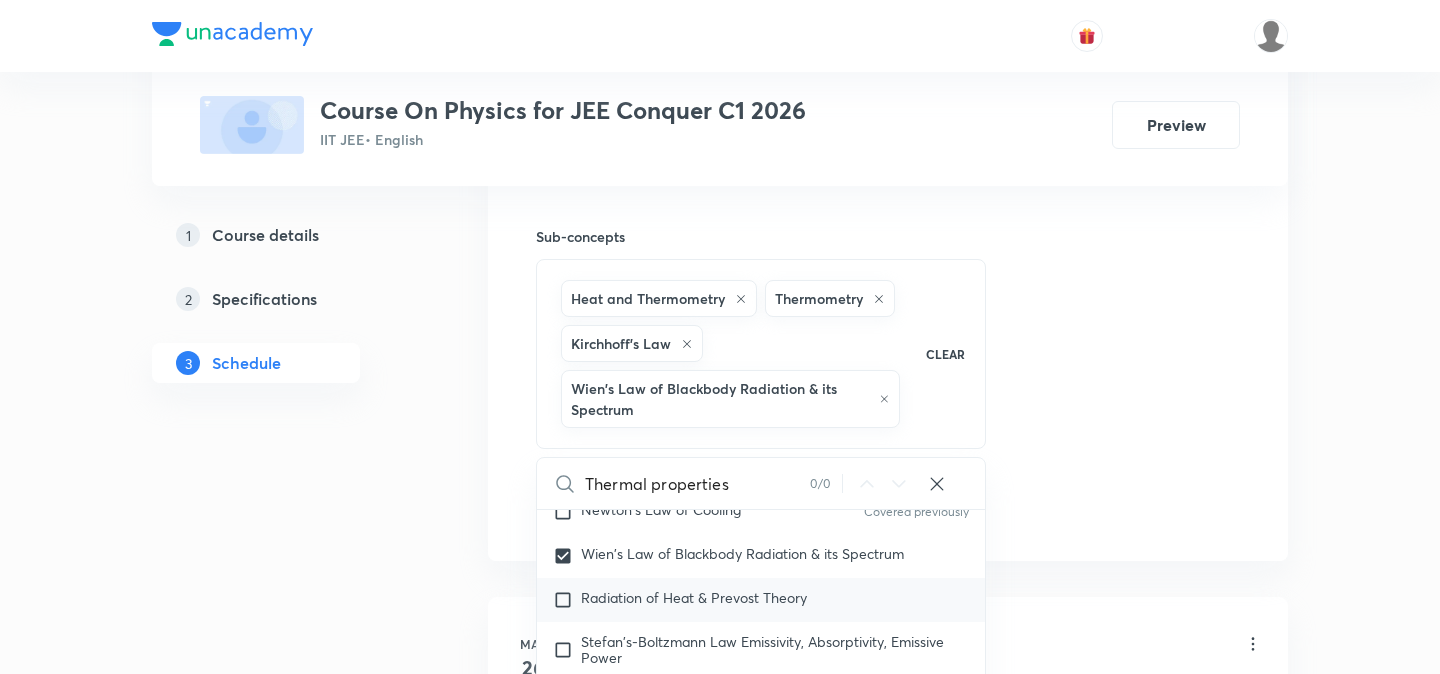 click on "Radiation of Heat & Prevost Theory" at bounding box center (694, 597) 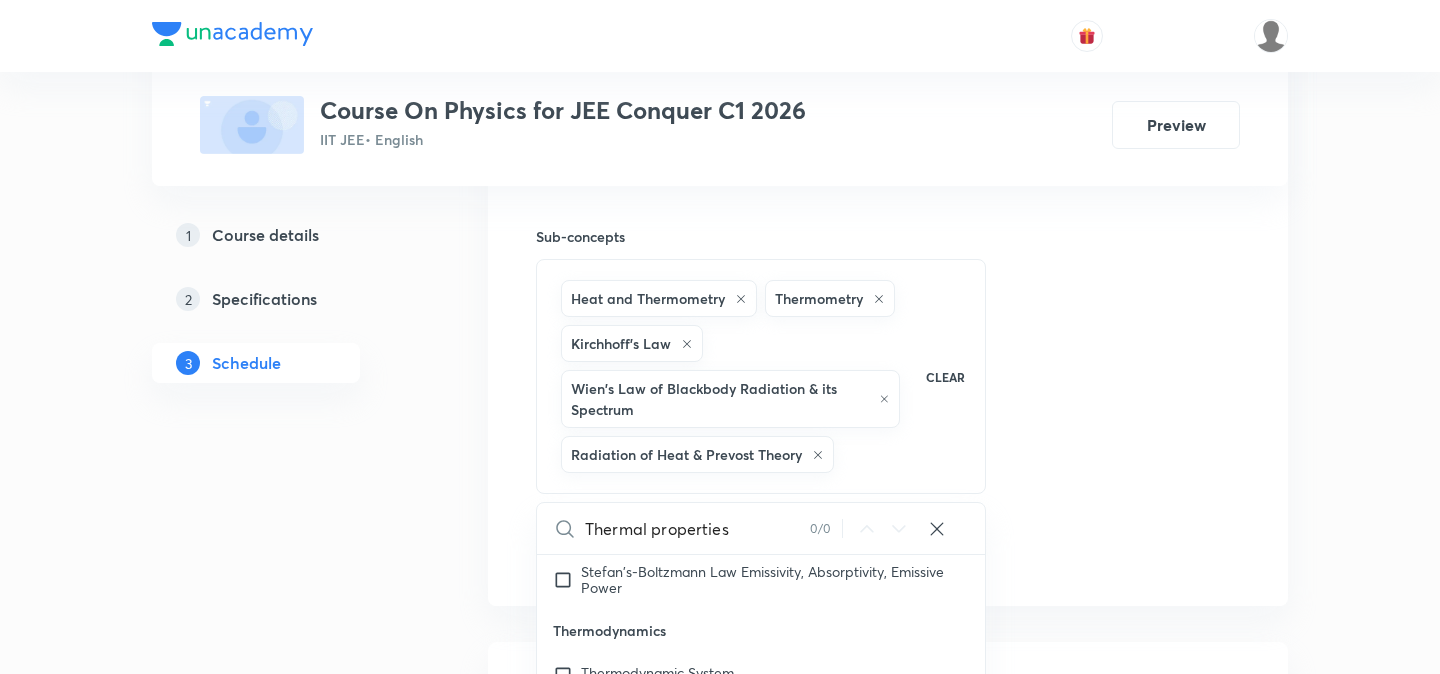 scroll, scrollTop: 661, scrollLeft: 0, axis: vertical 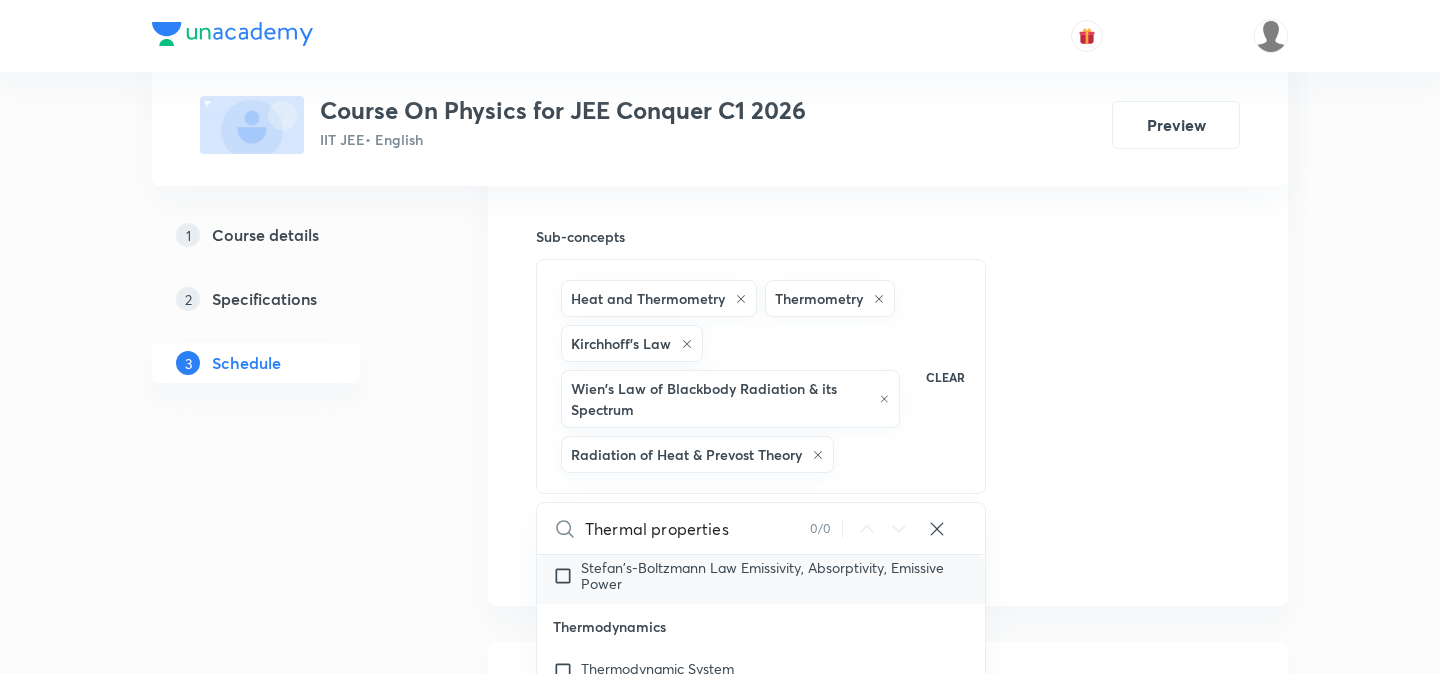 click on "Stefan's-Boltzmann Law Emissivity, Absorptivity, Emissive Power" at bounding box center (762, 575) 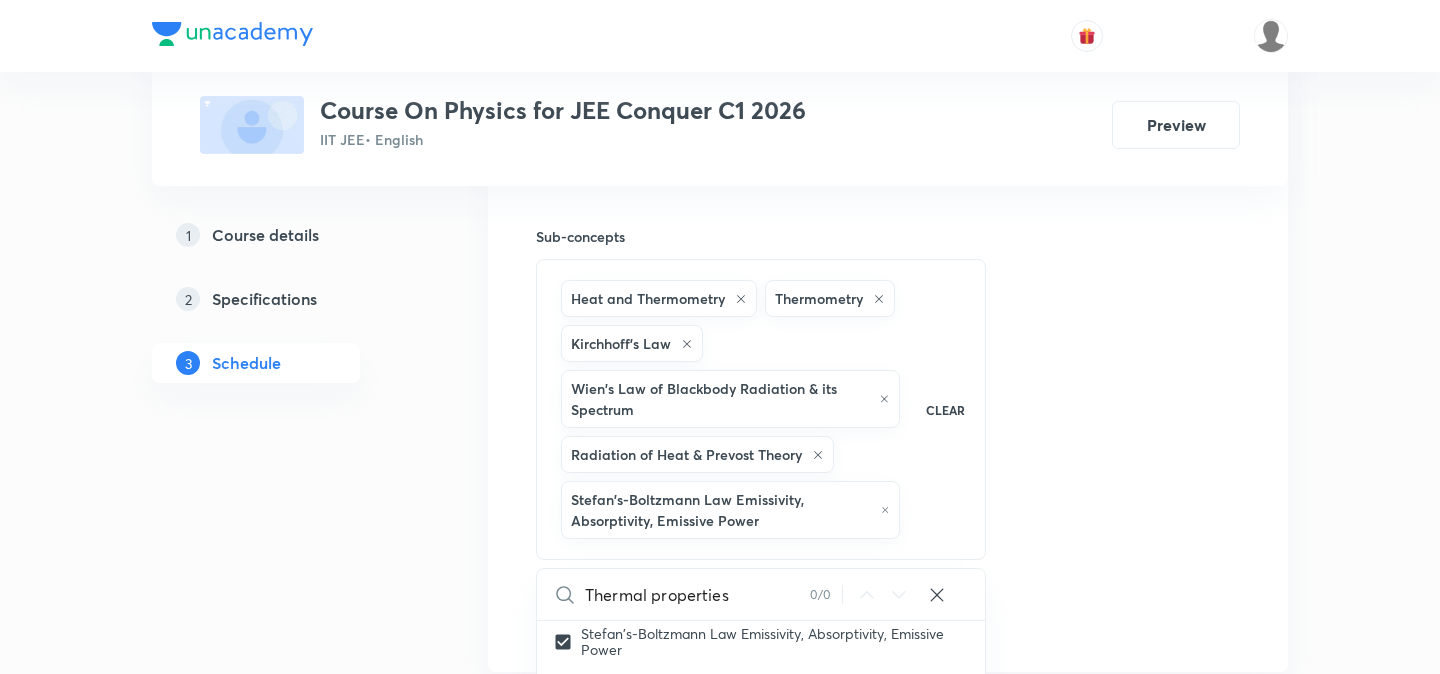click on "1 Course details 2 Specifications 3 Schedule" at bounding box center (288, 3828) 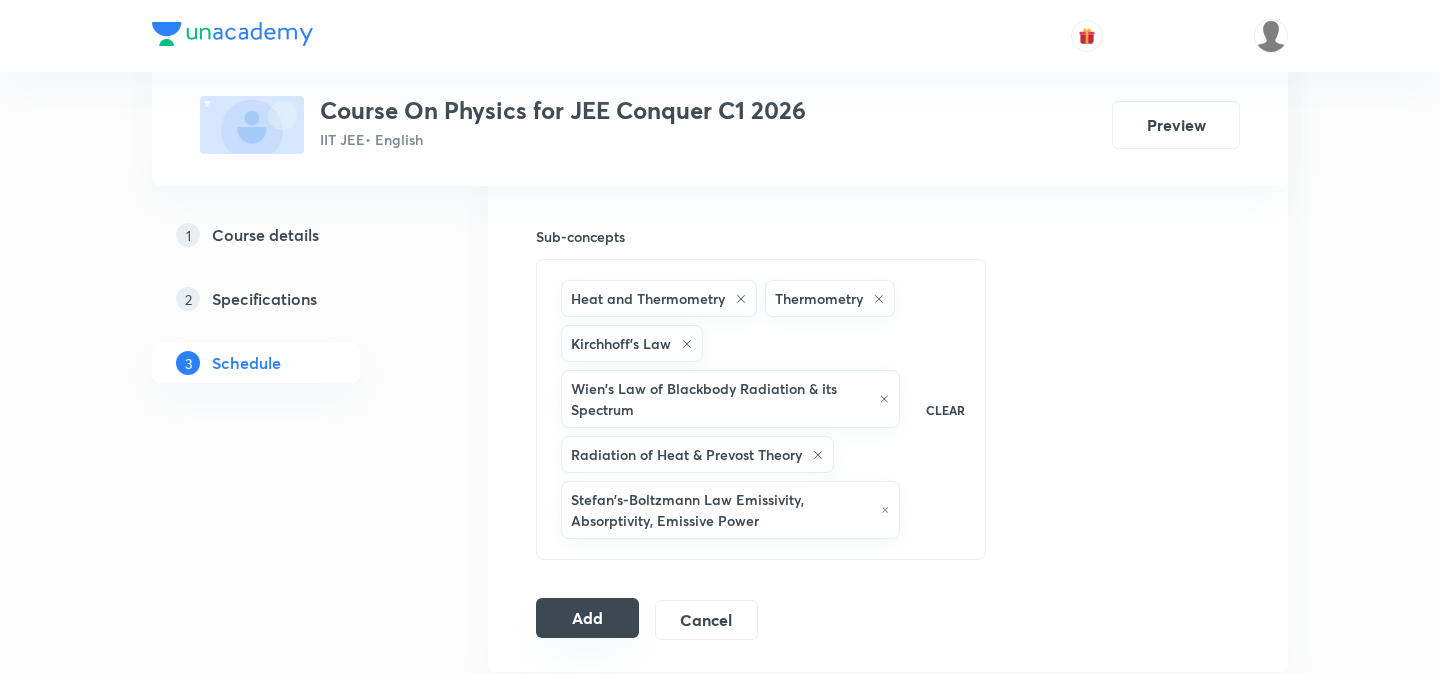click on "Add" at bounding box center [587, 618] 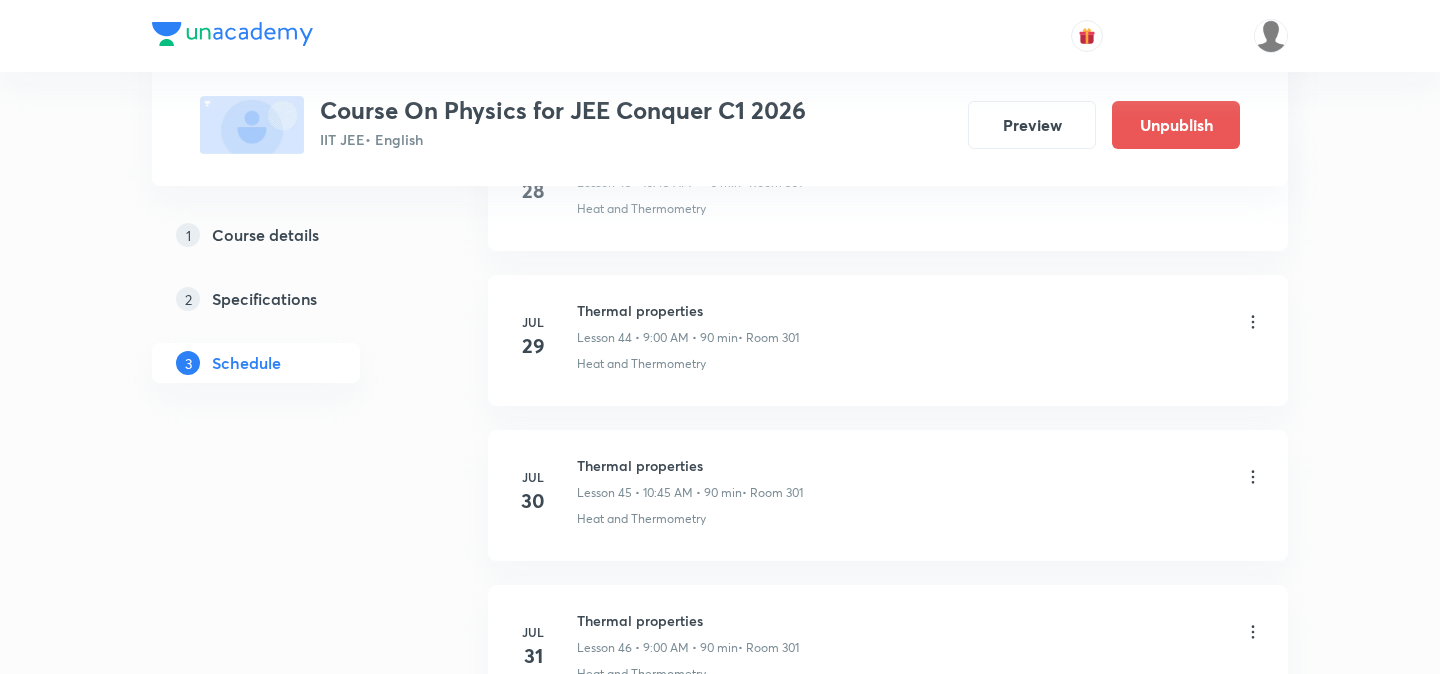 scroll, scrollTop: 7643, scrollLeft: 0, axis: vertical 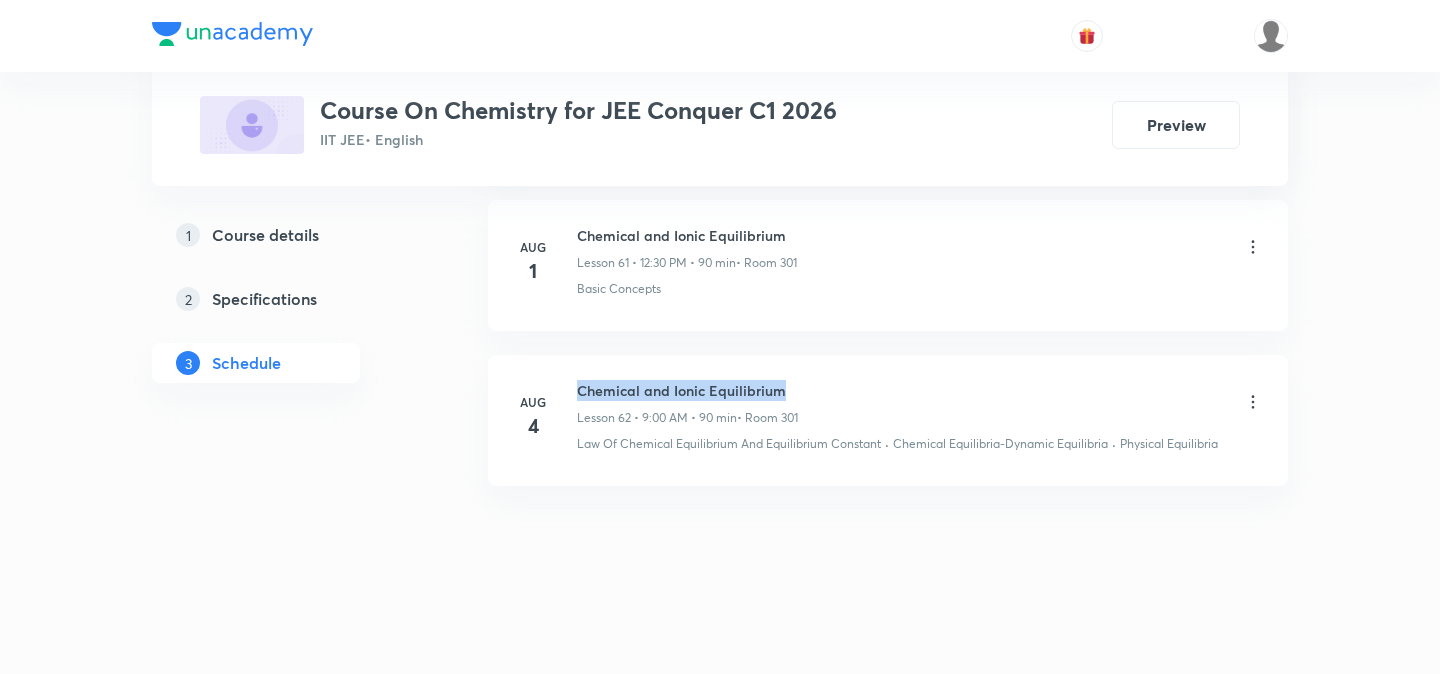 drag, startPoint x: 576, startPoint y: 389, endPoint x: 792, endPoint y: 390, distance: 216.00232 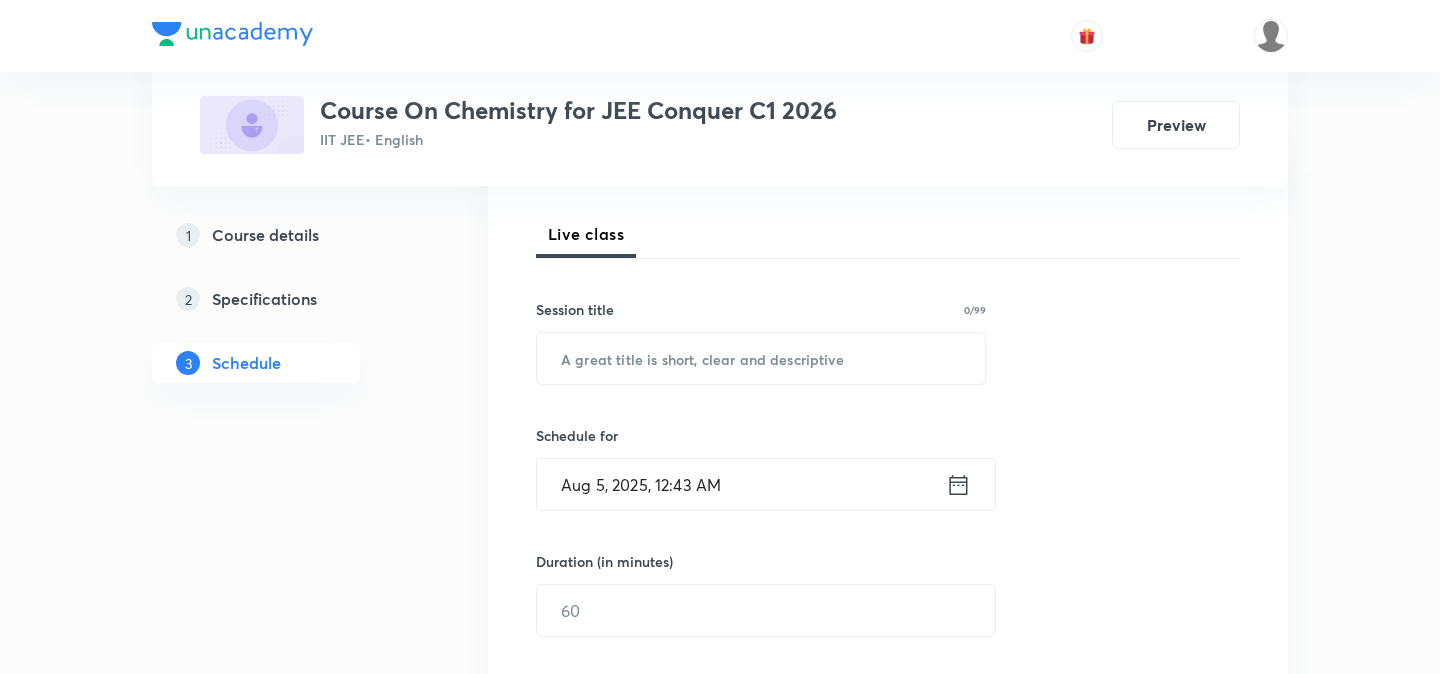 scroll, scrollTop: 310, scrollLeft: 0, axis: vertical 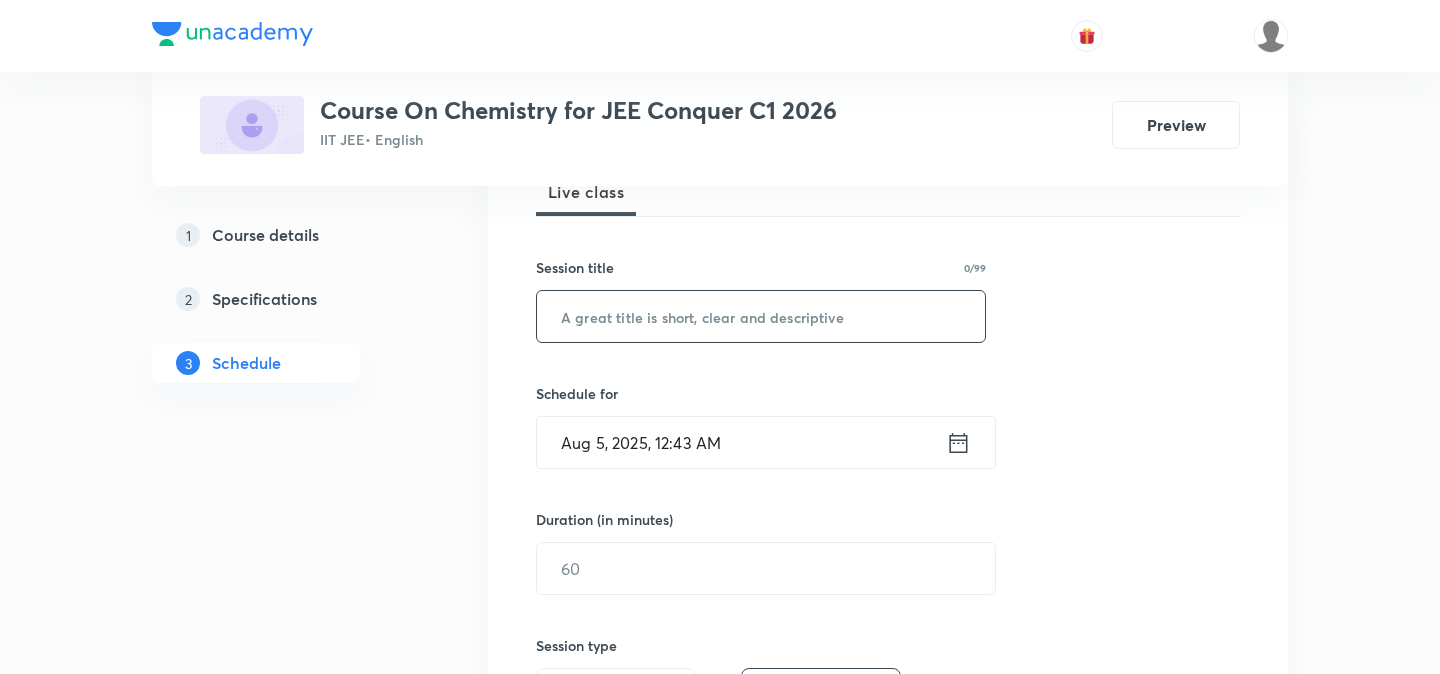 click at bounding box center (761, 316) 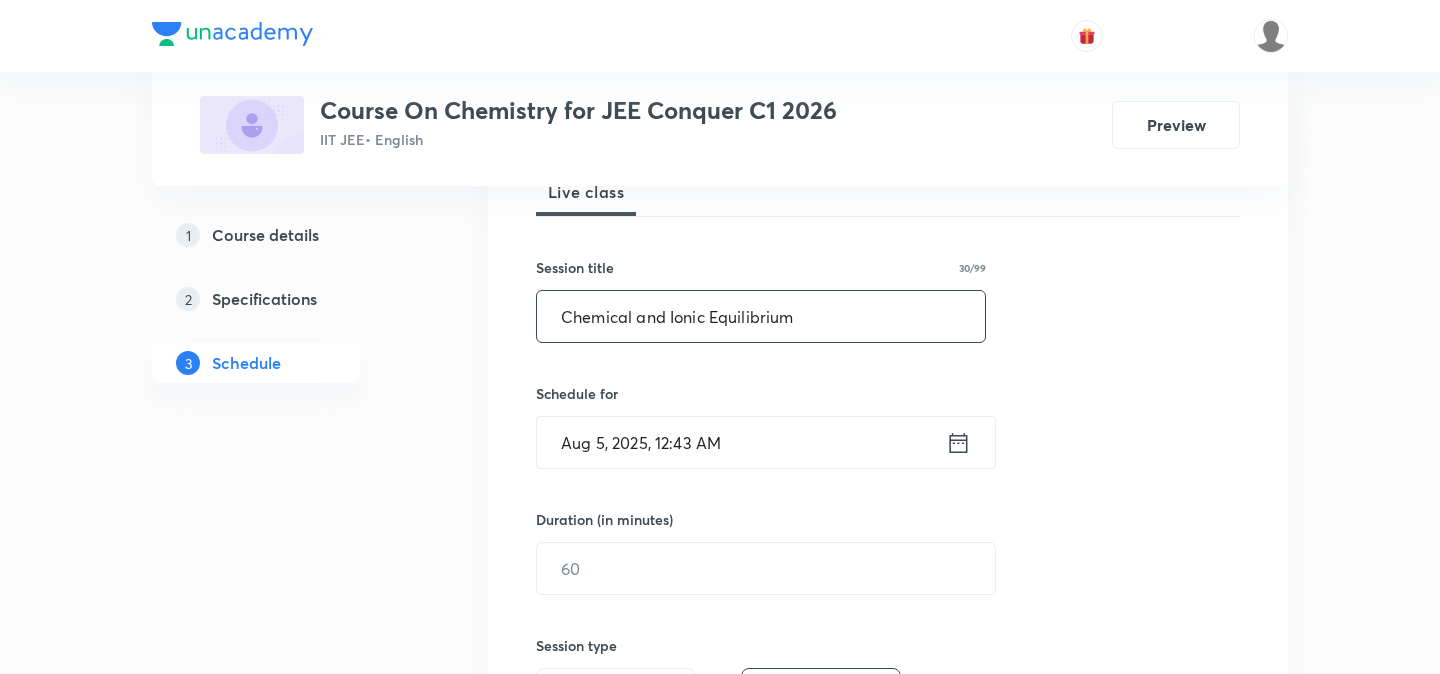 type on "Chemical and Ionic Equilibrium" 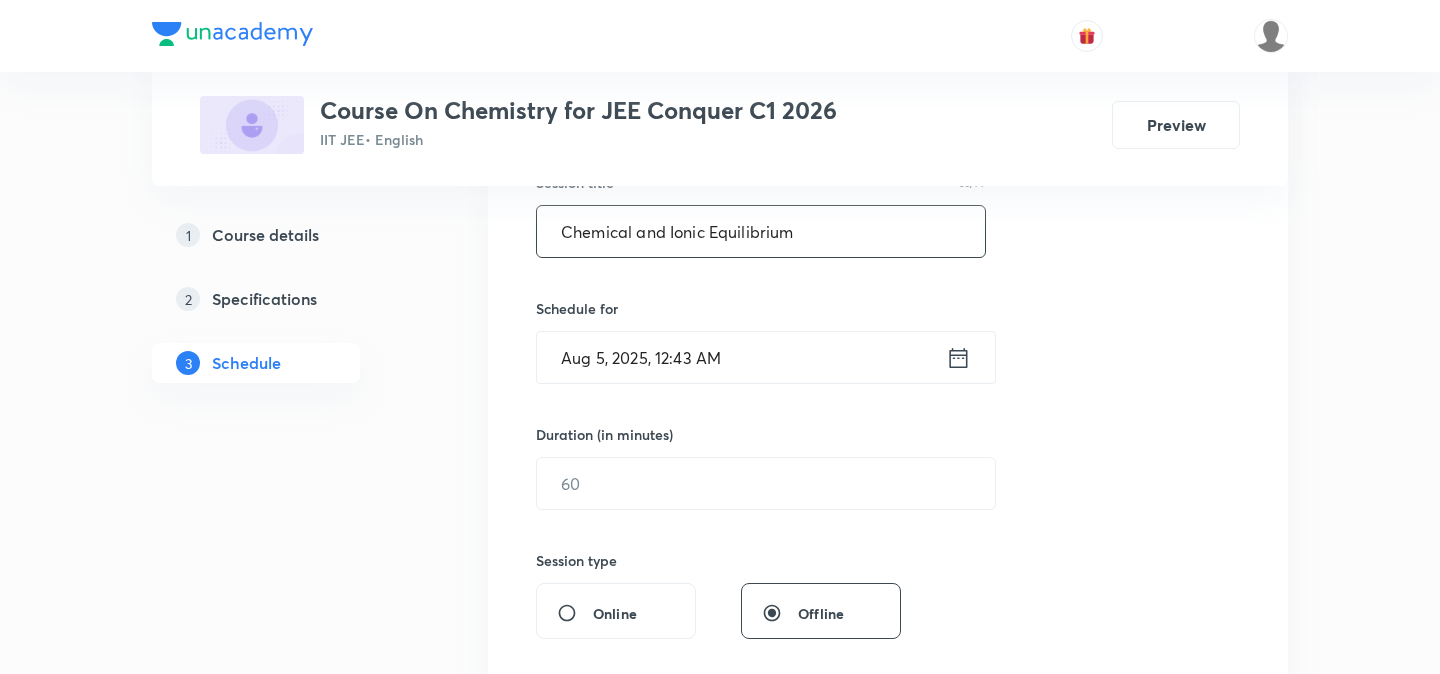 scroll, scrollTop: 400, scrollLeft: 0, axis: vertical 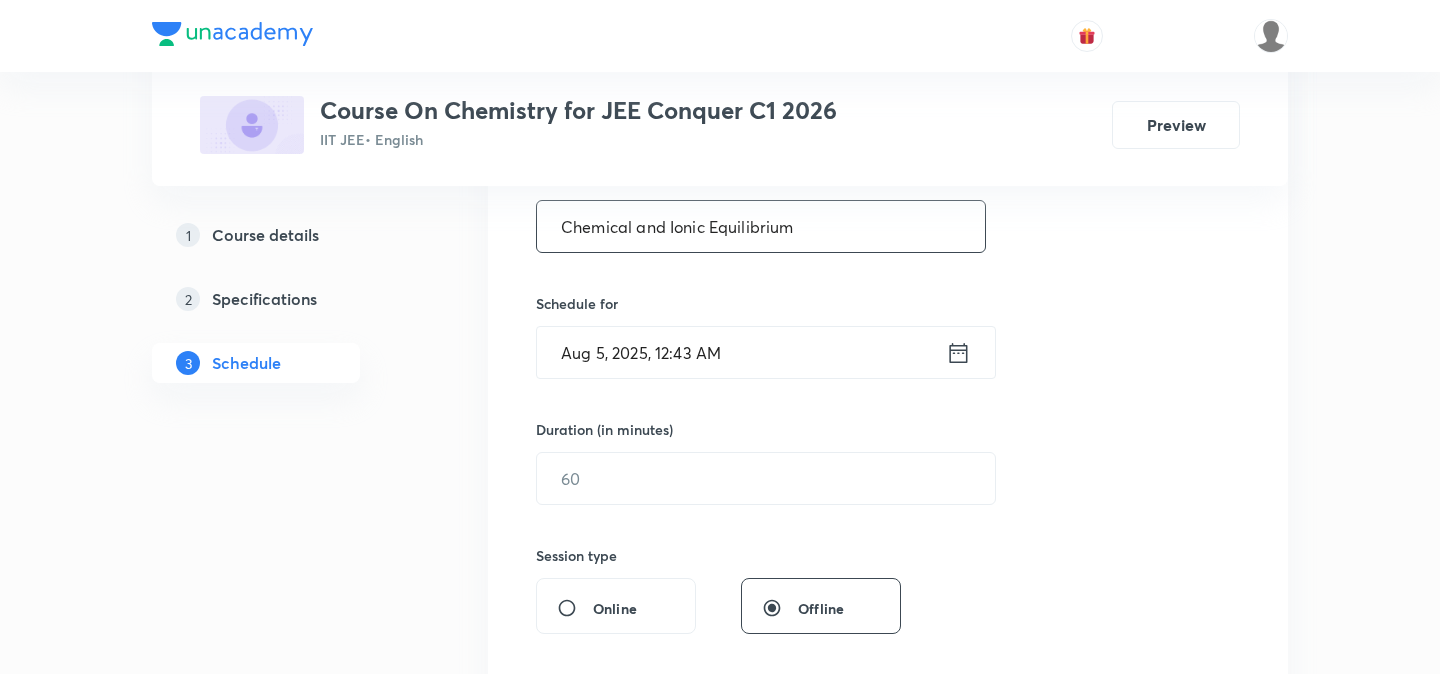 click 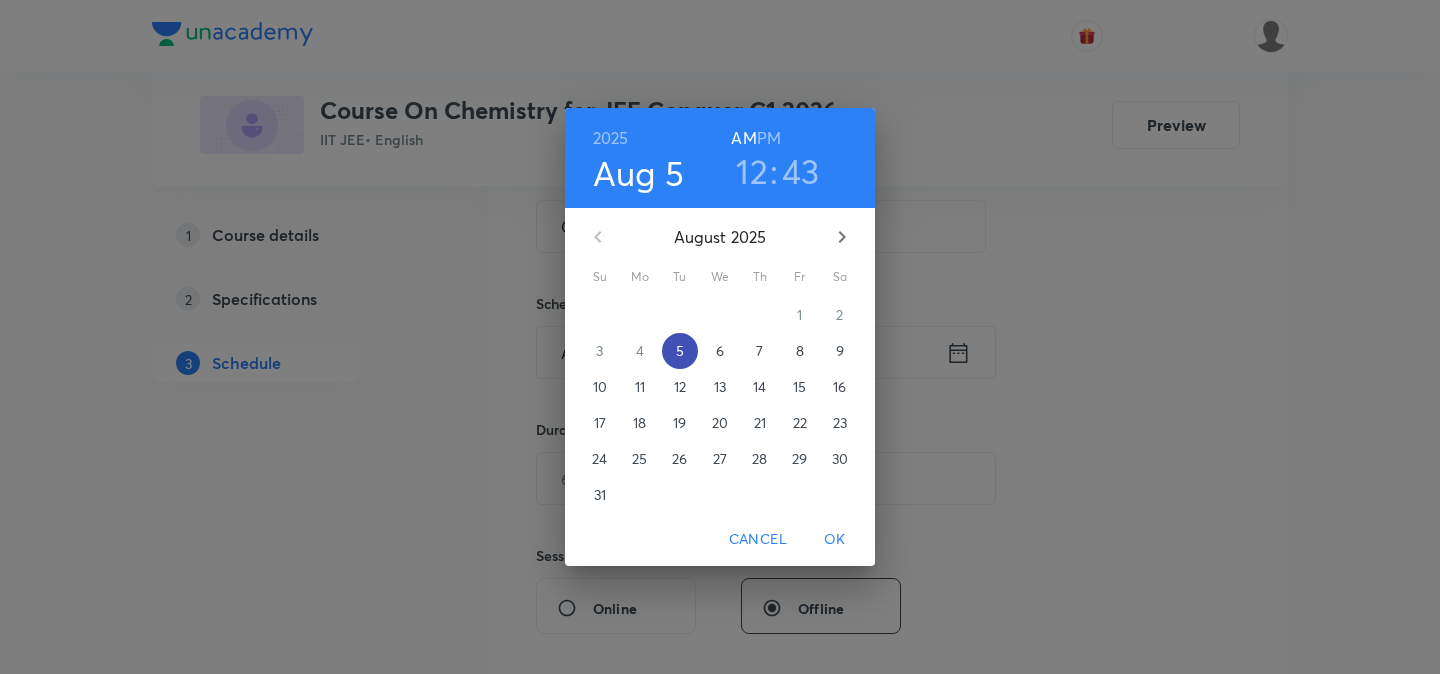click on "5" at bounding box center [680, 351] 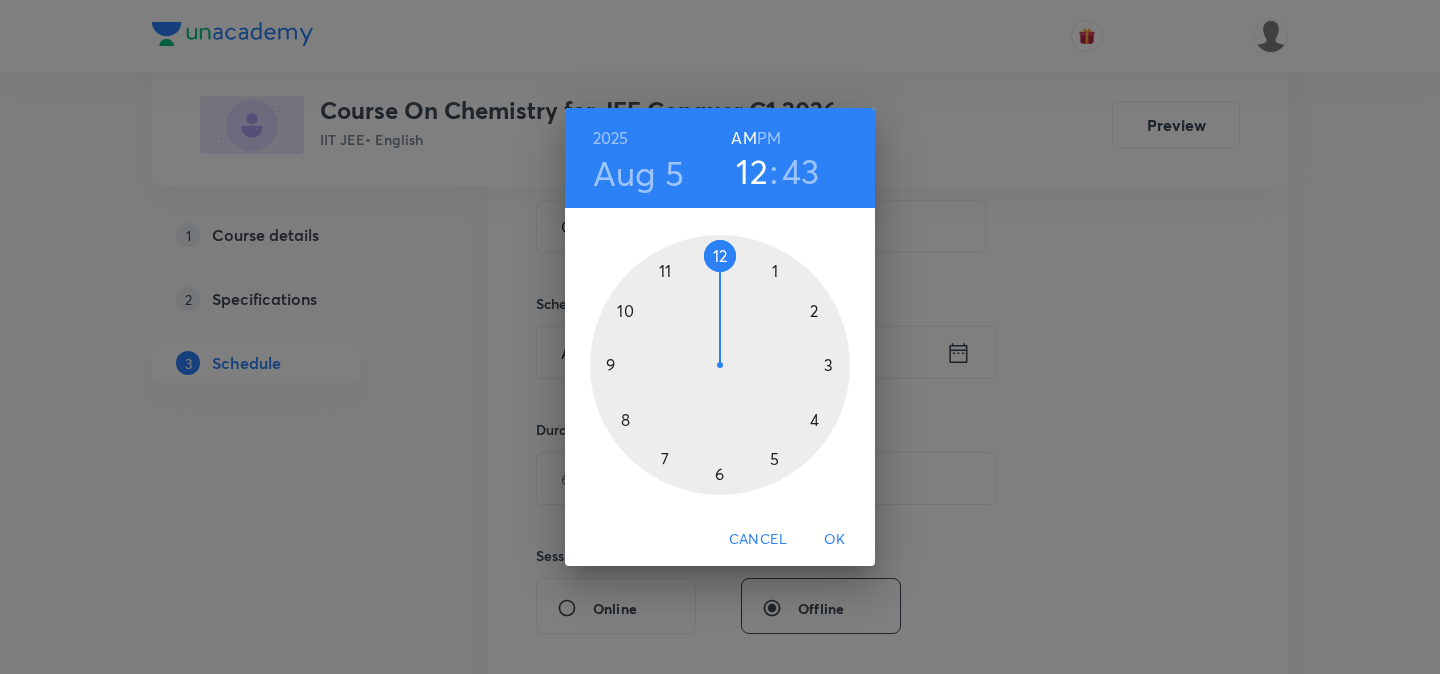 click on "AM" at bounding box center [743, 138] 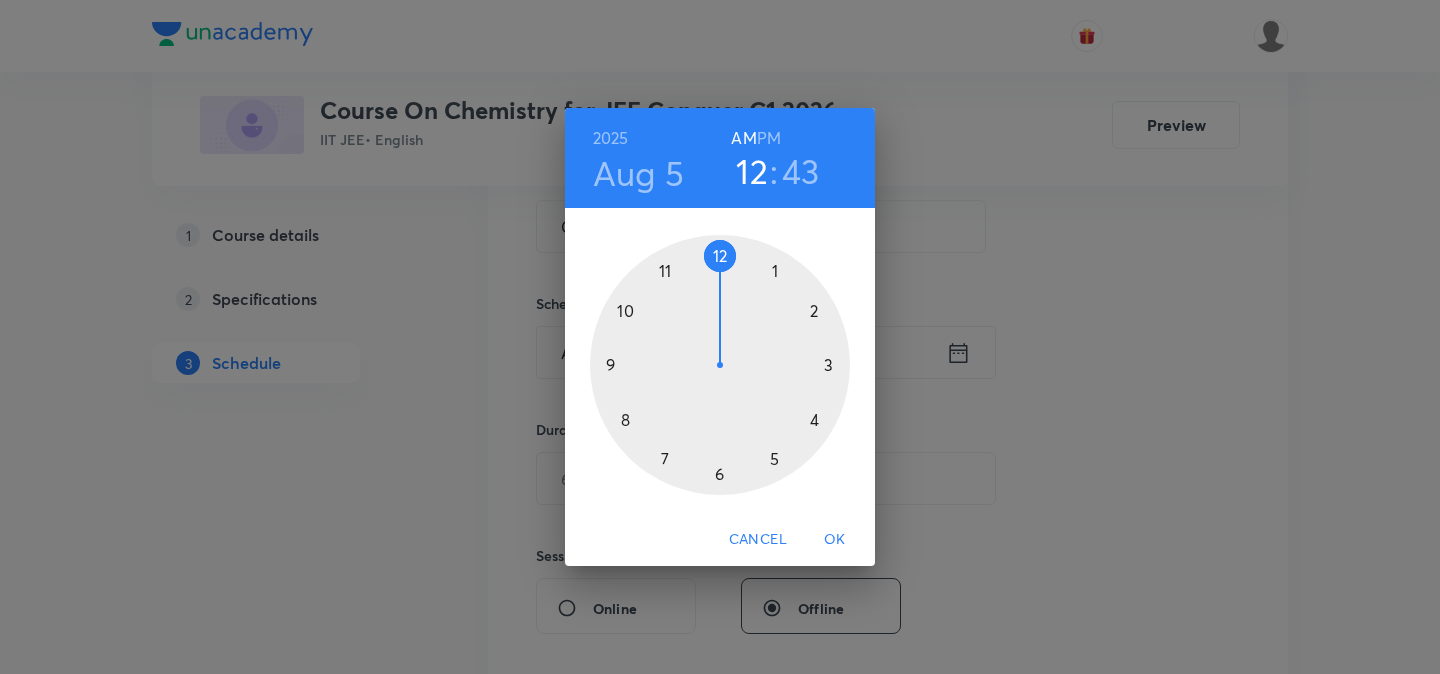 click at bounding box center (720, 365) 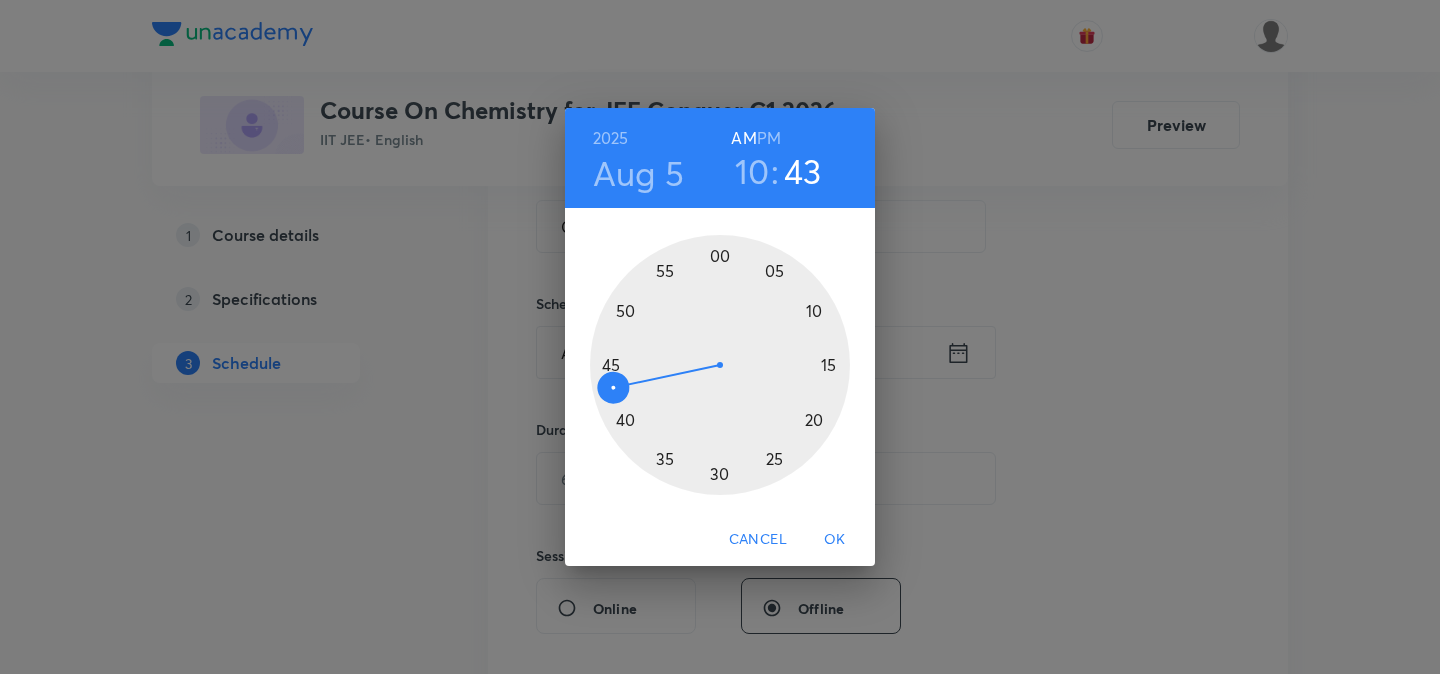 click at bounding box center [720, 365] 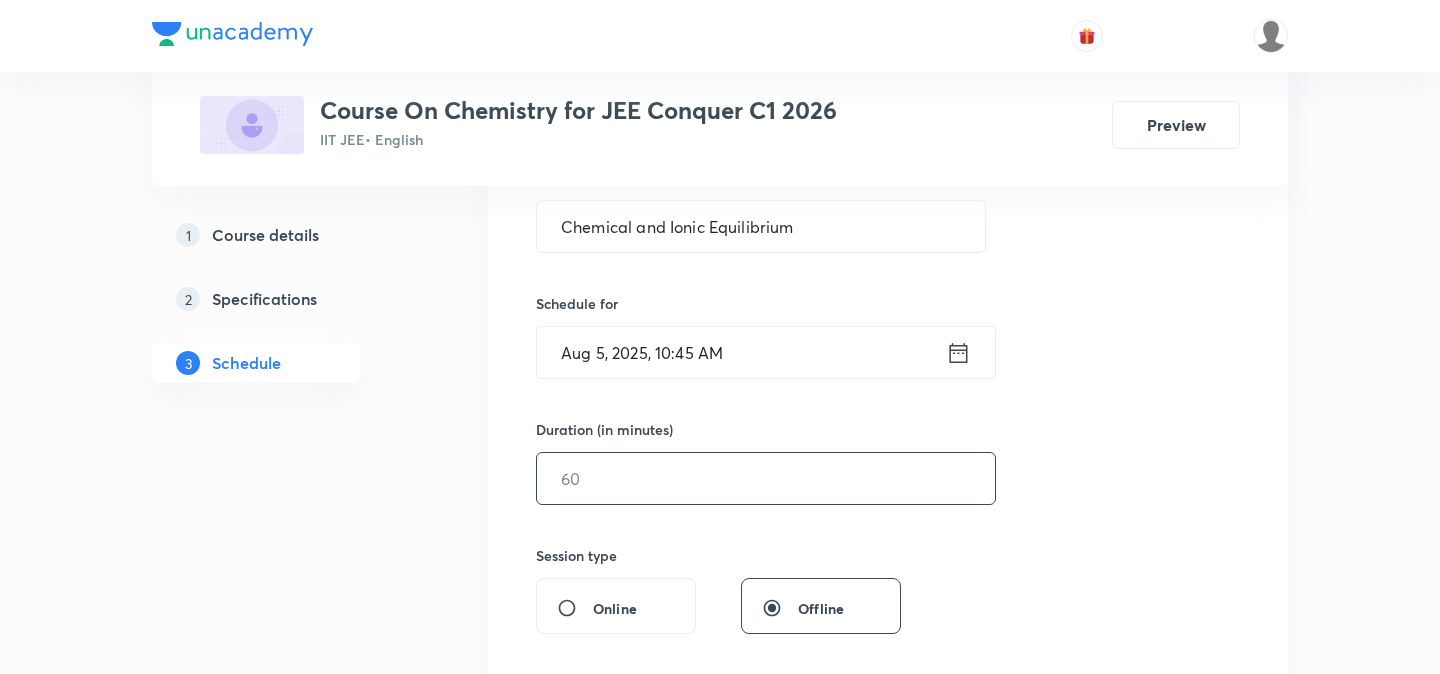 click at bounding box center [766, 478] 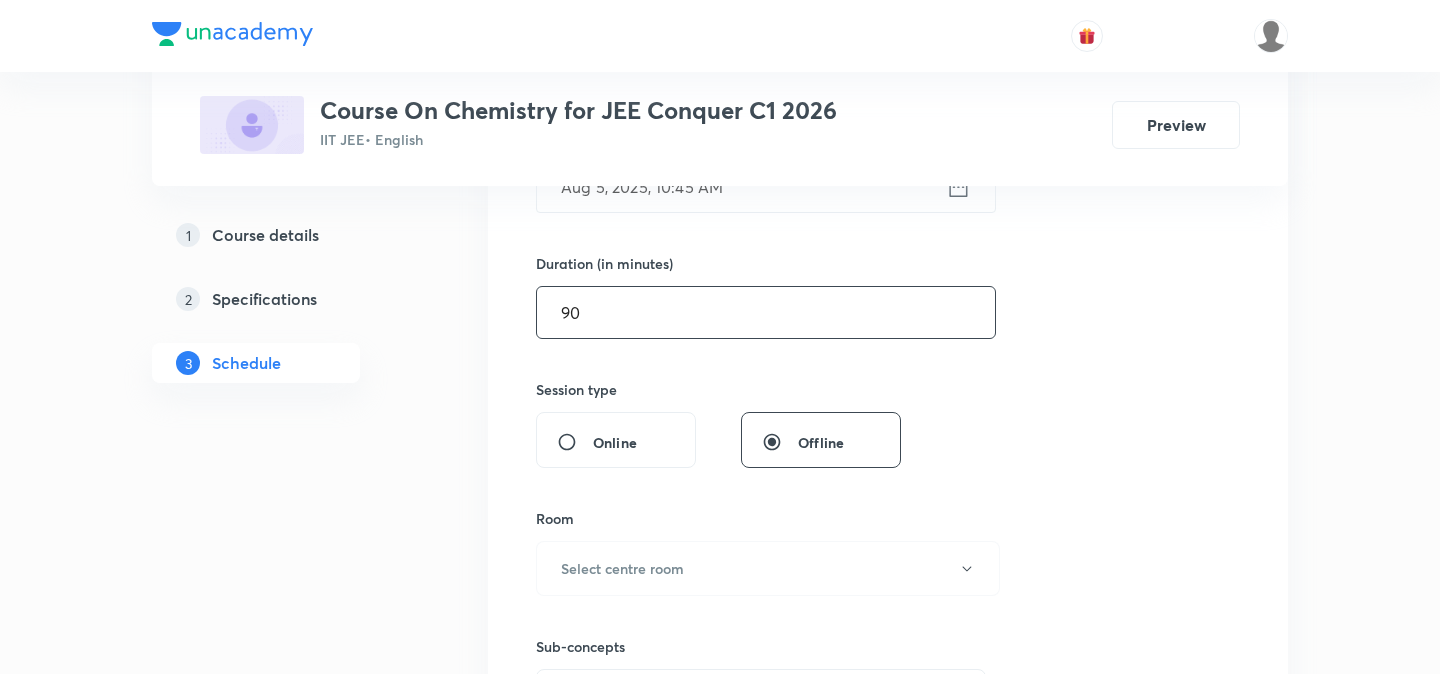 scroll, scrollTop: 568, scrollLeft: 0, axis: vertical 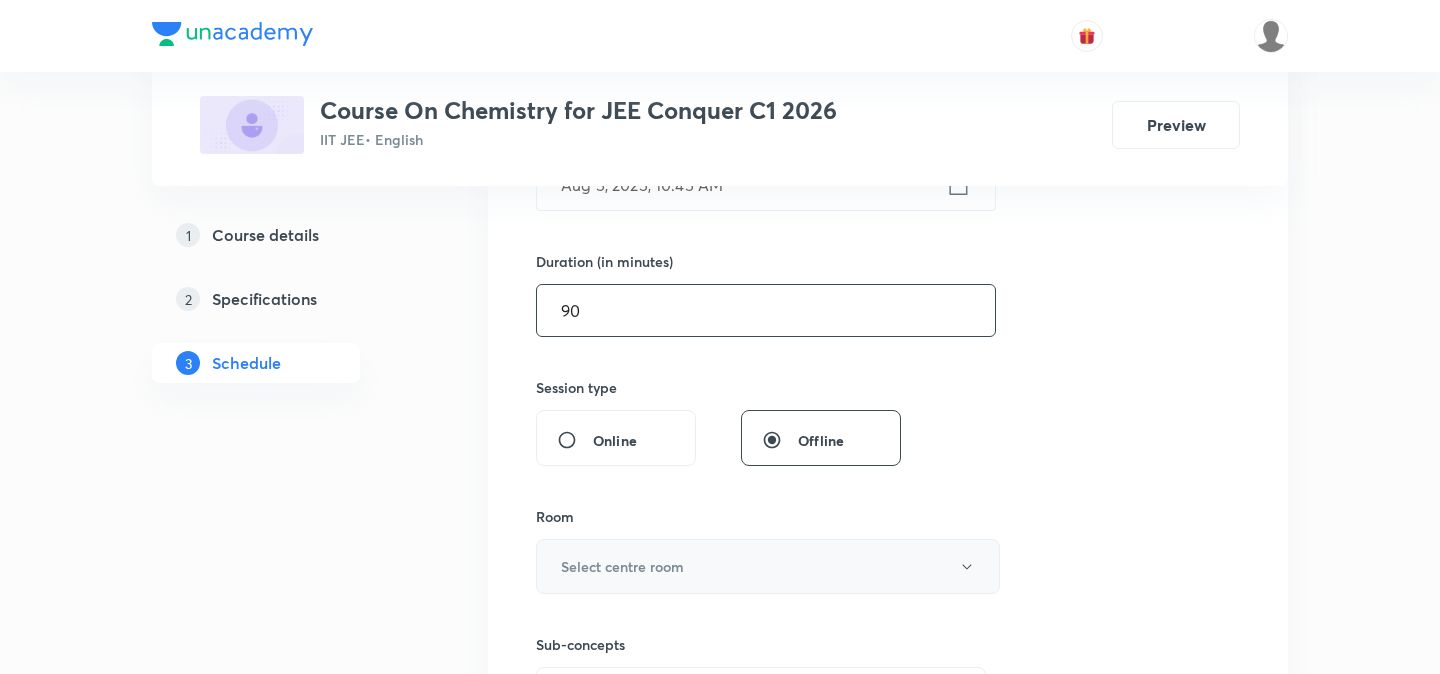type on "90" 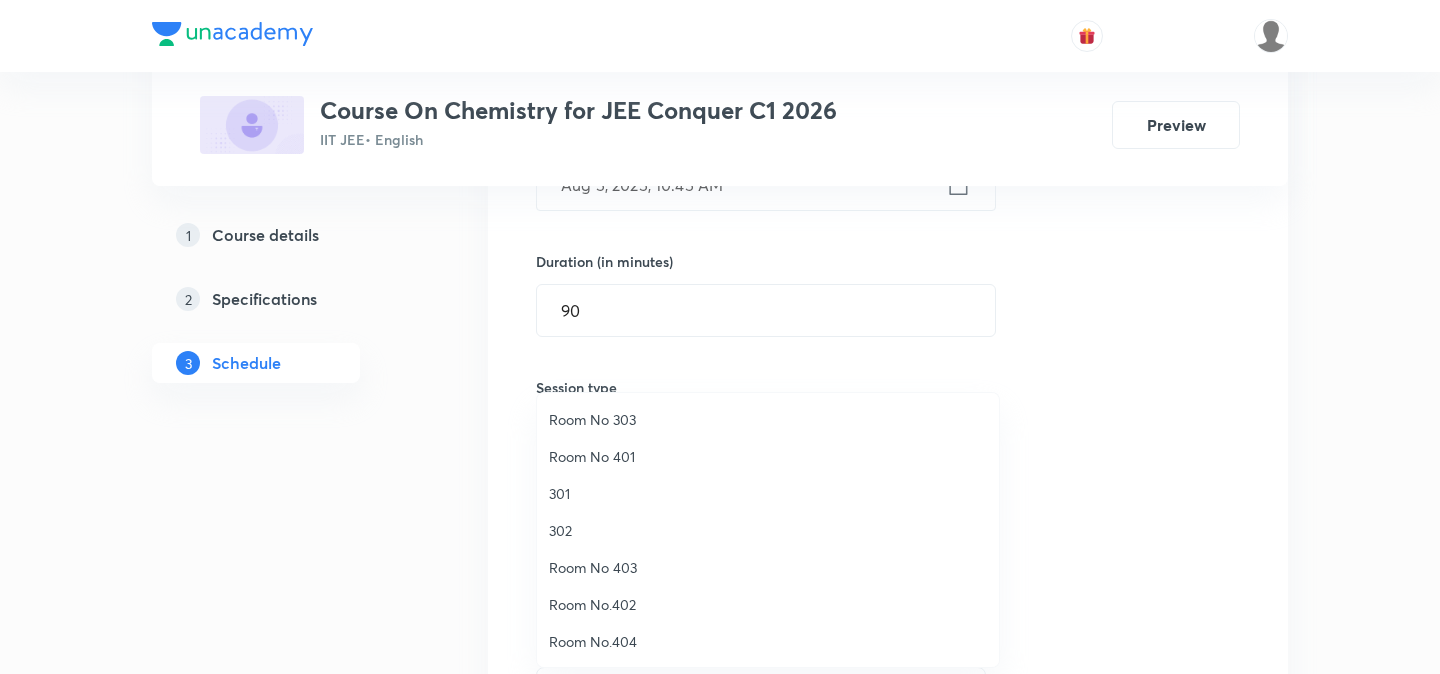 click on "301" at bounding box center [768, 493] 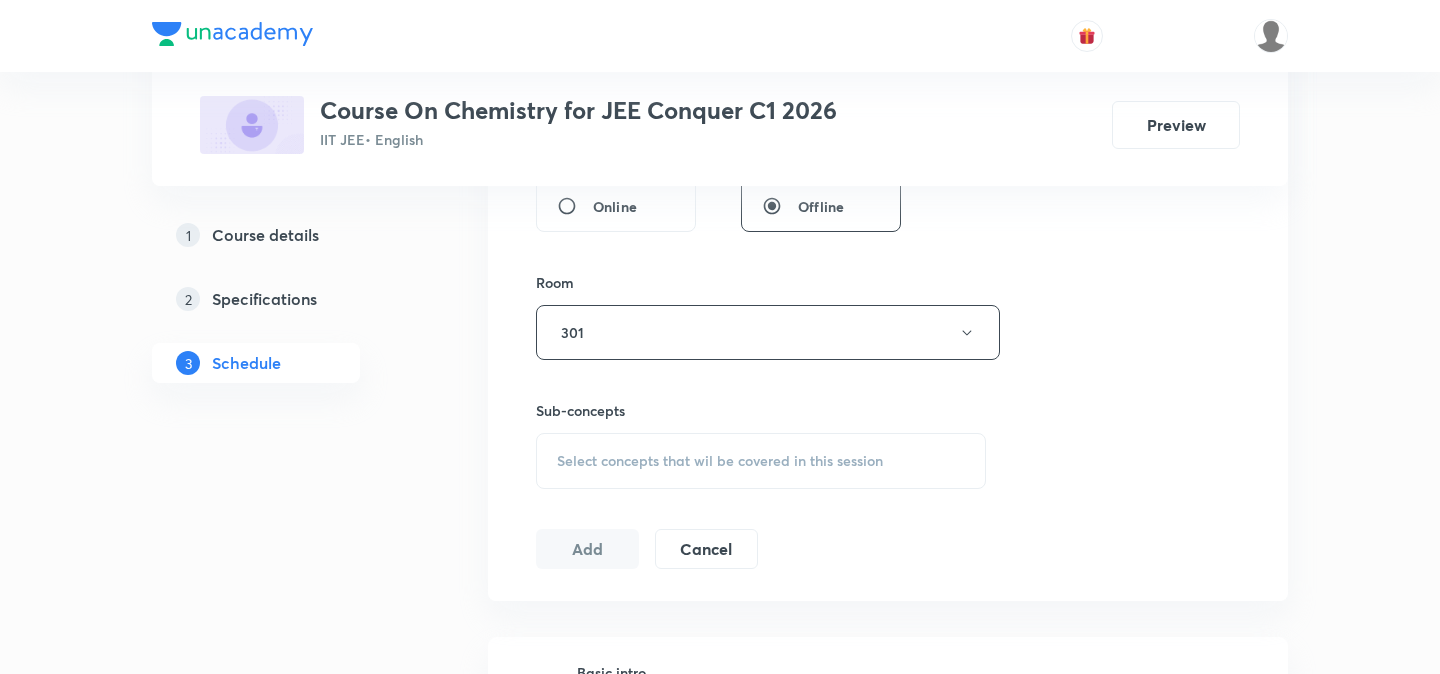 scroll, scrollTop: 805, scrollLeft: 0, axis: vertical 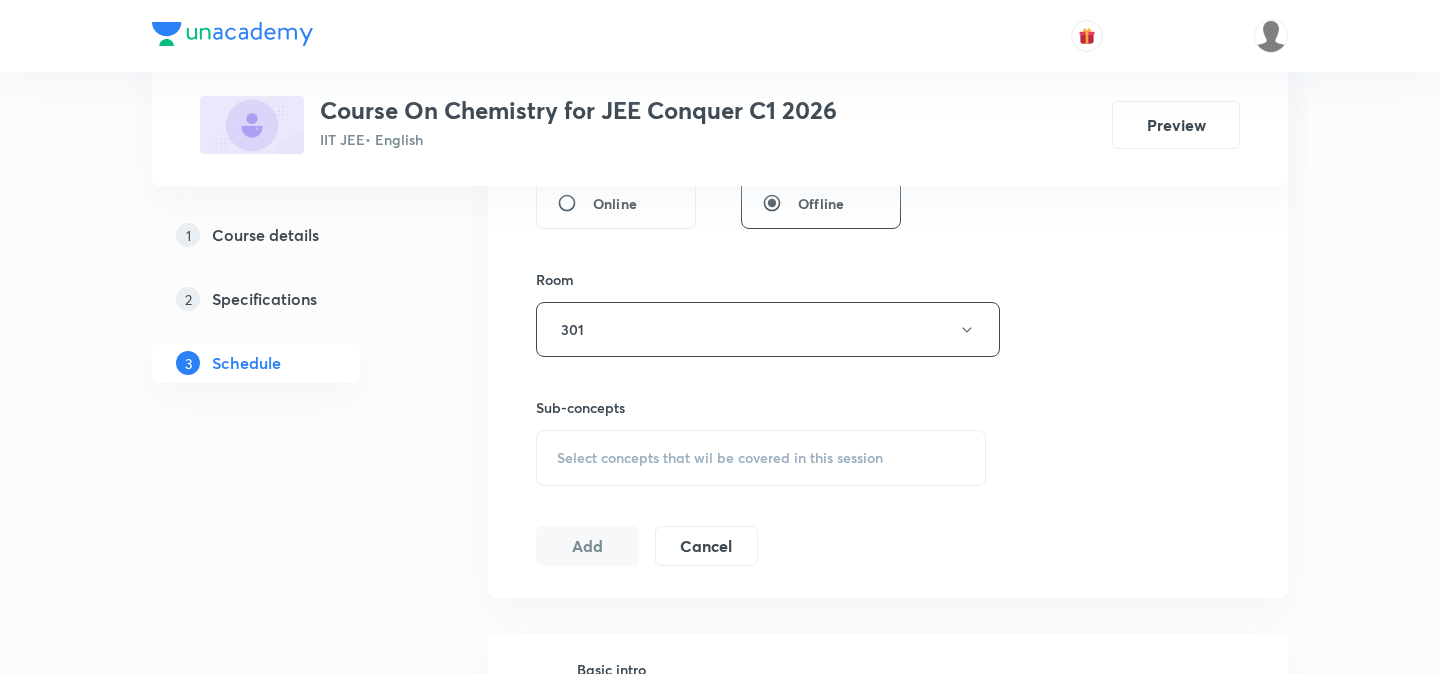 click on "Select concepts that wil be covered in this session" at bounding box center [761, 458] 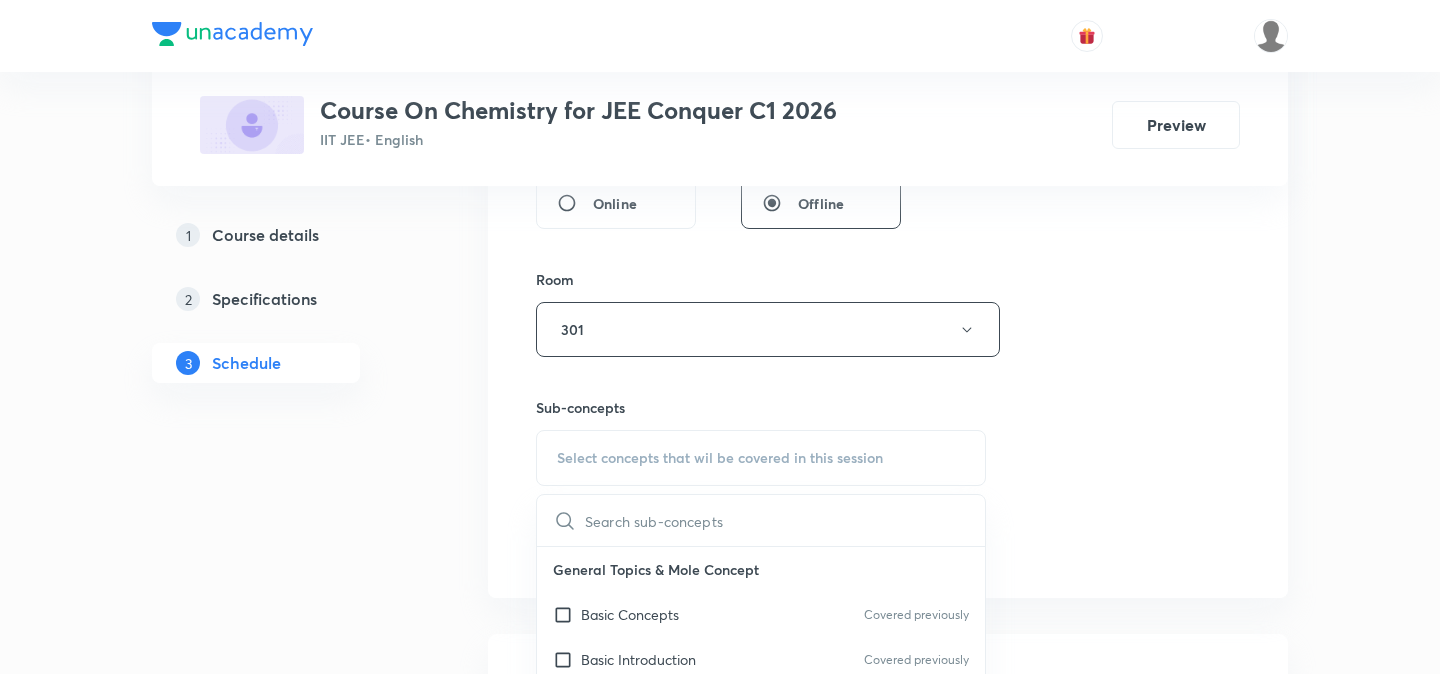 scroll, scrollTop: 935, scrollLeft: 0, axis: vertical 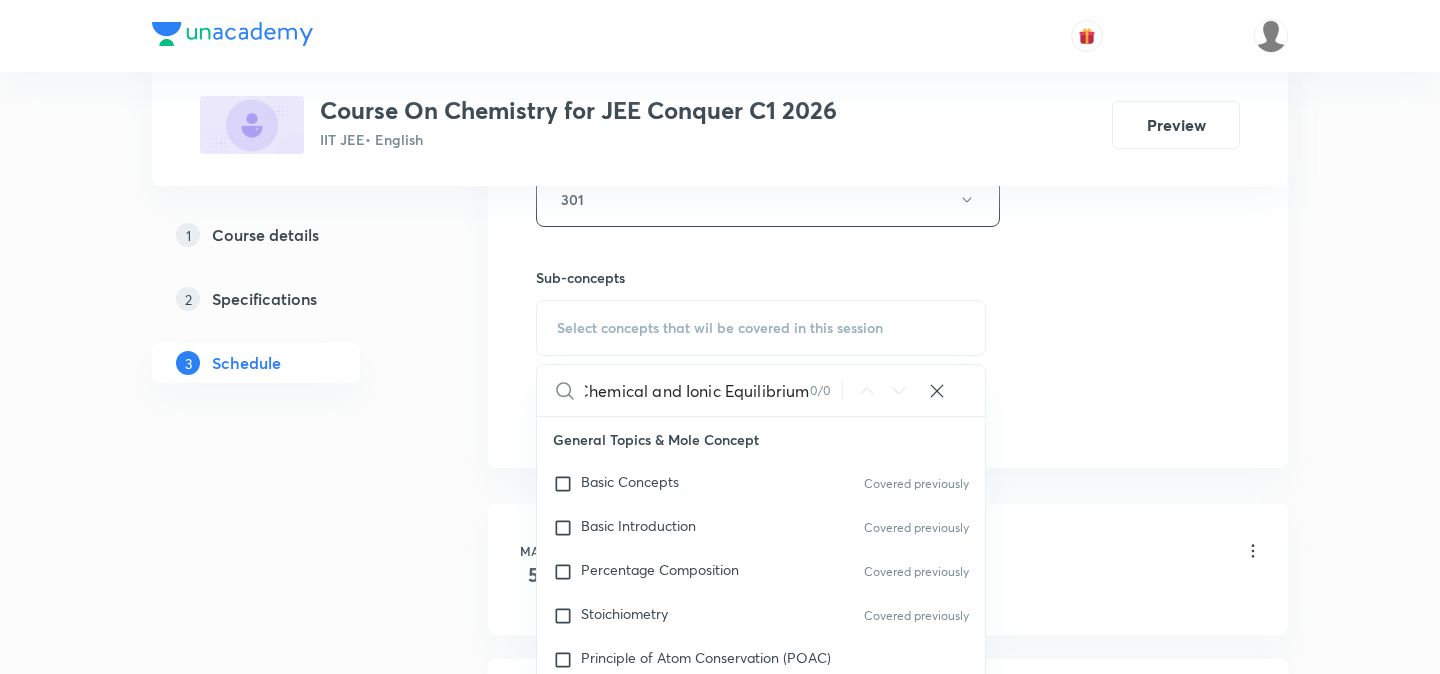 drag, startPoint x: 656, startPoint y: 395, endPoint x: 720, endPoint y: 391, distance: 64.12488 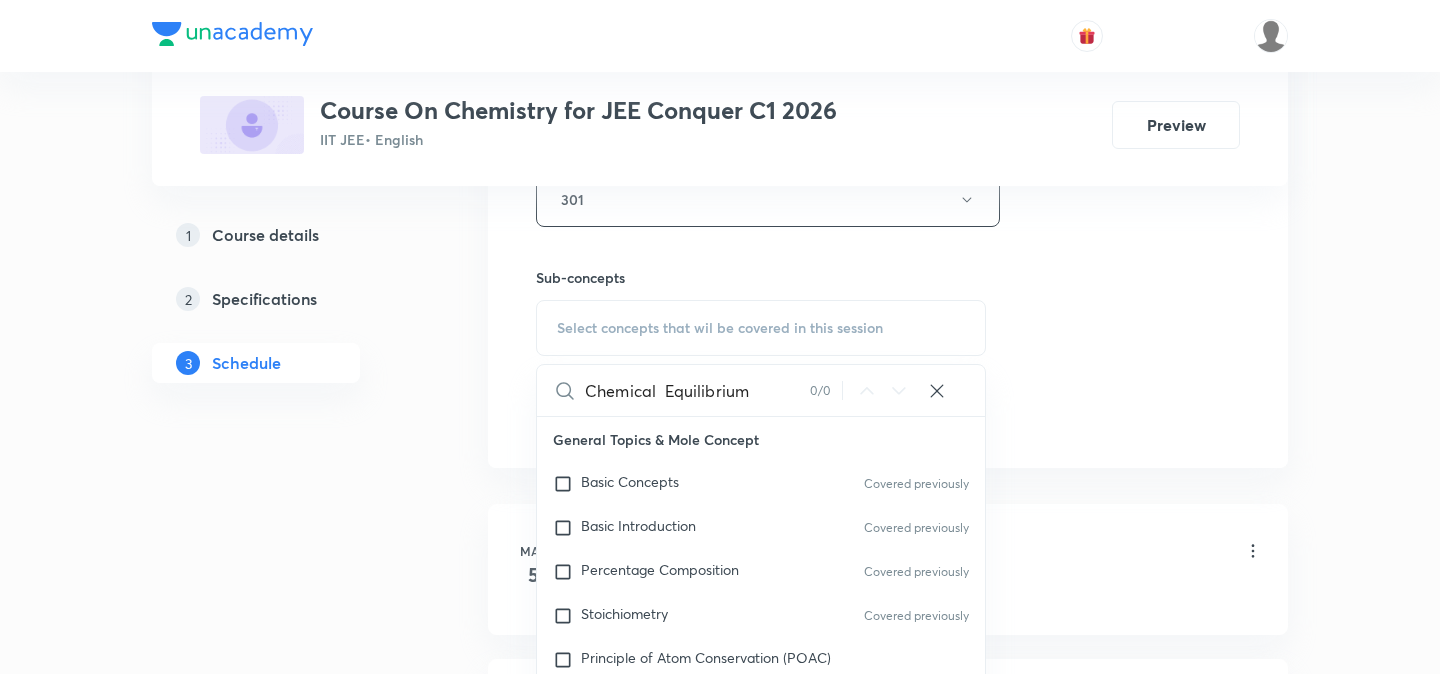 scroll, scrollTop: 0, scrollLeft: 0, axis: both 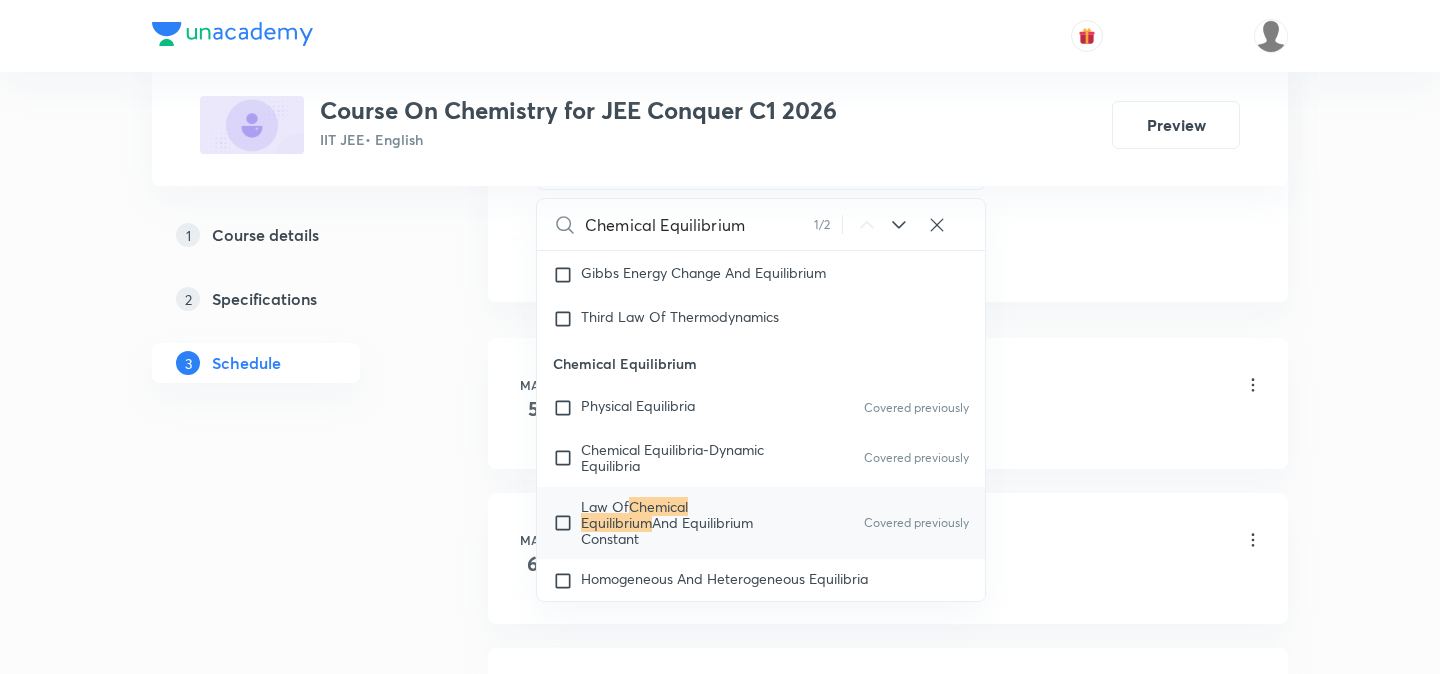 type on "Chemical Equilibrium" 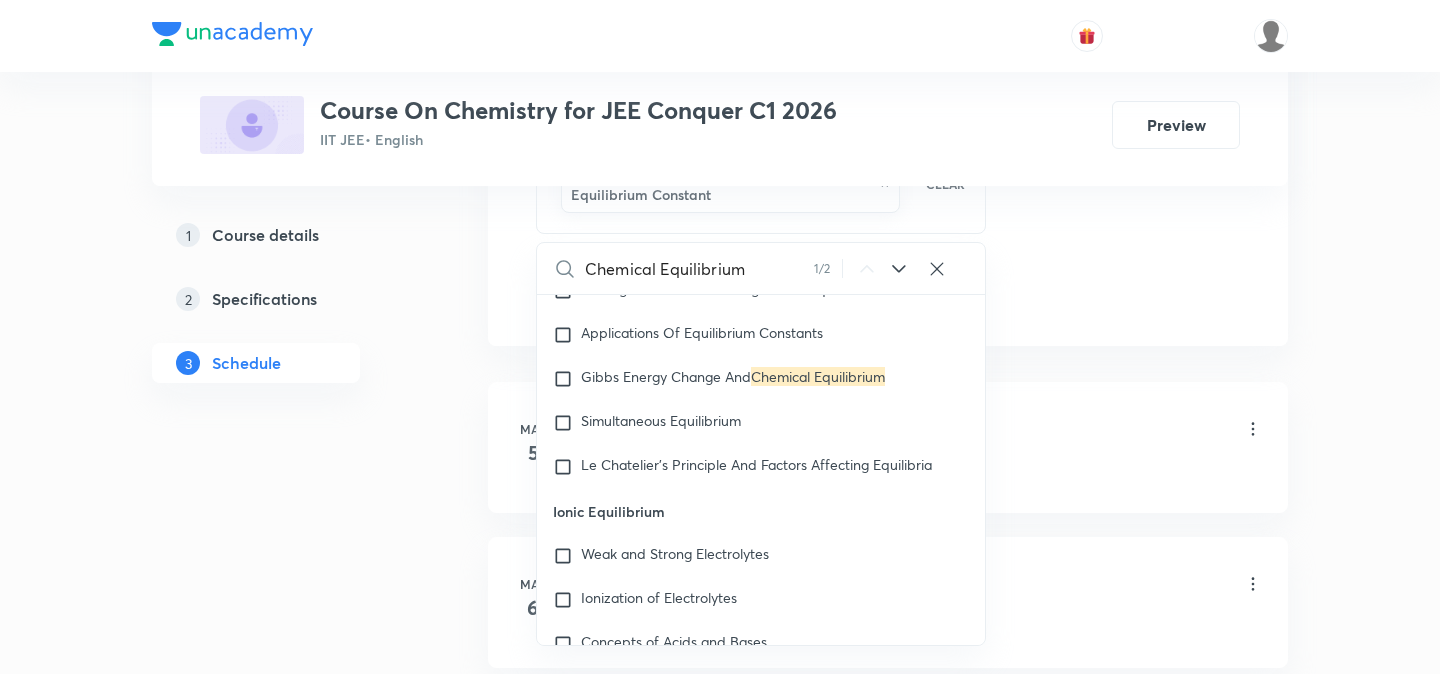 scroll, scrollTop: 4440, scrollLeft: 0, axis: vertical 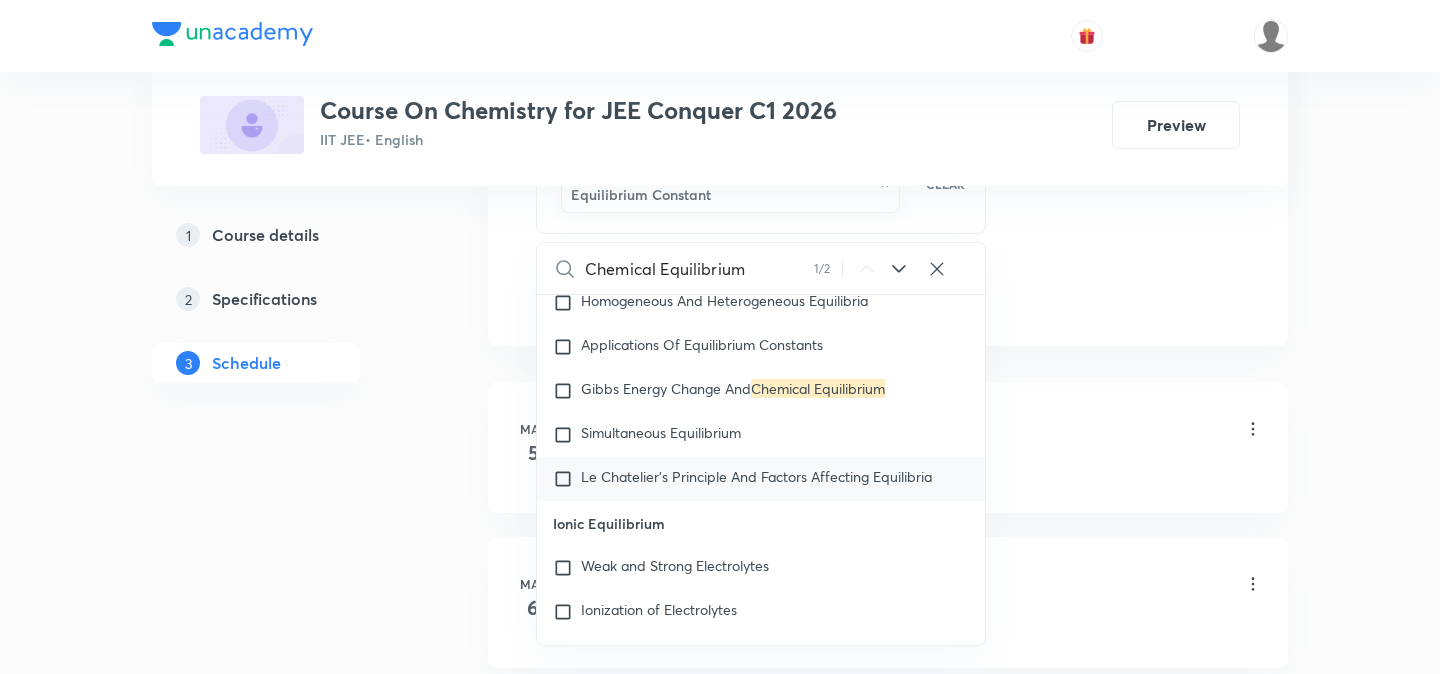 click on "Le Chatelier’s Principle And Factors Affecting Equilibria" at bounding box center (756, 476) 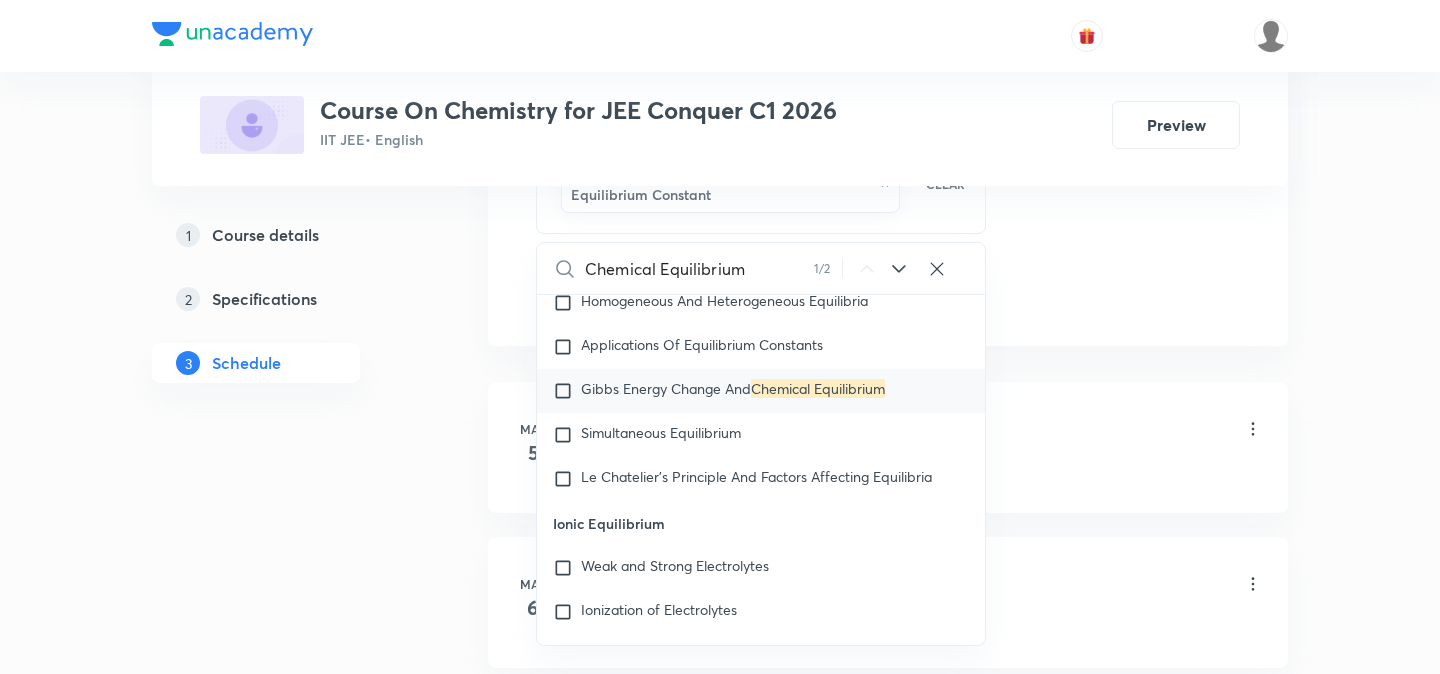 checkbox on "true" 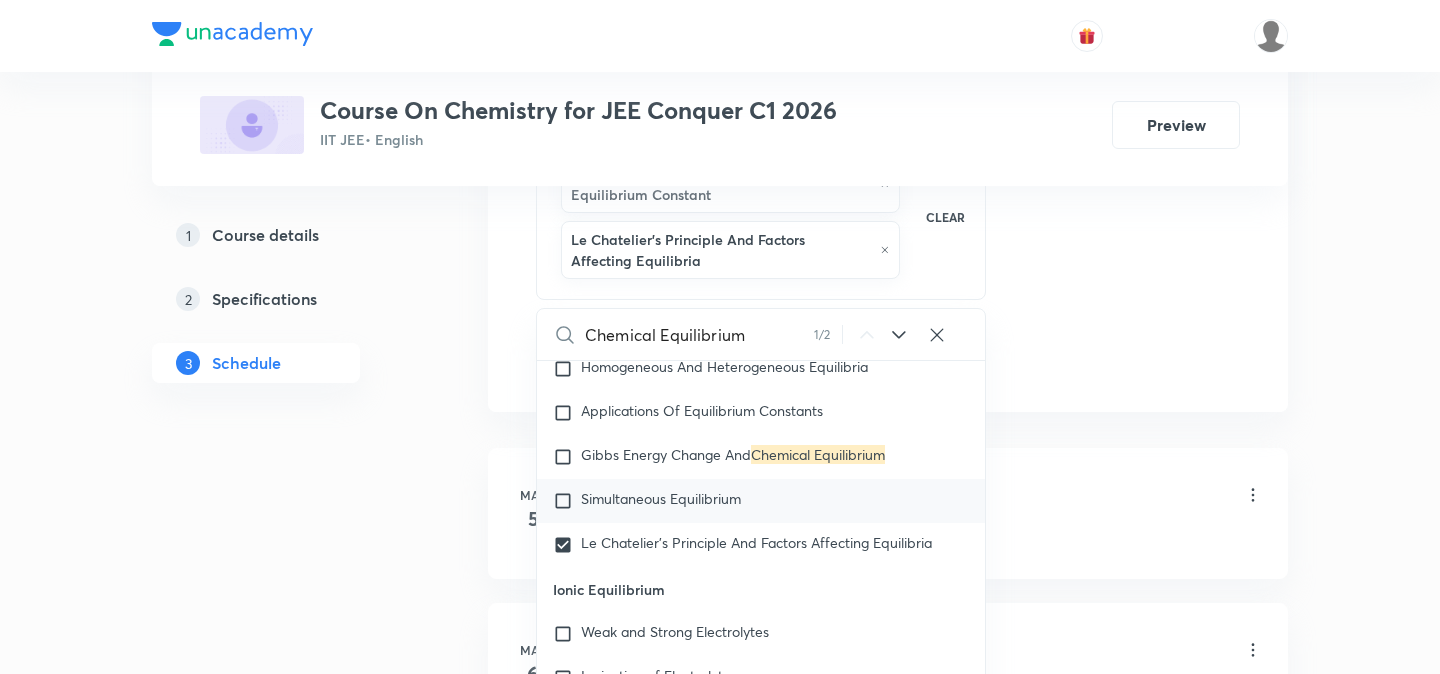 click on "Simultaneous Equilibrium" at bounding box center (761, 501) 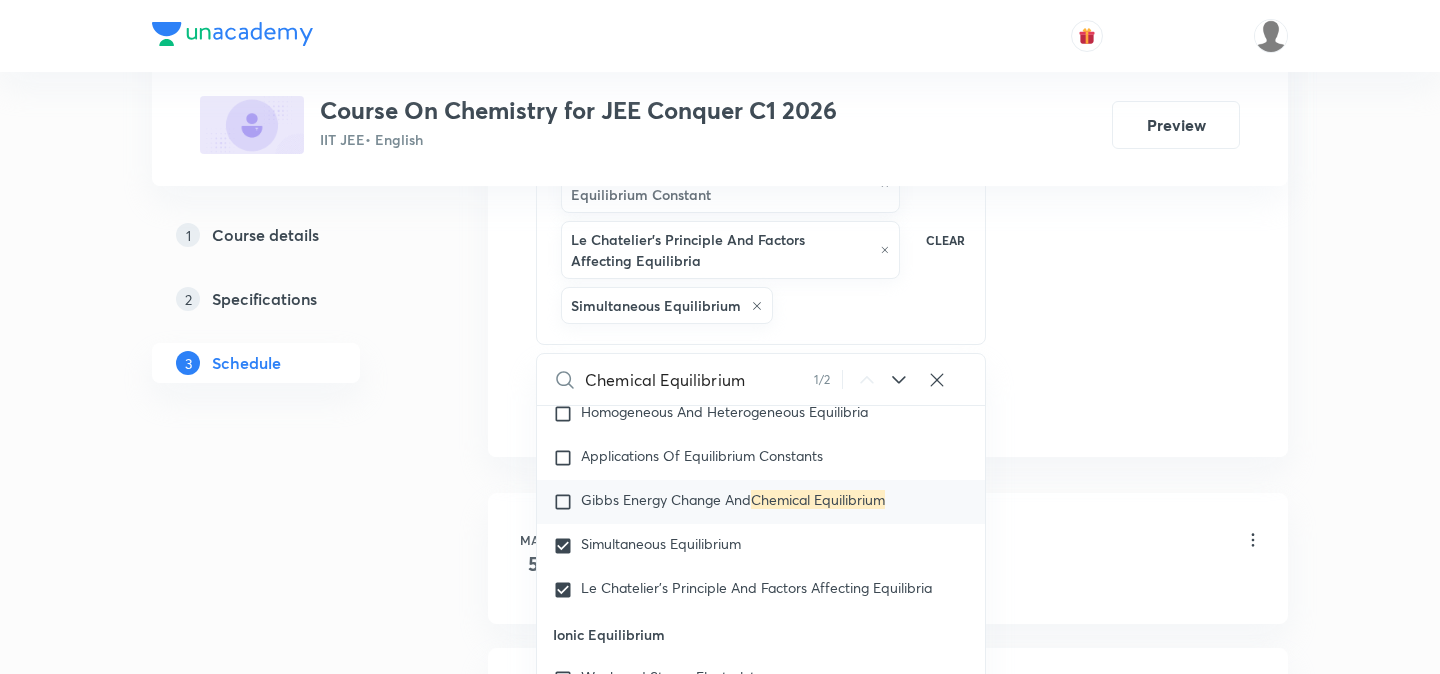 click on "Gibbs Energy Change And  Chemical Equilibrium" at bounding box center (733, 502) 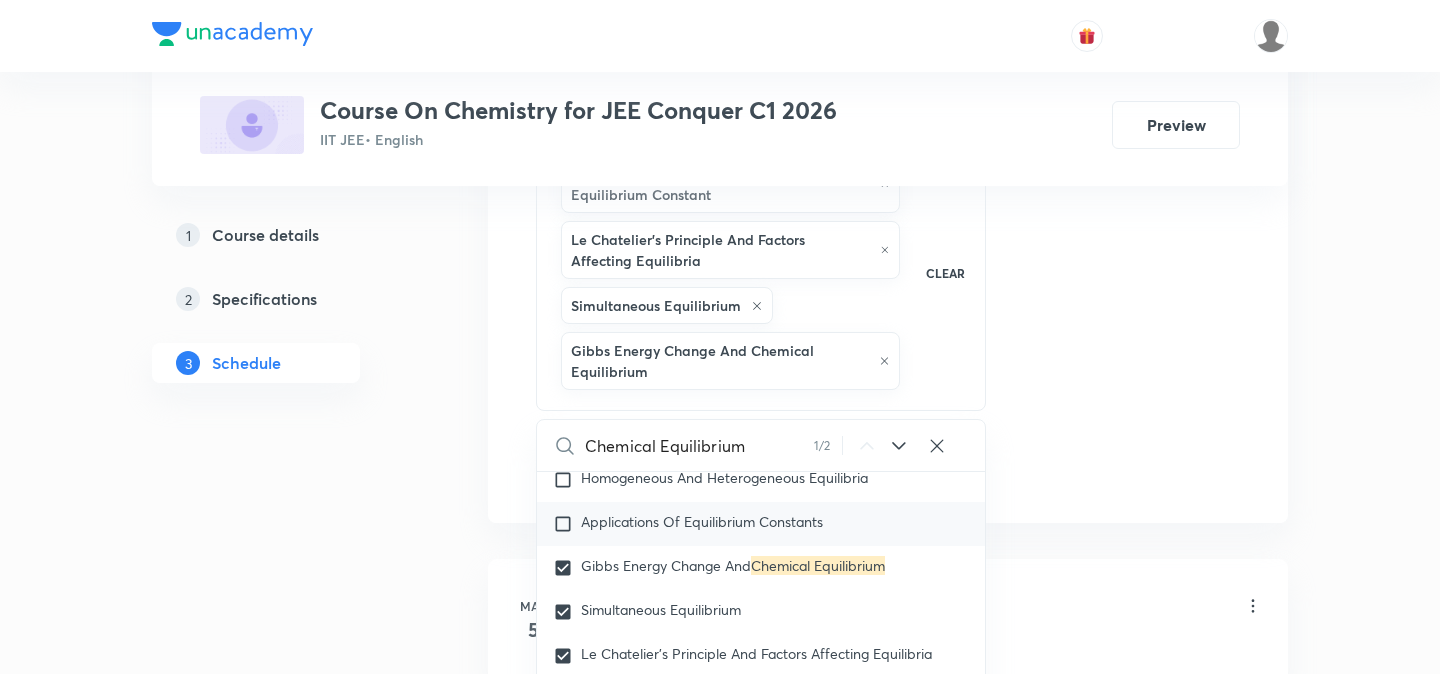 click on "Applications Of Equilibrium Constants" at bounding box center [702, 521] 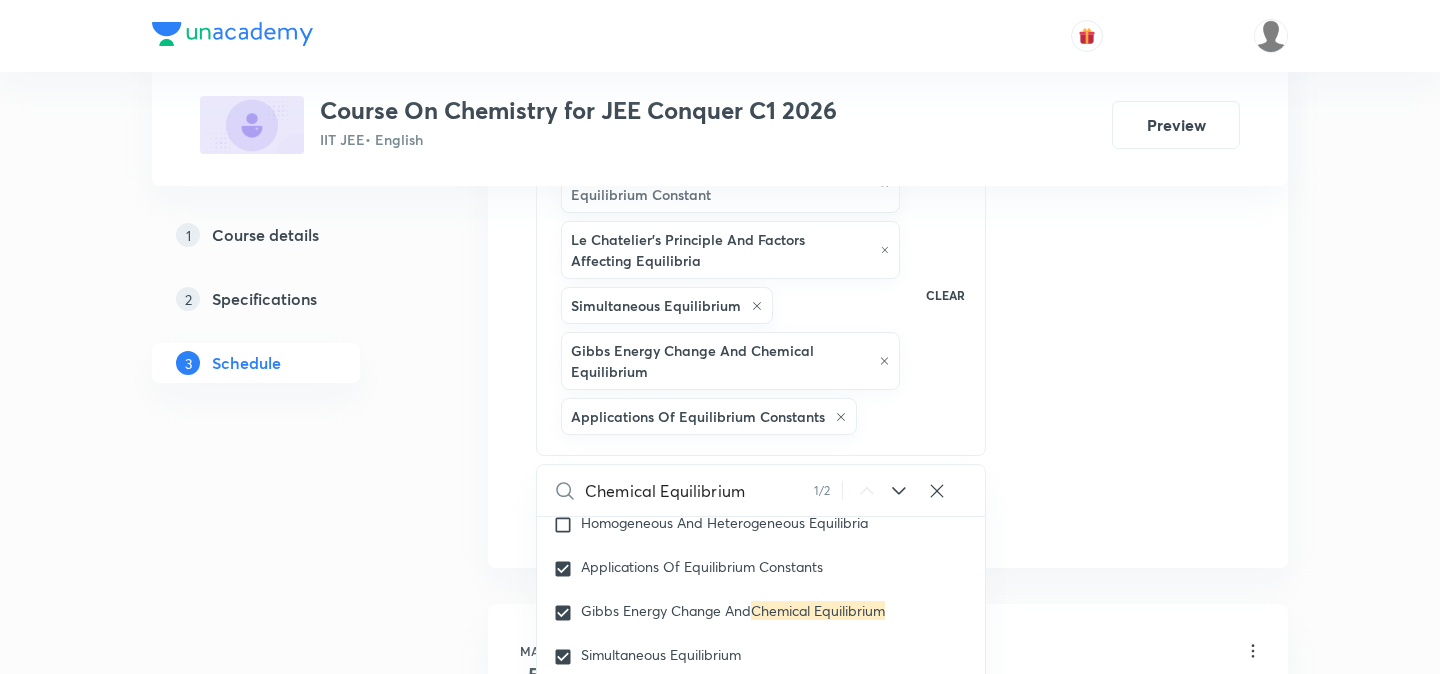 click on "Plus Courses Course On Chemistry for JEE Conquer C1 2026 IIT JEE  • English Preview 1 Course details 2 Specifications 3 Schedule Schedule 62  classes Session  63 Live class Session title 30/99 Chemical and Ionic Equilibrium ​ Schedule for Aug 5, 2025, 10:45 AM ​ Duration (in minutes) 90 ​   Session type Online Offline Room 301 Sub-concepts Law Of Chemical Equilibrium And Equilibrium Constant Le Chatelier’s Principle And Factors Affecting Equilibria Simultaneous Equilibrium Gibbs Energy Change And Chemical Equilibrium Applications Of Equilibrium Constants CLEAR Chemical Equilibrium 1 / 2 ​ General Topics & Mole Concept Basic Concepts Covered previously Basic Introduction Covered previously Percentage Composition Covered previously Stoichiometry Covered previously Principle of Atom Conservation (POAC) Relation between Stoichiometric Quantities Application of Mole Concept: Gravimetric Analysis Different Laws Formula and Composition Concentration Terms Some basic concepts of Chemistry Atomic Structure" at bounding box center (720, 4676) 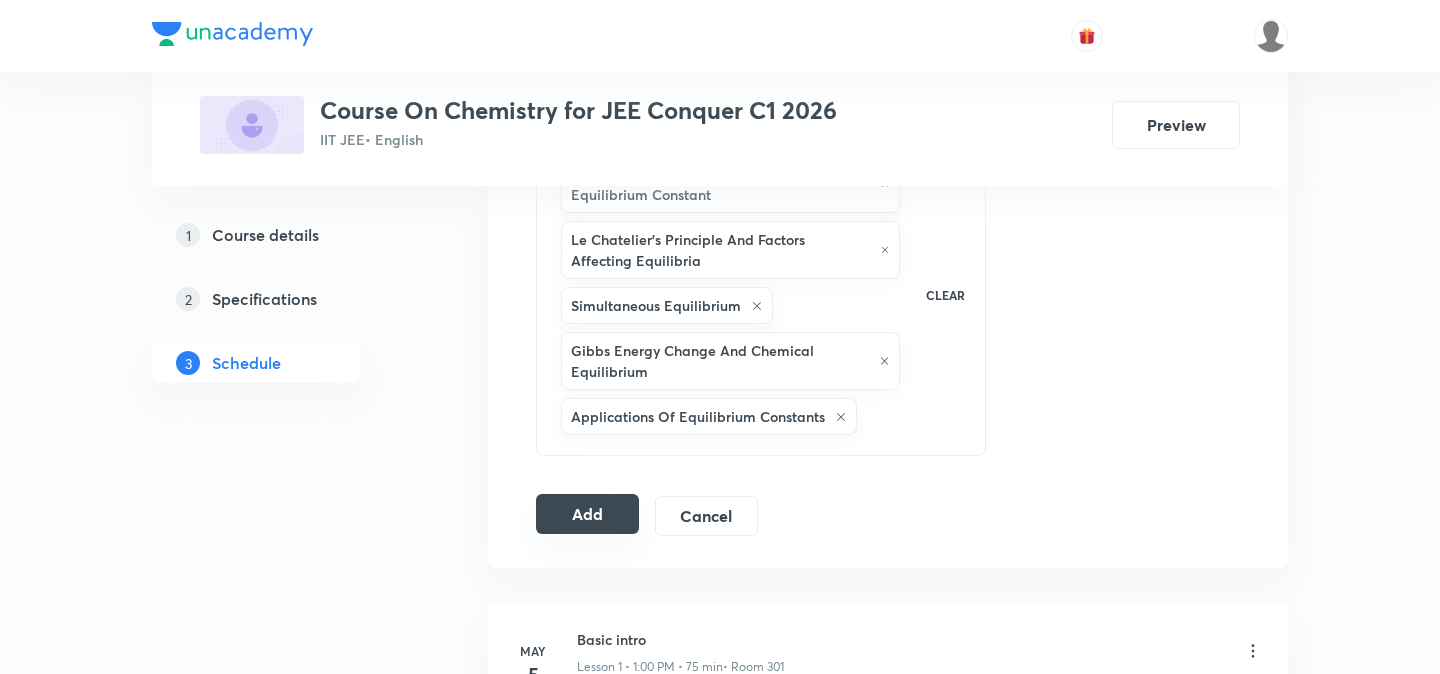 click on "Add" at bounding box center (587, 514) 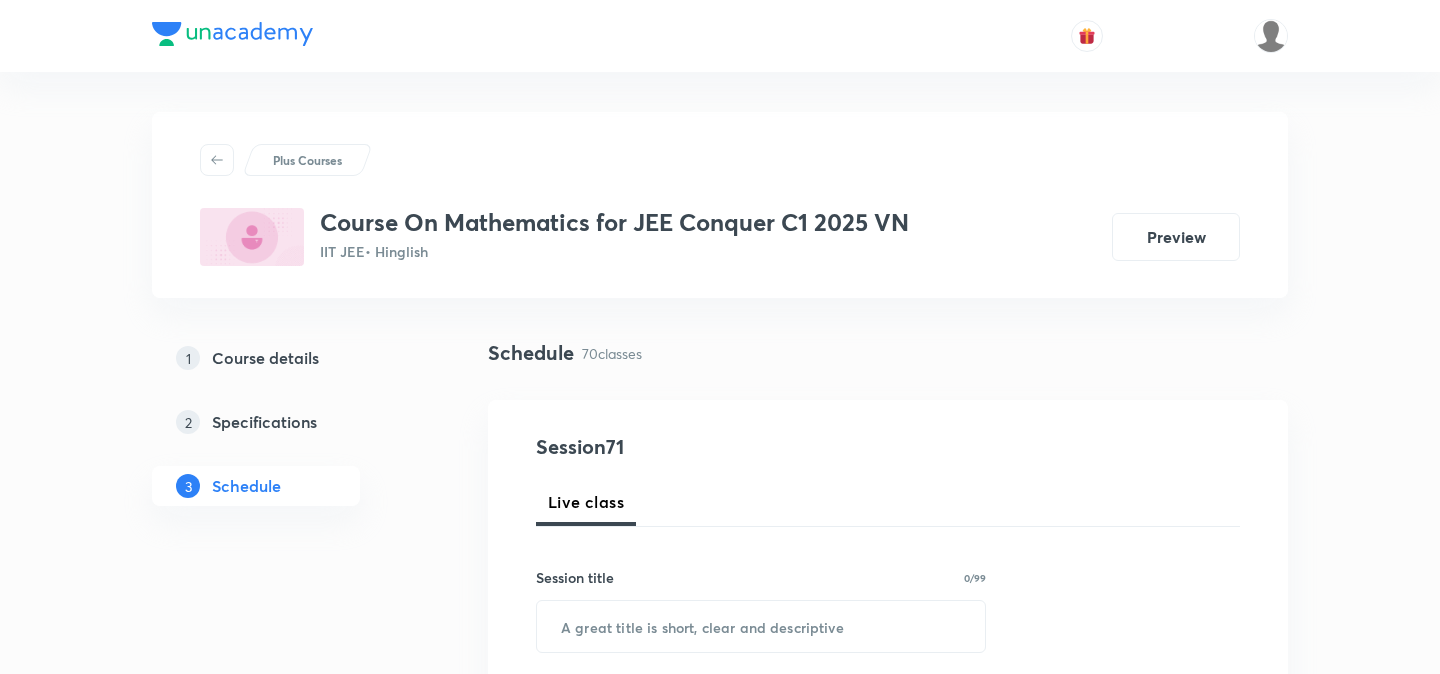 scroll, scrollTop: 0, scrollLeft: 0, axis: both 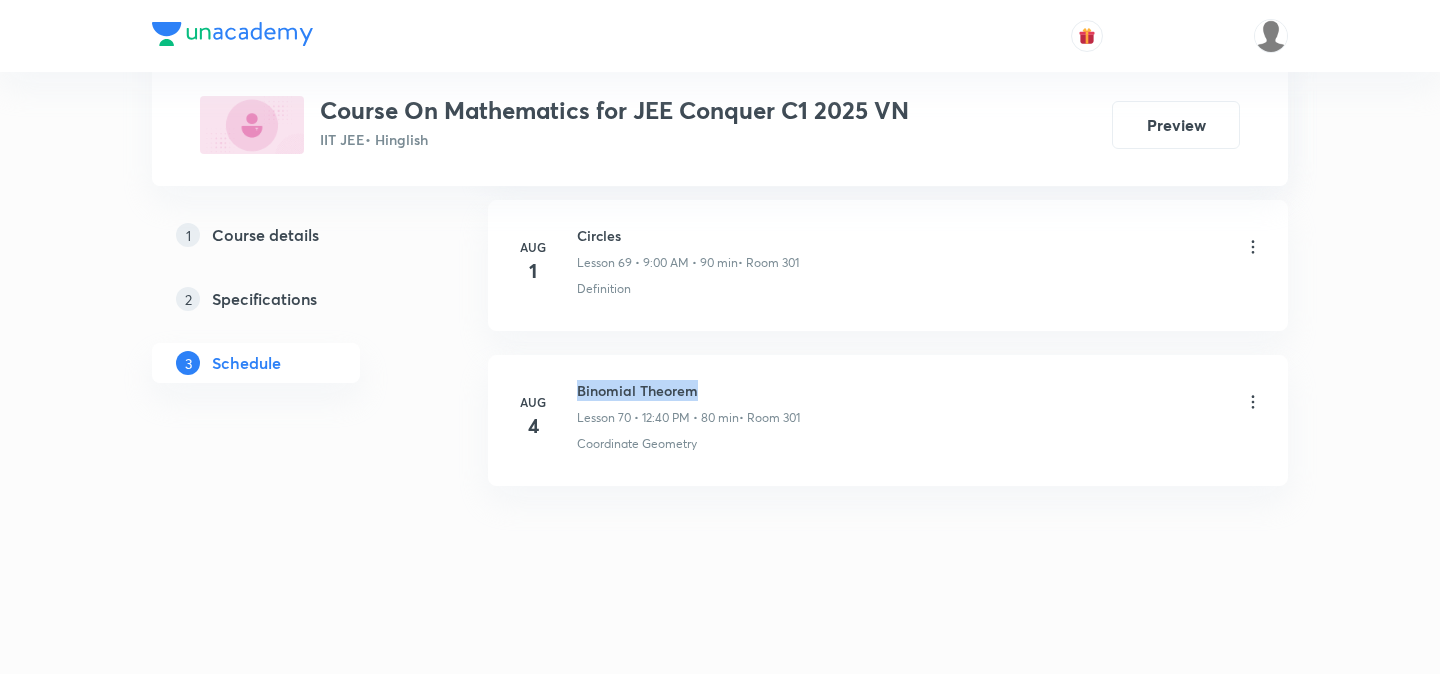drag, startPoint x: 577, startPoint y: 391, endPoint x: 699, endPoint y: 385, distance: 122.14745 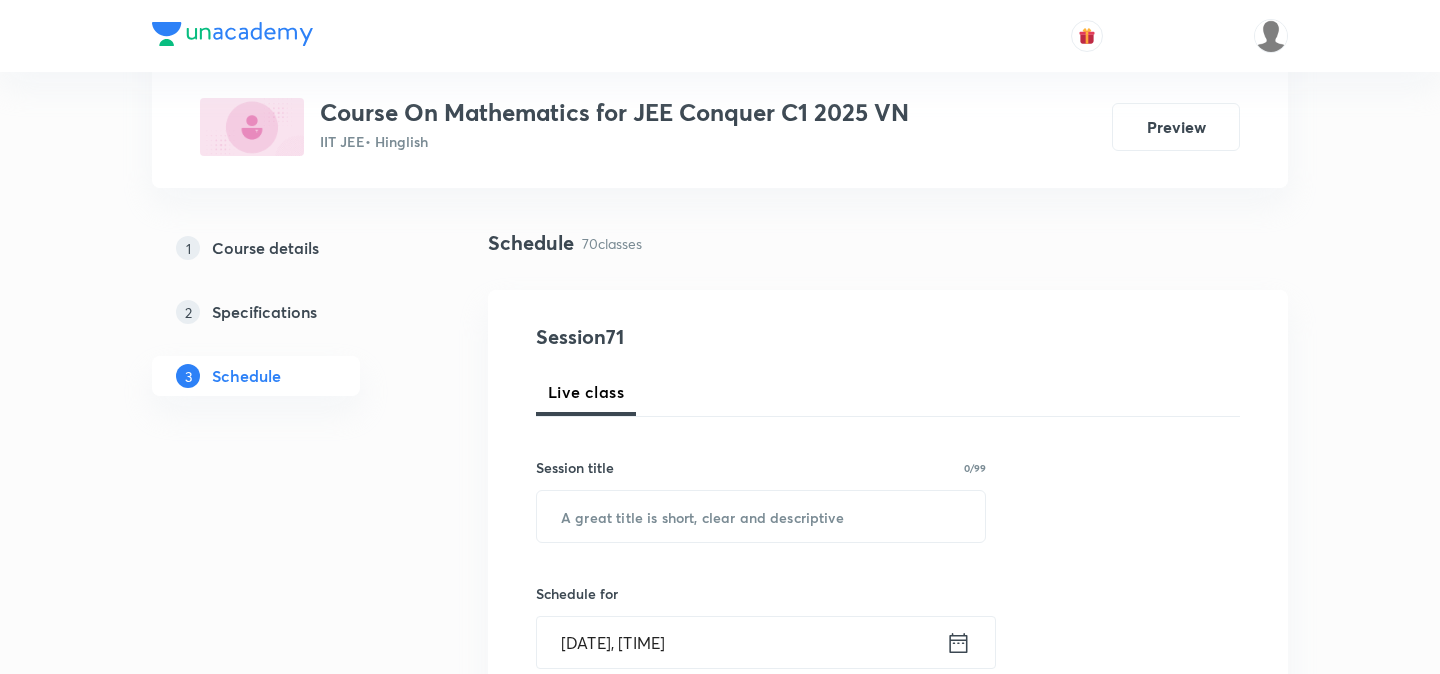 scroll, scrollTop: 129, scrollLeft: 0, axis: vertical 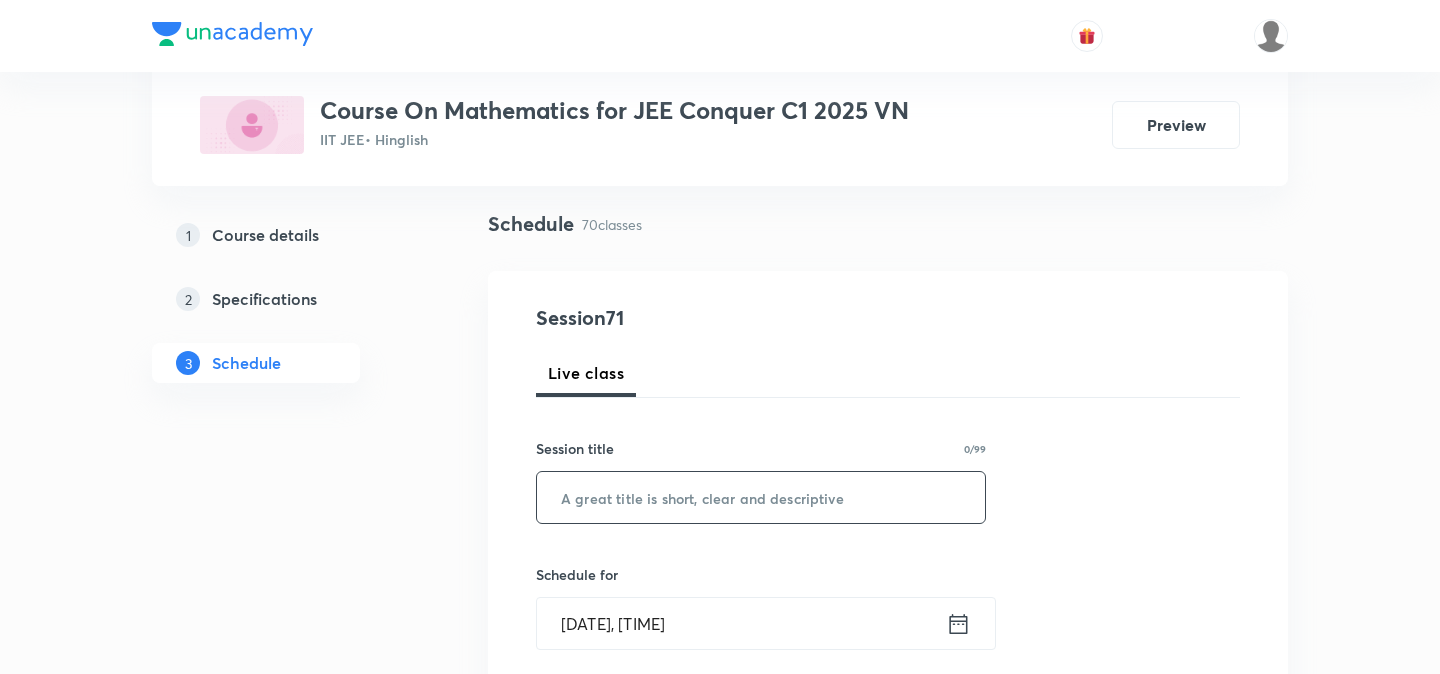 click at bounding box center [761, 497] 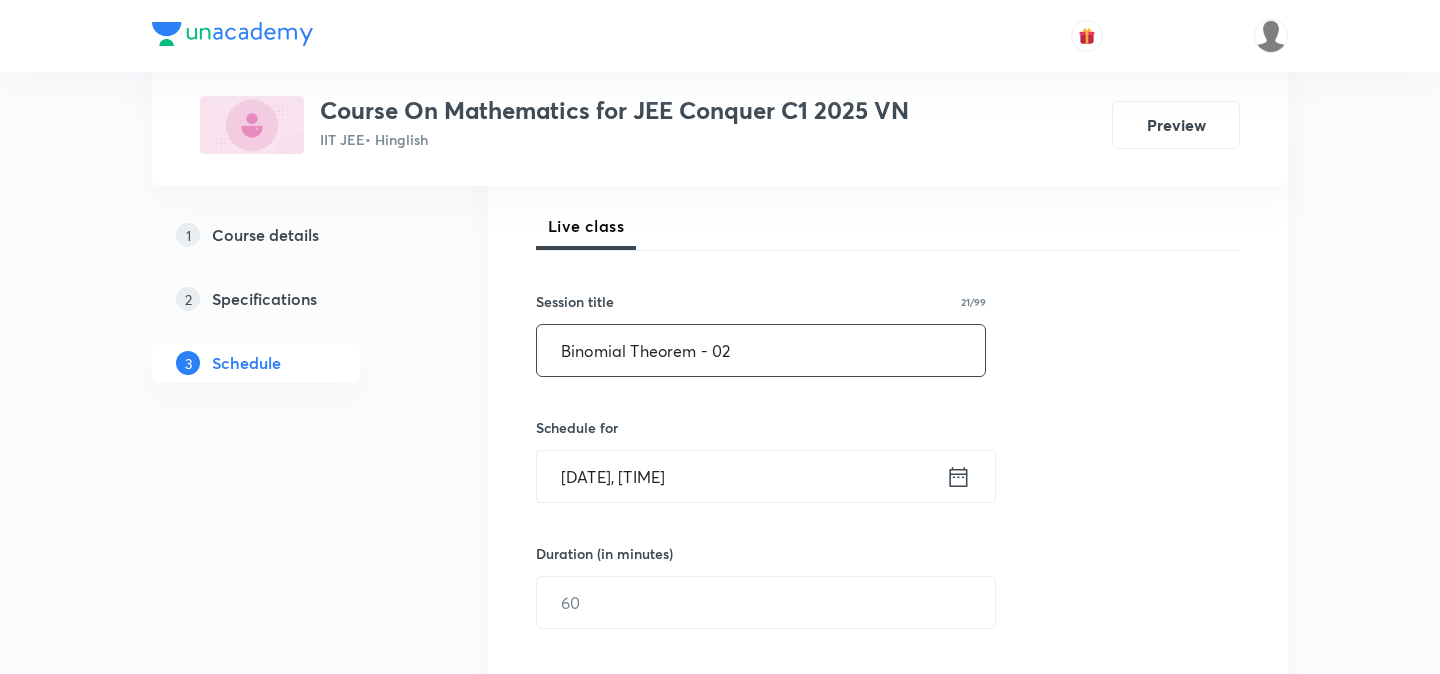 scroll, scrollTop: 335, scrollLeft: 0, axis: vertical 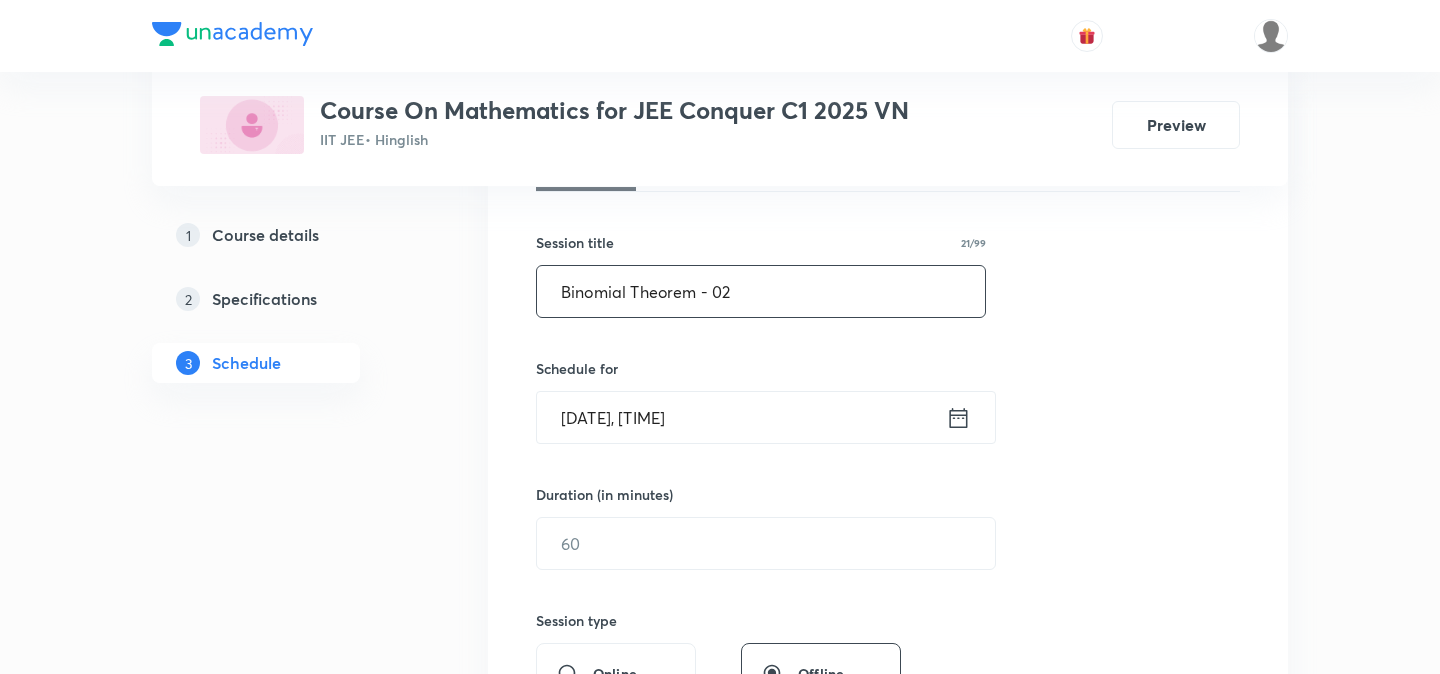 type on "Binomial Theorem - 02" 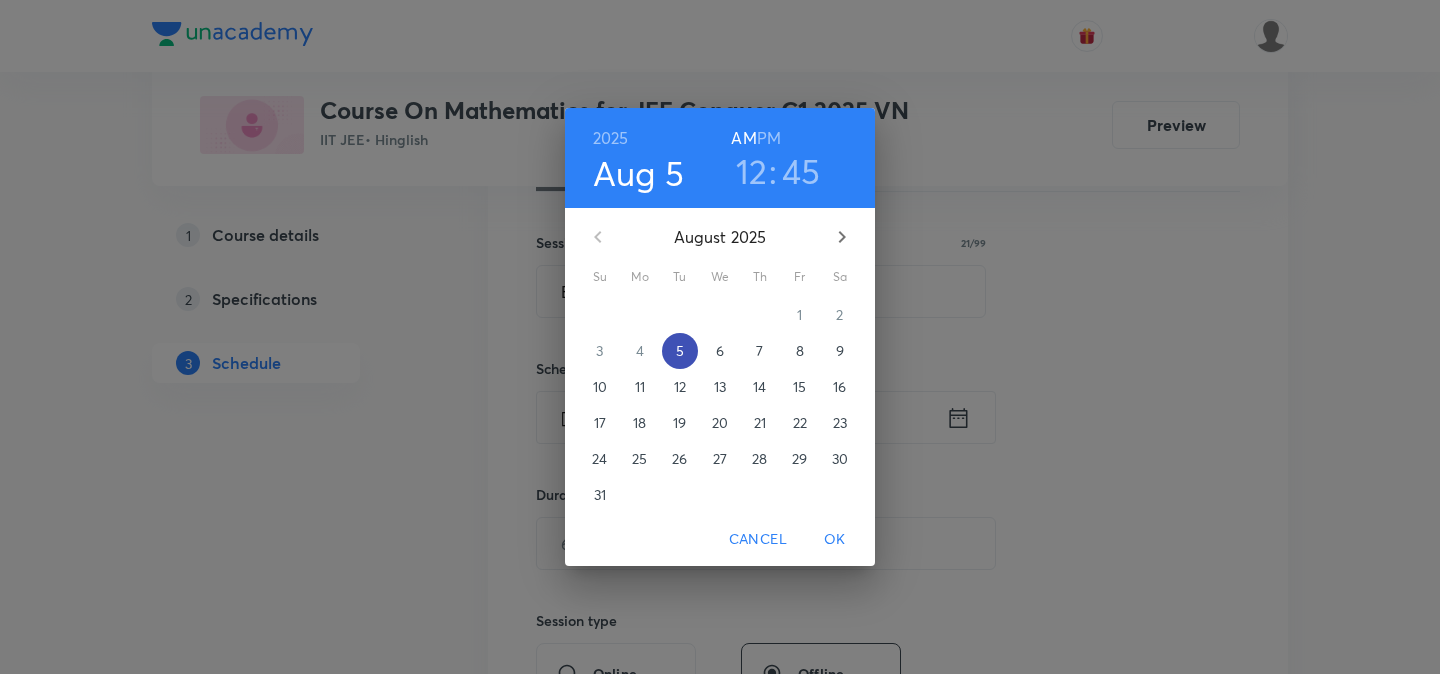 click on "5" at bounding box center [680, 351] 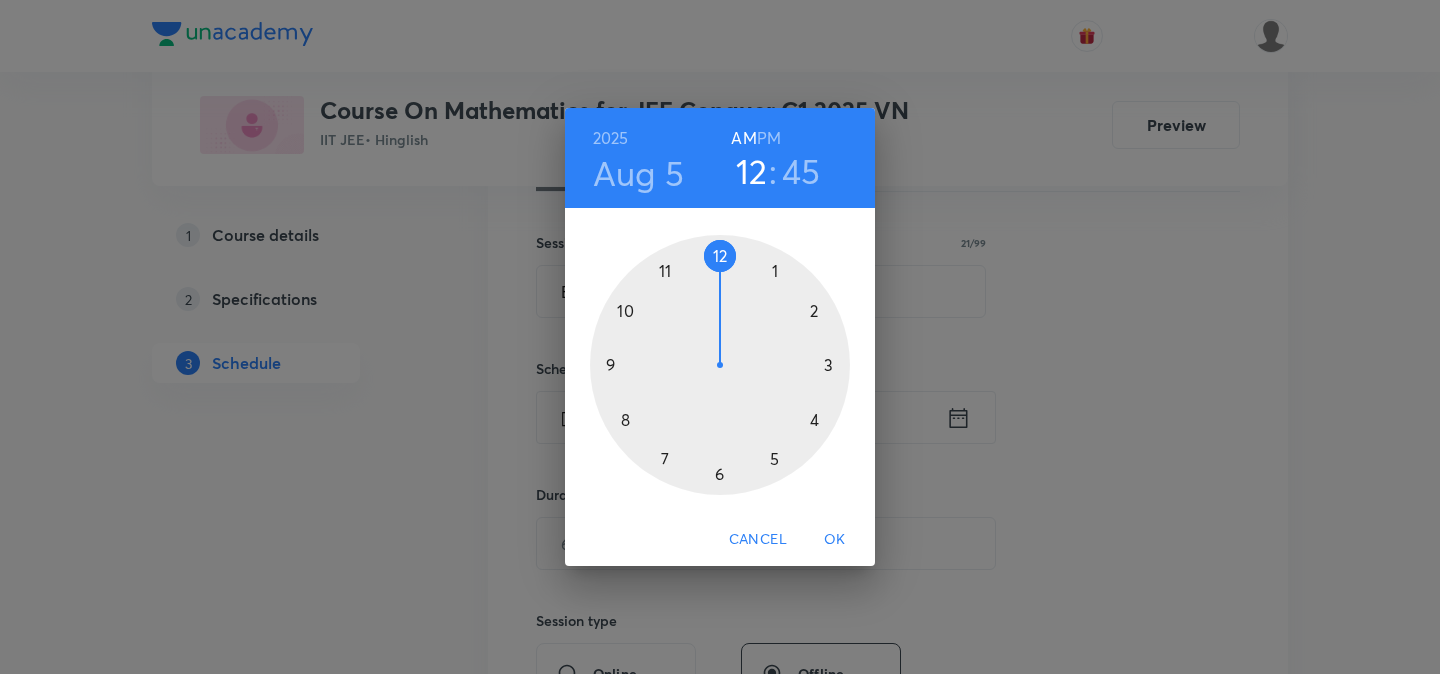 click at bounding box center (720, 365) 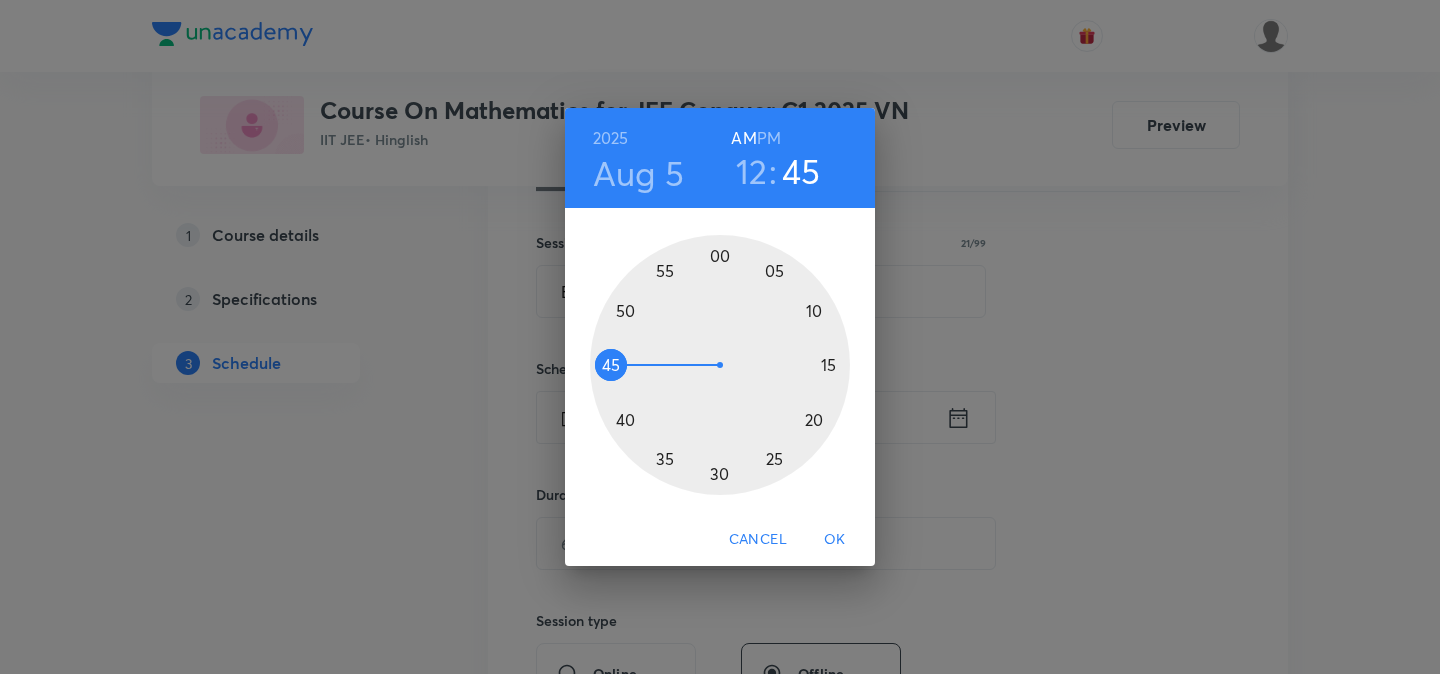 click at bounding box center (720, 365) 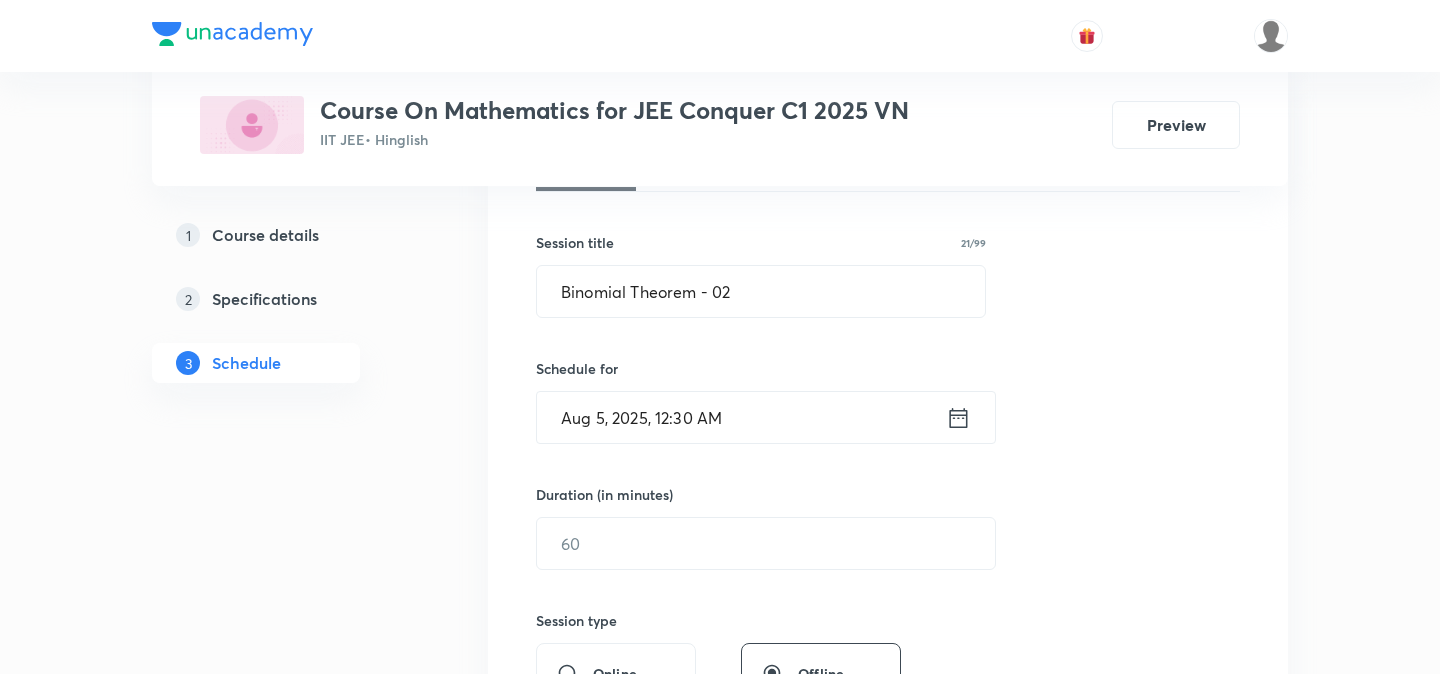 click 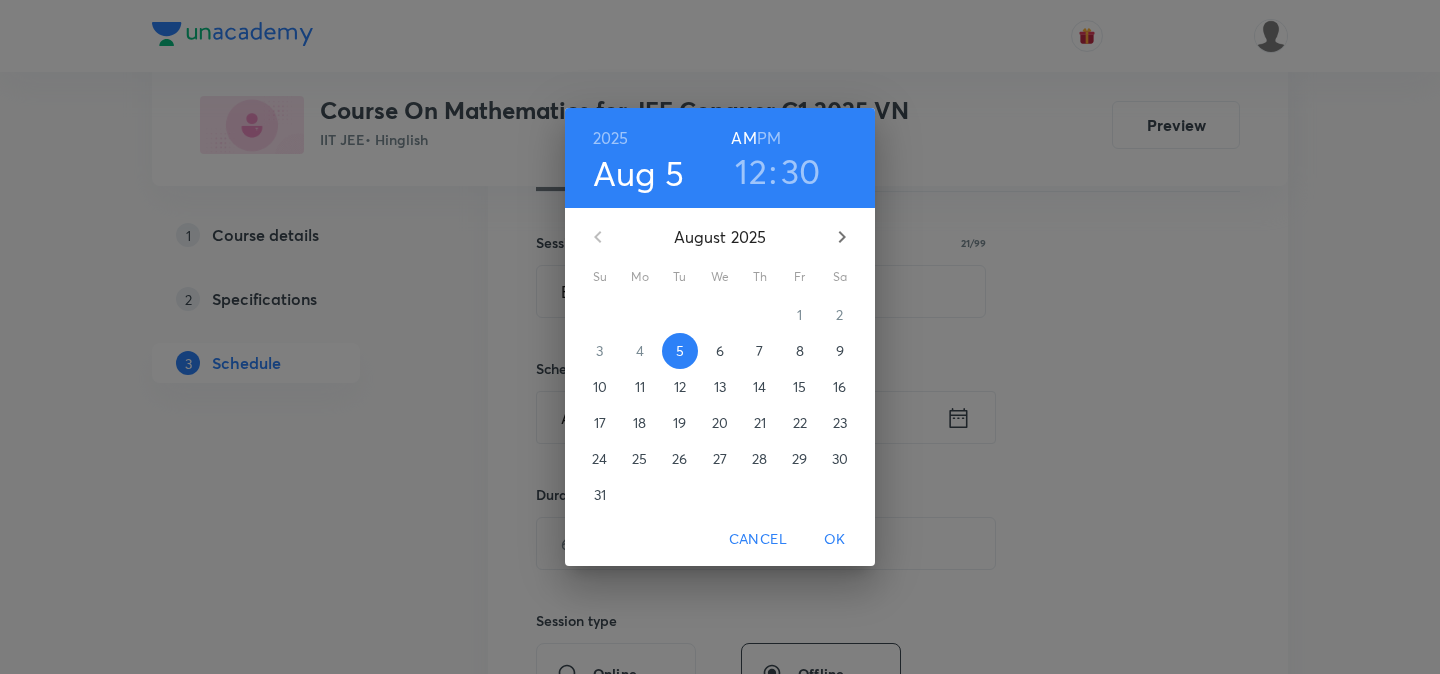 click on "PM" at bounding box center [769, 138] 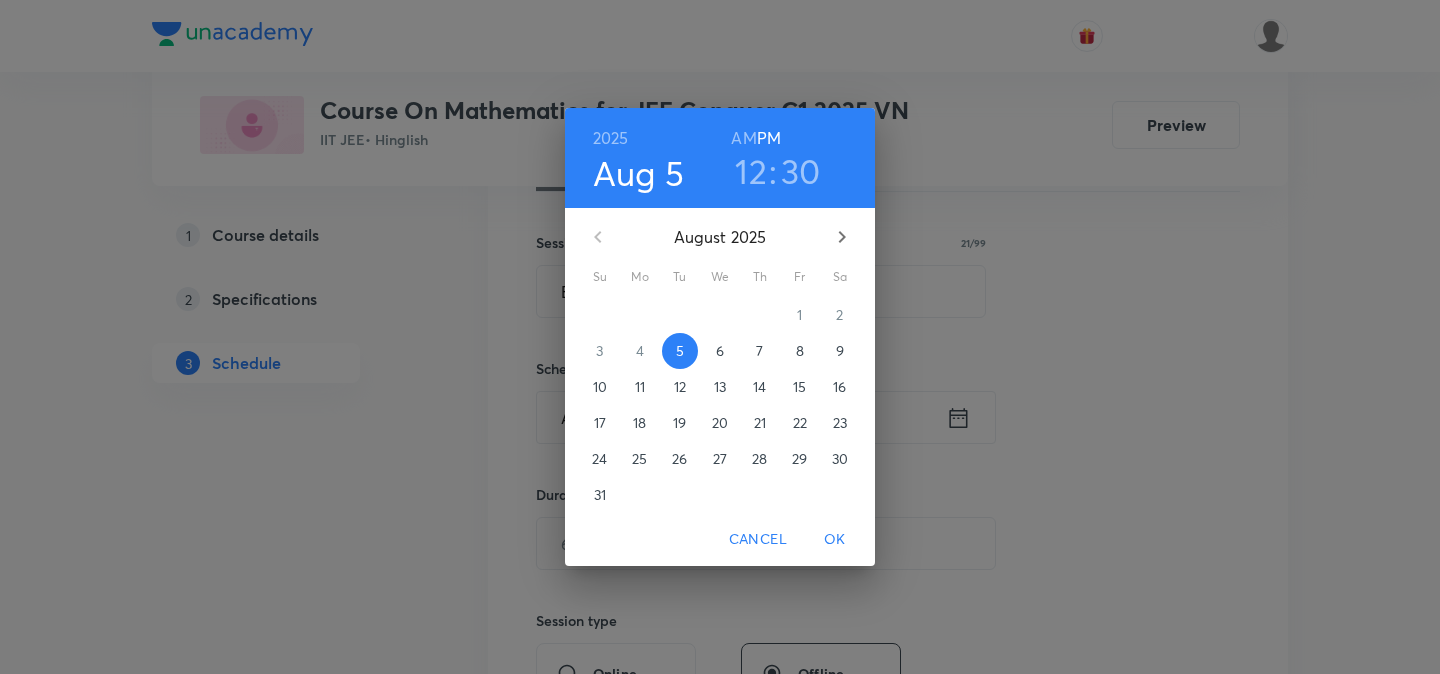 click on "OK" at bounding box center [835, 539] 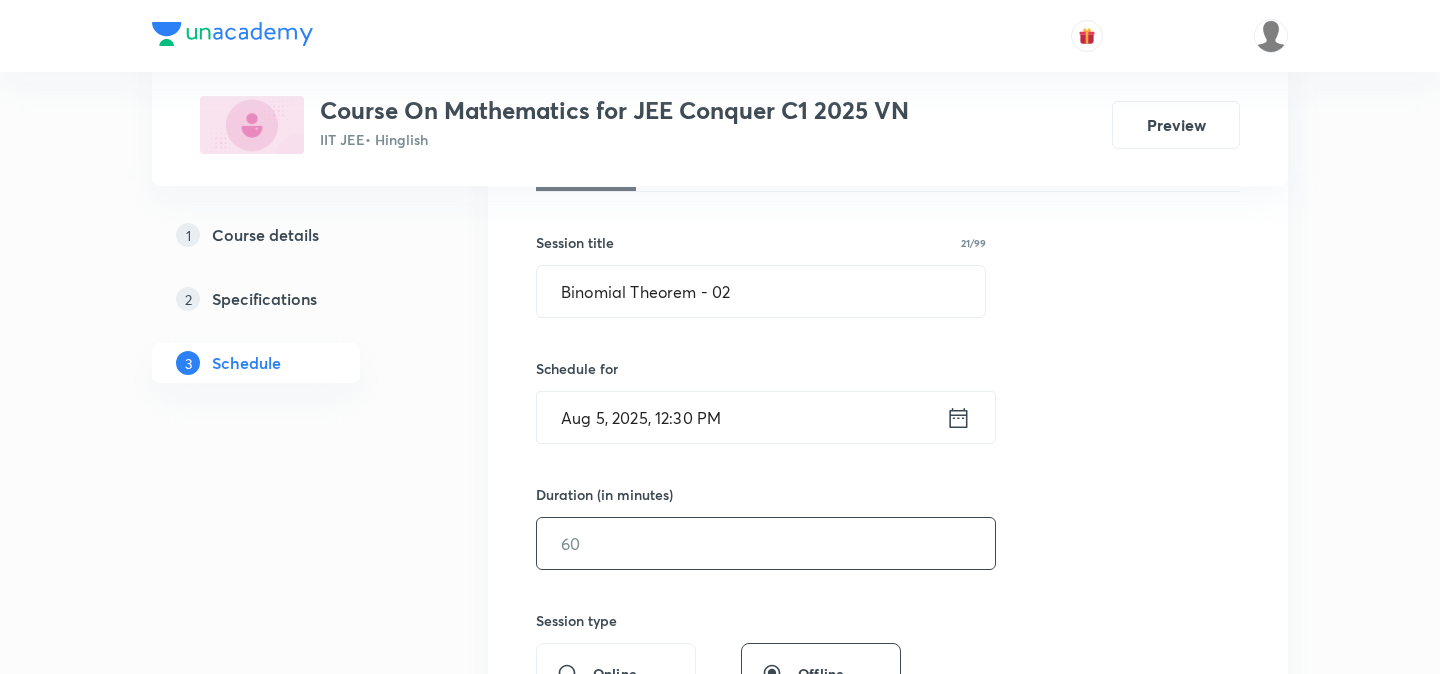 click at bounding box center (766, 543) 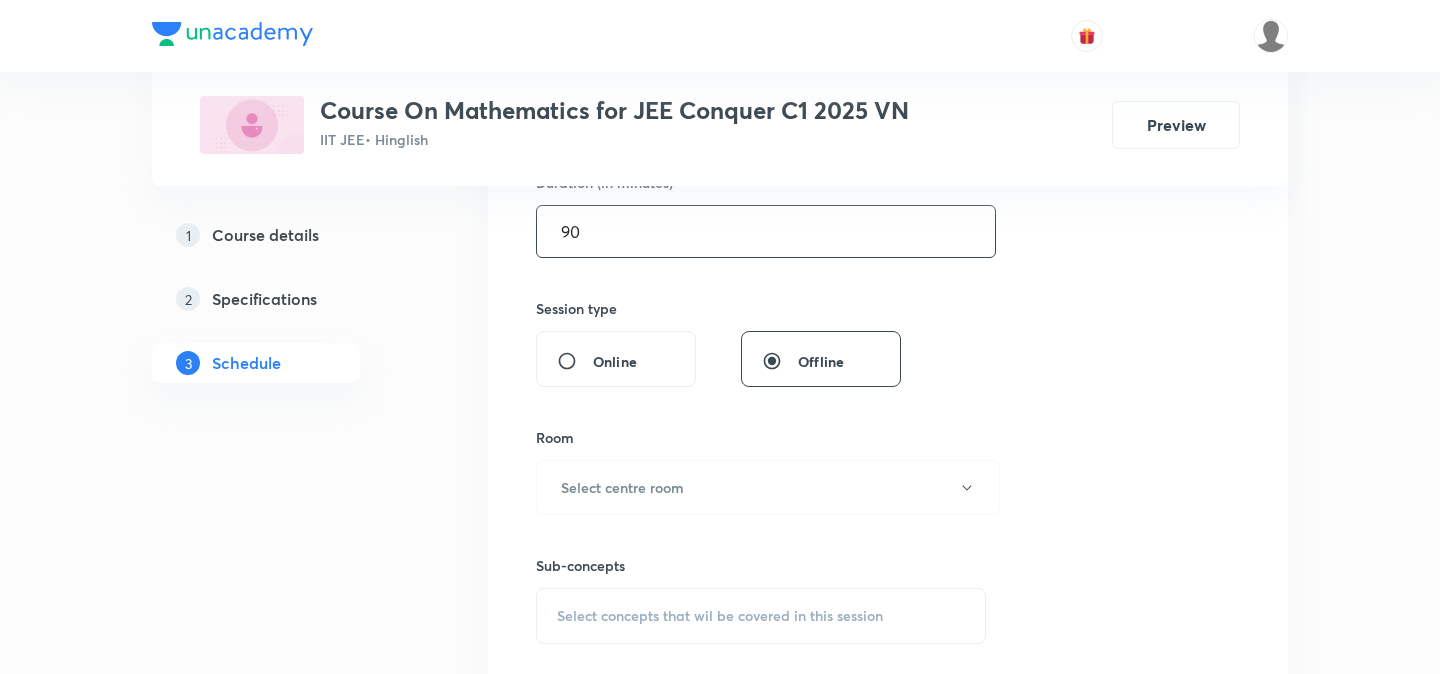 scroll, scrollTop: 669, scrollLeft: 0, axis: vertical 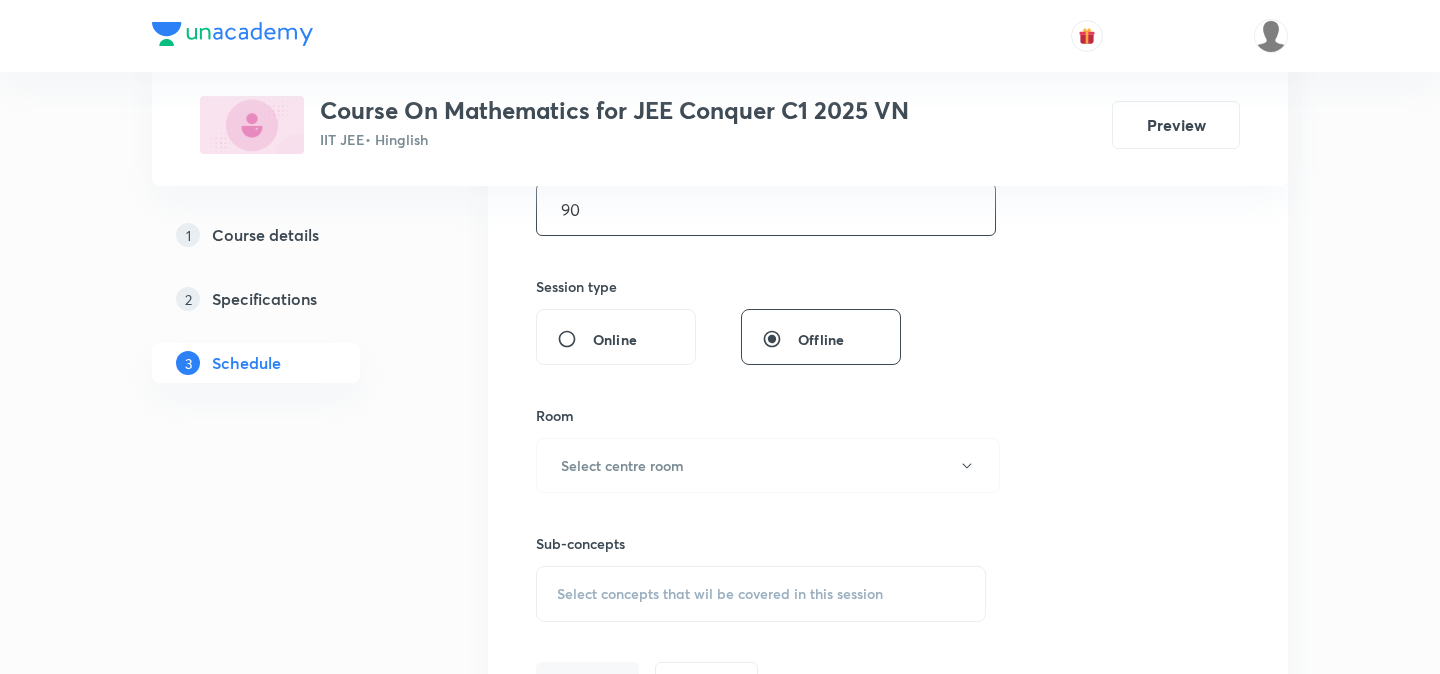 type on "90" 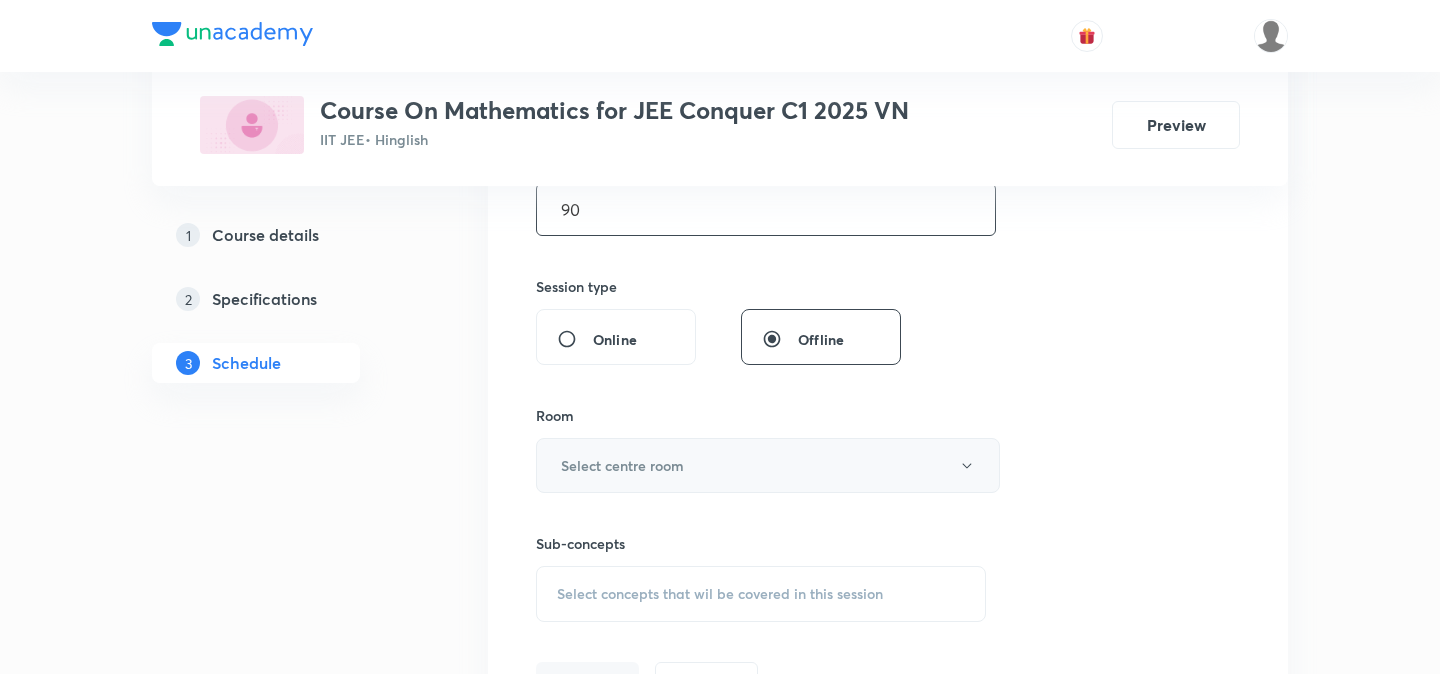 click on "Select centre room" at bounding box center (768, 465) 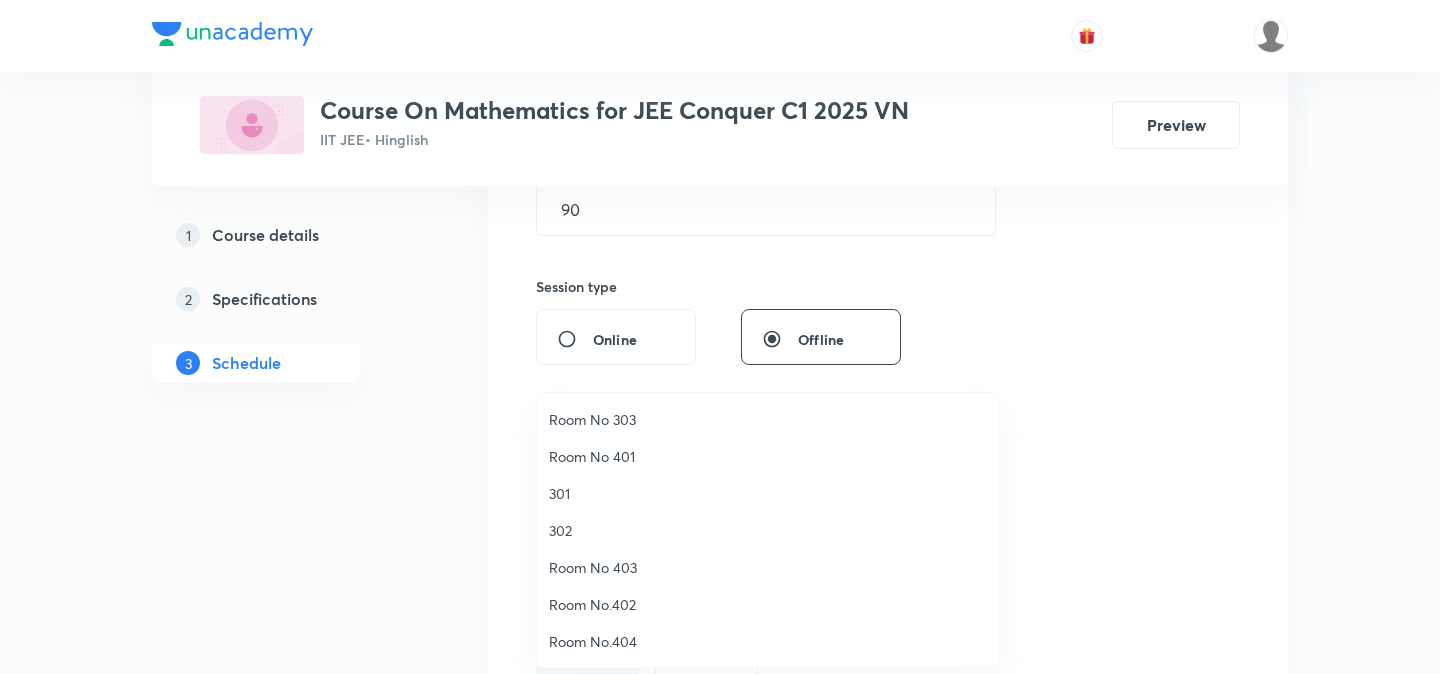 click on "301" at bounding box center [768, 493] 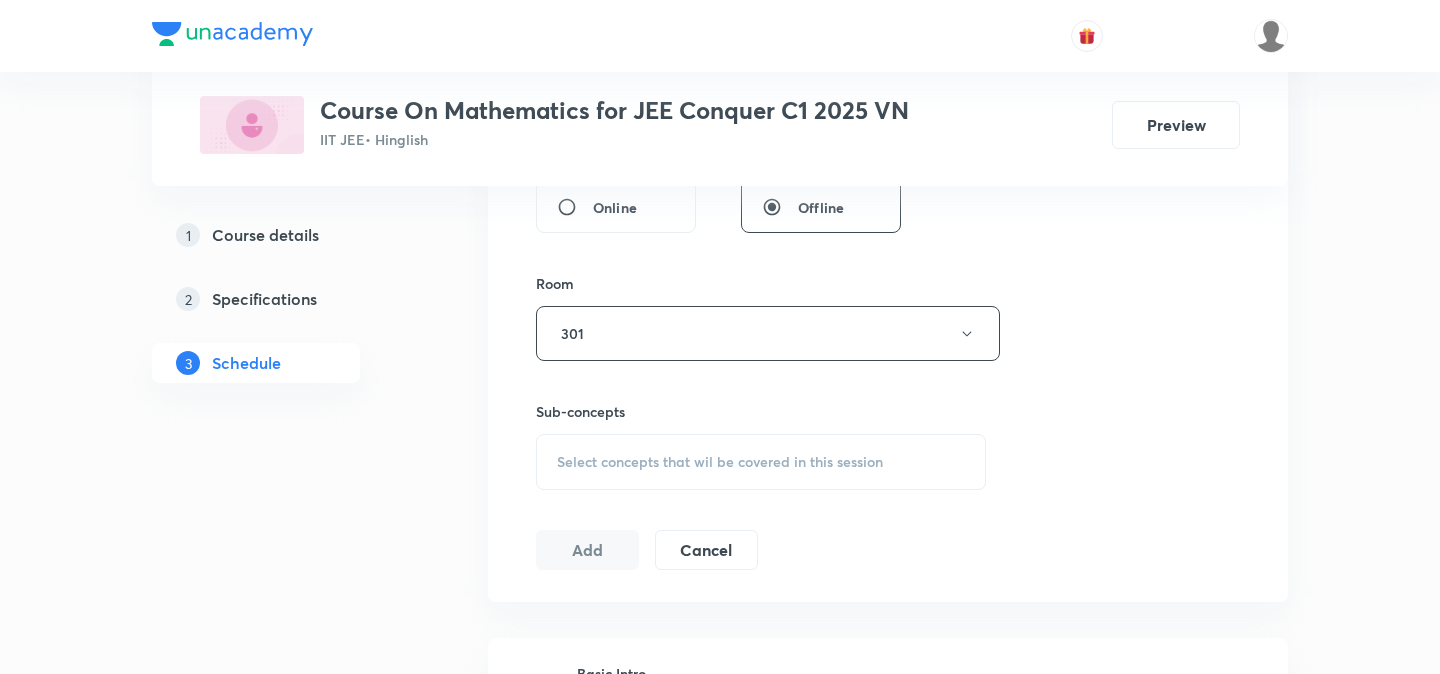 scroll, scrollTop: 808, scrollLeft: 0, axis: vertical 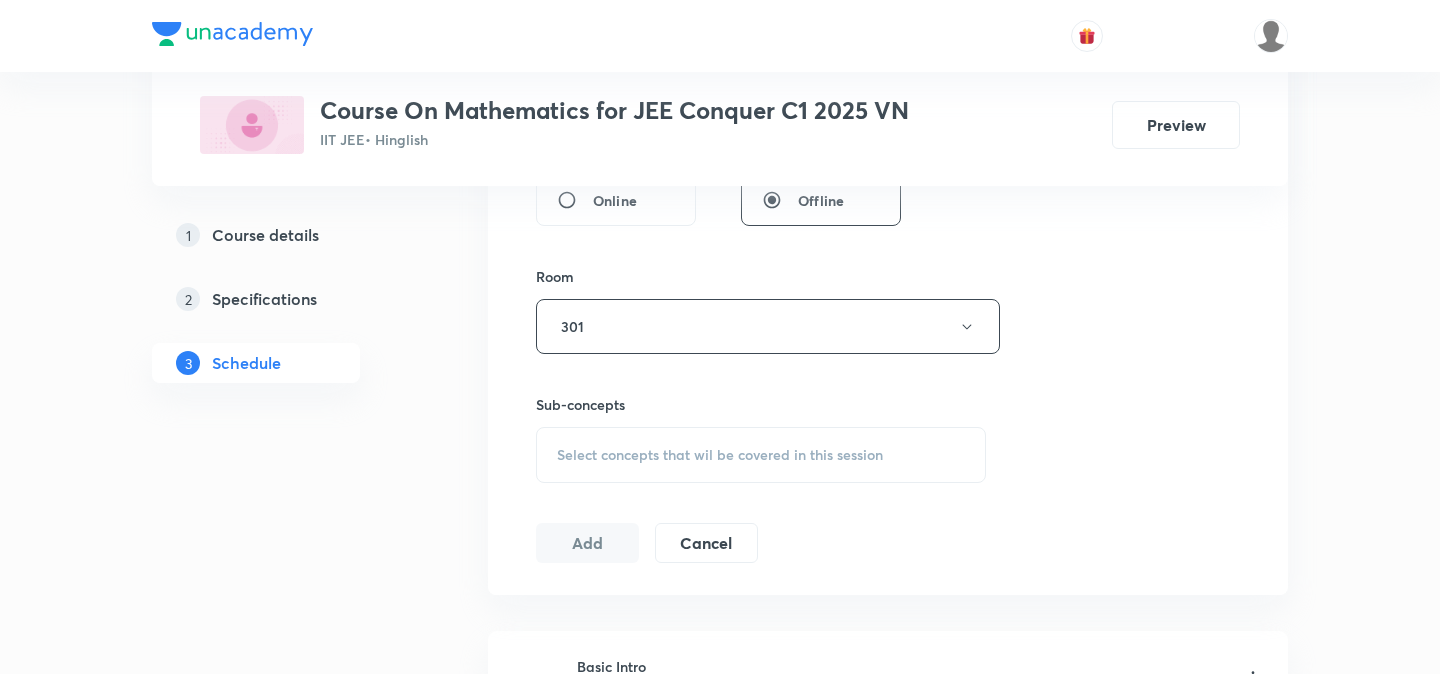 click on "Select concepts that wil be covered in this session" at bounding box center (761, 455) 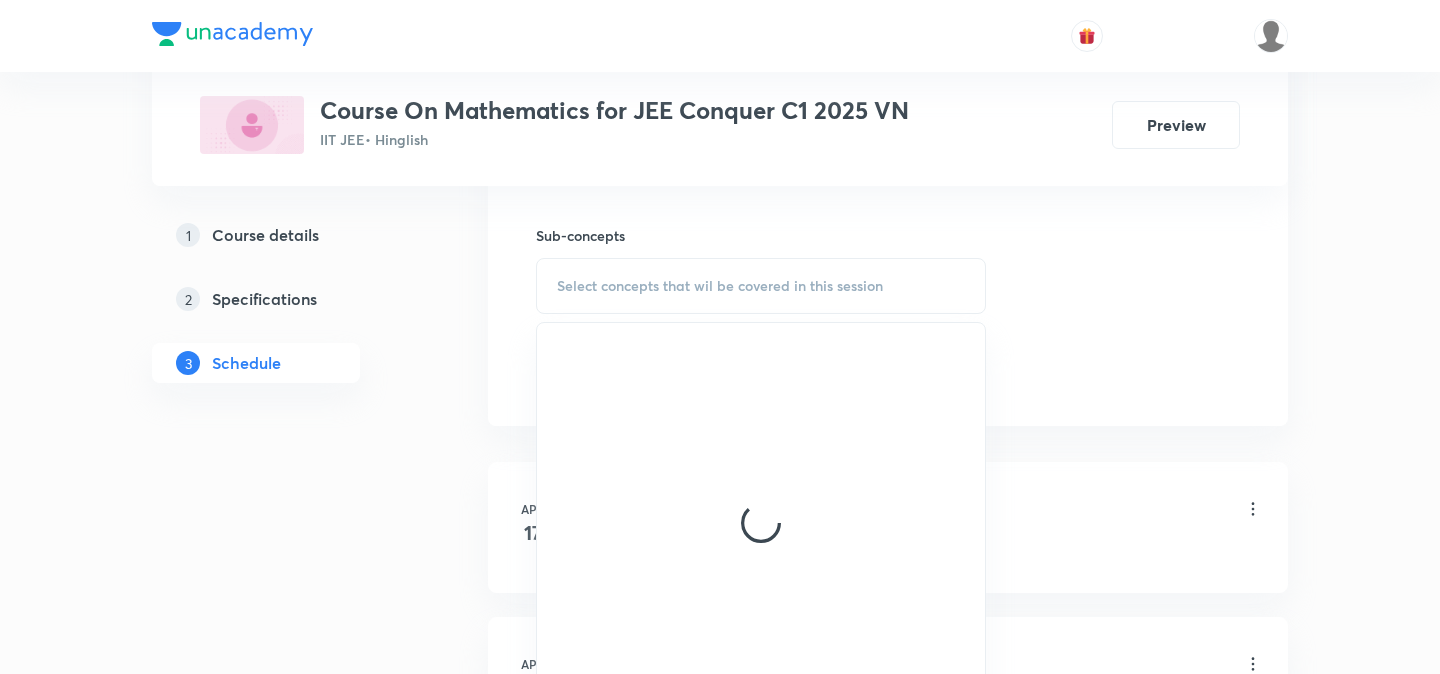 scroll, scrollTop: 998, scrollLeft: 0, axis: vertical 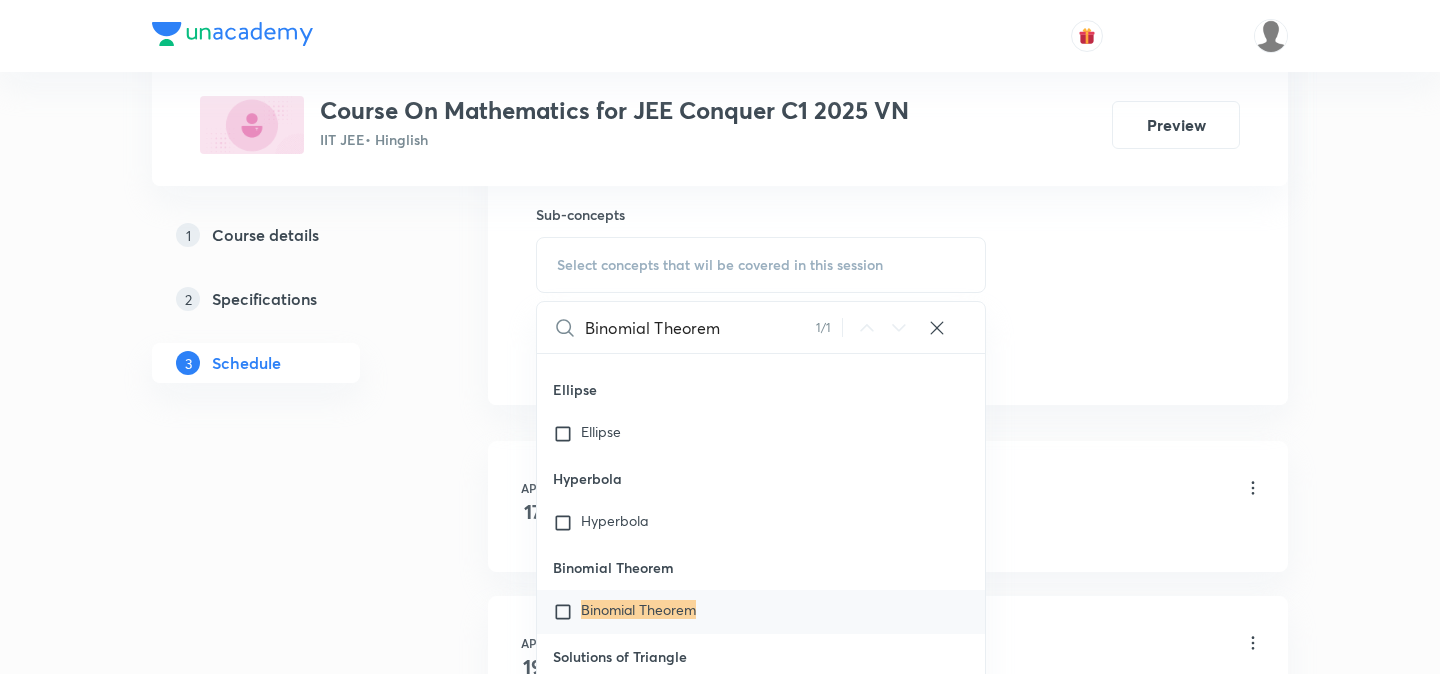 type on "Binomial Theorem" 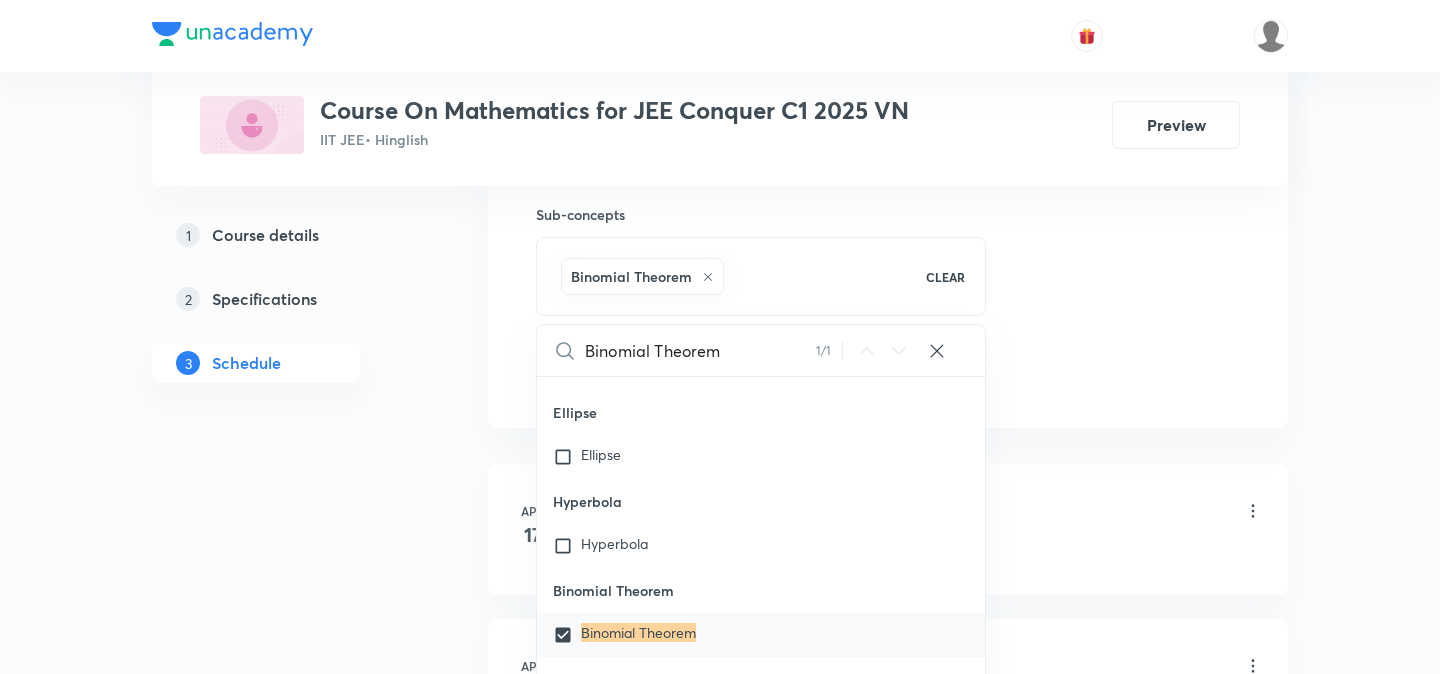 click on "1 Course details 2 Specifications 3 Schedule" at bounding box center (288, 5391) 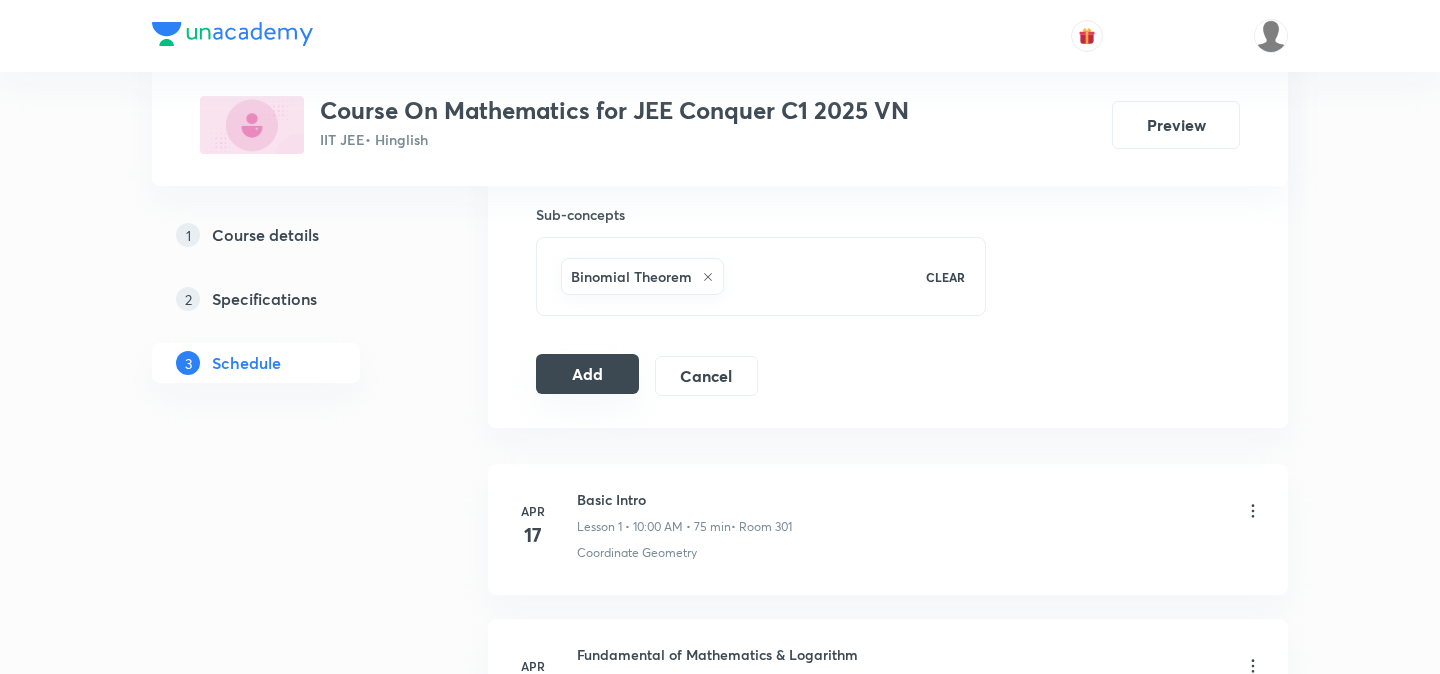 click on "Add" at bounding box center (587, 374) 